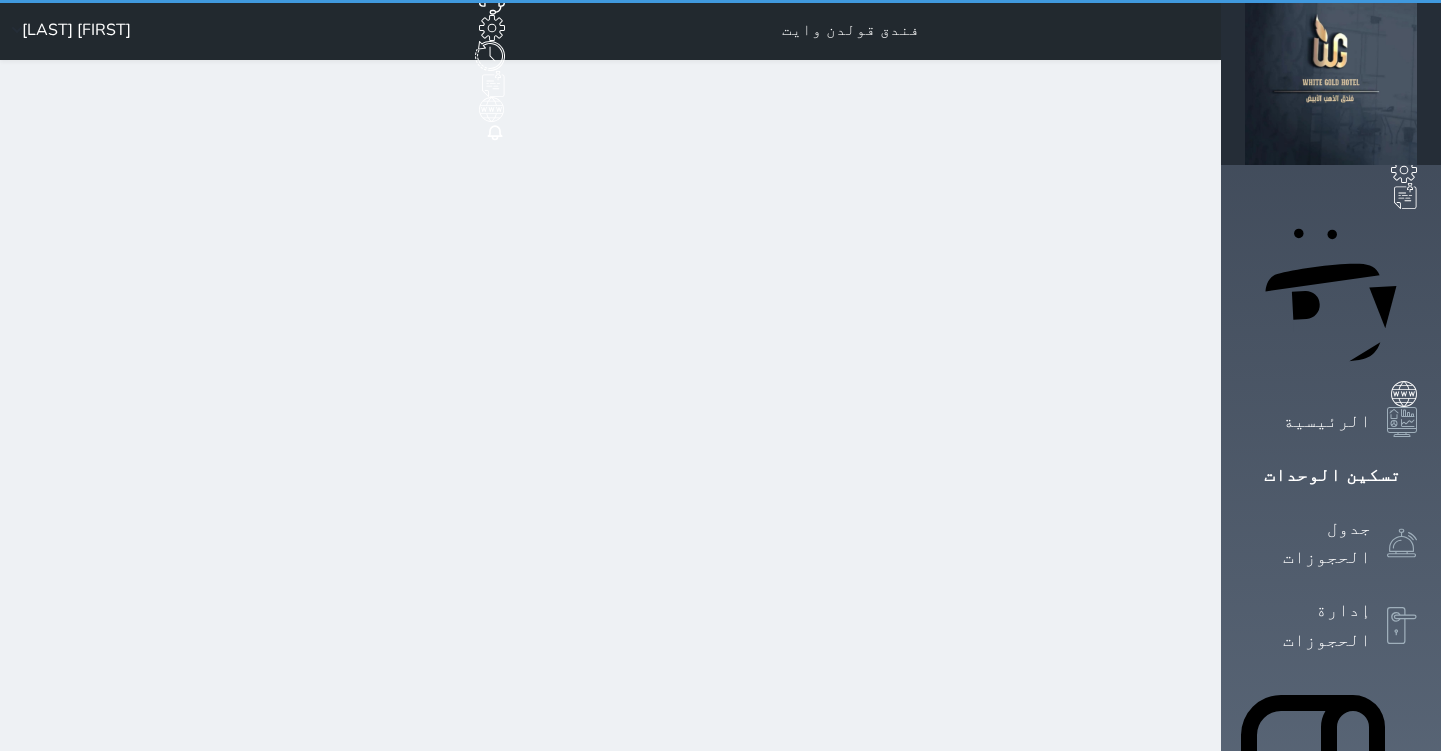scroll, scrollTop: 0, scrollLeft: 0, axis: both 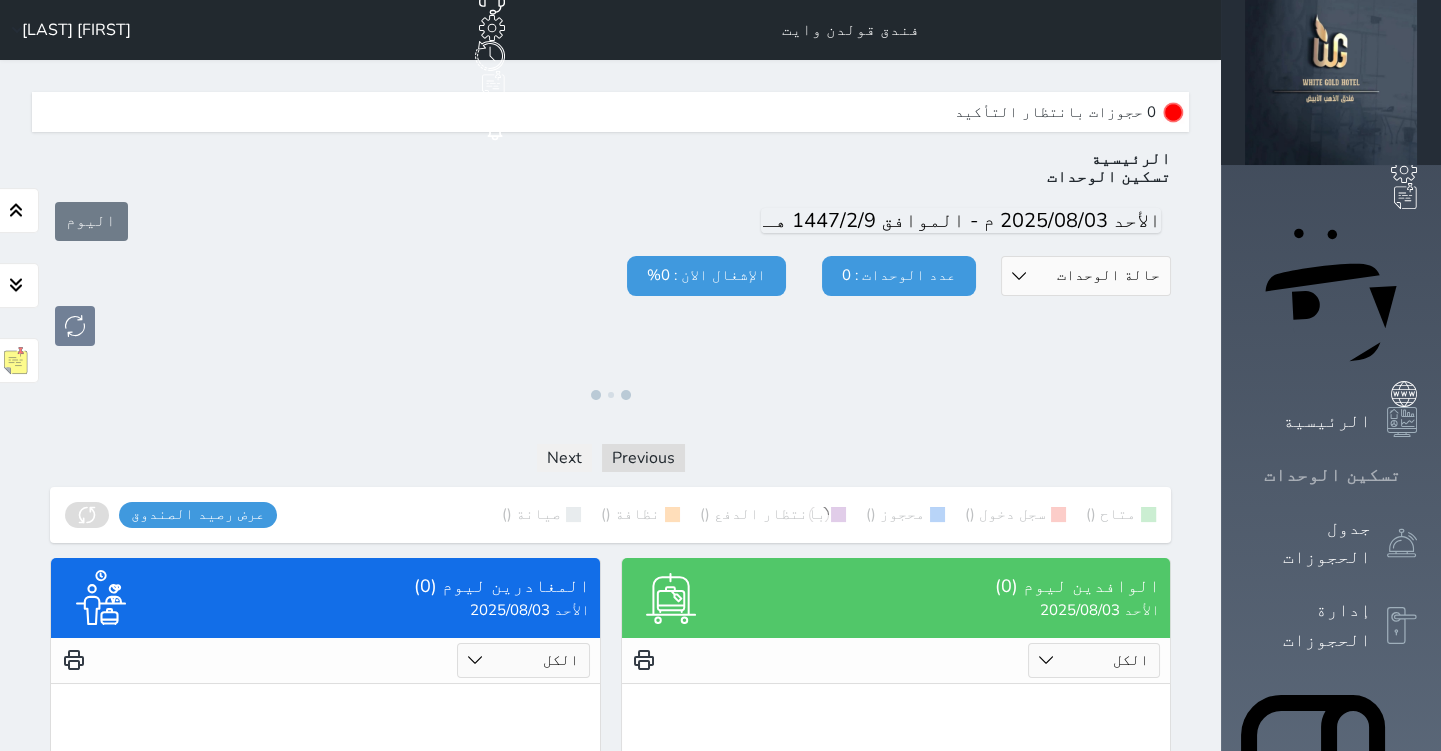 click on "تسكين الوحدات" at bounding box center (1331, 475) 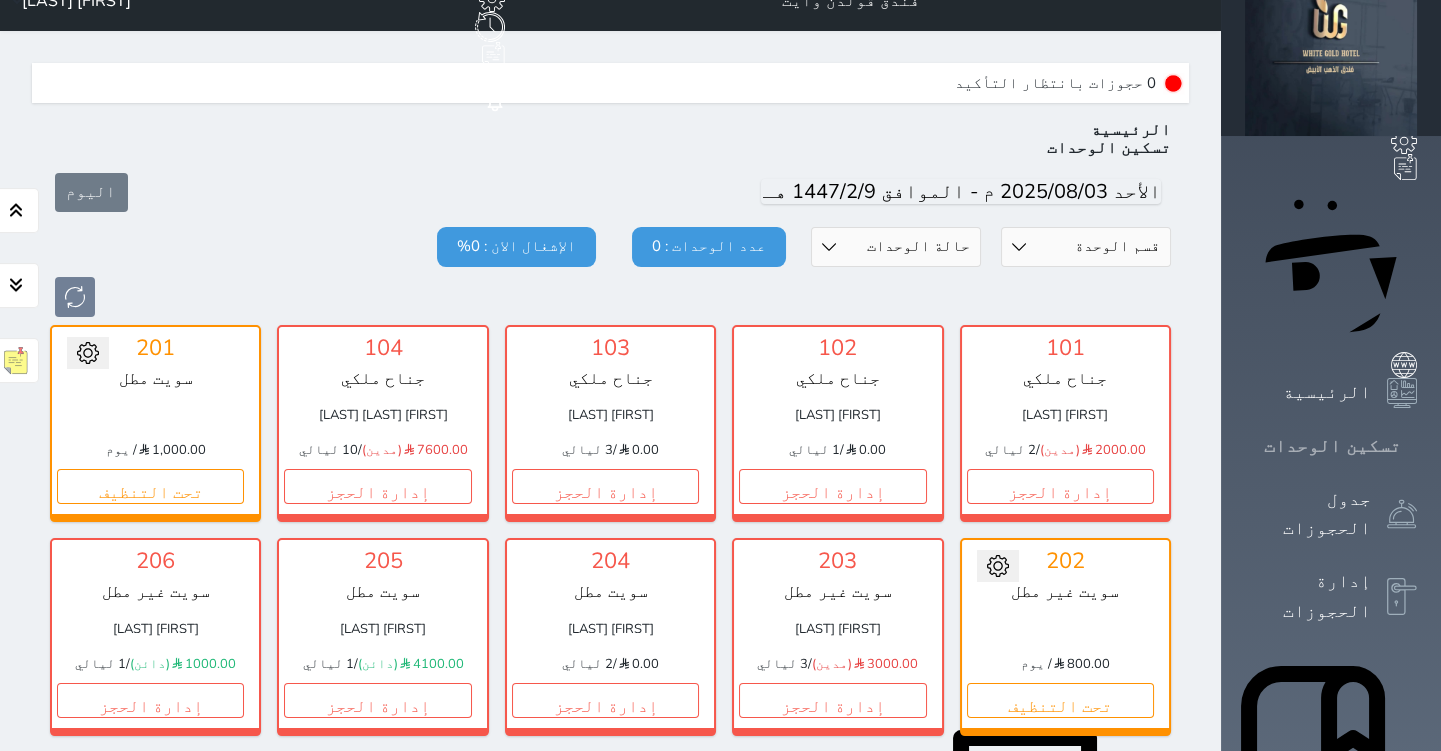 scroll, scrollTop: 60, scrollLeft: 0, axis: vertical 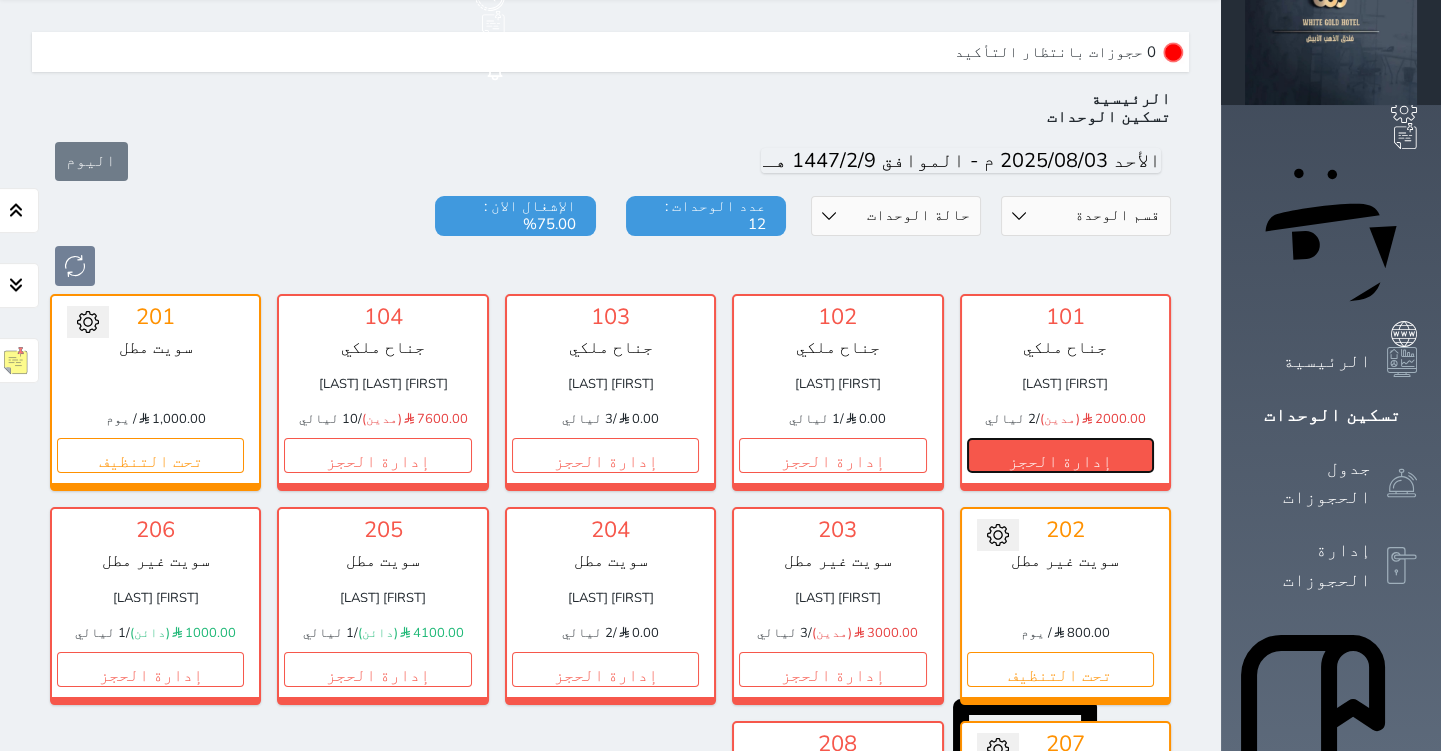 click on "إدارة الحجز" at bounding box center (1060, 455) 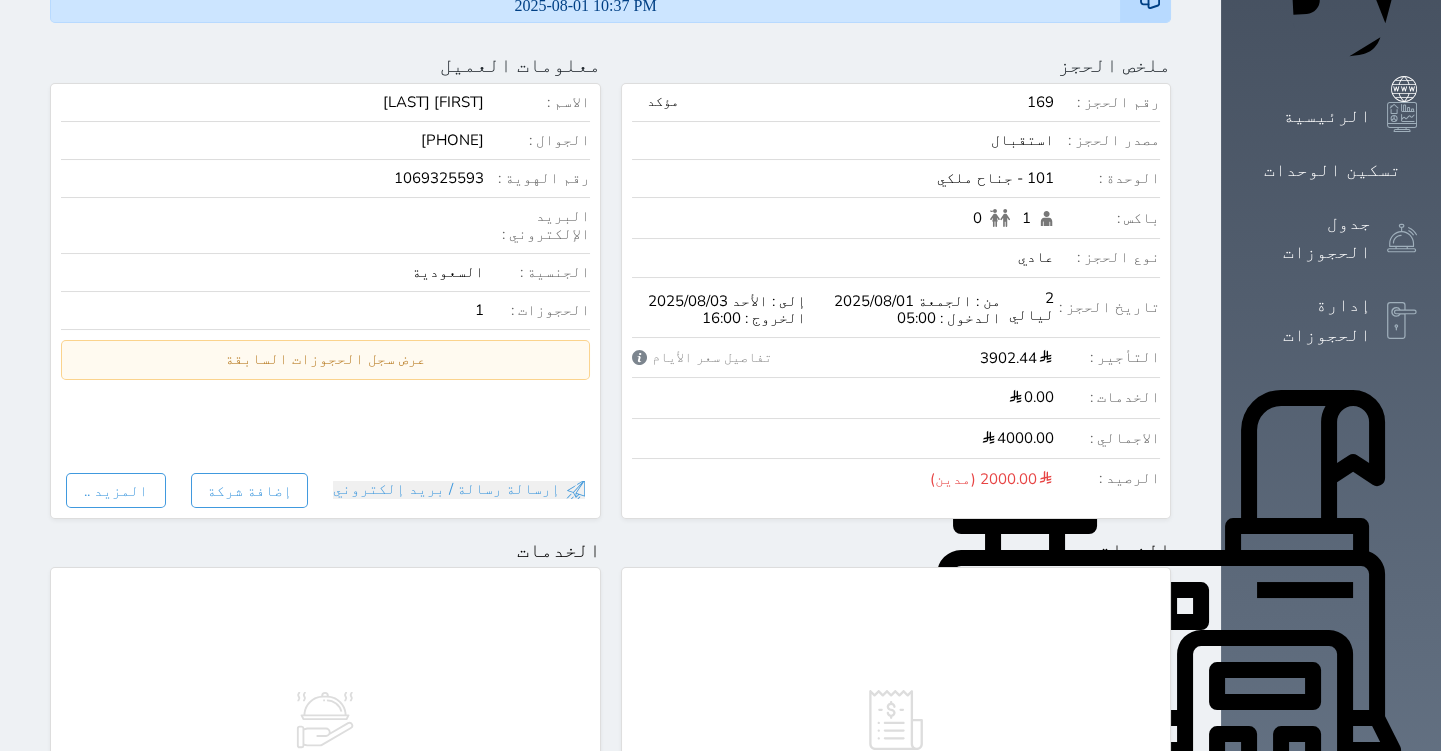 scroll, scrollTop: 727, scrollLeft: 0, axis: vertical 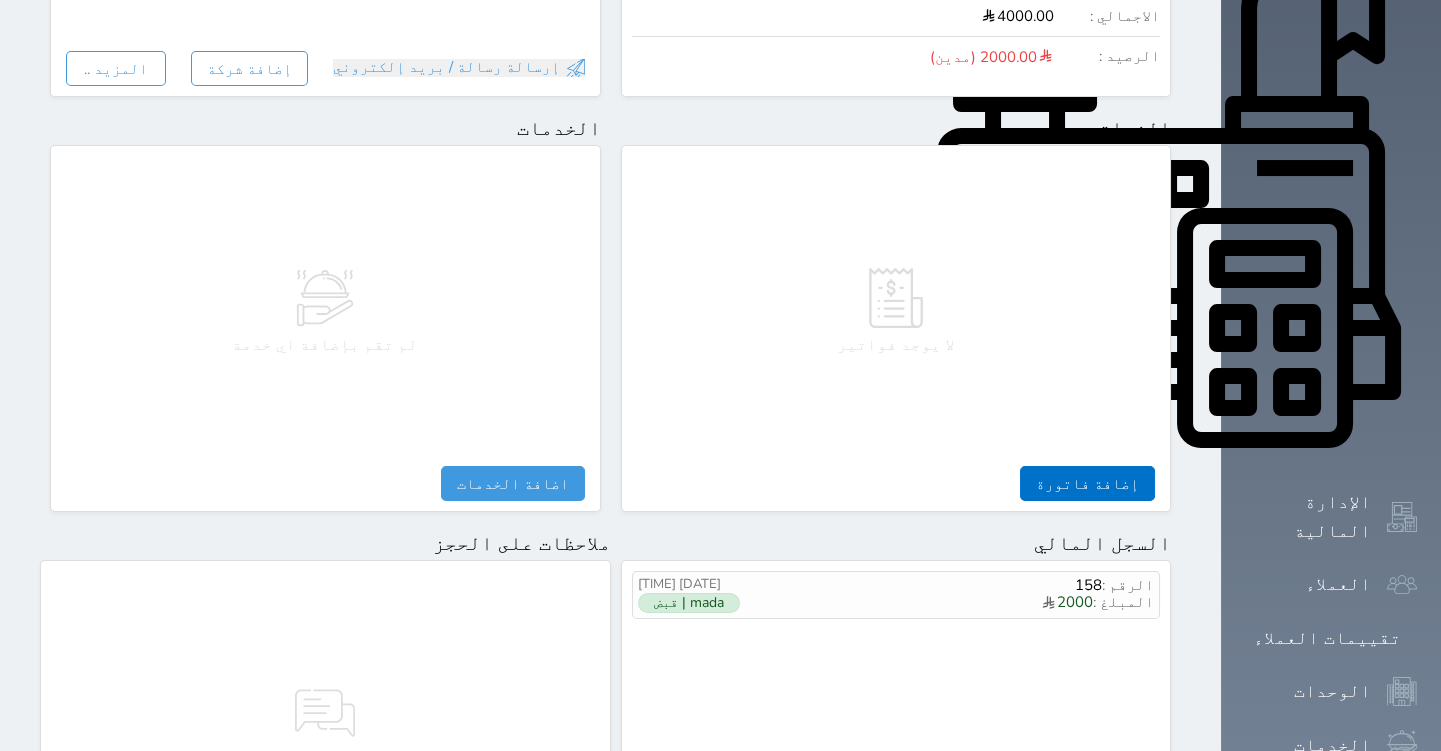 select 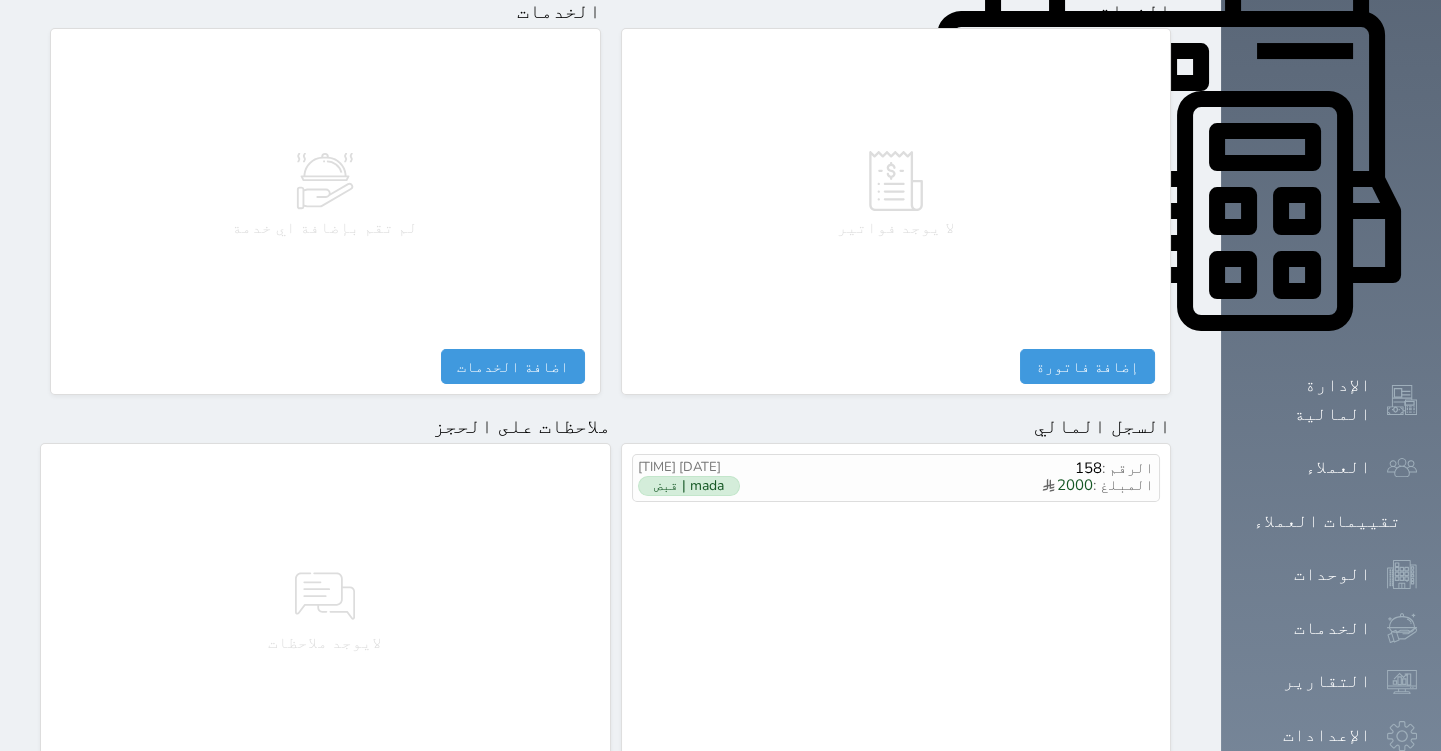 scroll, scrollTop: 973, scrollLeft: 0, axis: vertical 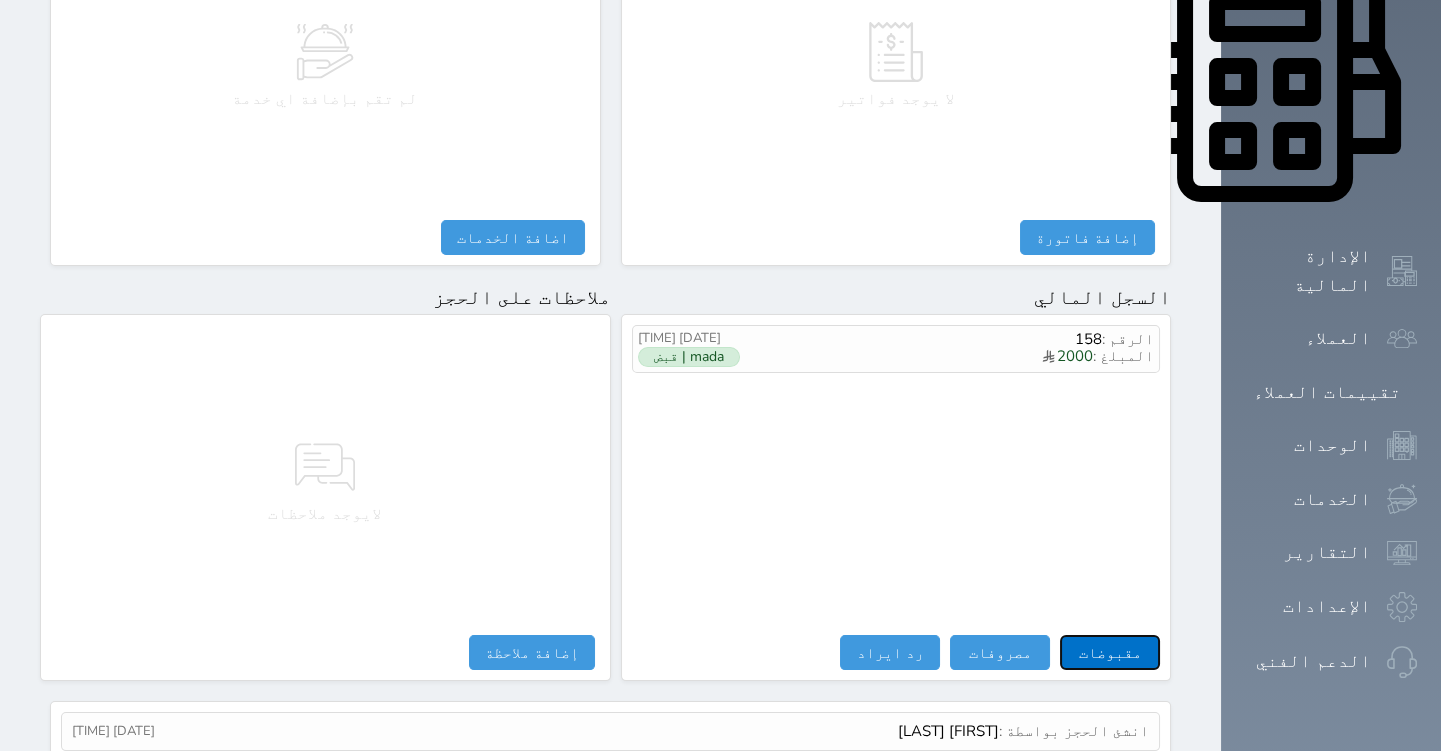 click on "مقبوضات" at bounding box center (1110, 652) 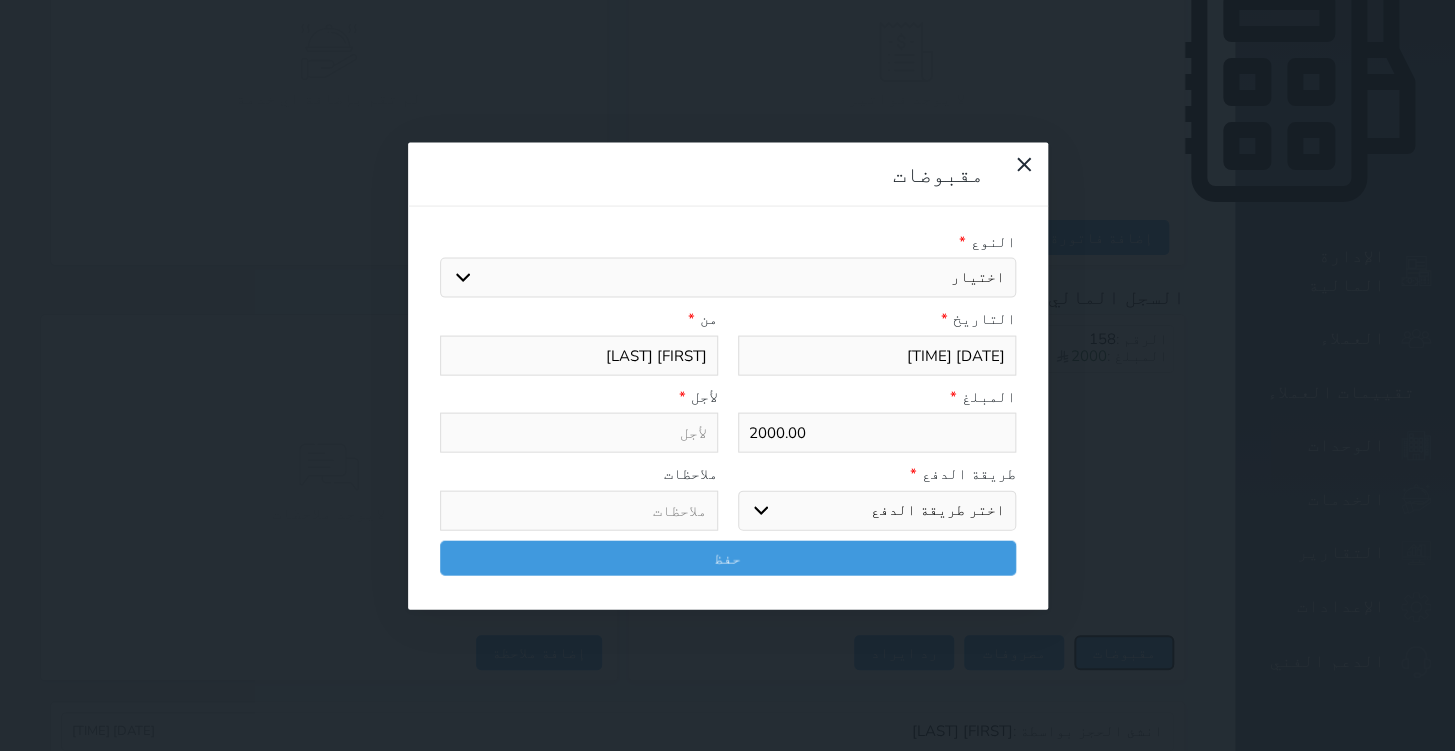 select 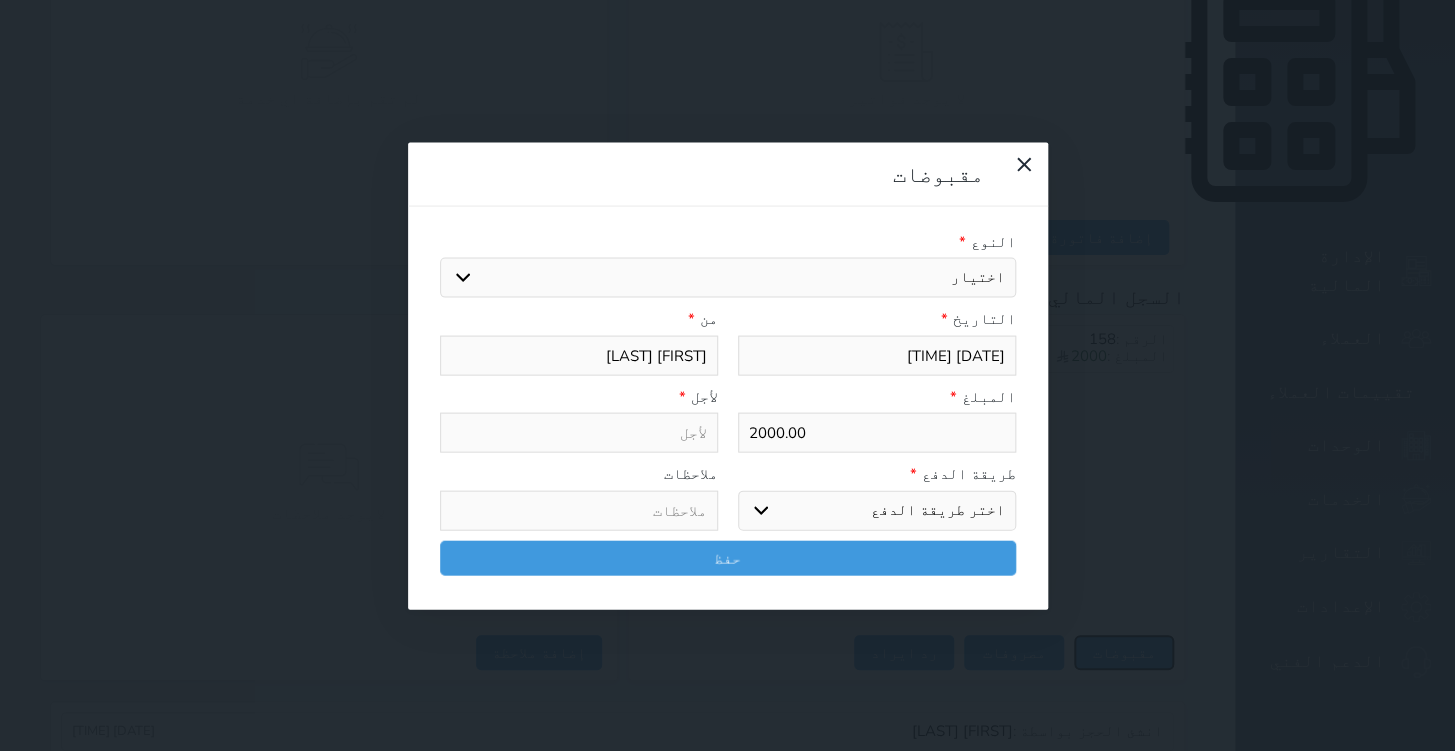 select 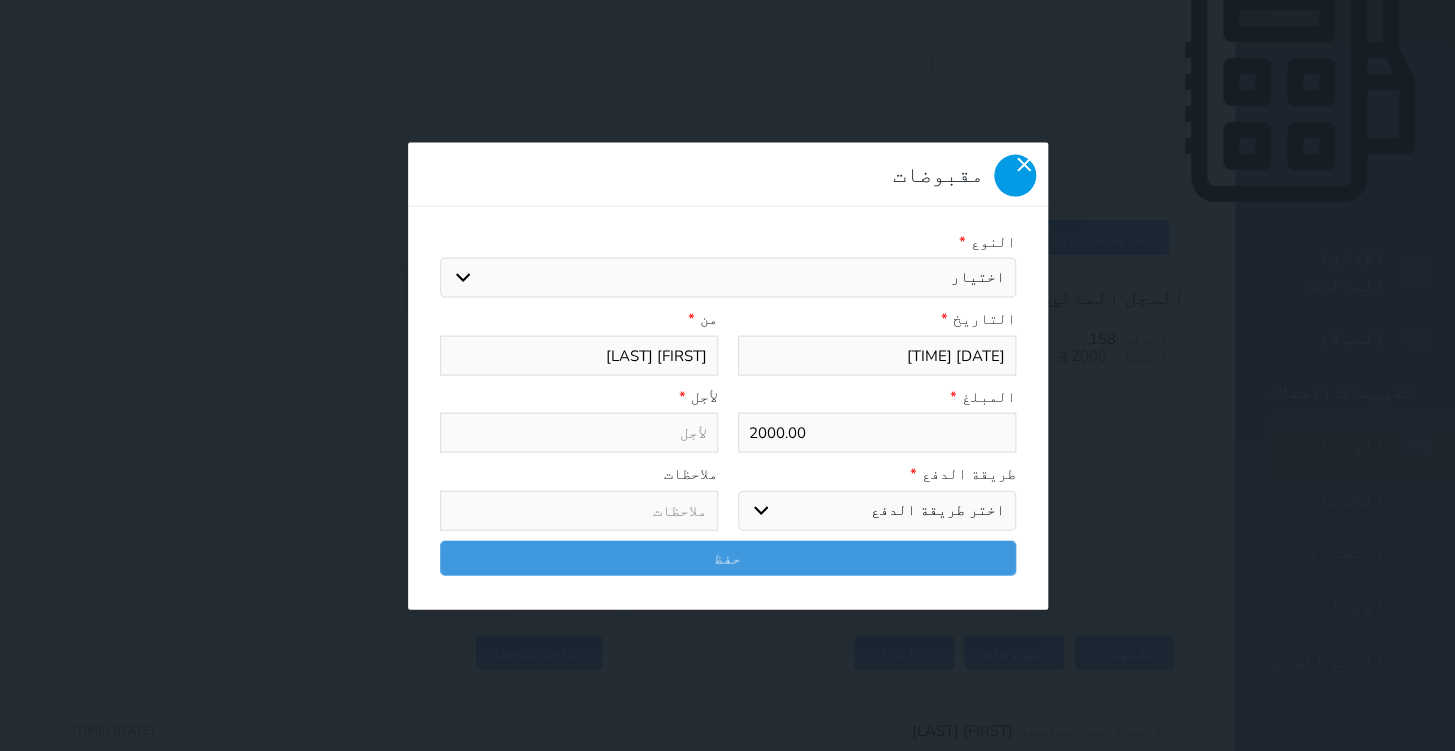 click at bounding box center (1015, 175) 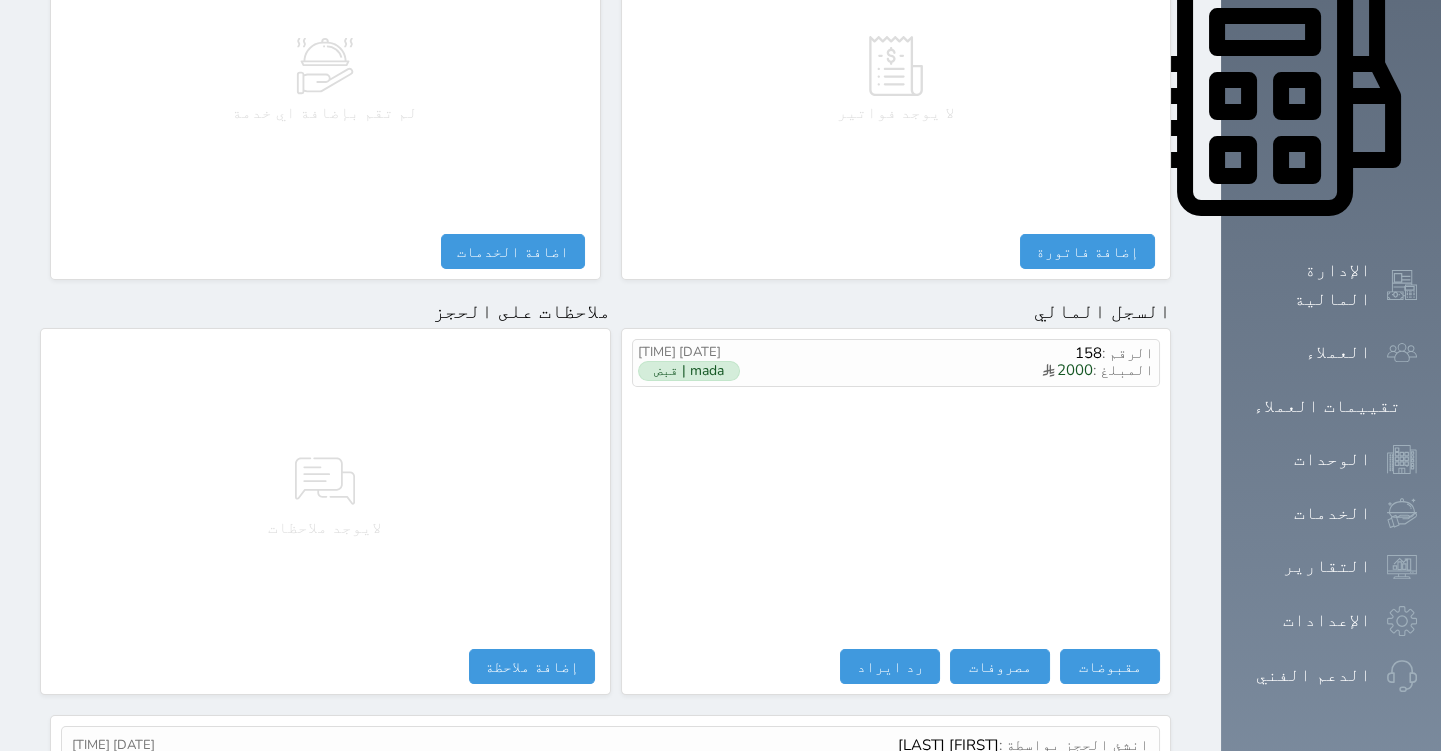 scroll, scrollTop: 973, scrollLeft: 0, axis: vertical 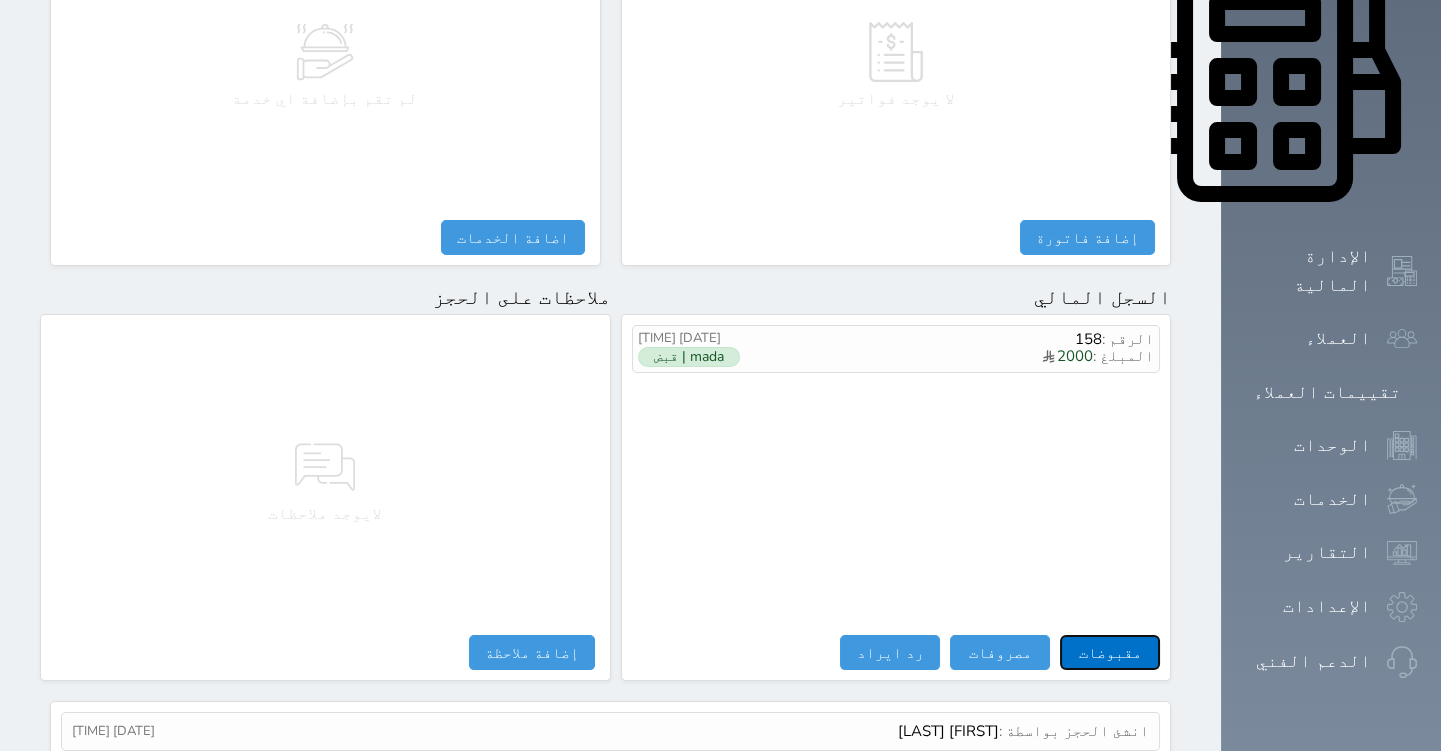 click on "مقبوضات" at bounding box center (1110, 652) 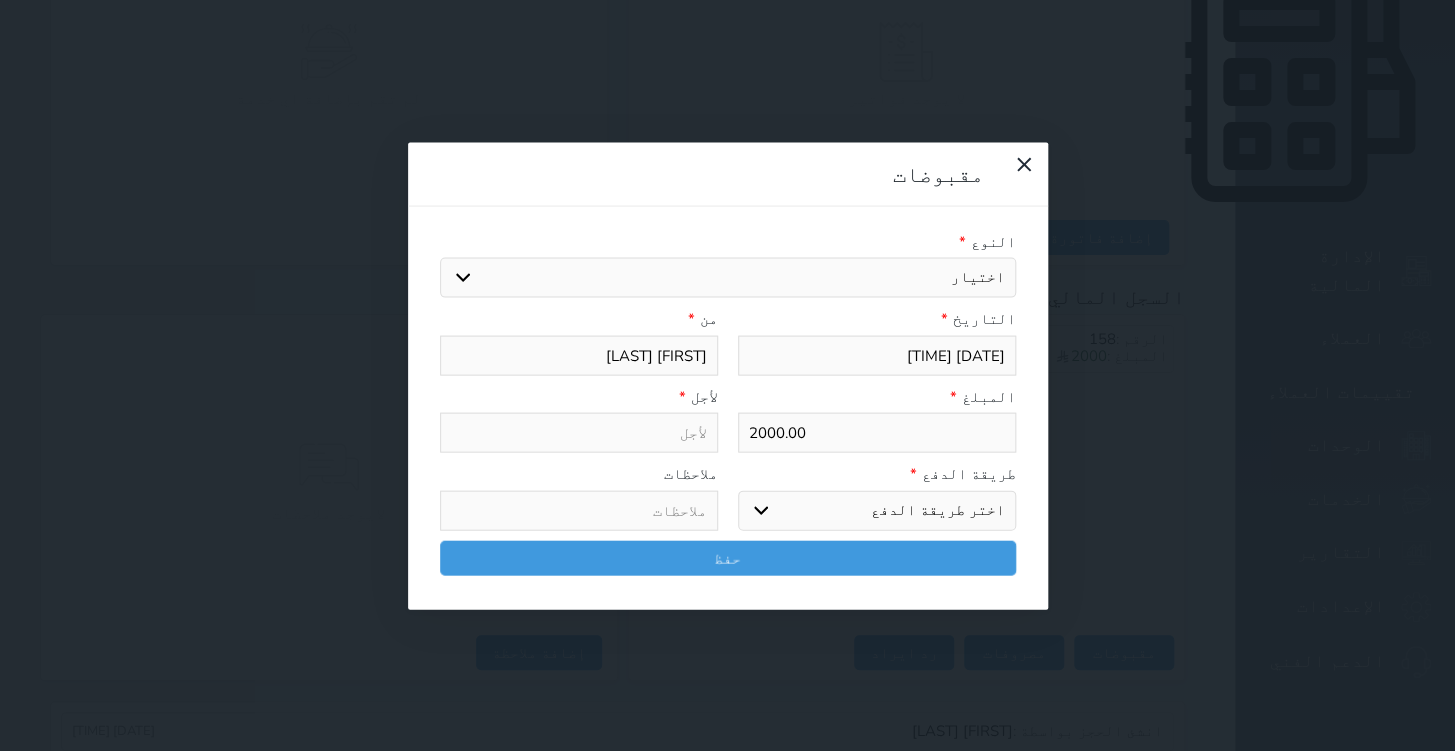 select 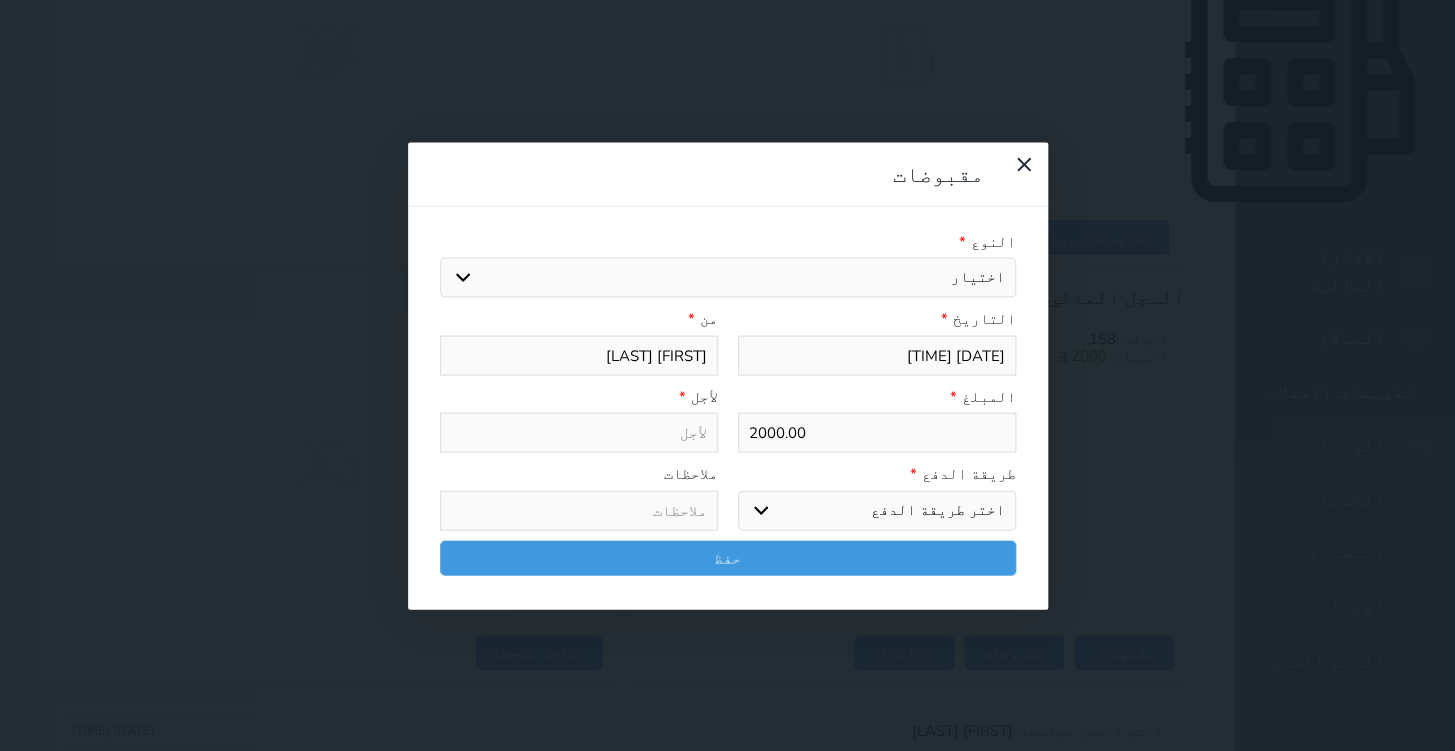 select on "90107" 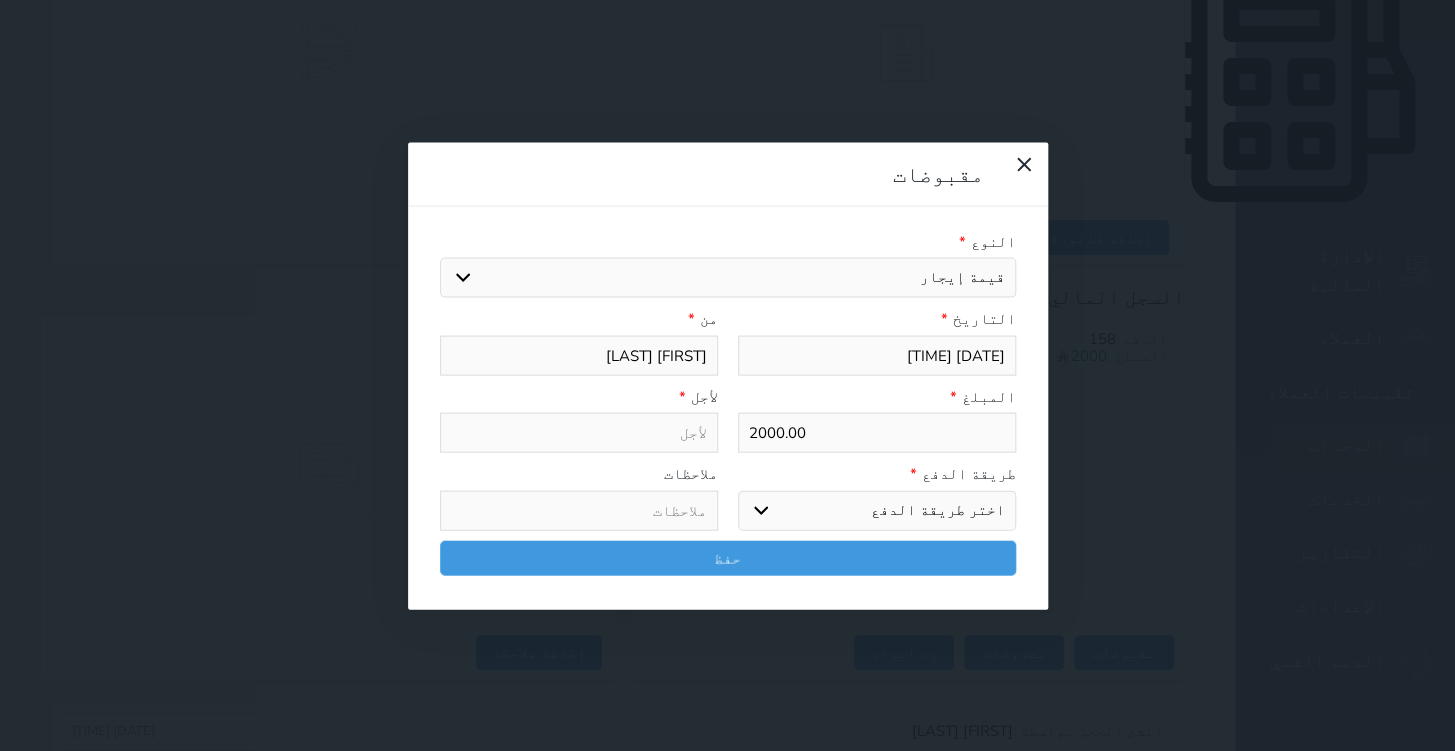 click on "اختيار   مقبوضات عامة قيمة إيجار فواتير تامين عربون لا ينطبق آخر مغسلة واي فاي - الإنترنت مواقف السيارات طعام الأغذية والمشروبات مشروبات المشروبات الباردة المشروبات الساخنة الإفطار غداء عشاء مخبز و كعك حمام سباحة الصالة الرياضية سبا و خدمات الجمال اختيار وإسقاط (خدمات النقل) ميني بار كابل - تلفزيون سرير إضافي تصفيف الشعر التسوق خدمات الجولات السياحية المنظمة خدمات الدليل السياحي" at bounding box center (728, 278) 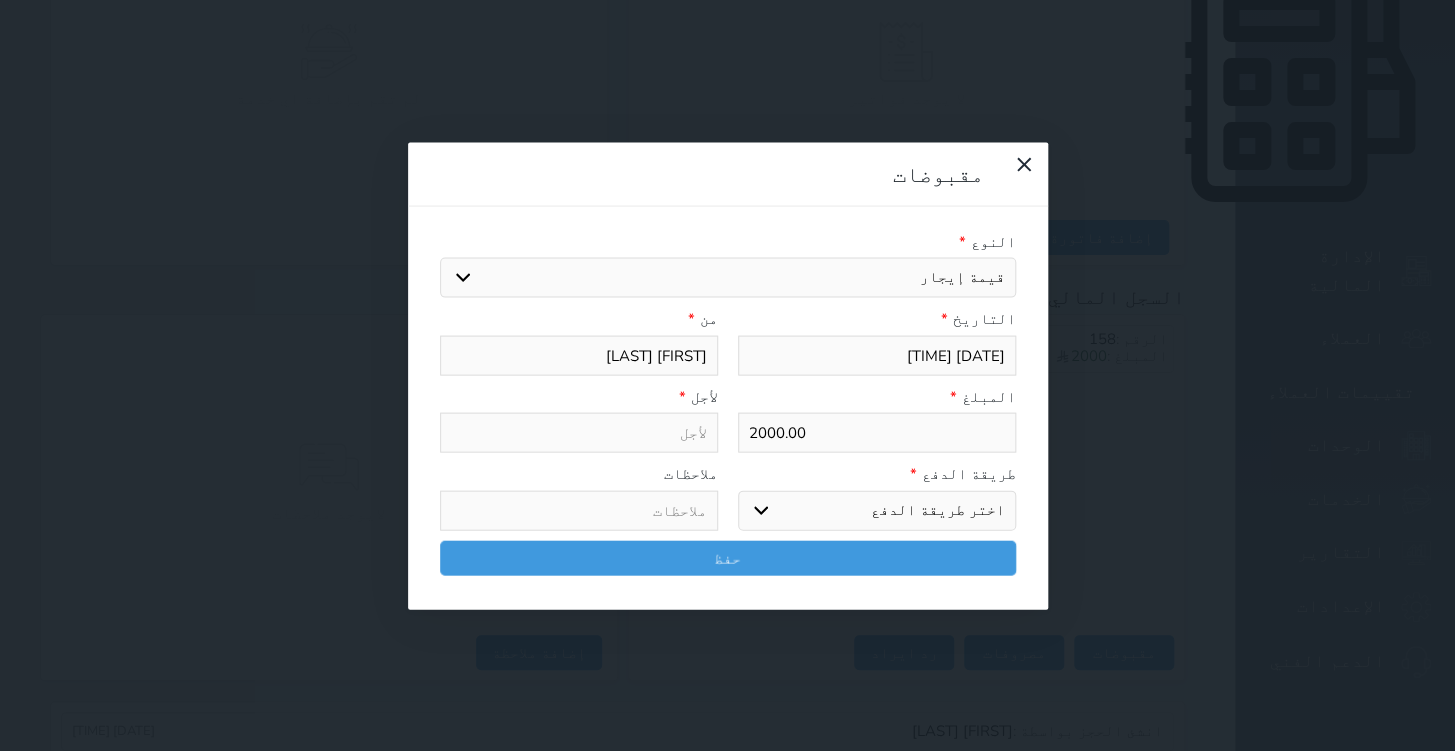 select 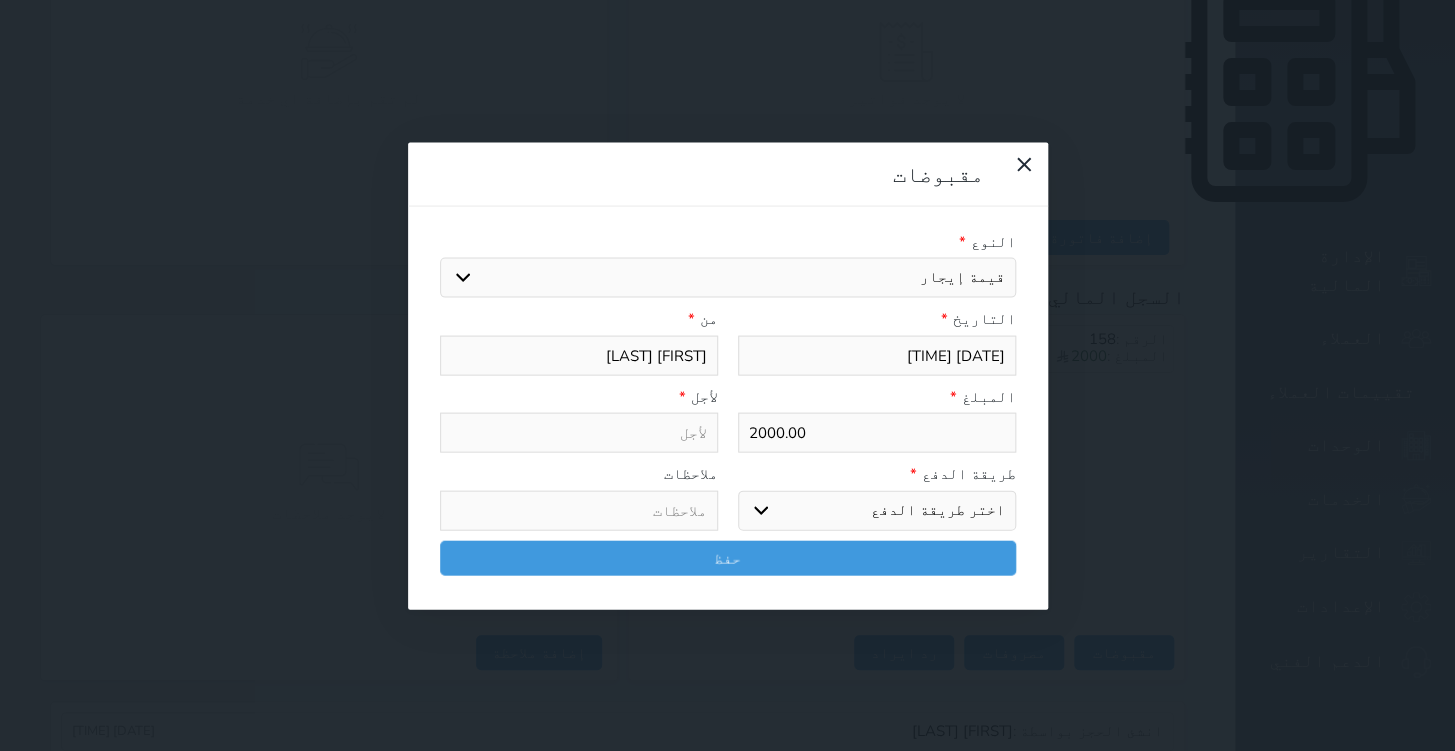 click on "2000.00" at bounding box center [877, 433] 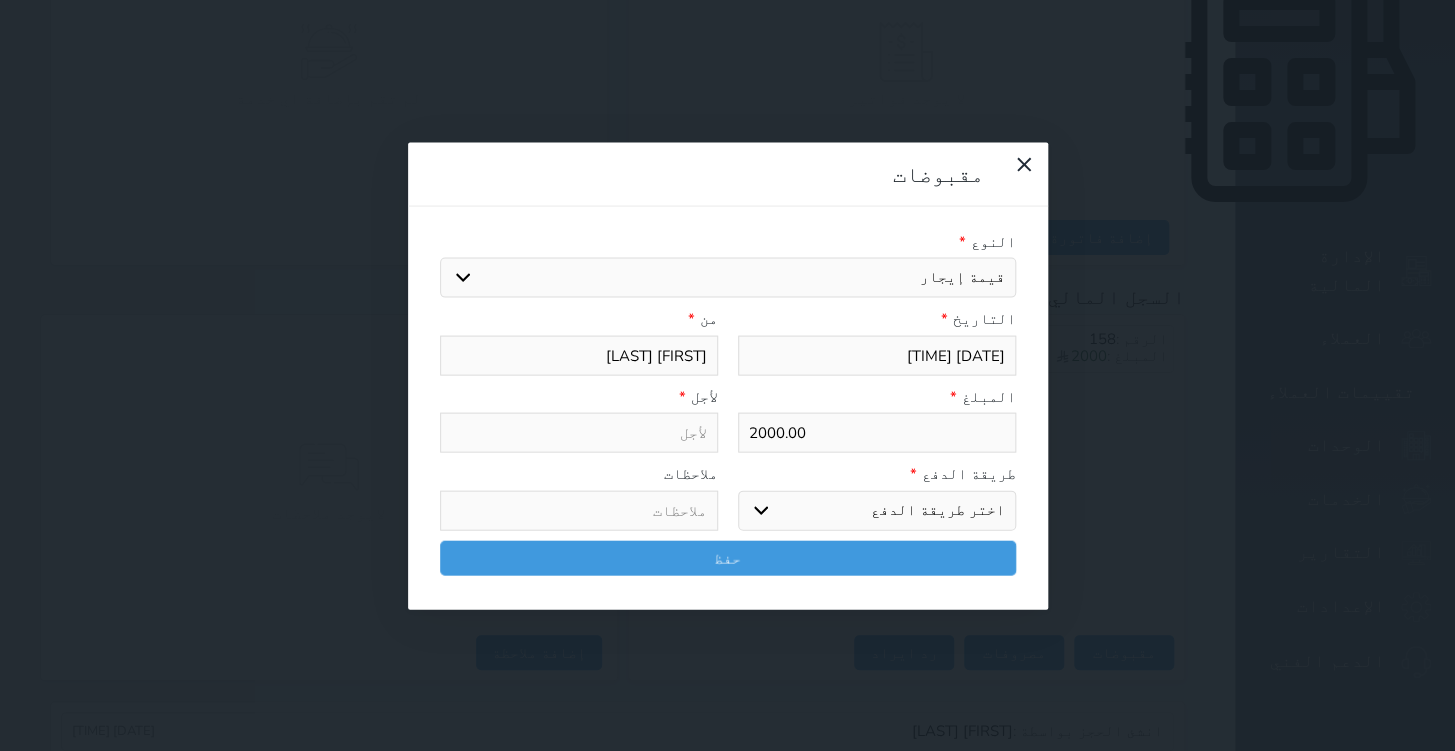 type on "قيمة إيجار - الوحدة - 101" 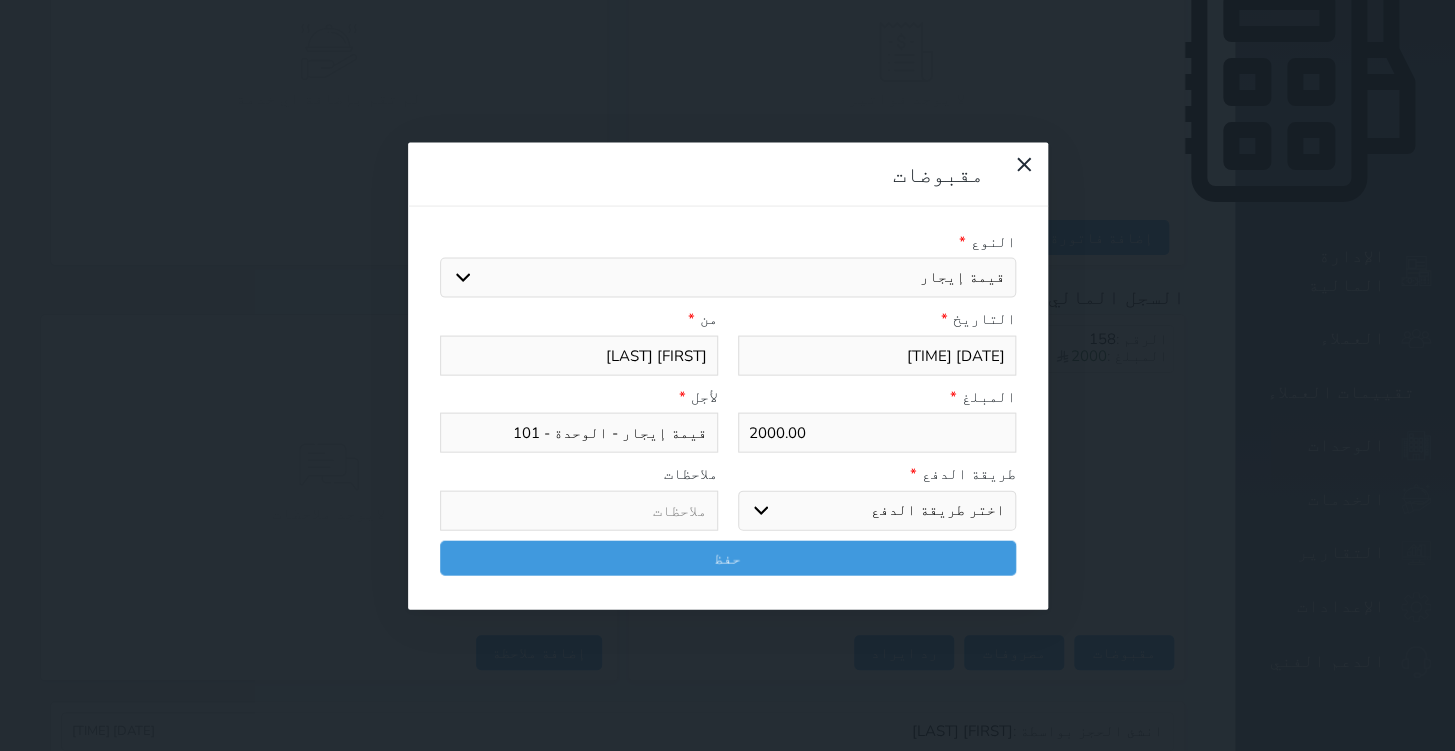 click on "اختر طريقة الدفع   دفع نقدى   تحويل بنكى   مدى   بطاقة ائتمان   آجل" at bounding box center (877, 510) 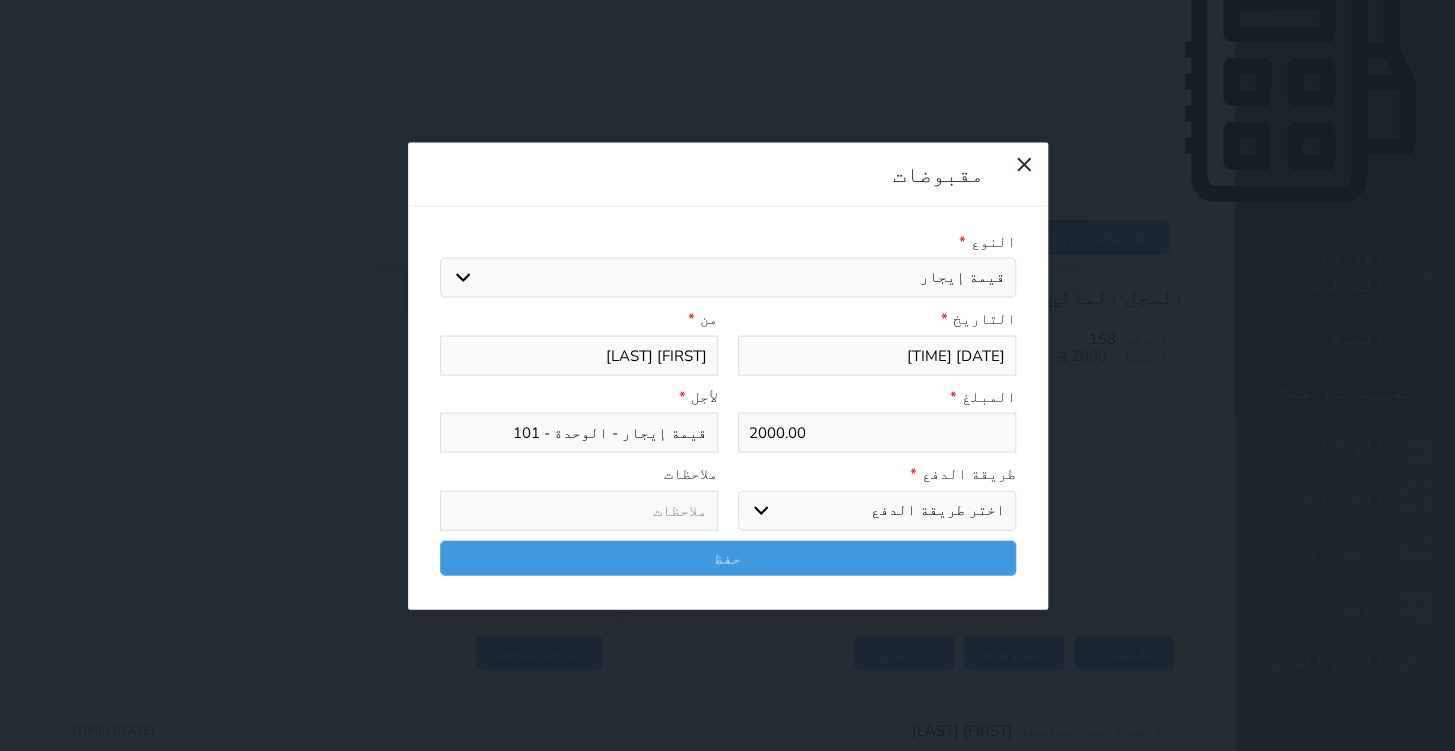 select on "mada" 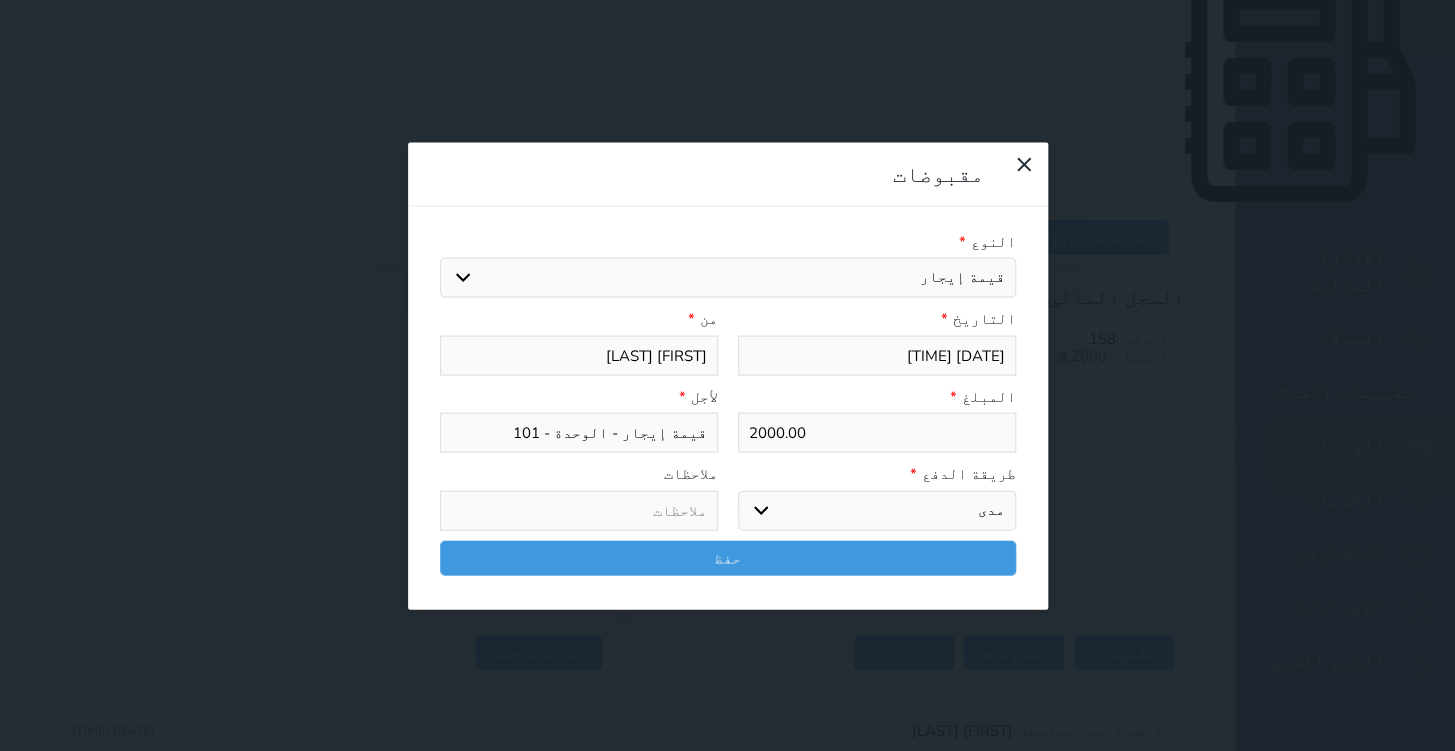 click on "اختر طريقة الدفع   دفع نقدى   تحويل بنكى   مدى   بطاقة ائتمان   آجل" at bounding box center (877, 510) 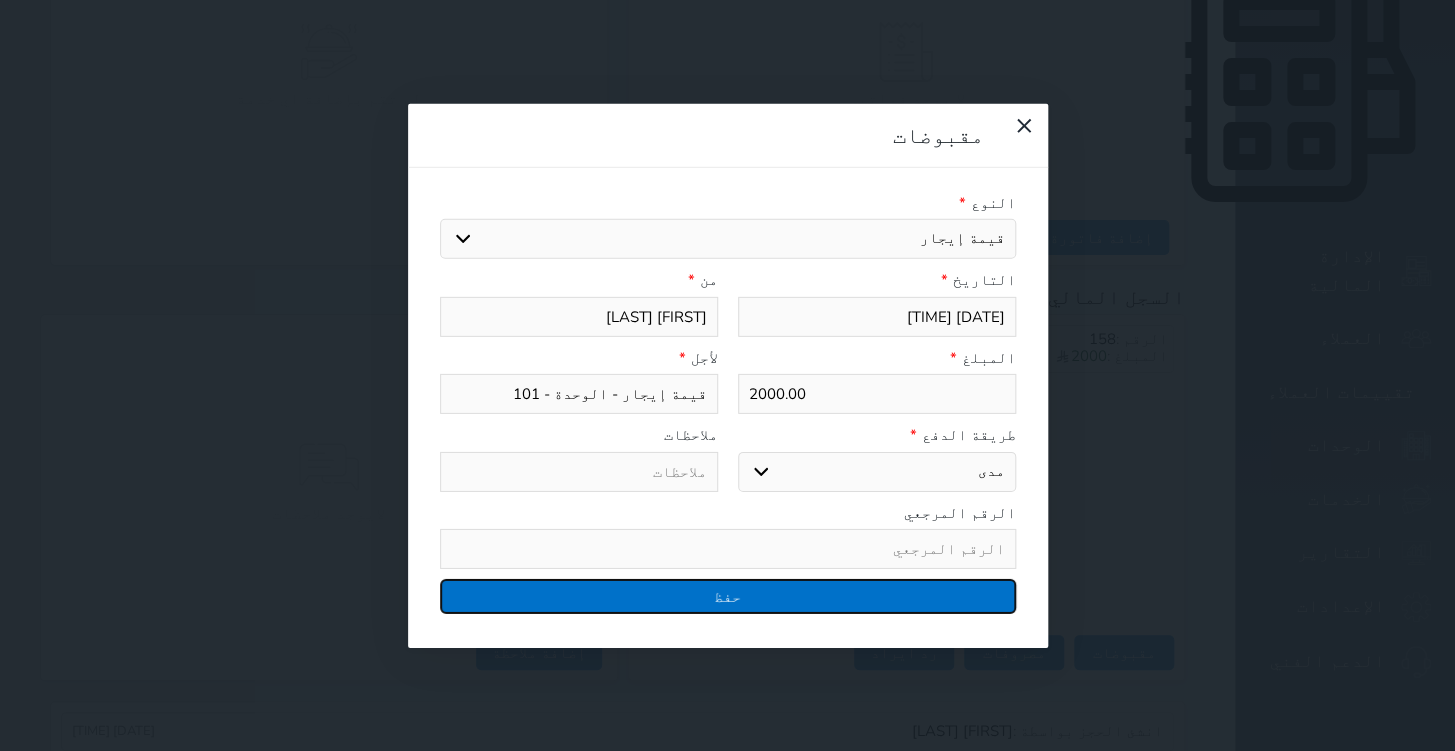 click on "حفظ" at bounding box center (728, 596) 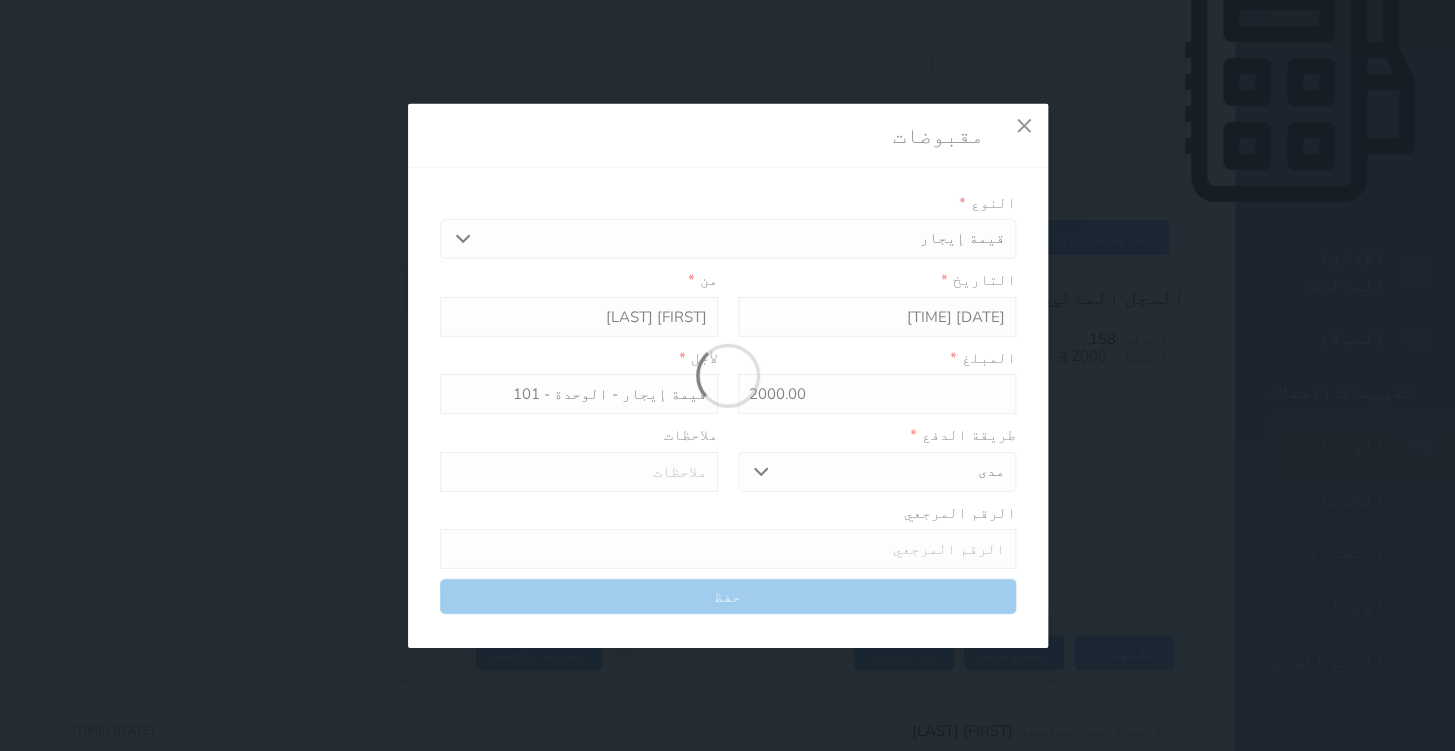 select 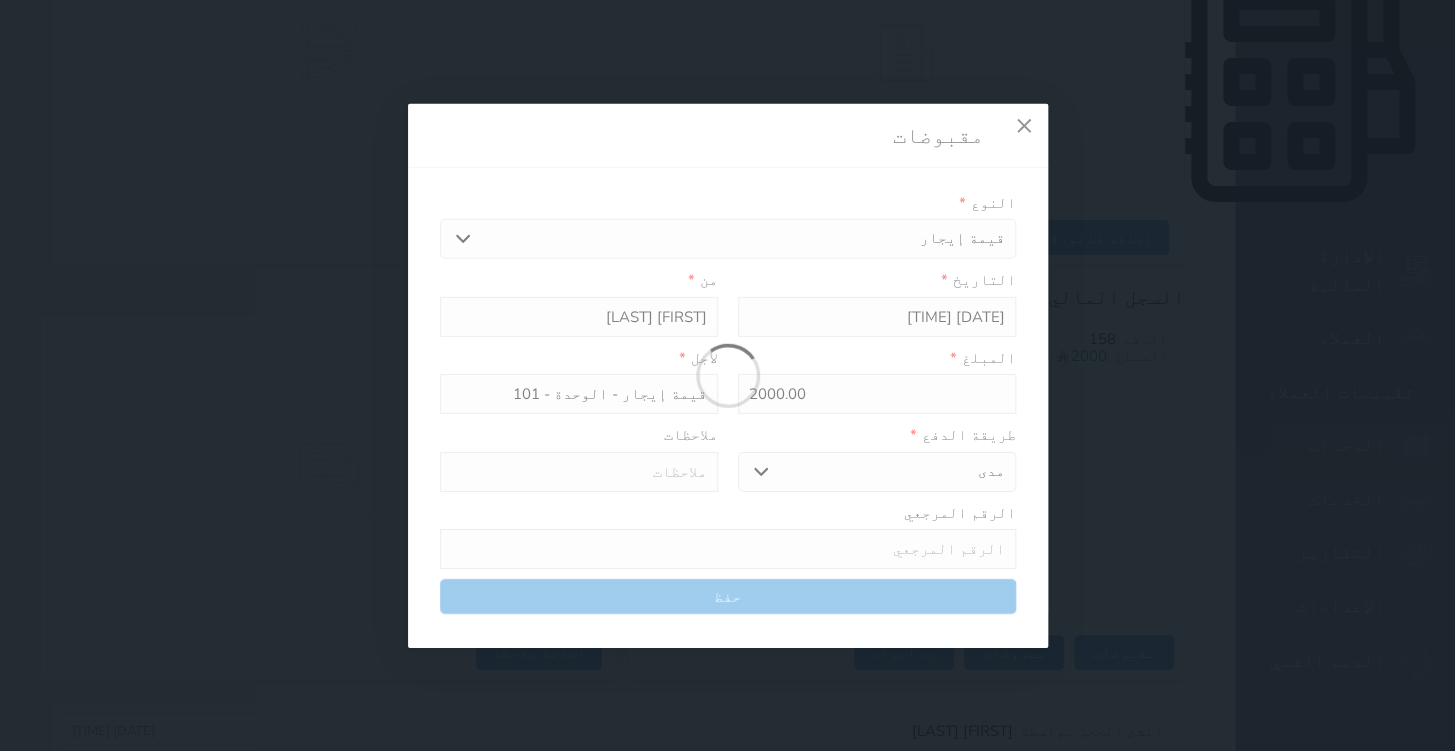 type 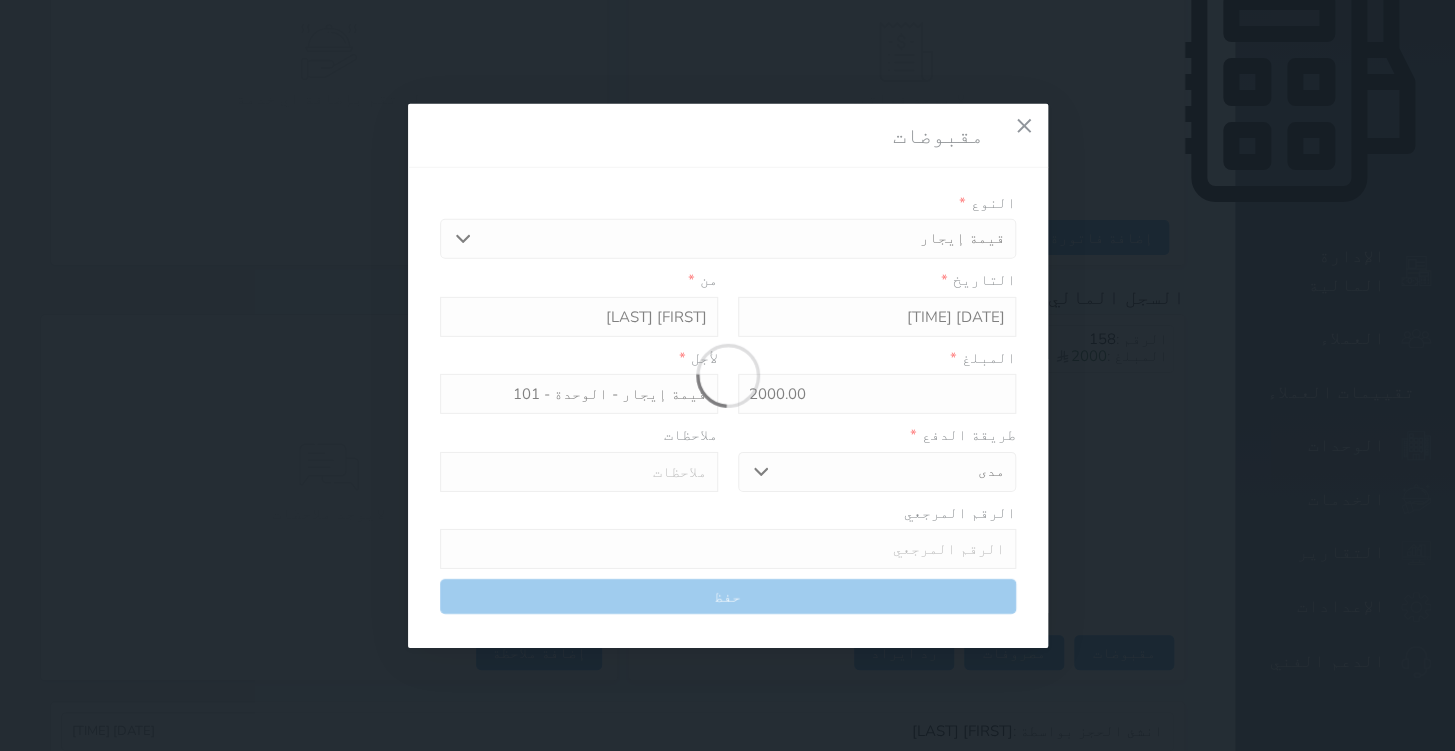 type on "0" 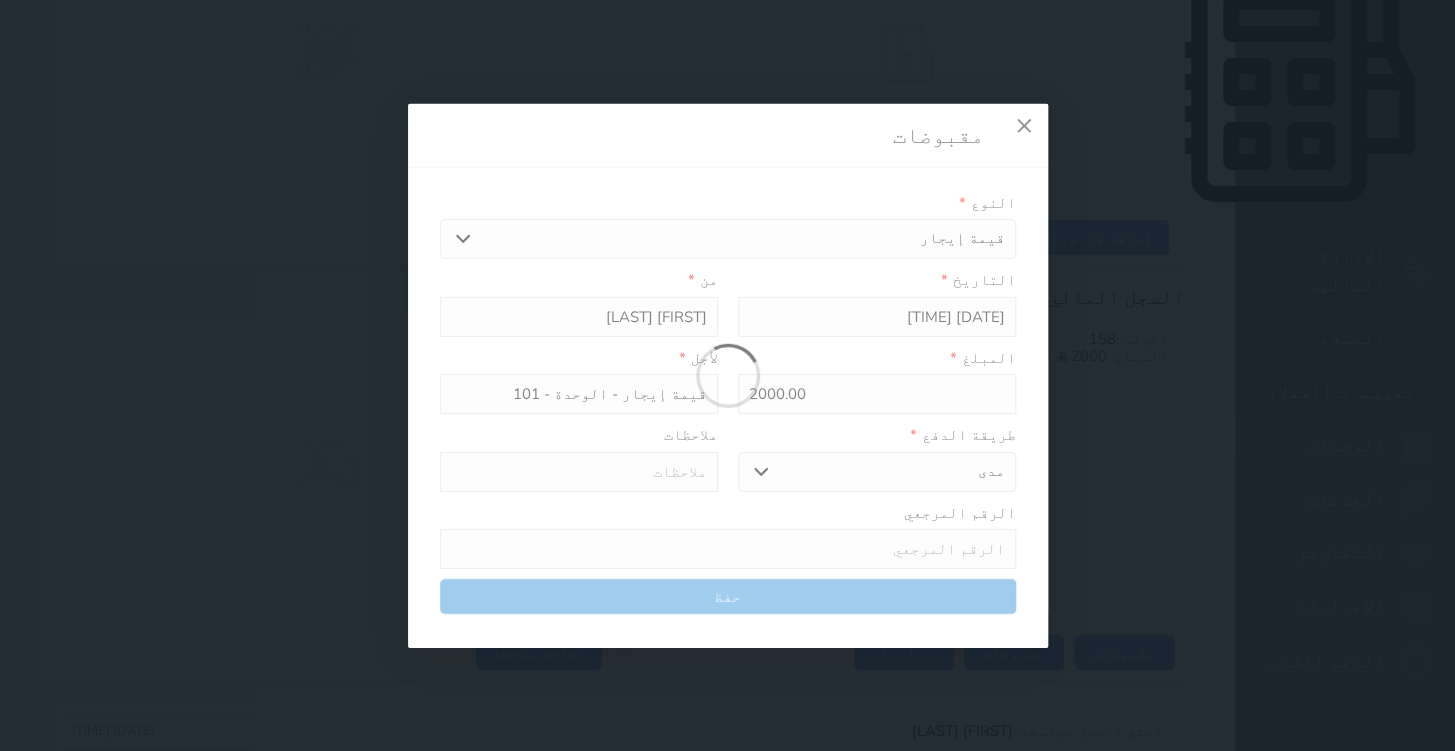 select 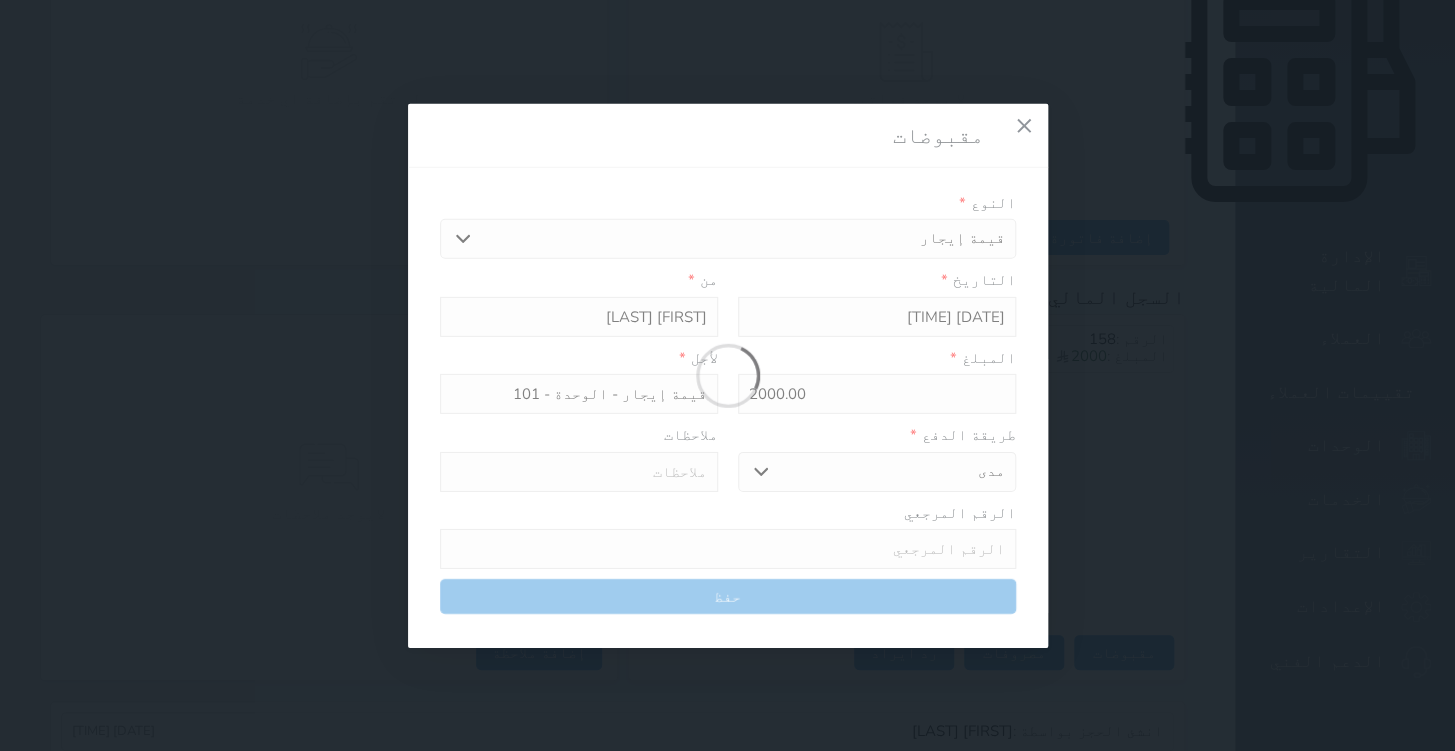 type on "0" 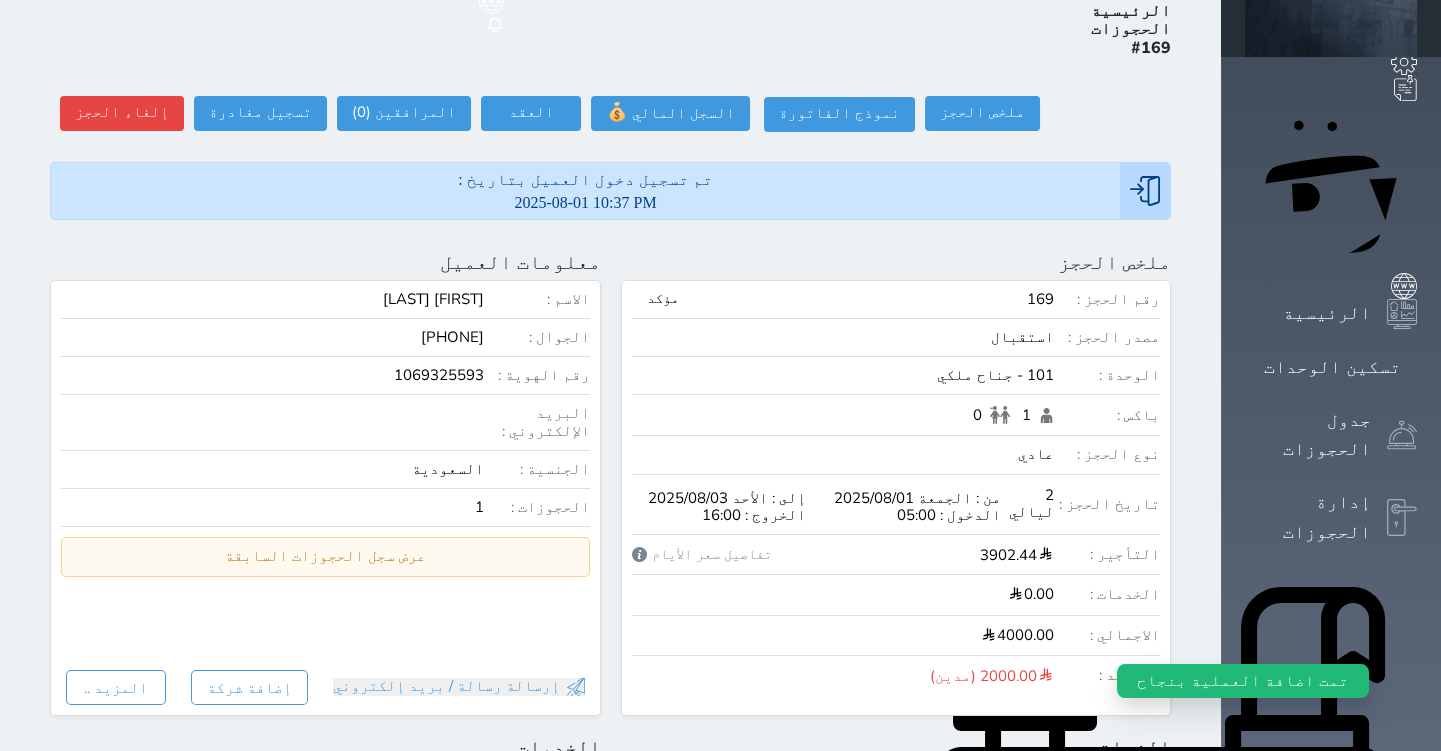 scroll, scrollTop: 0, scrollLeft: 0, axis: both 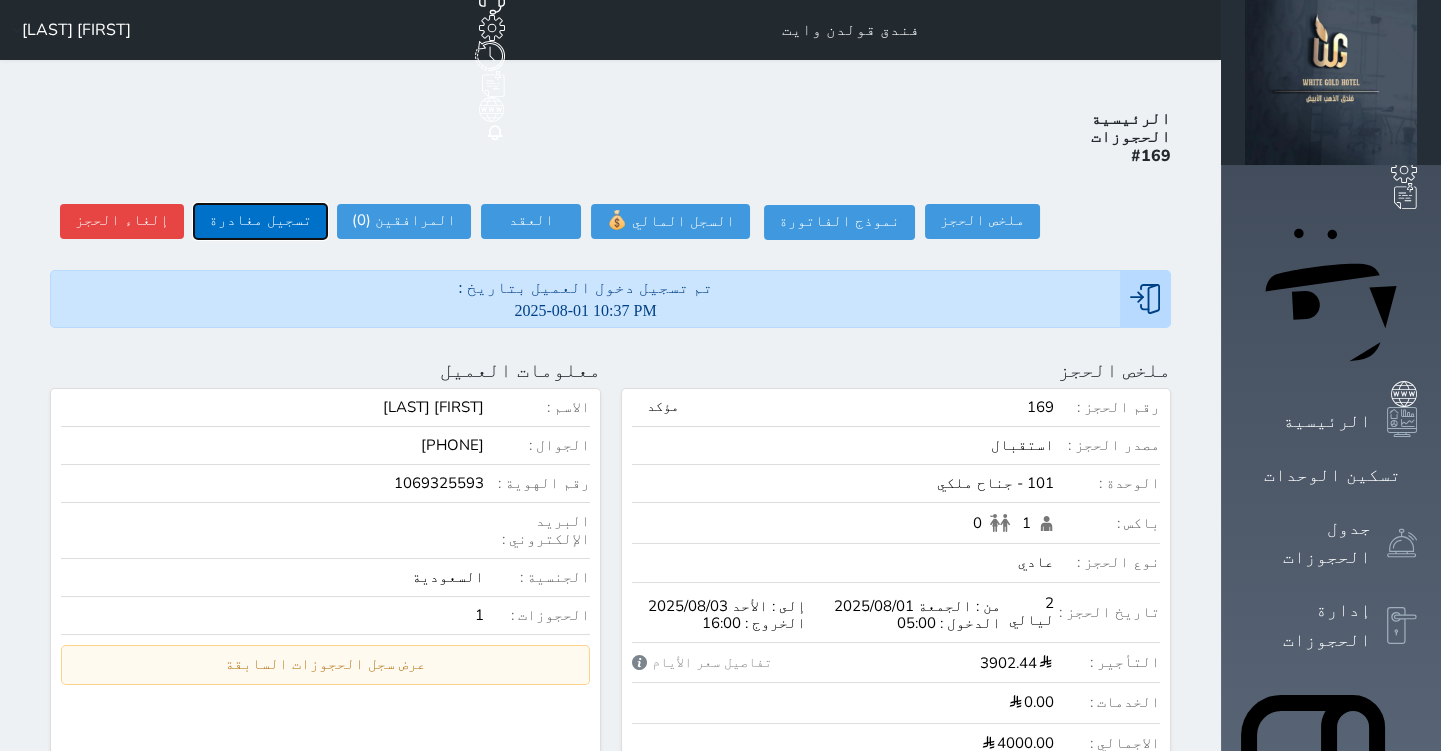 click on "تسجيل مغادرة" at bounding box center [260, 221] 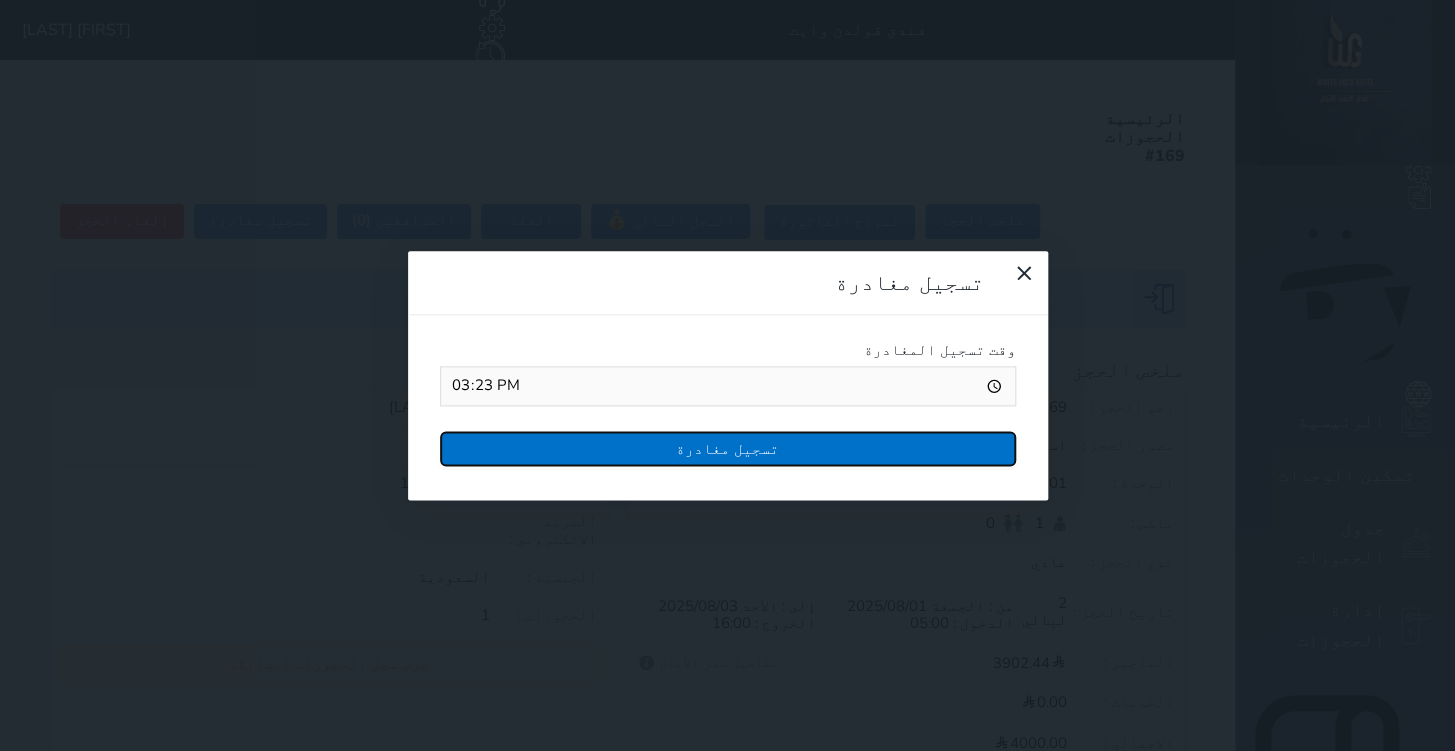click on "تسجيل مغادرة" at bounding box center [728, 448] 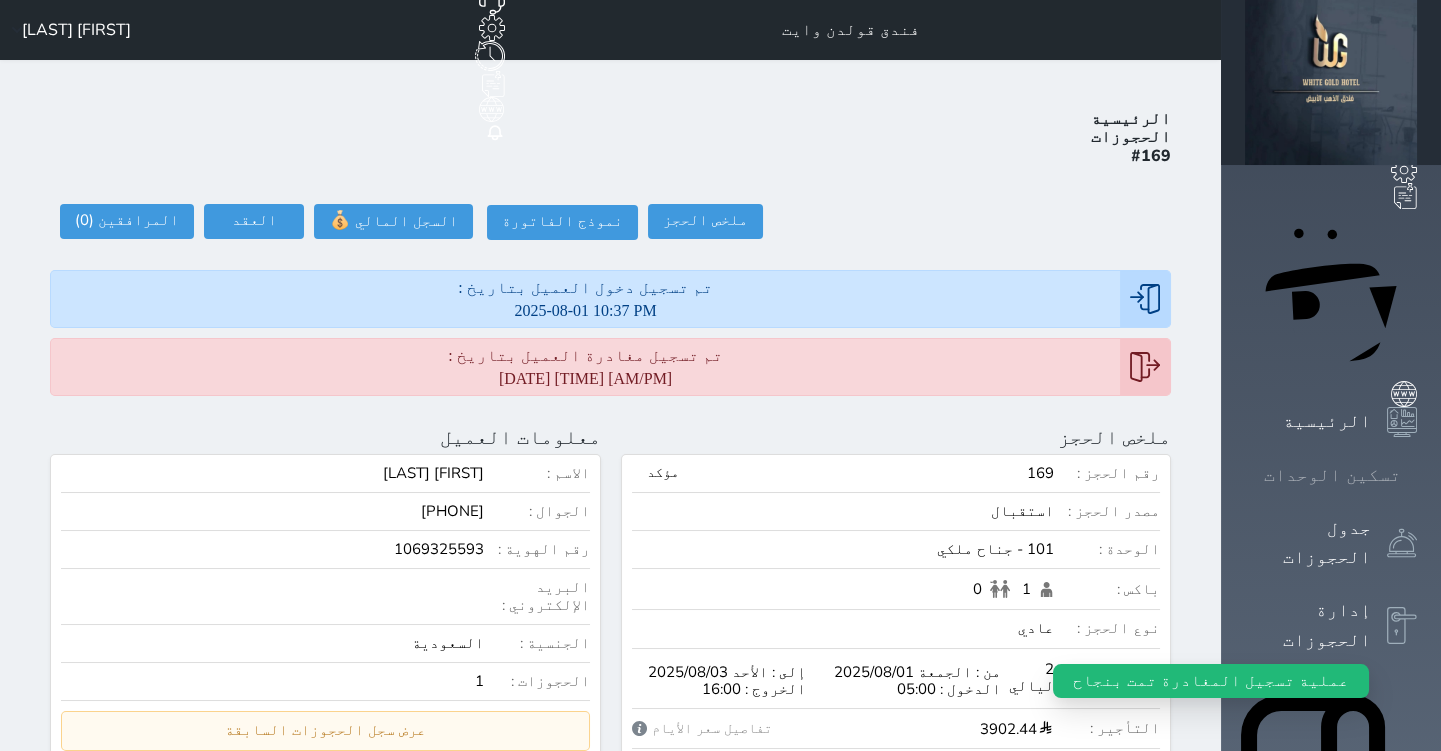 click on "تسكين الوحدات" at bounding box center [1332, 475] 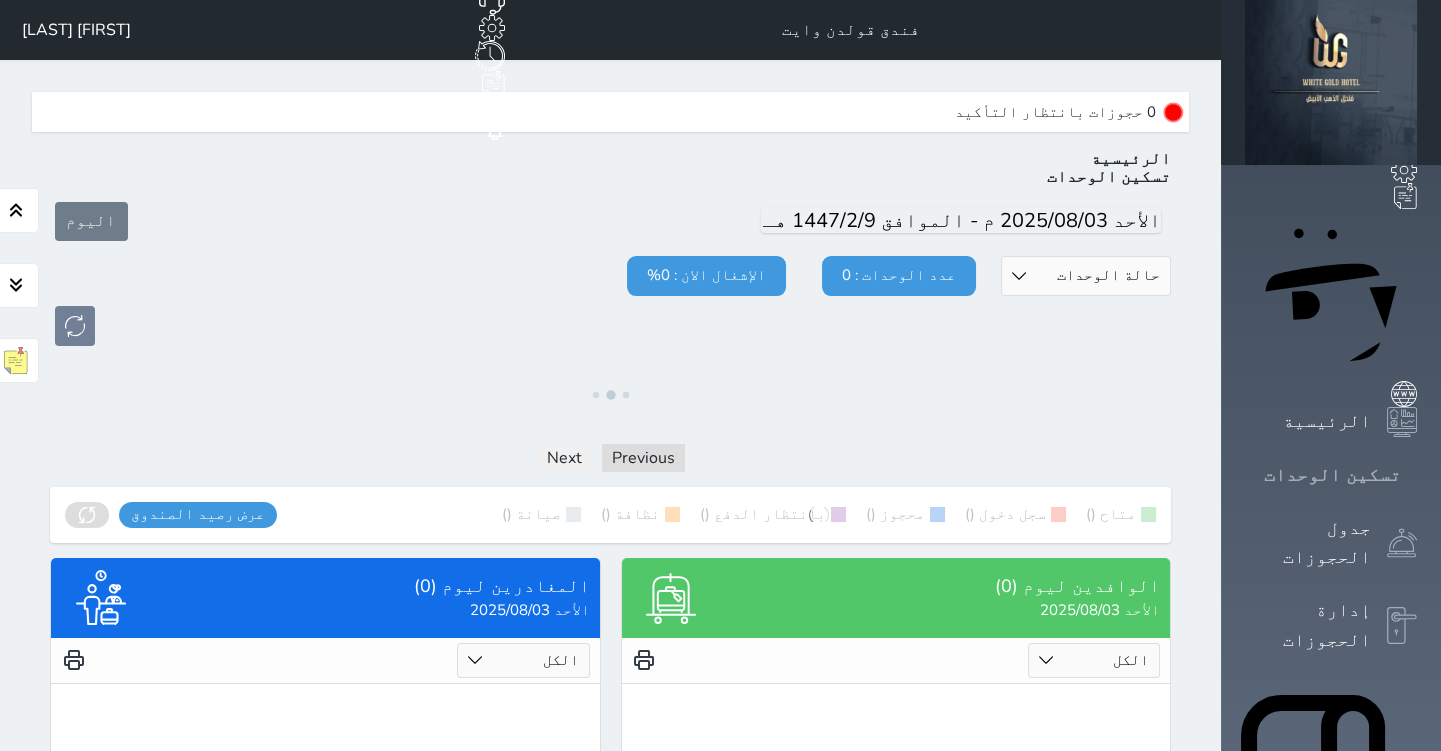 click on "تسكين الوحدات" at bounding box center [1332, 475] 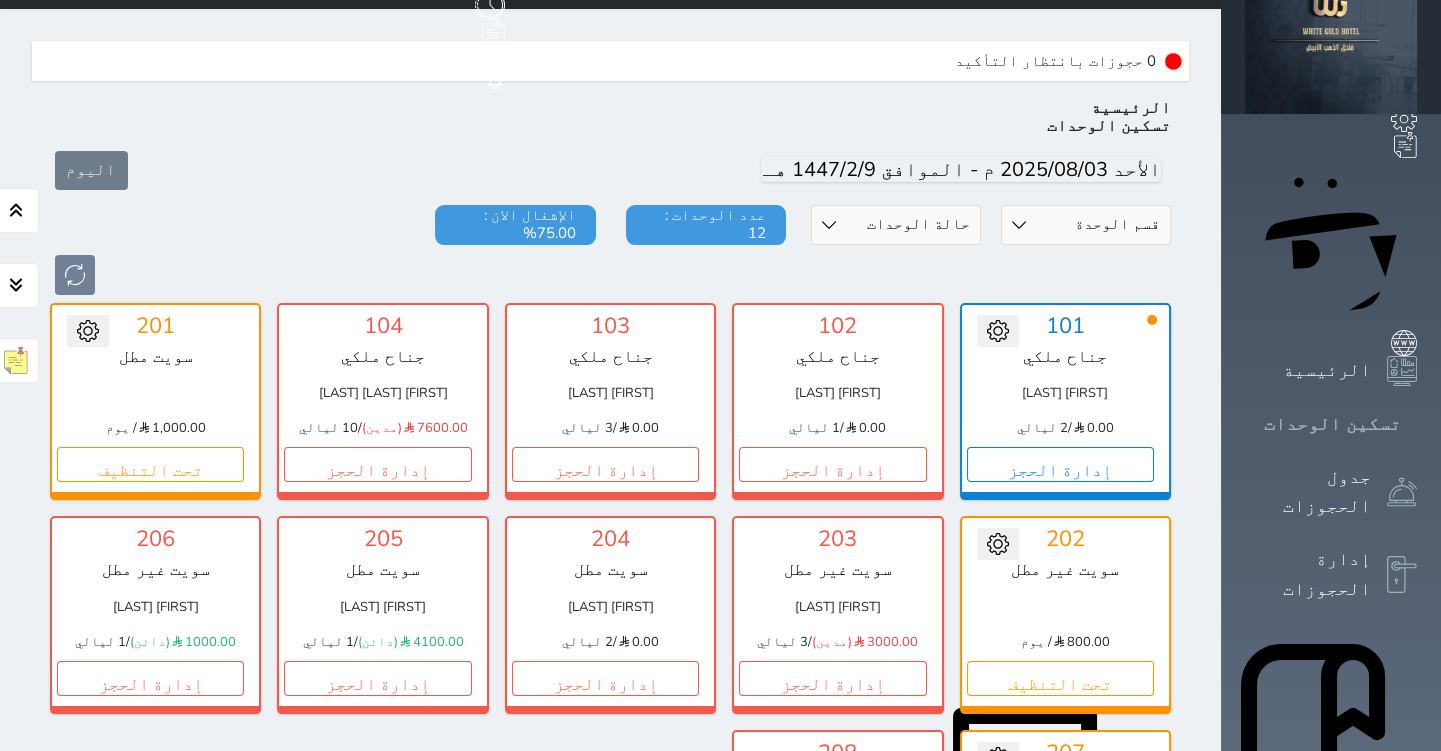 scroll, scrollTop: 60, scrollLeft: 0, axis: vertical 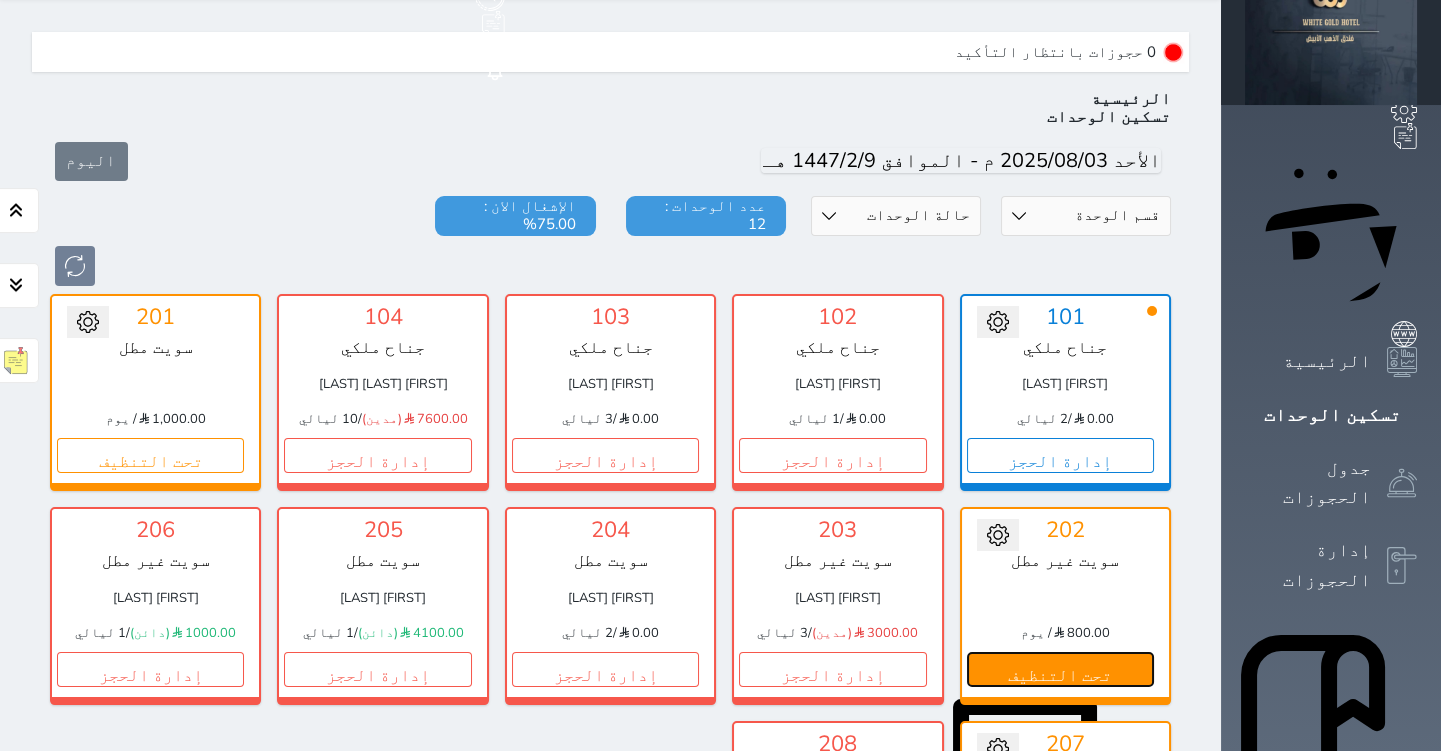 click on "تحت التنظيف" at bounding box center (1060, 669) 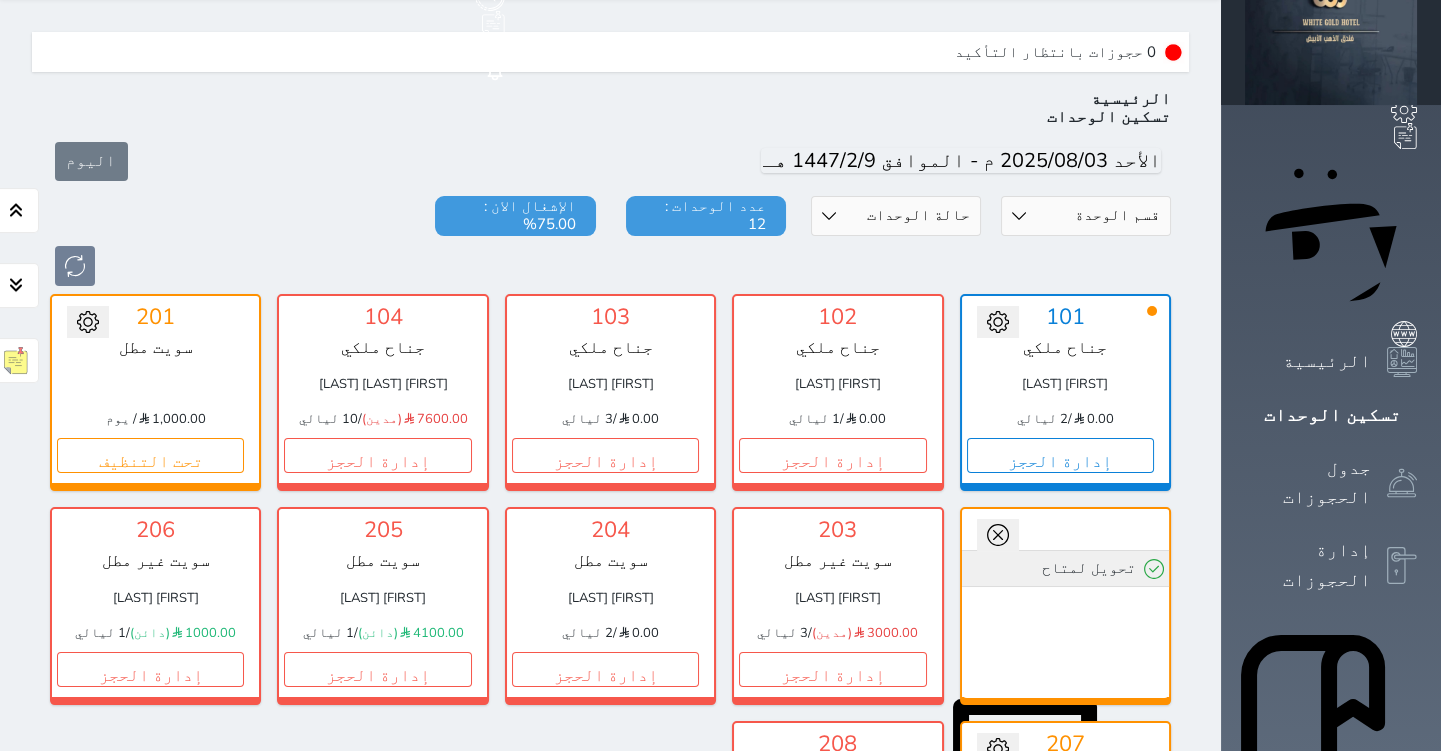 click on "تحويل لمتاح" at bounding box center [1065, 568] 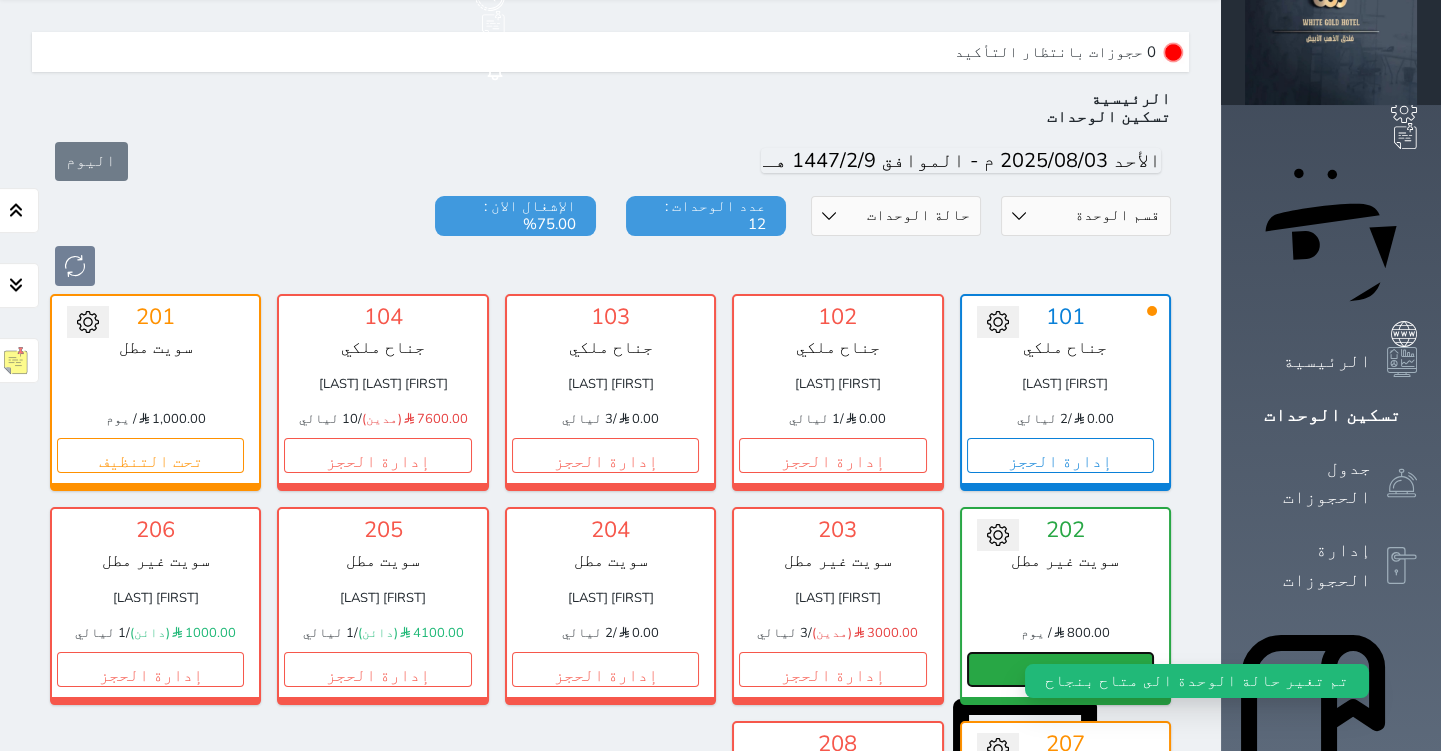 click on "حجز" at bounding box center [1060, 669] 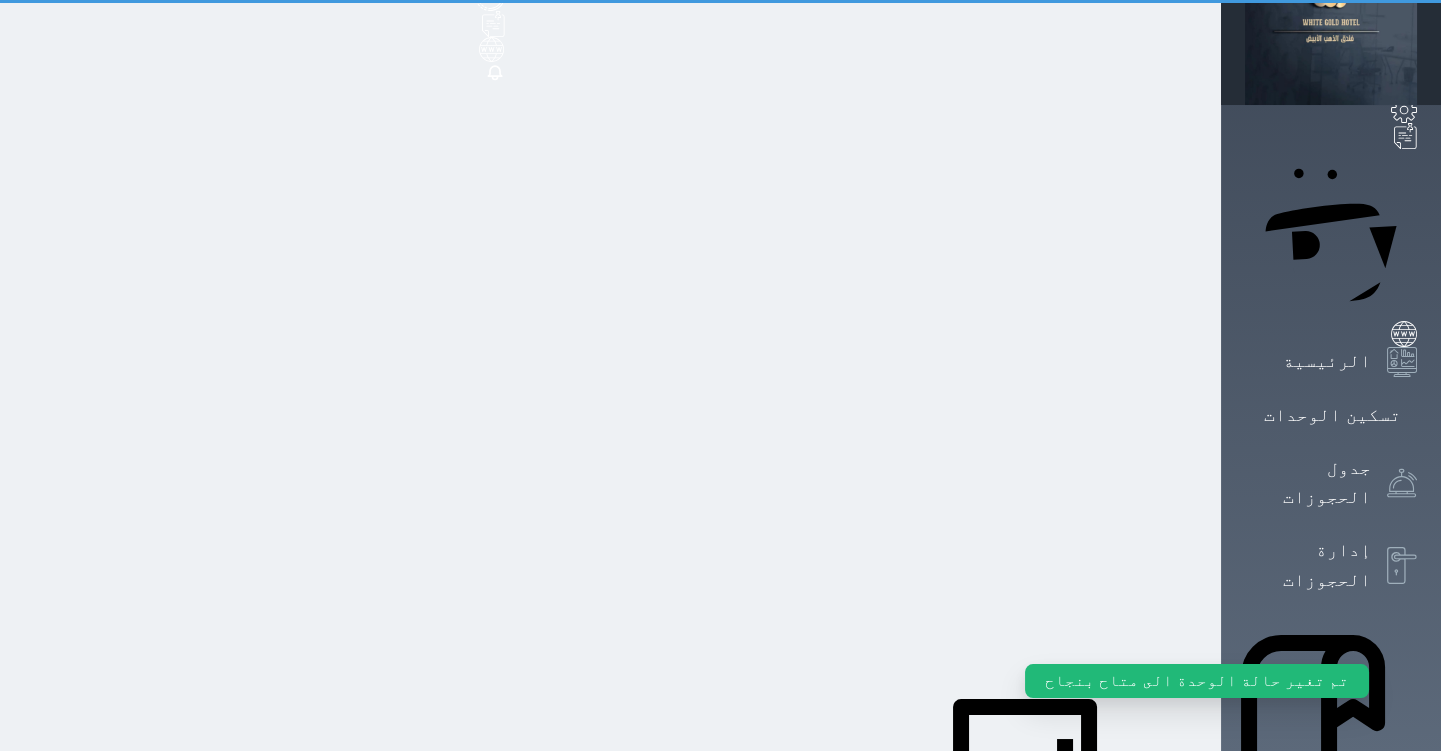 scroll, scrollTop: 21, scrollLeft: 0, axis: vertical 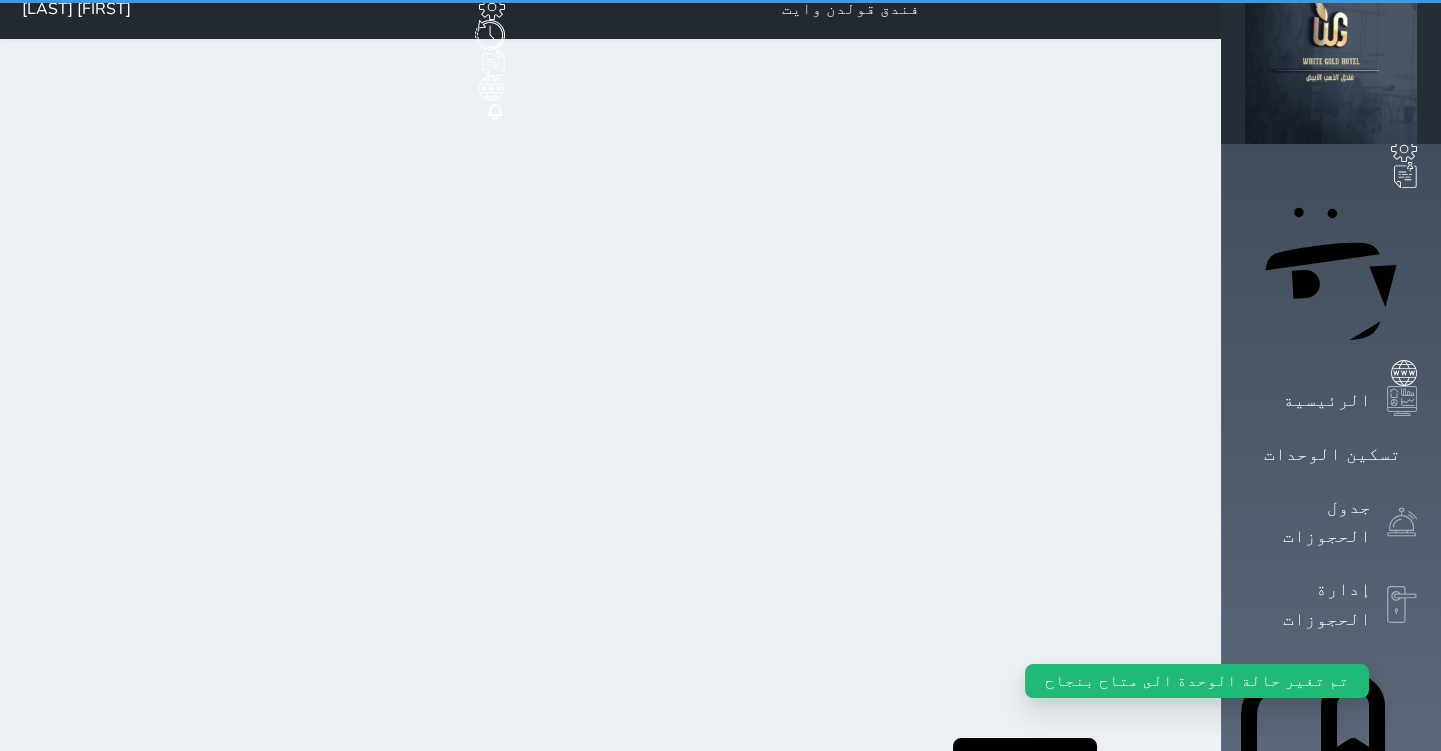 select on "1" 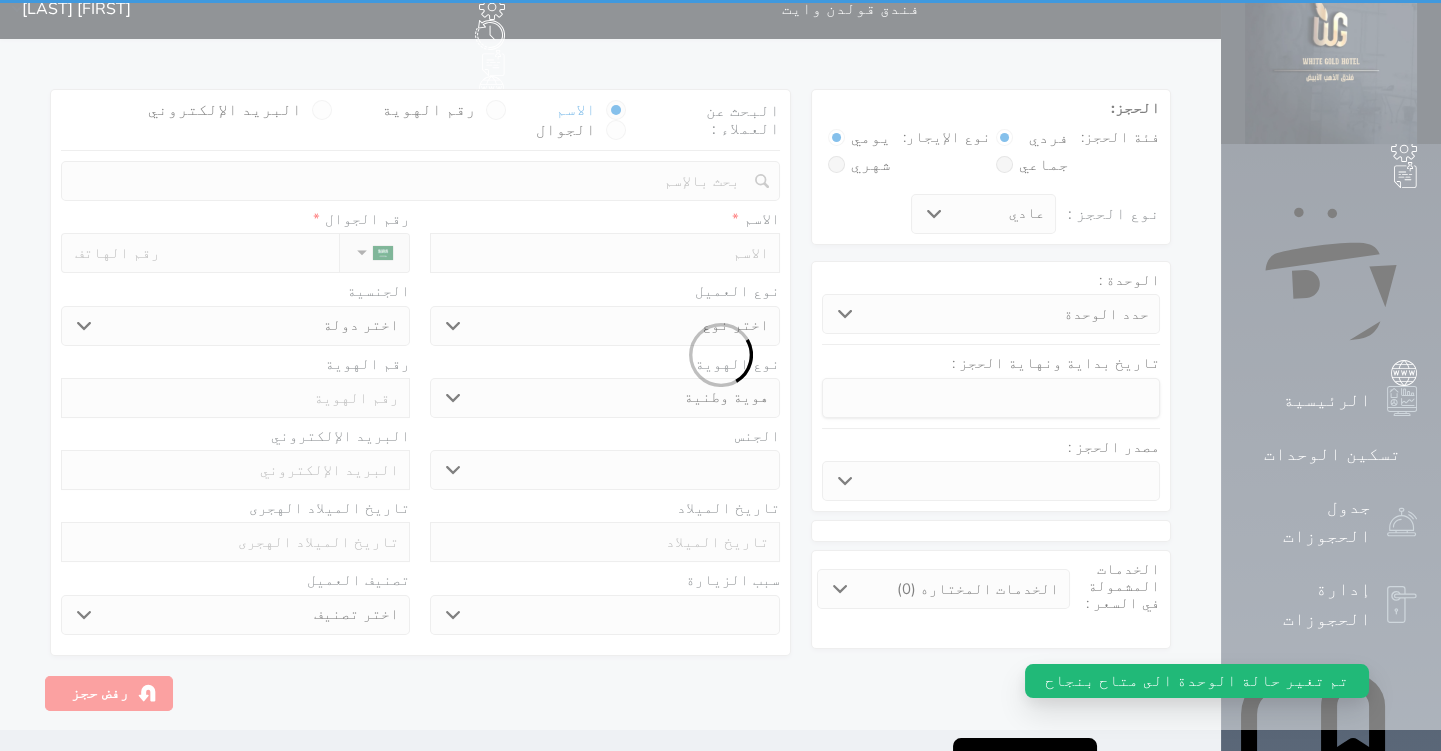 scroll, scrollTop: 0, scrollLeft: 0, axis: both 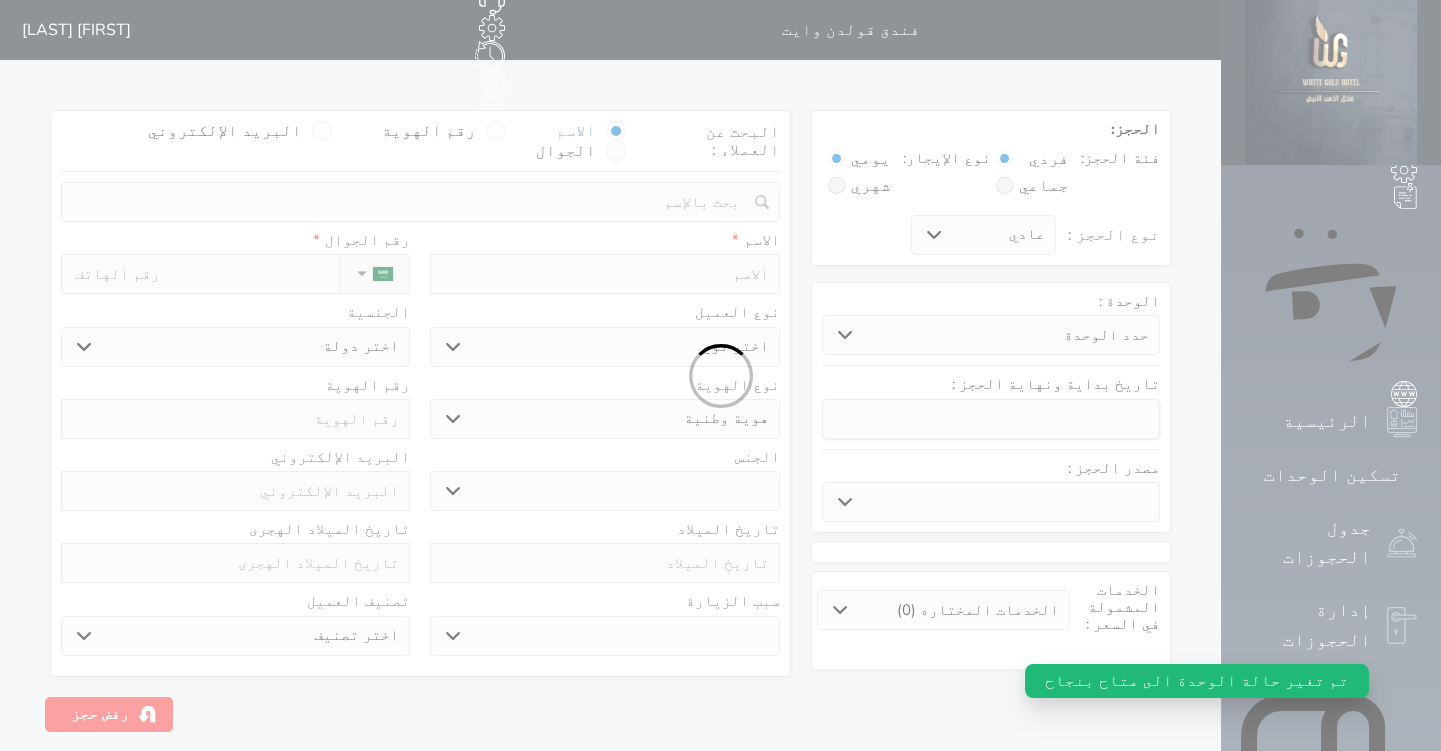 select 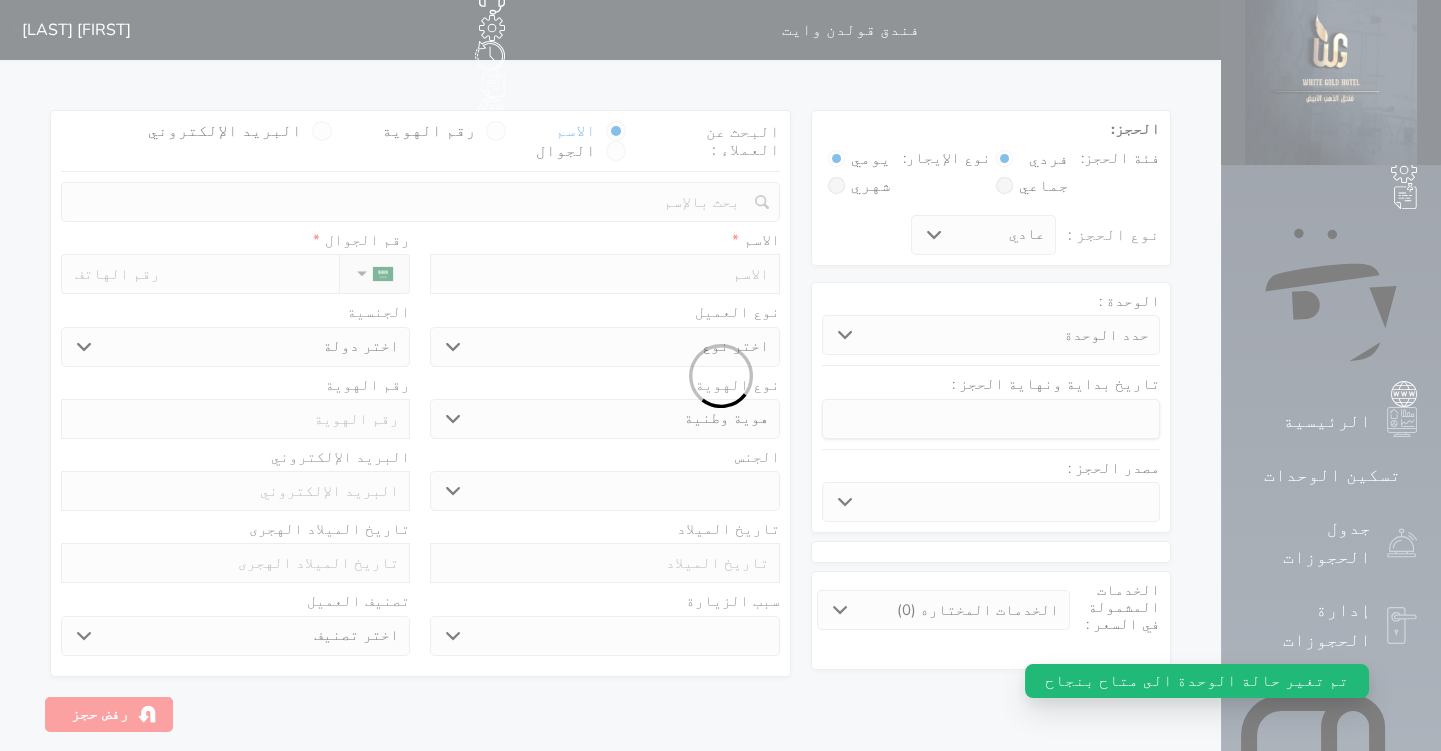 select 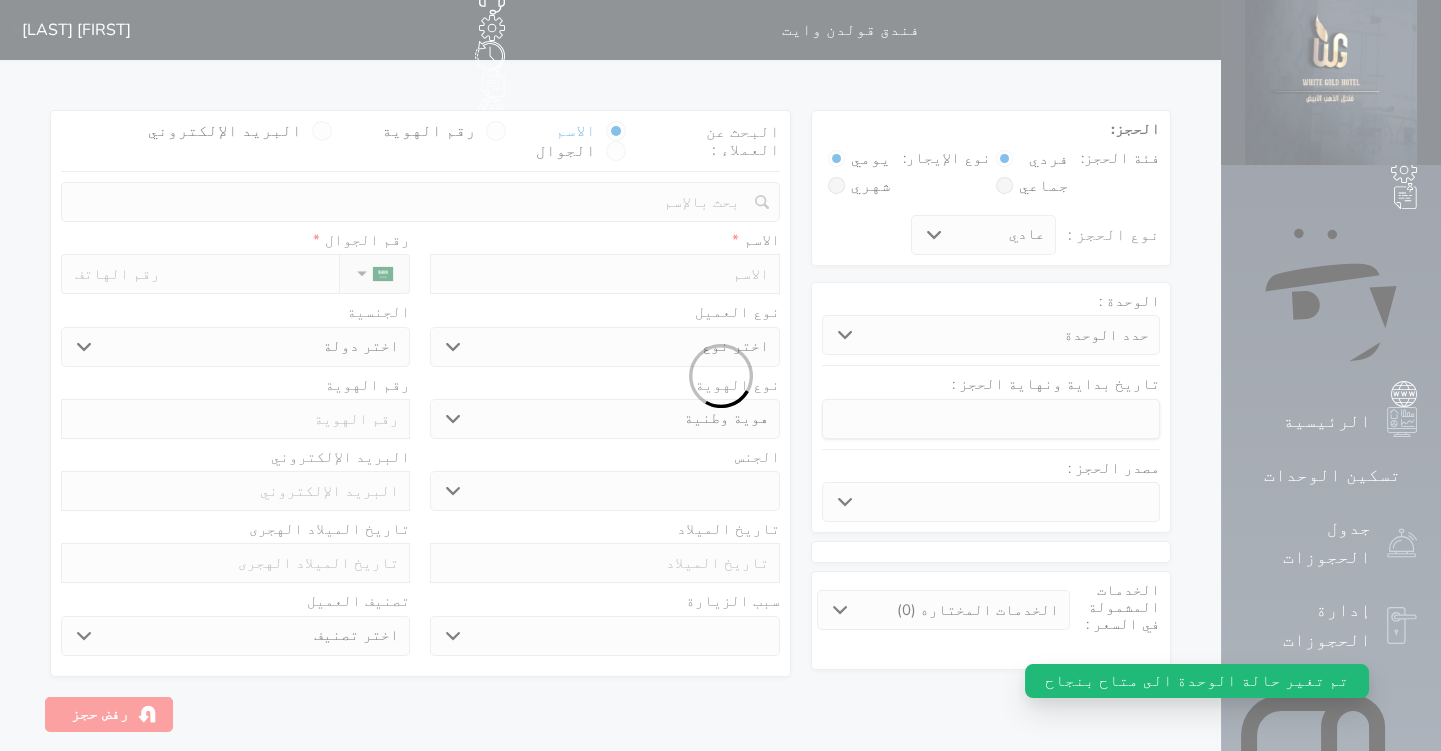 select 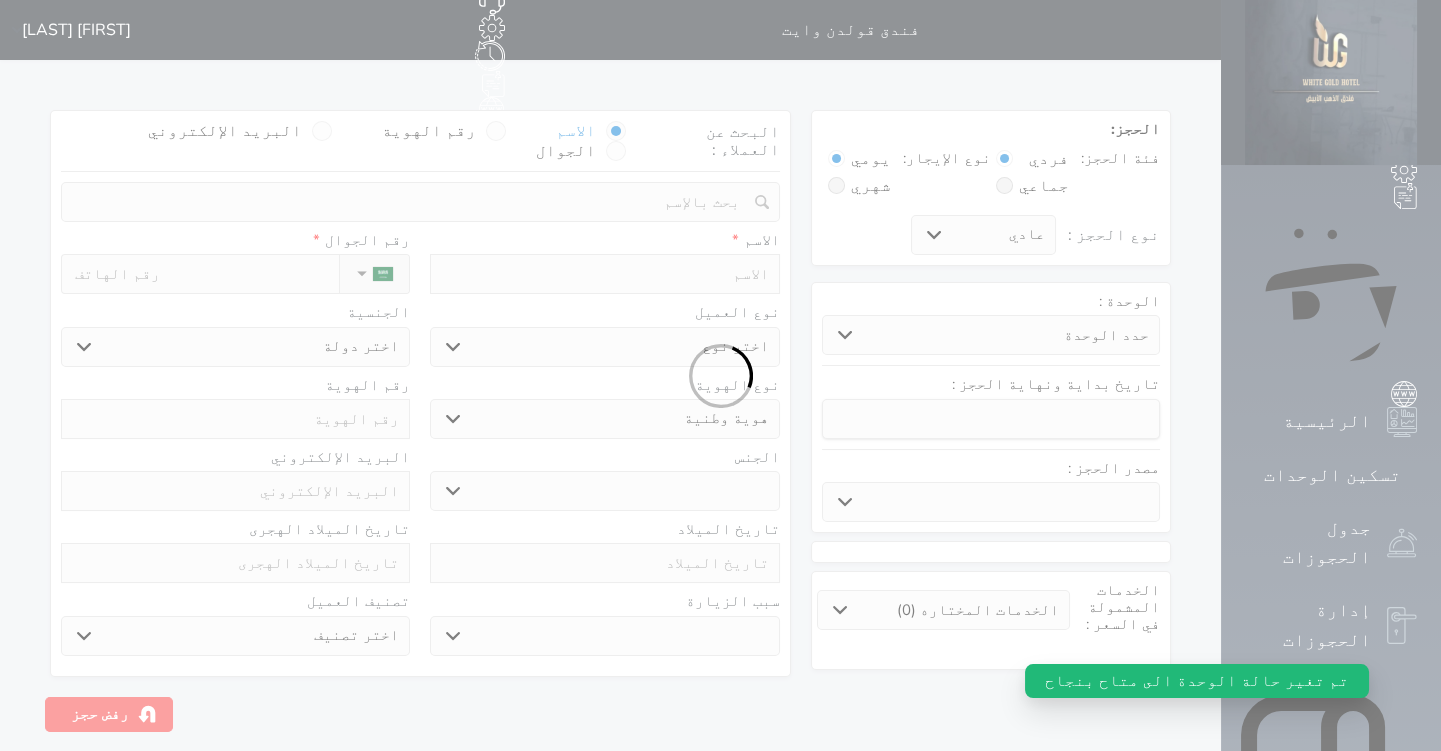 select 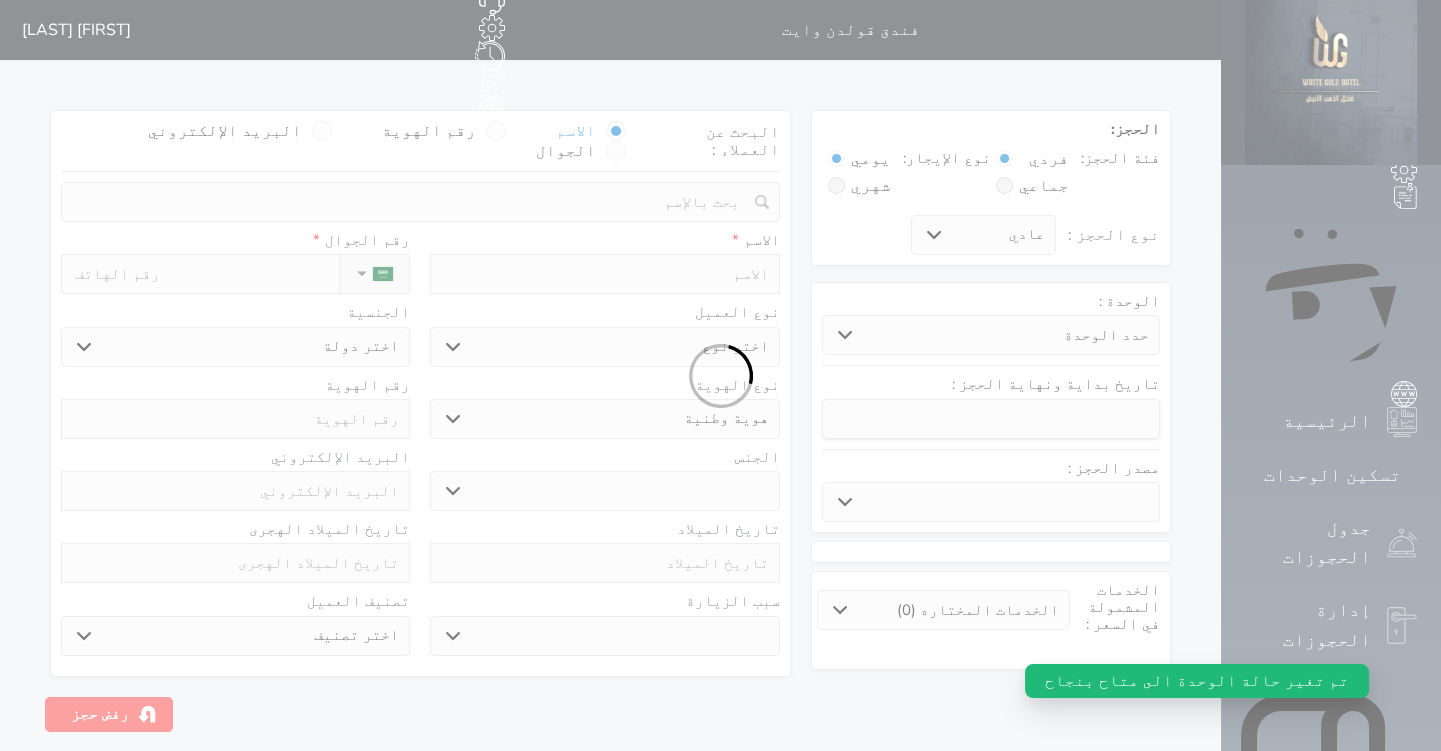 select 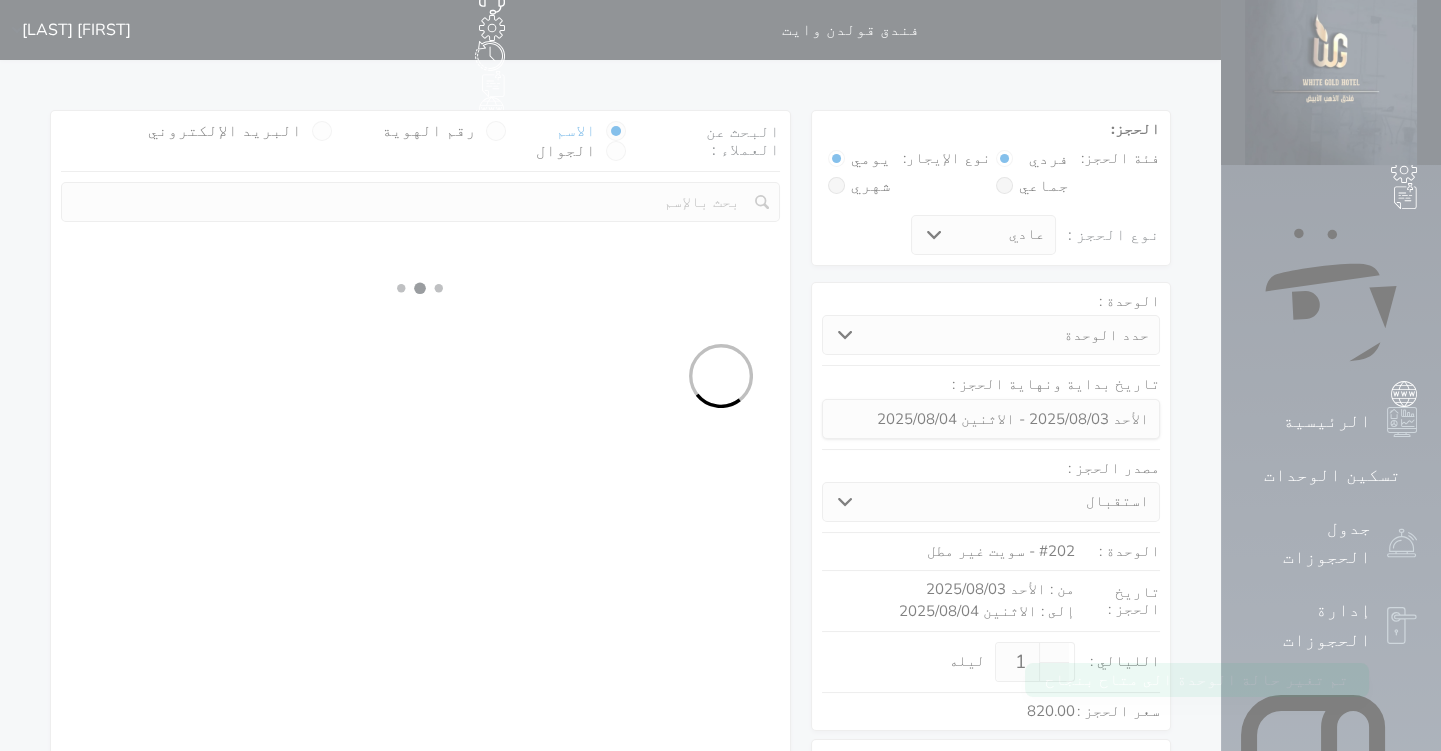 select 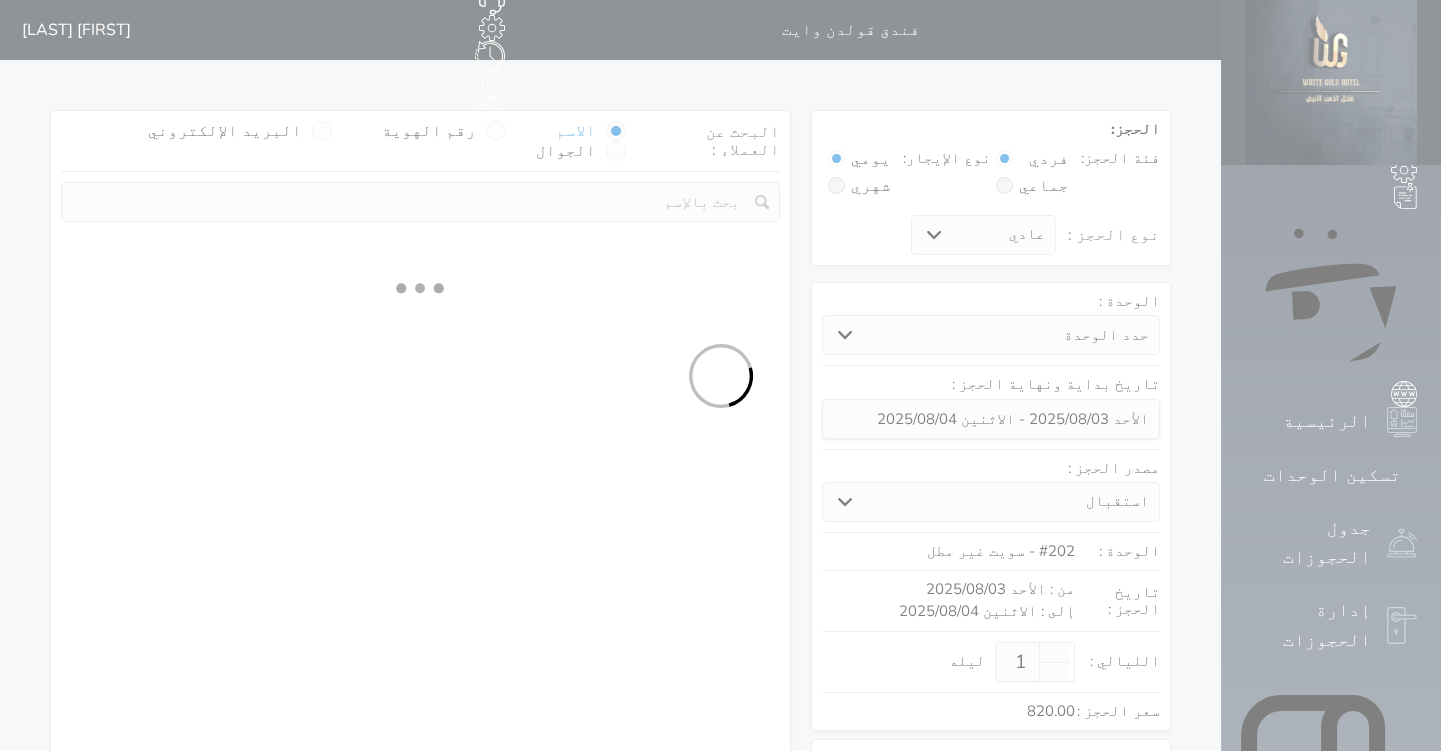 select on "1" 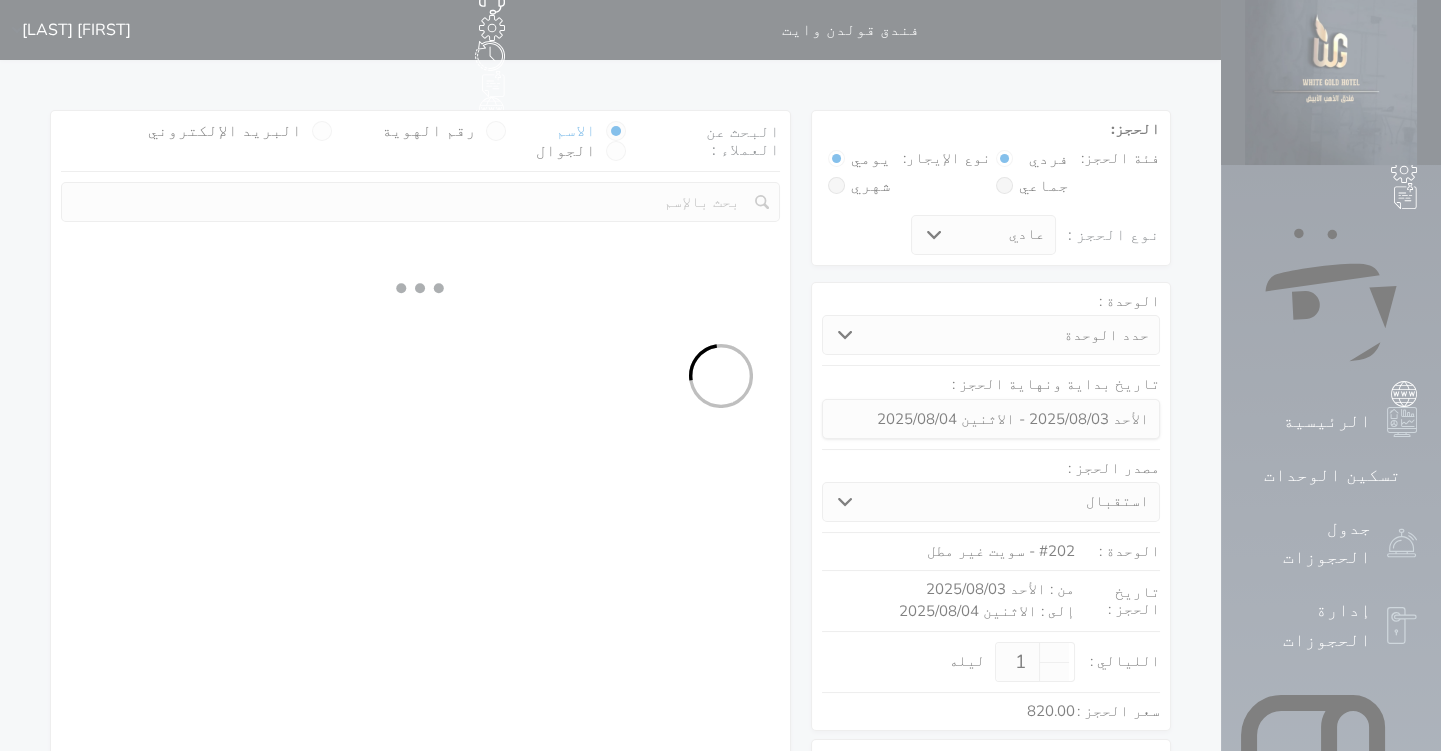 select on "113" 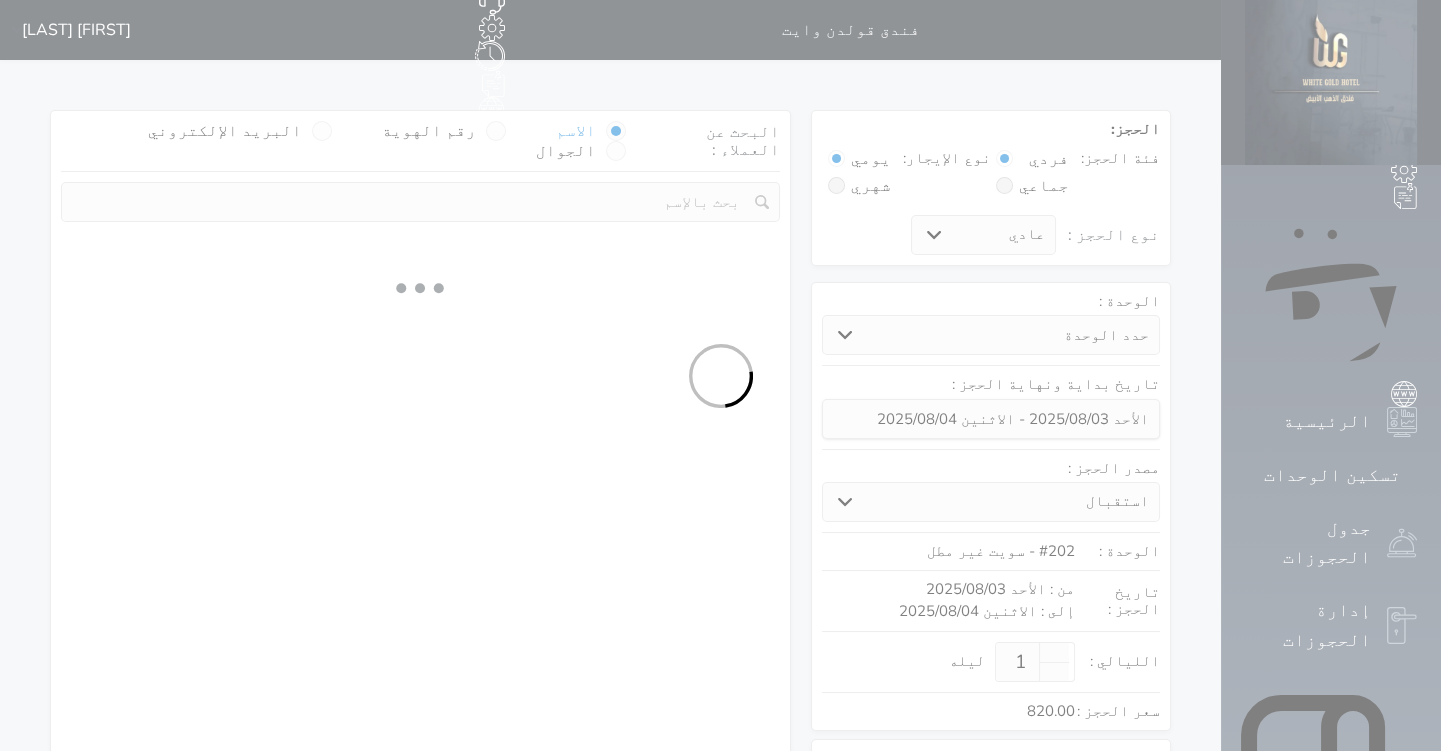 select on "1" 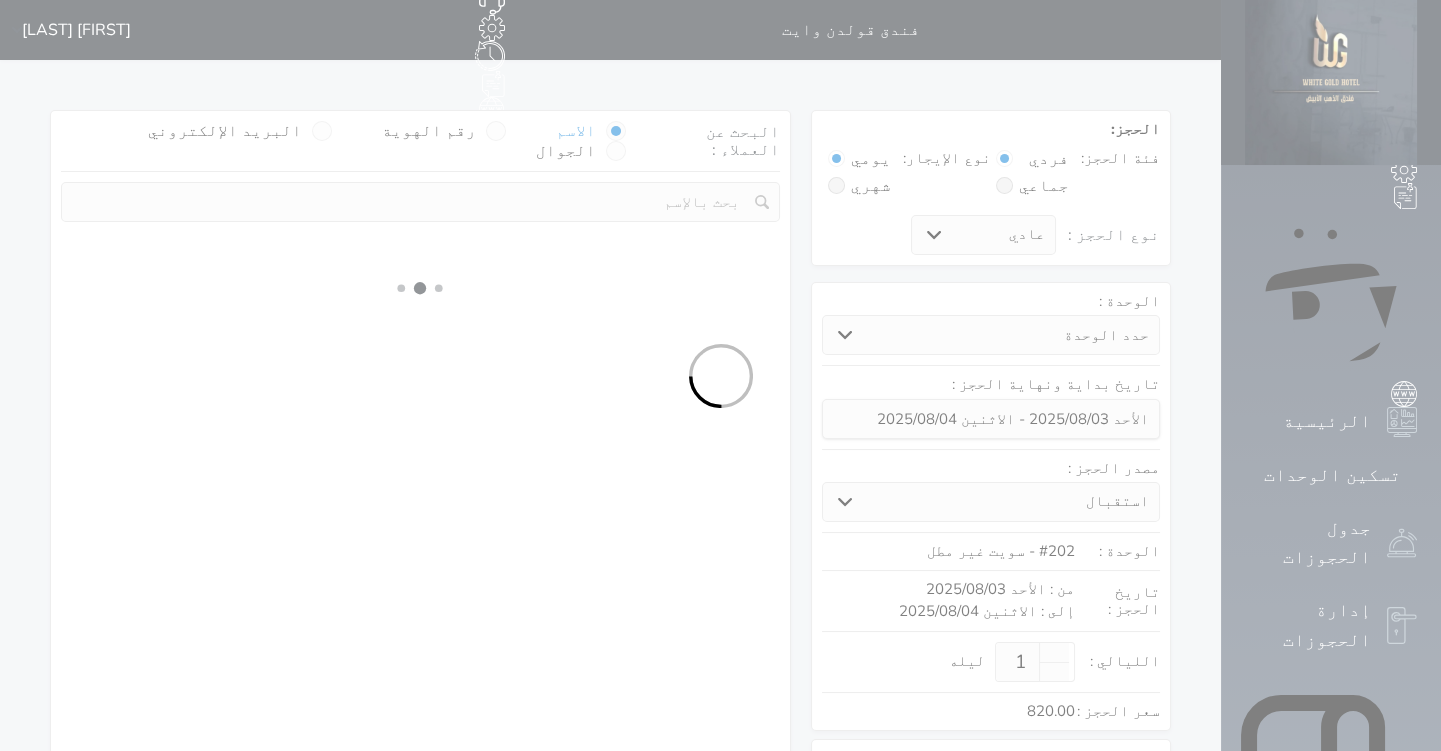 select 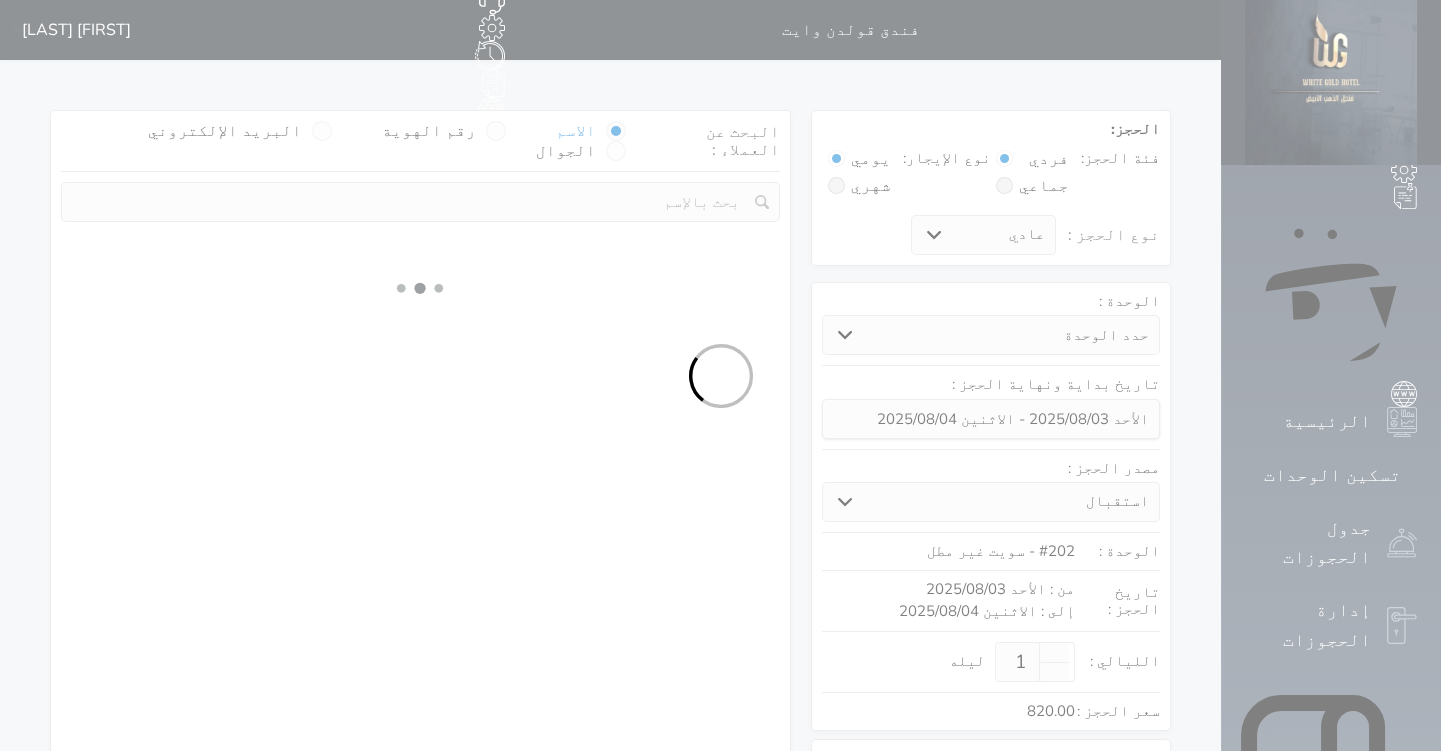 select on "7" 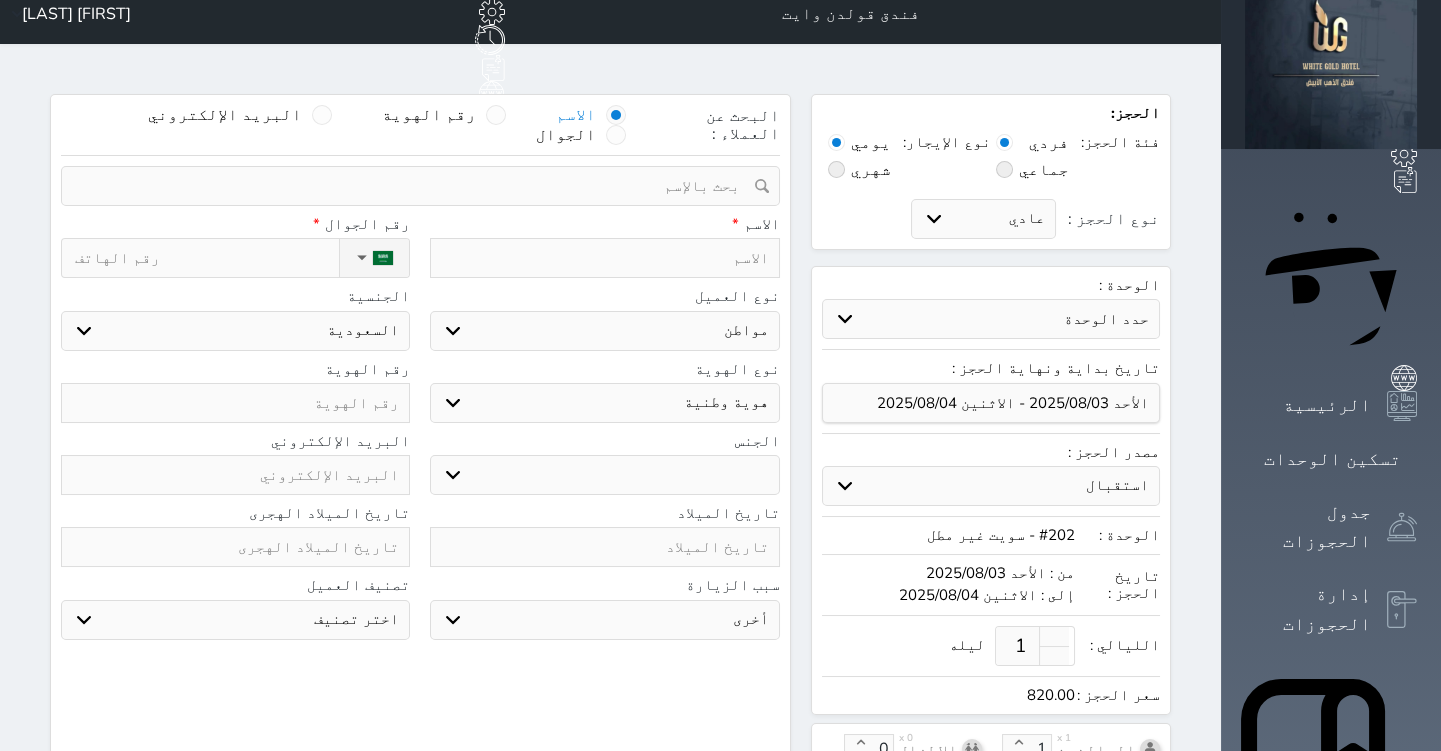 scroll, scrollTop: 0, scrollLeft: 0, axis: both 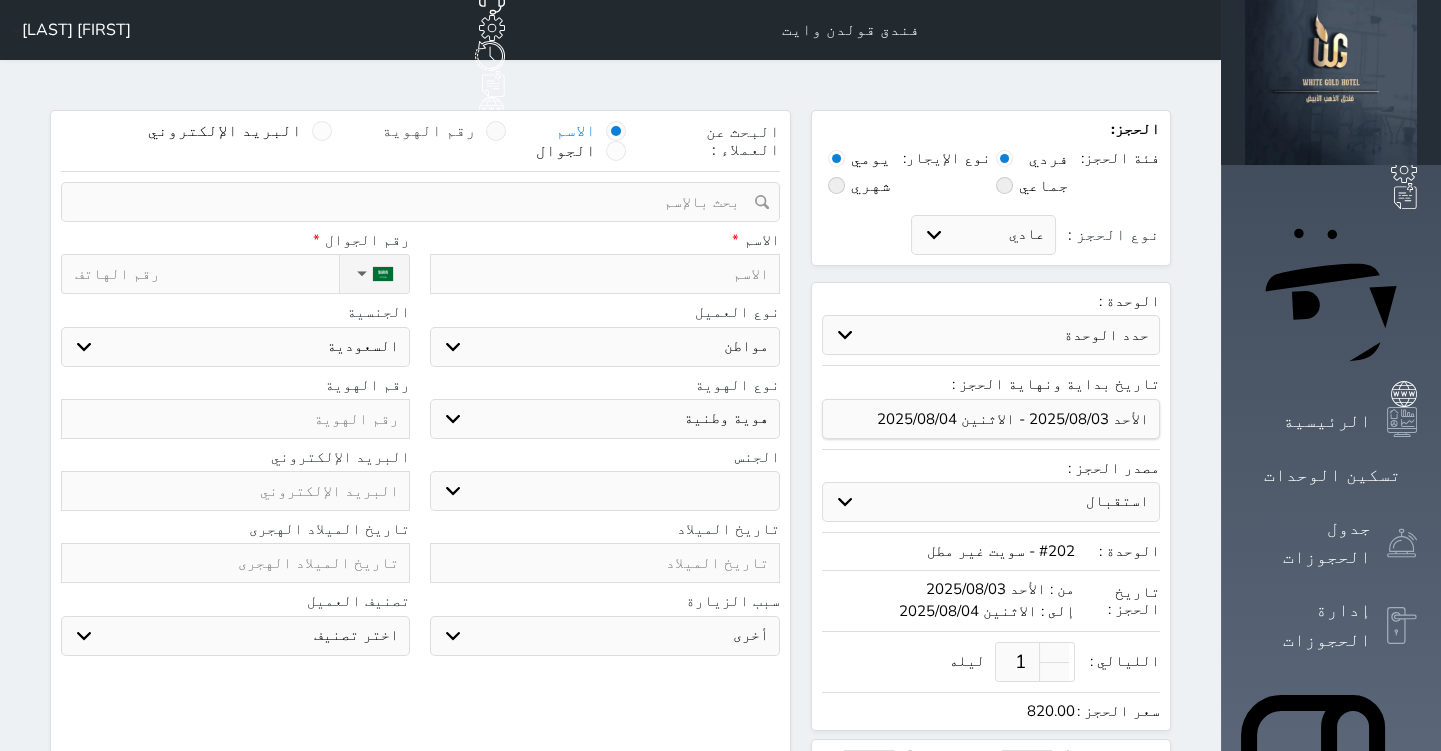 click on "رقم الهوية" at bounding box center (444, 131) 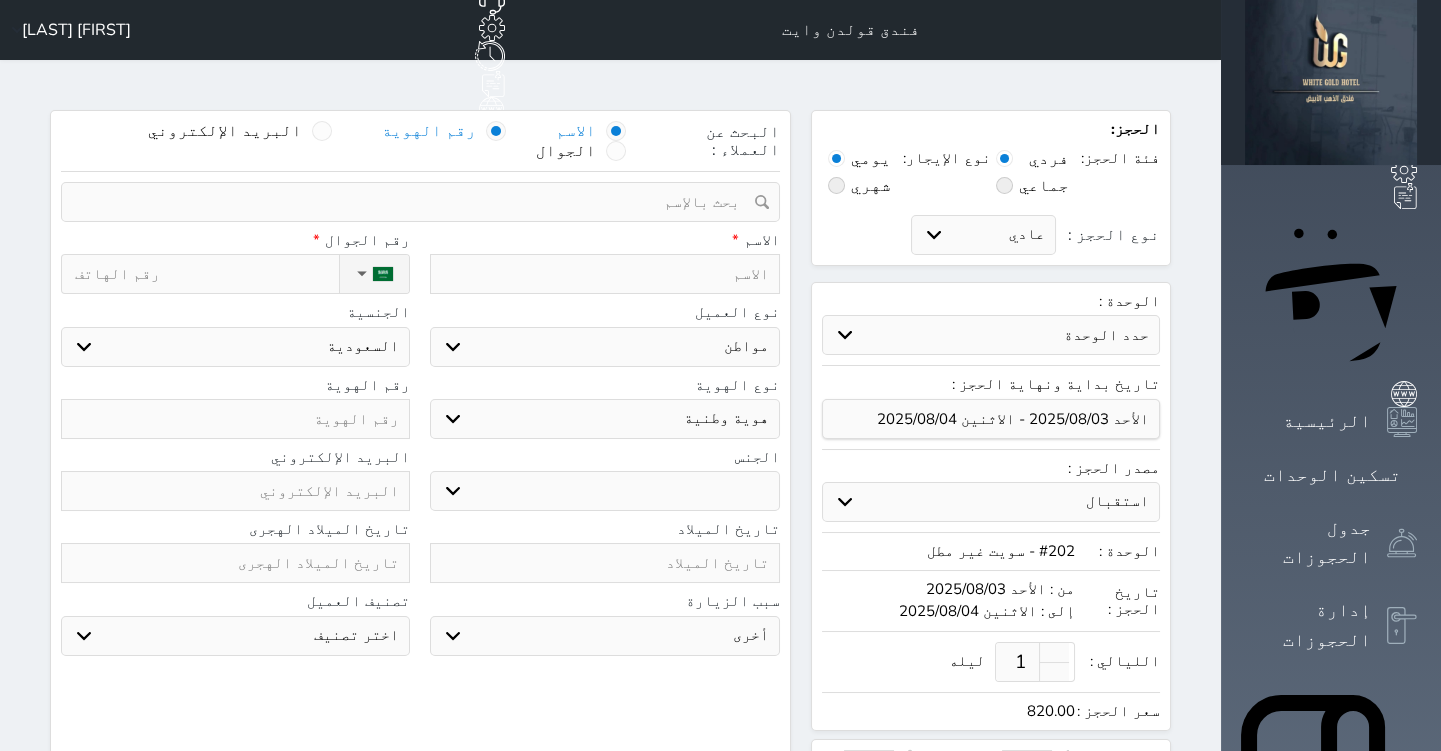 select 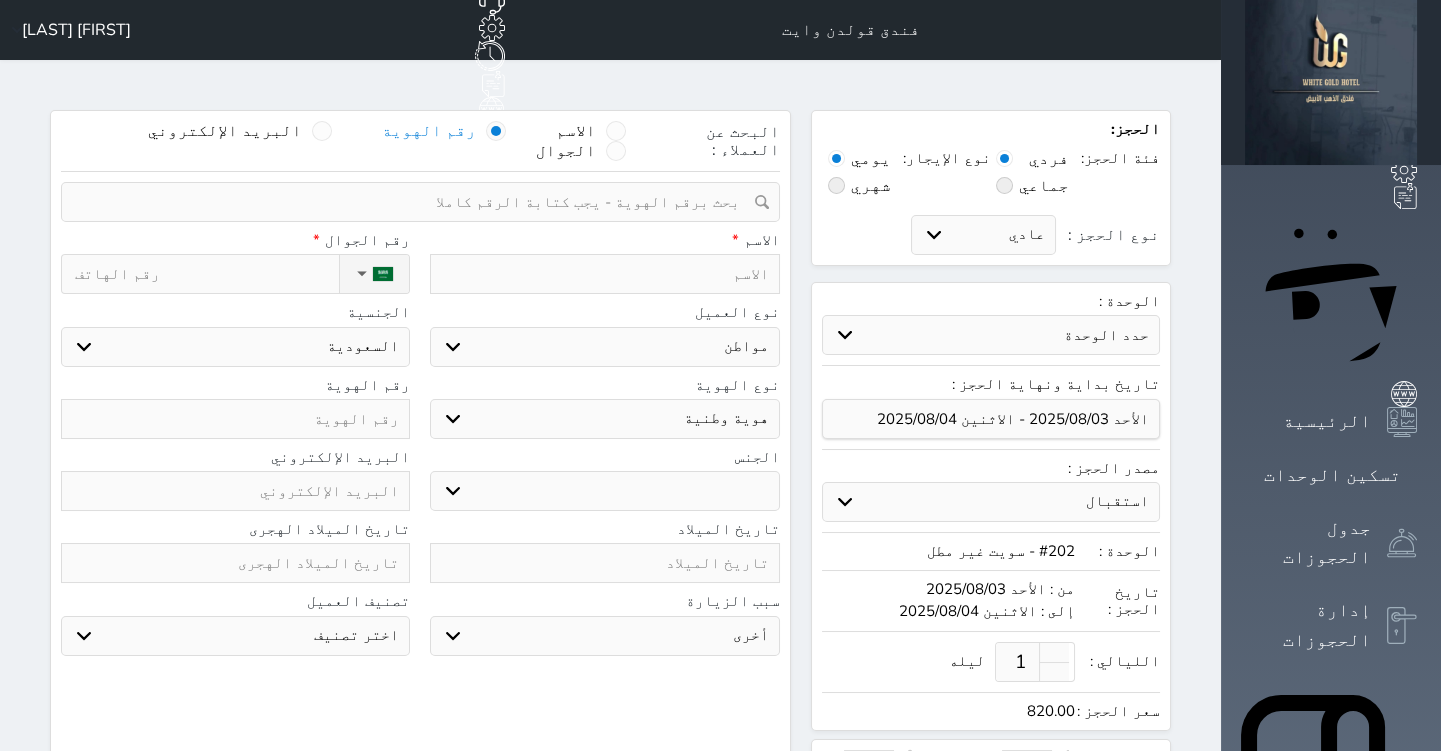 click at bounding box center (413, 202) 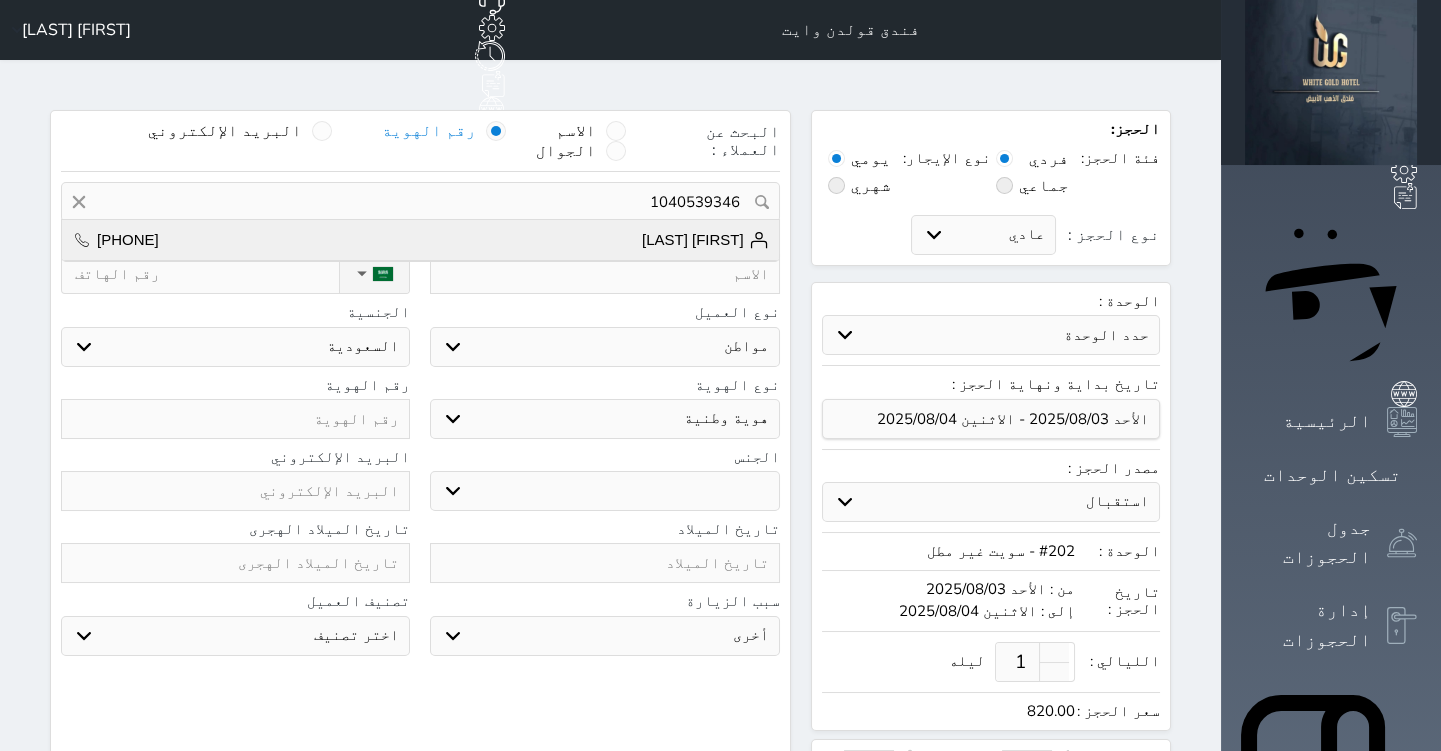 click on "[FIRST] [LAST]   [PHONE]" at bounding box center (420, 240) 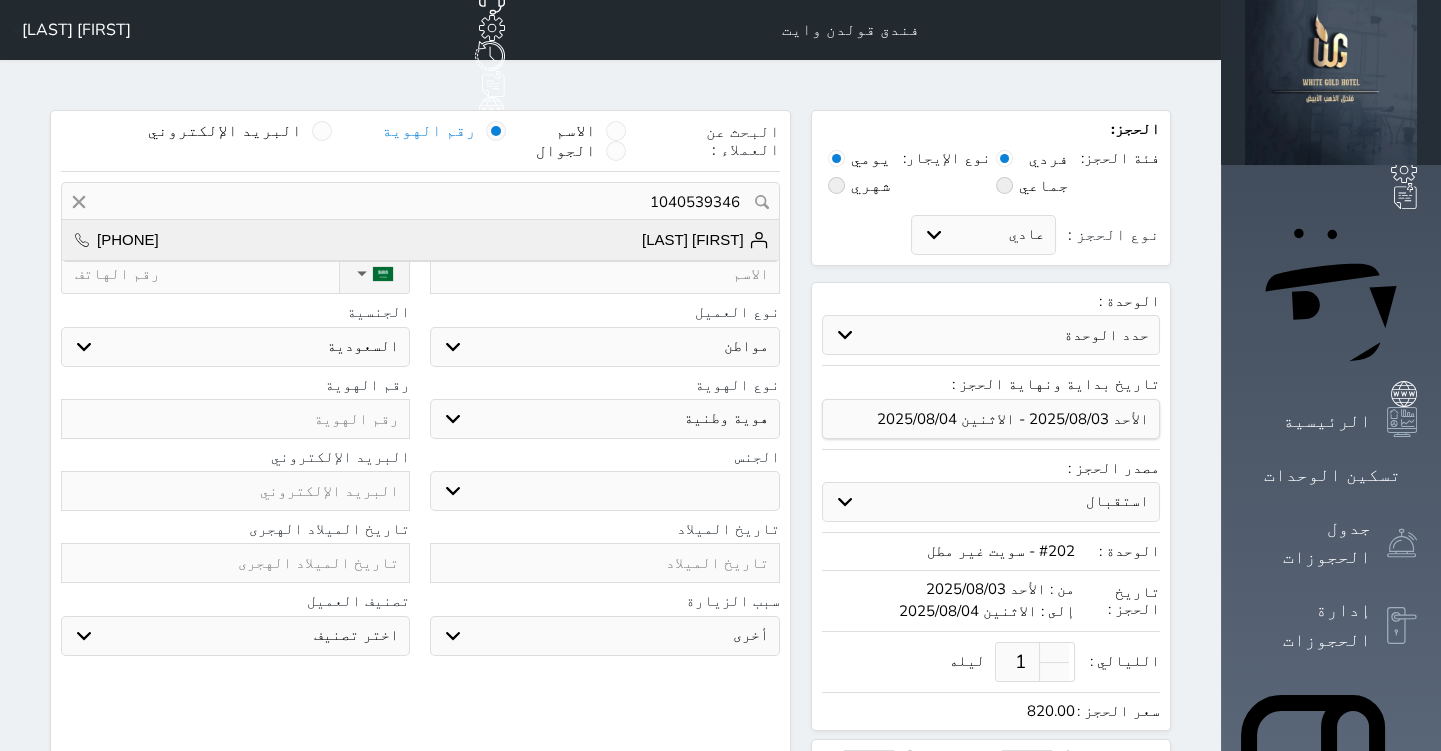 type on "[FIRST] [LAST]  ||  [PHONE]" 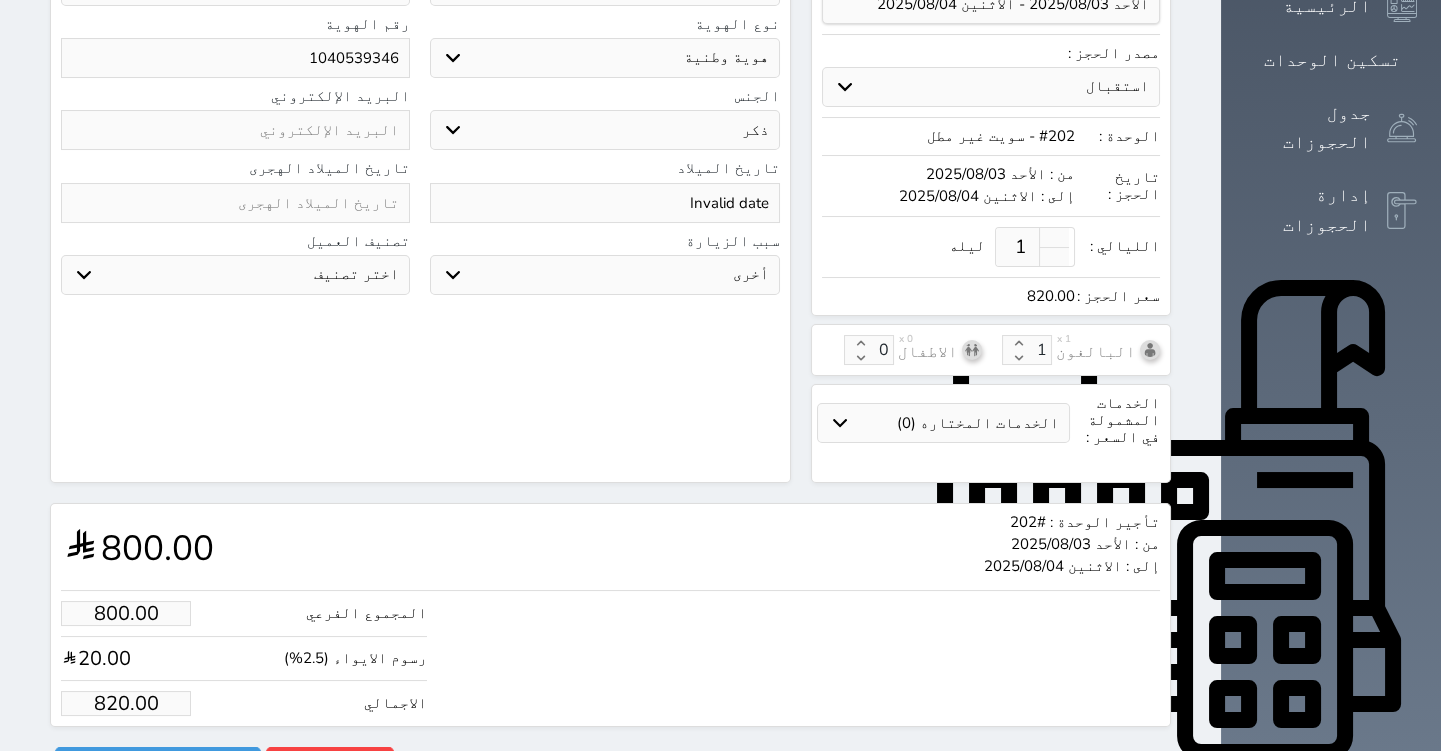 scroll, scrollTop: 435, scrollLeft: 0, axis: vertical 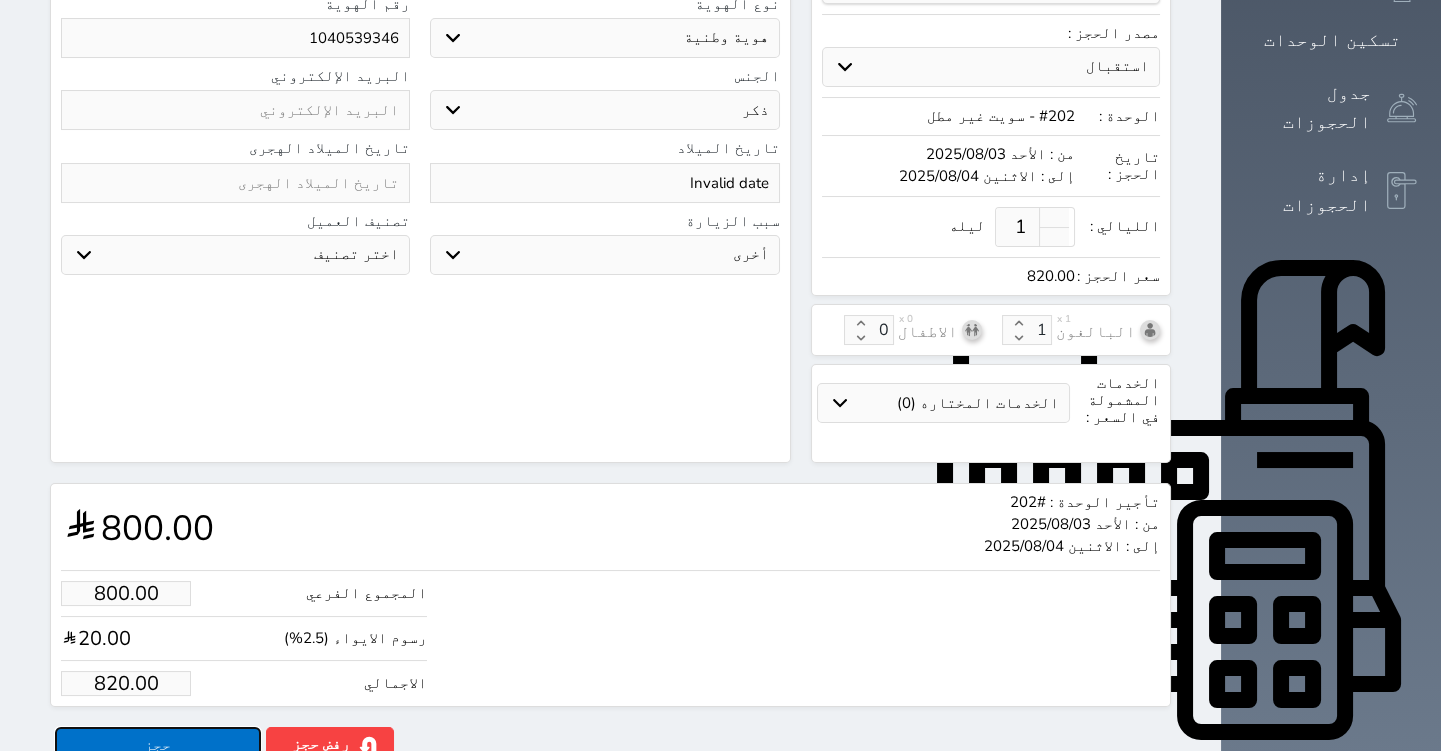 click on "حجز" at bounding box center (158, 744) 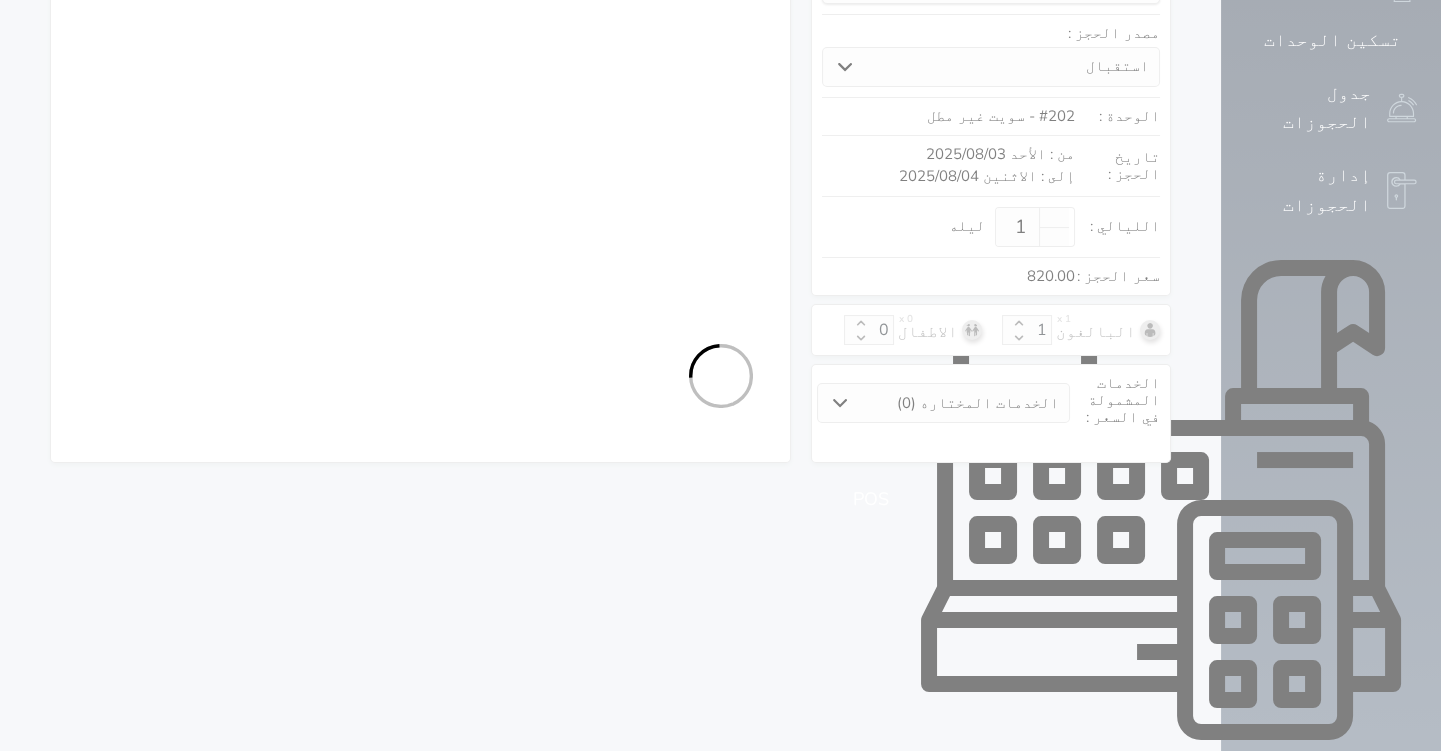 select on "1" 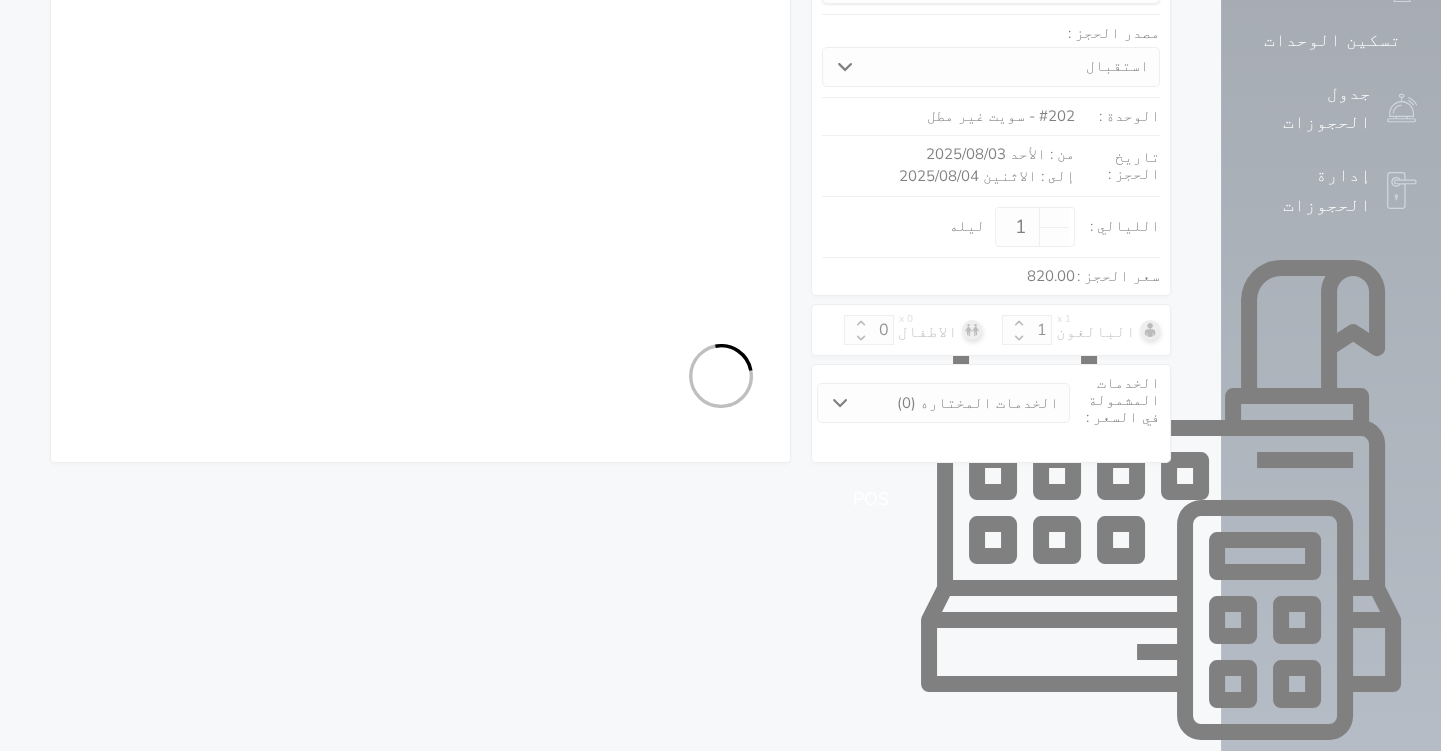 select on "113" 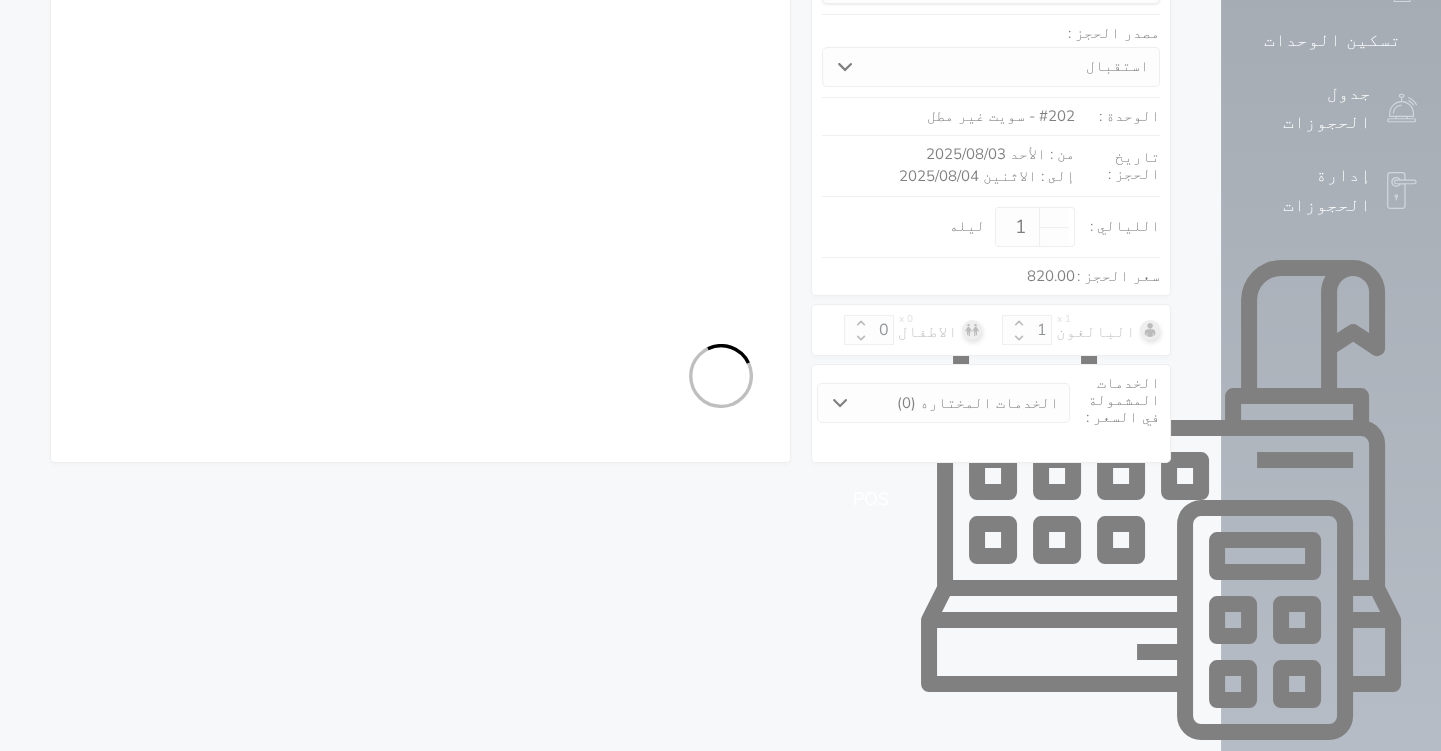select on "1" 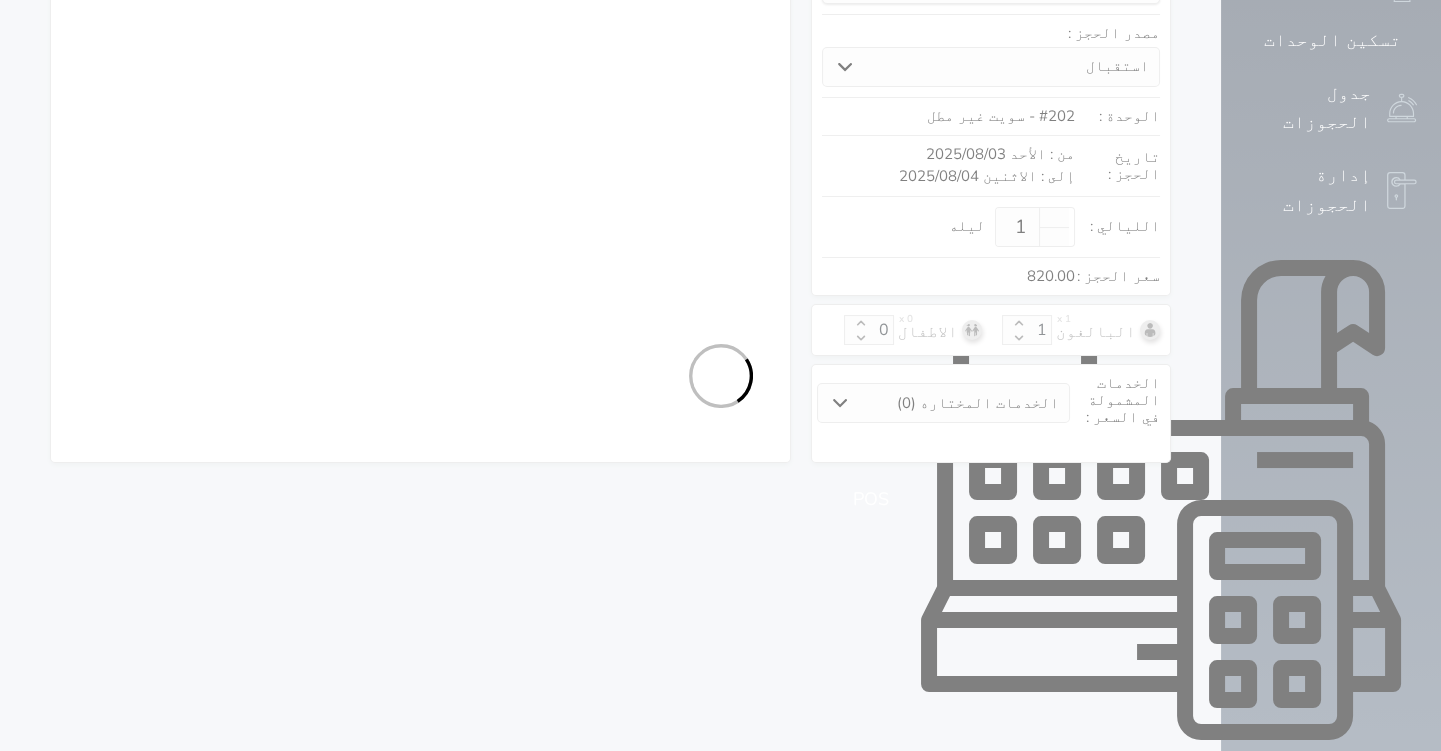 select on "7" 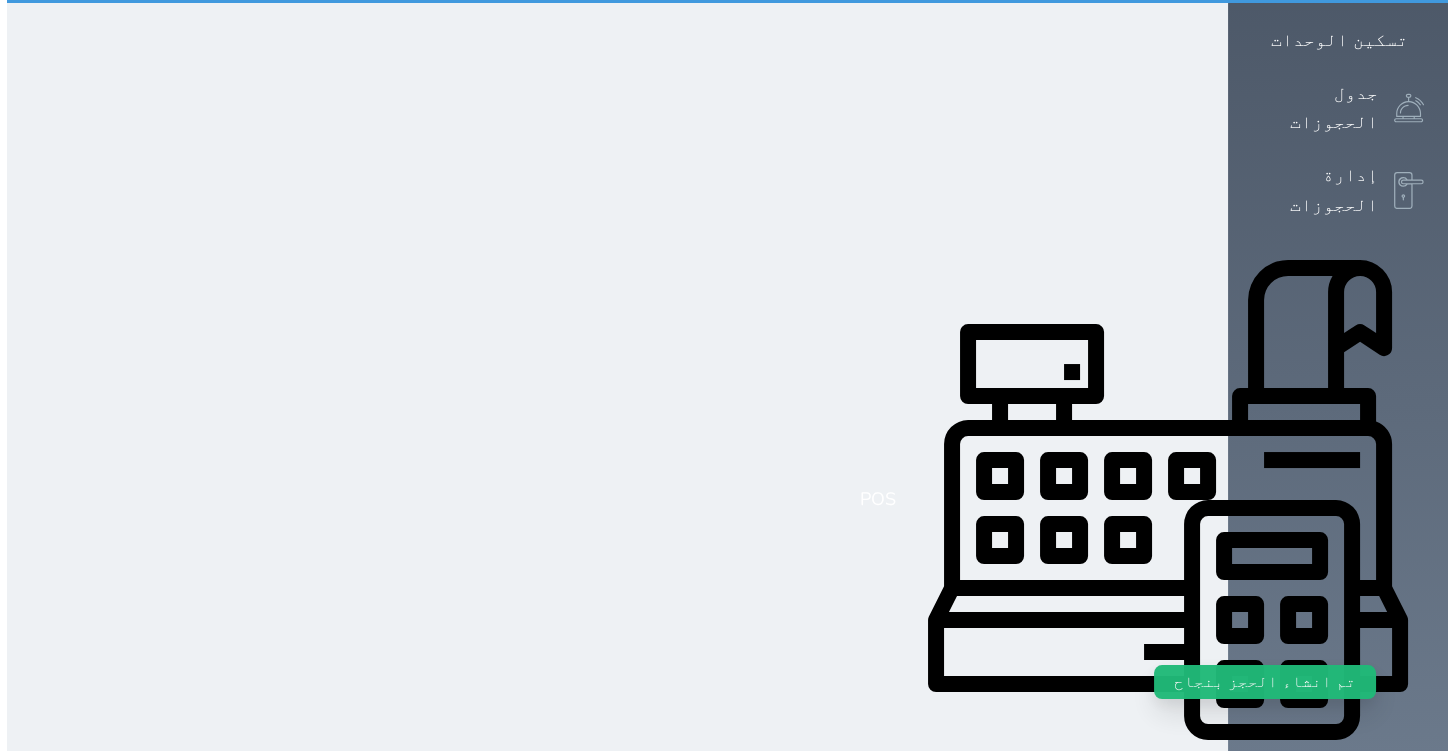 scroll, scrollTop: 0, scrollLeft: 0, axis: both 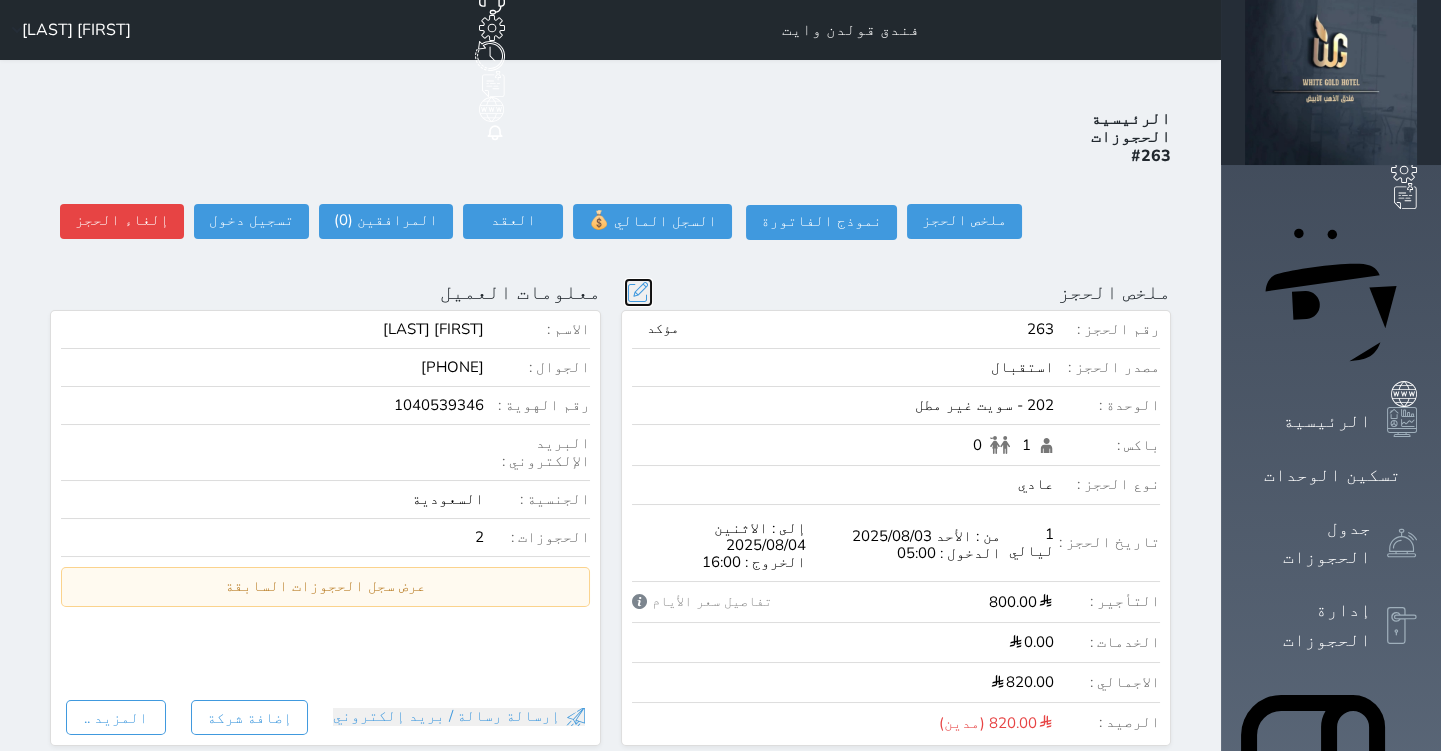 click at bounding box center (638, 292) 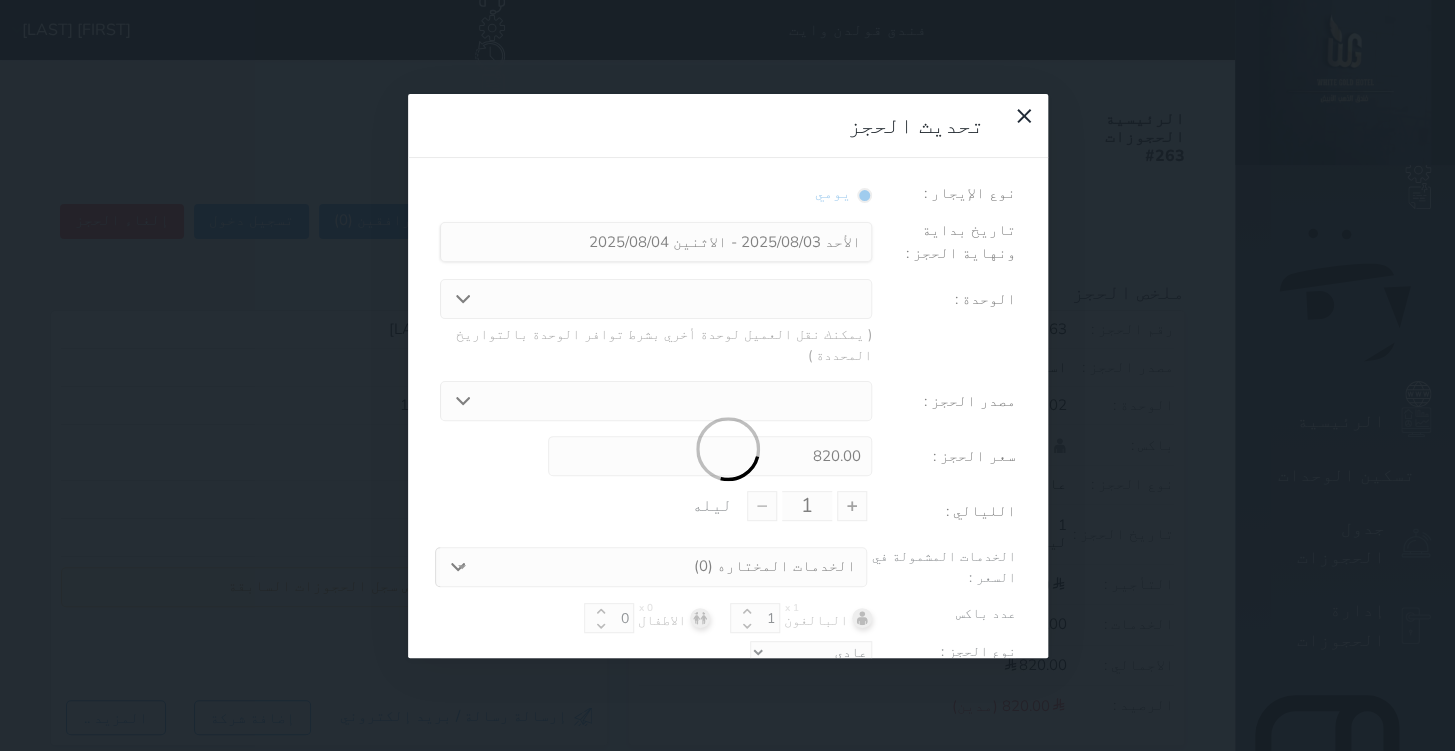 select 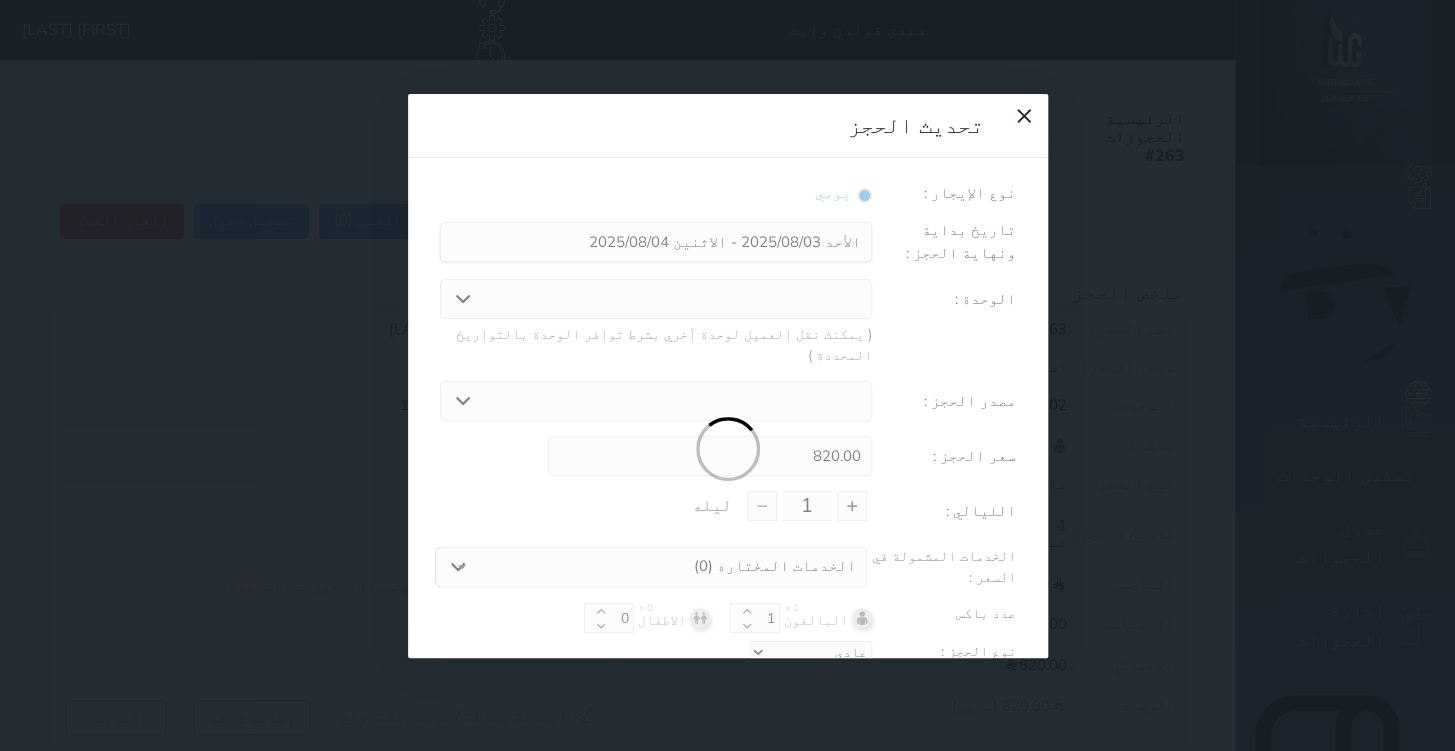 click at bounding box center (728, 450) 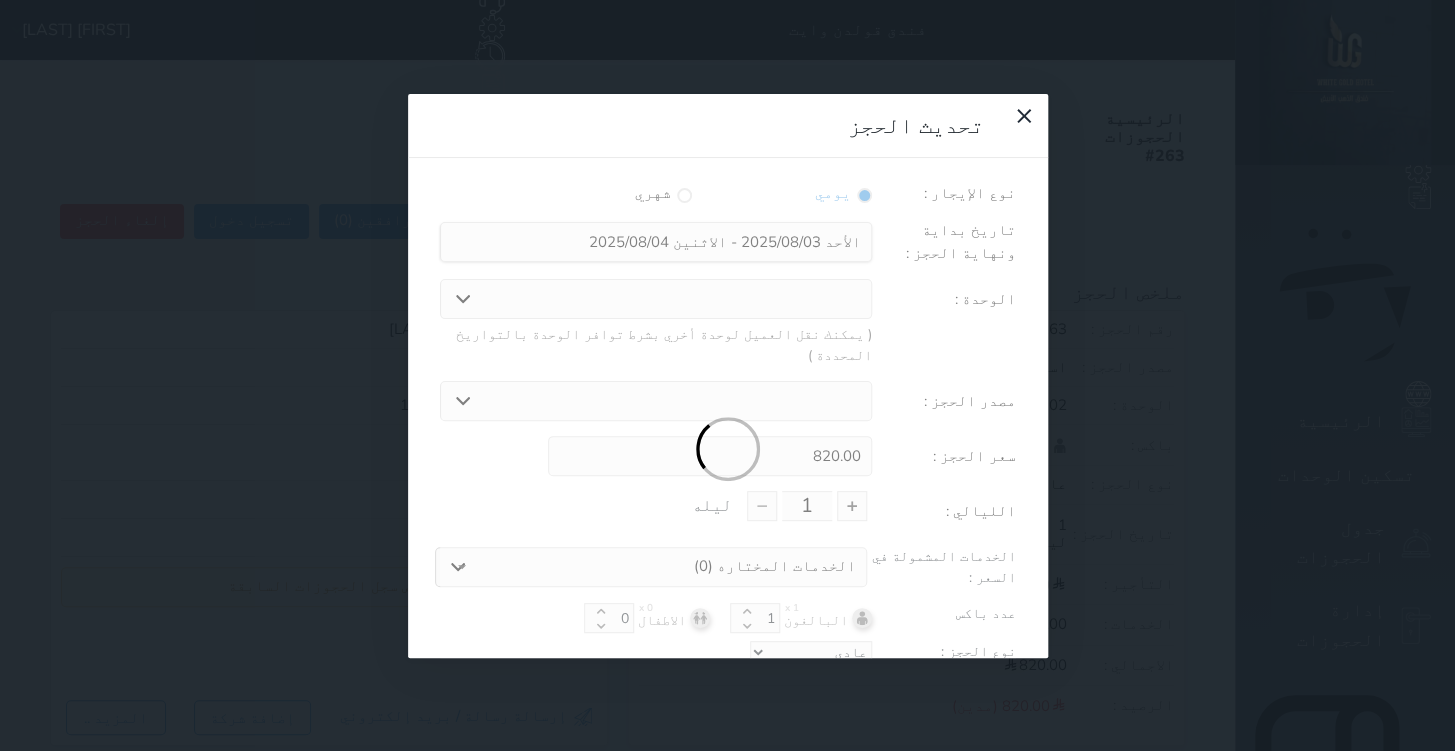 click at bounding box center [728, 450] 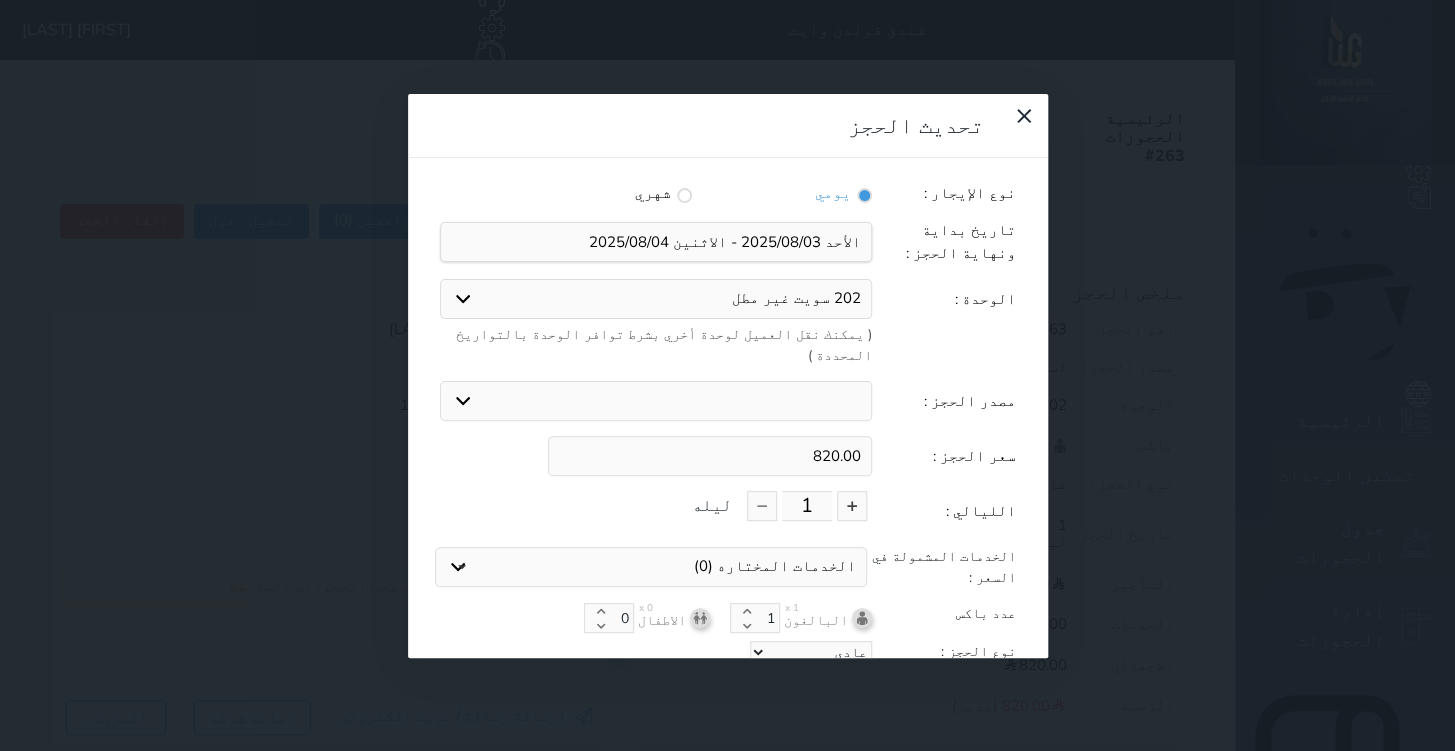 click on "820.00" at bounding box center (710, 456) 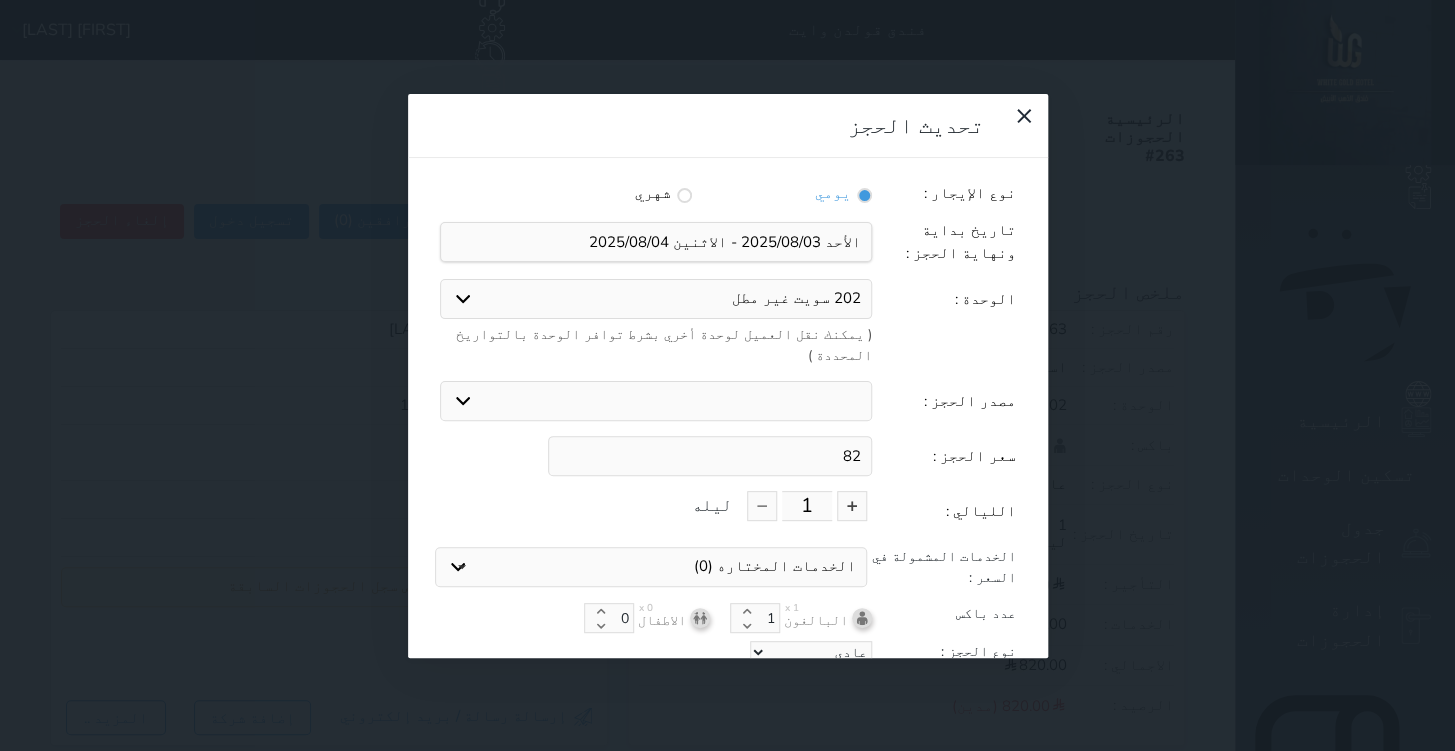 type on "8" 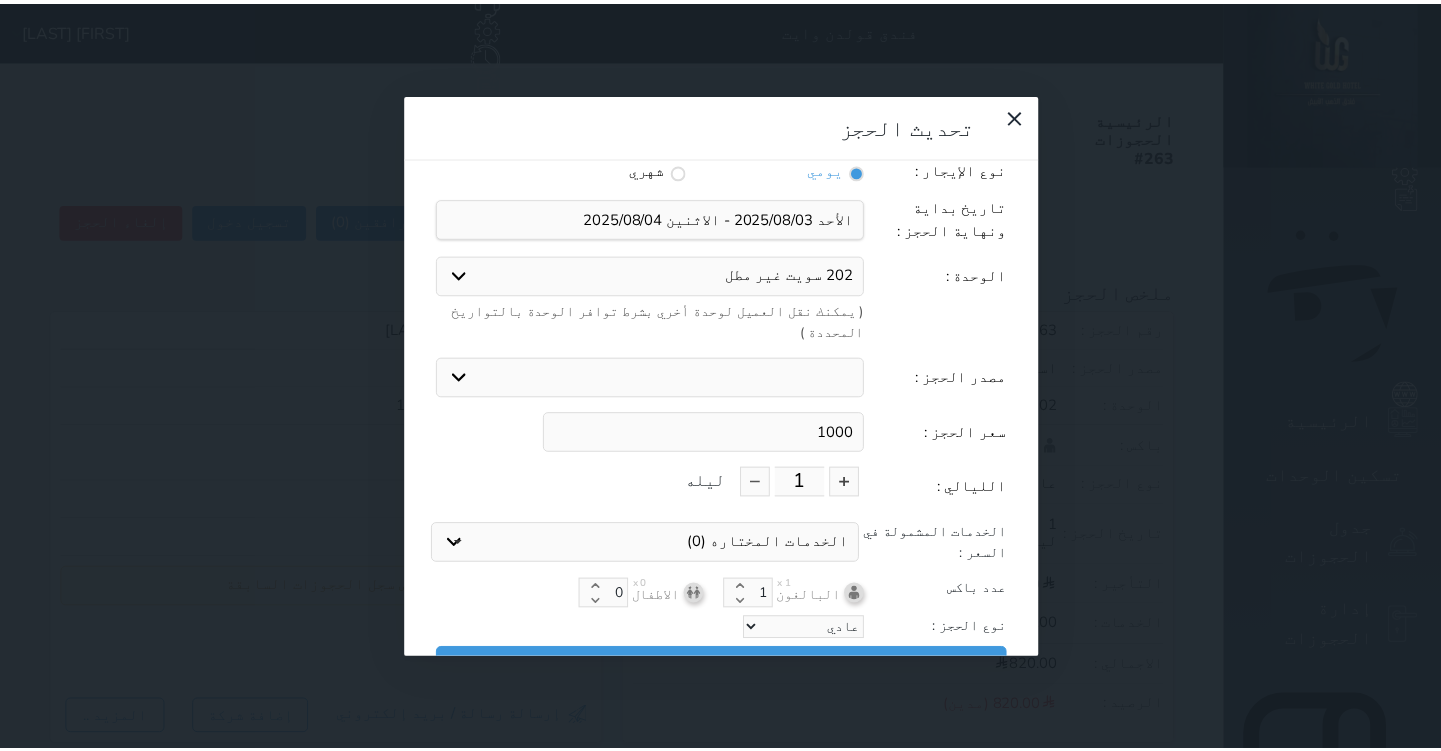 scroll, scrollTop: 44, scrollLeft: 0, axis: vertical 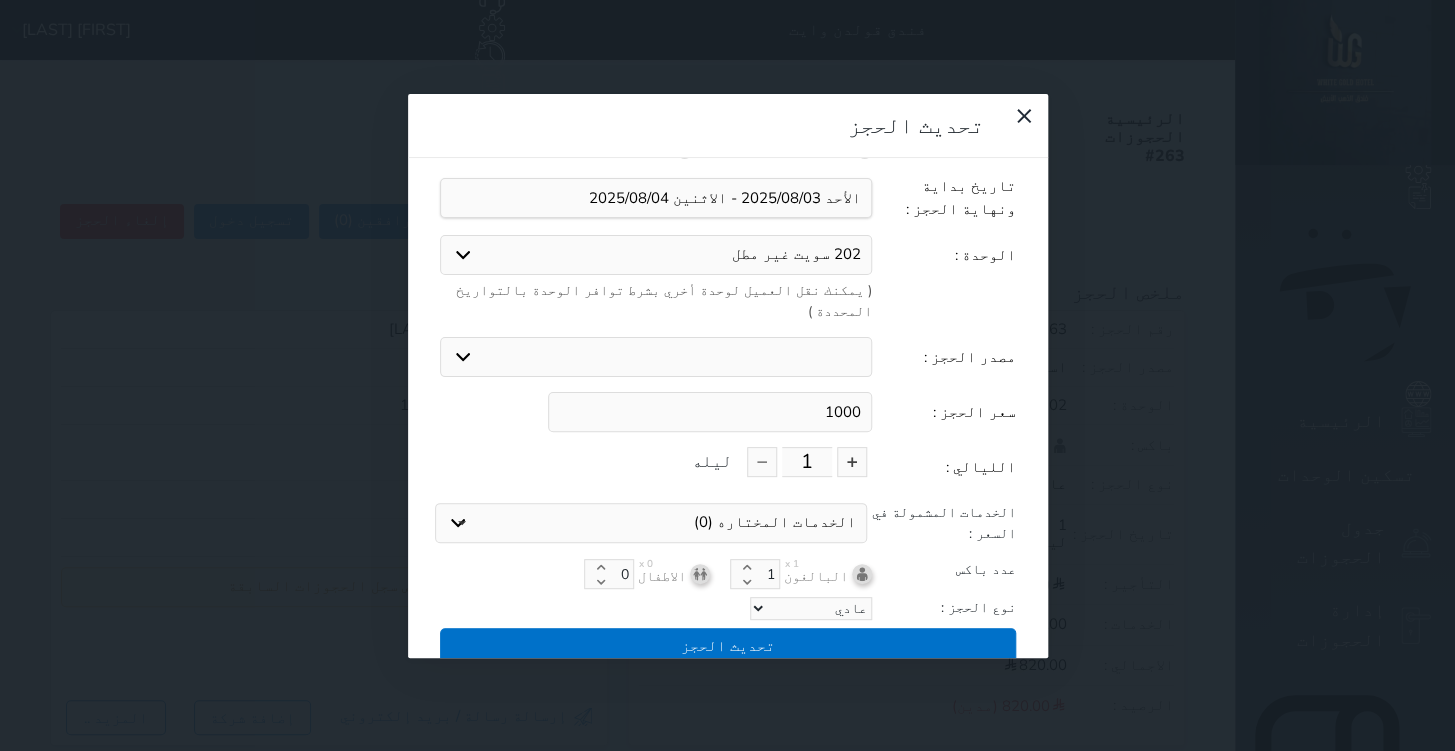 type on "1000" 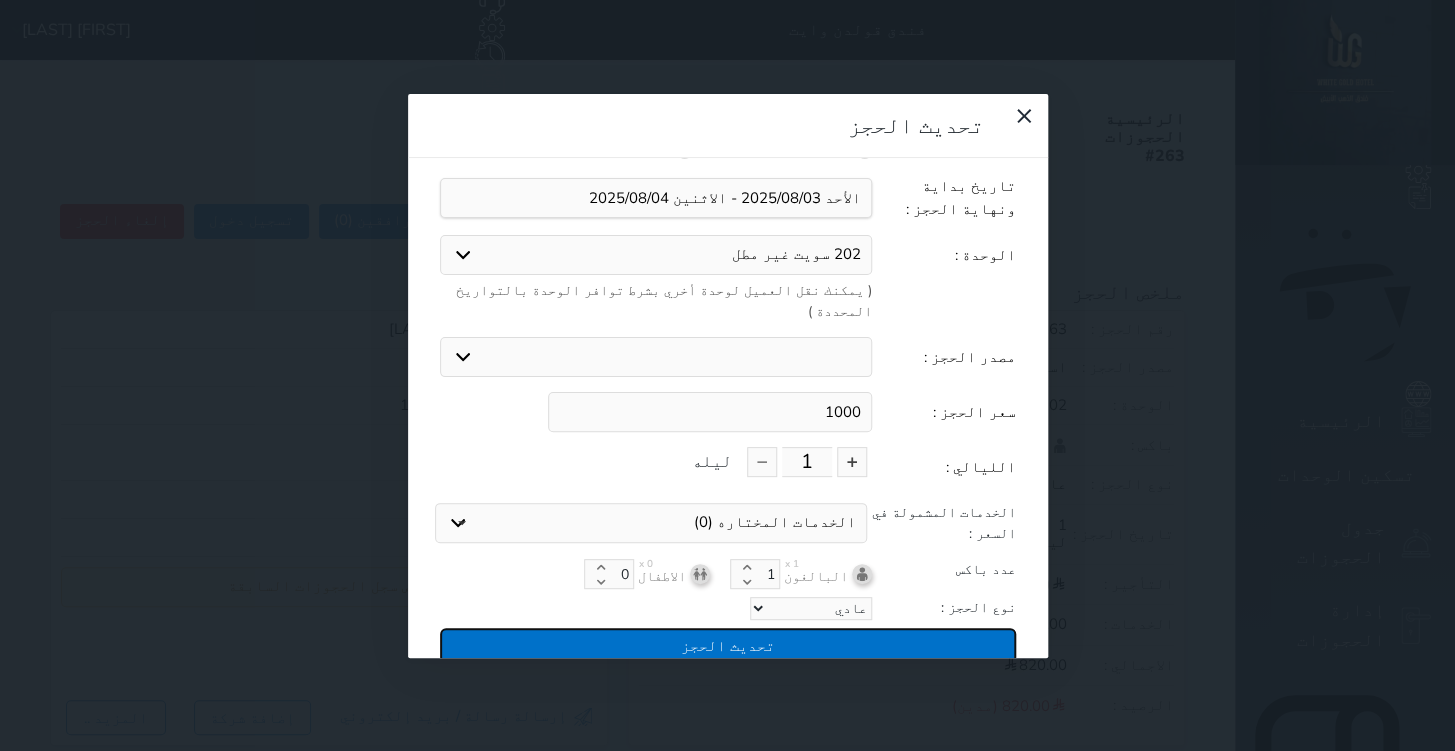 click on "تحديث الحجز" at bounding box center (728, 645) 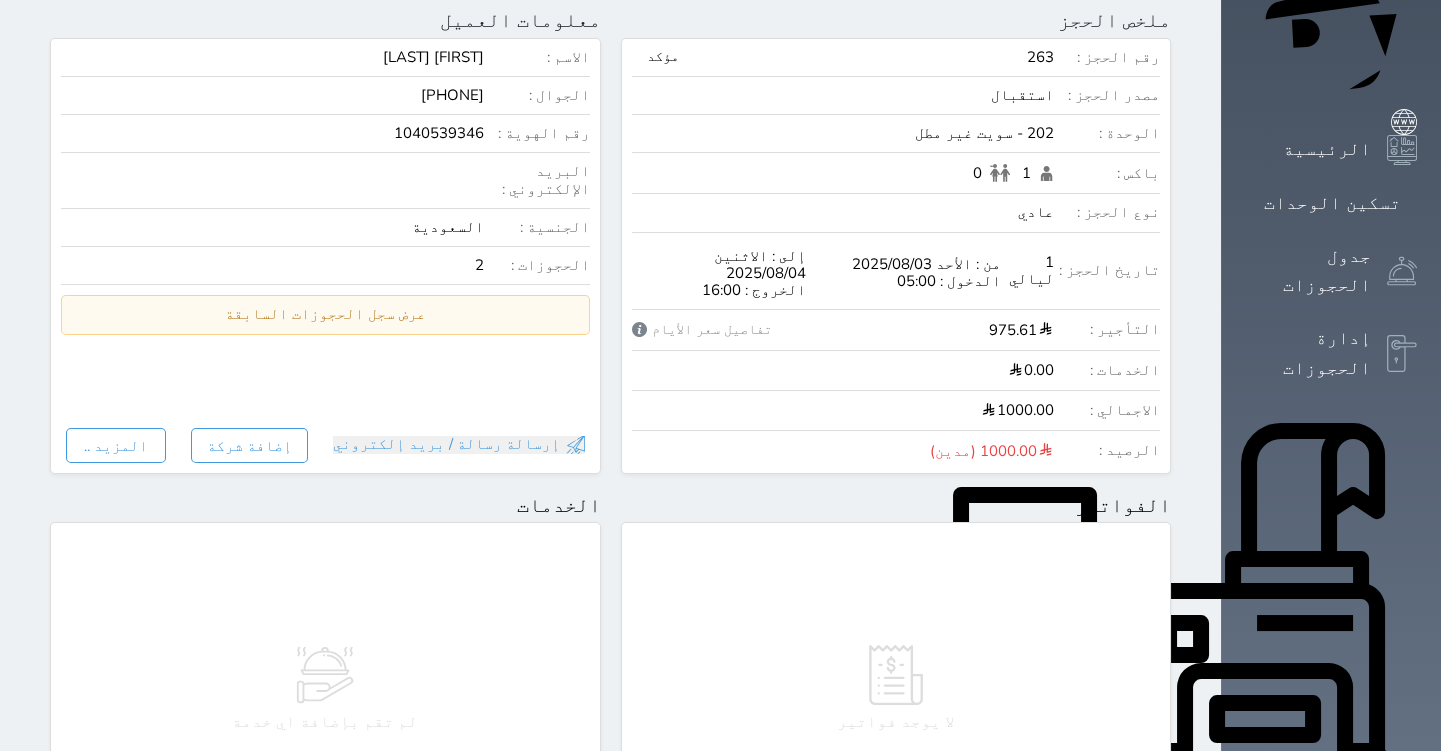 scroll, scrollTop: 0, scrollLeft: 0, axis: both 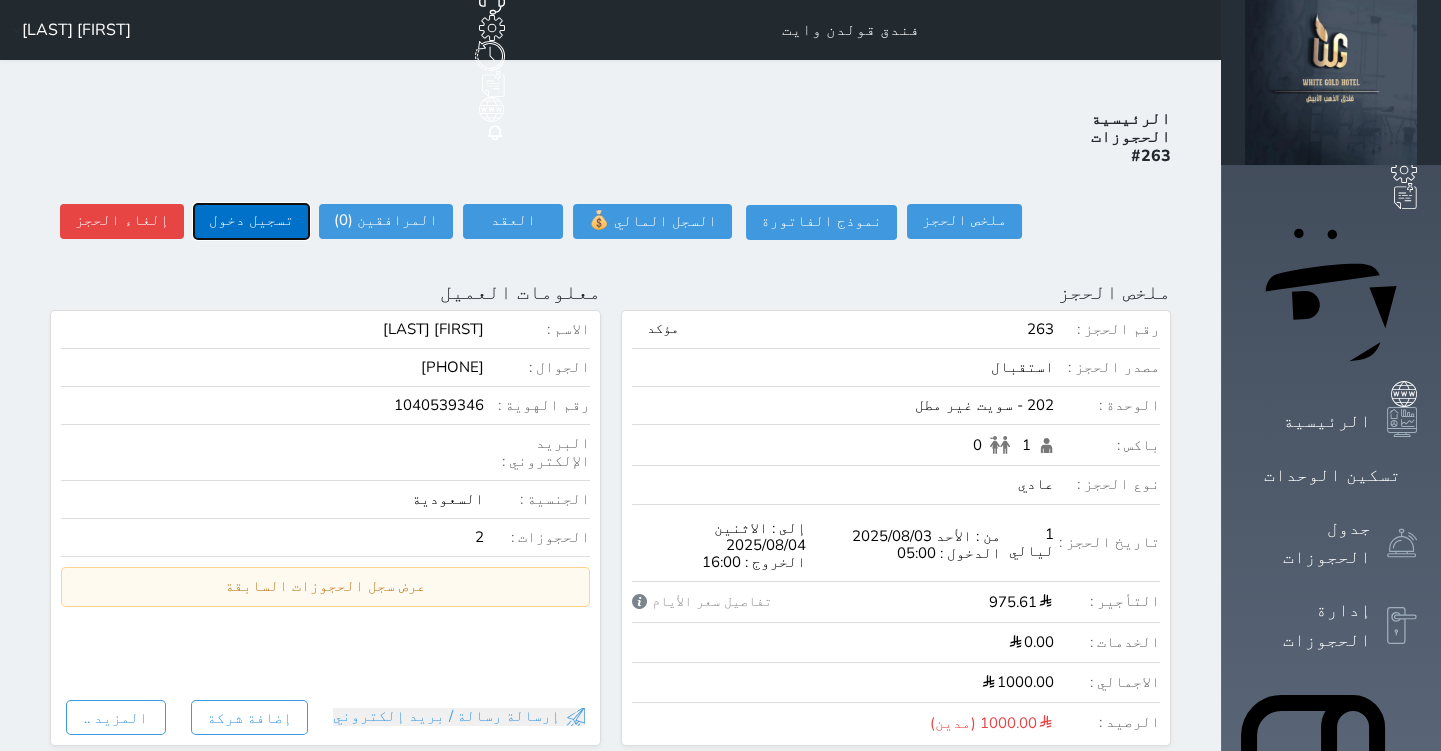 click on "تسجيل دخول" at bounding box center [251, 221] 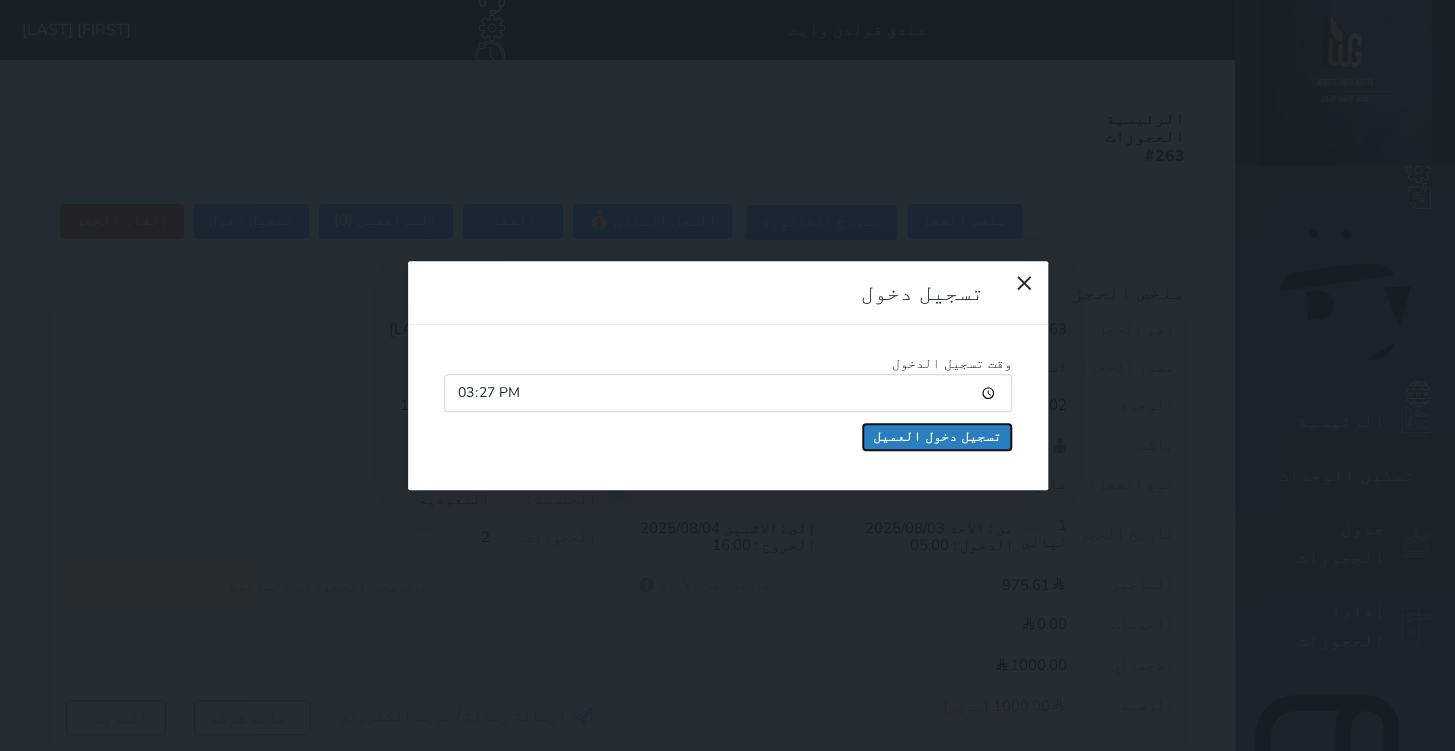 click on "تسجيل دخول العميل" at bounding box center [937, 437] 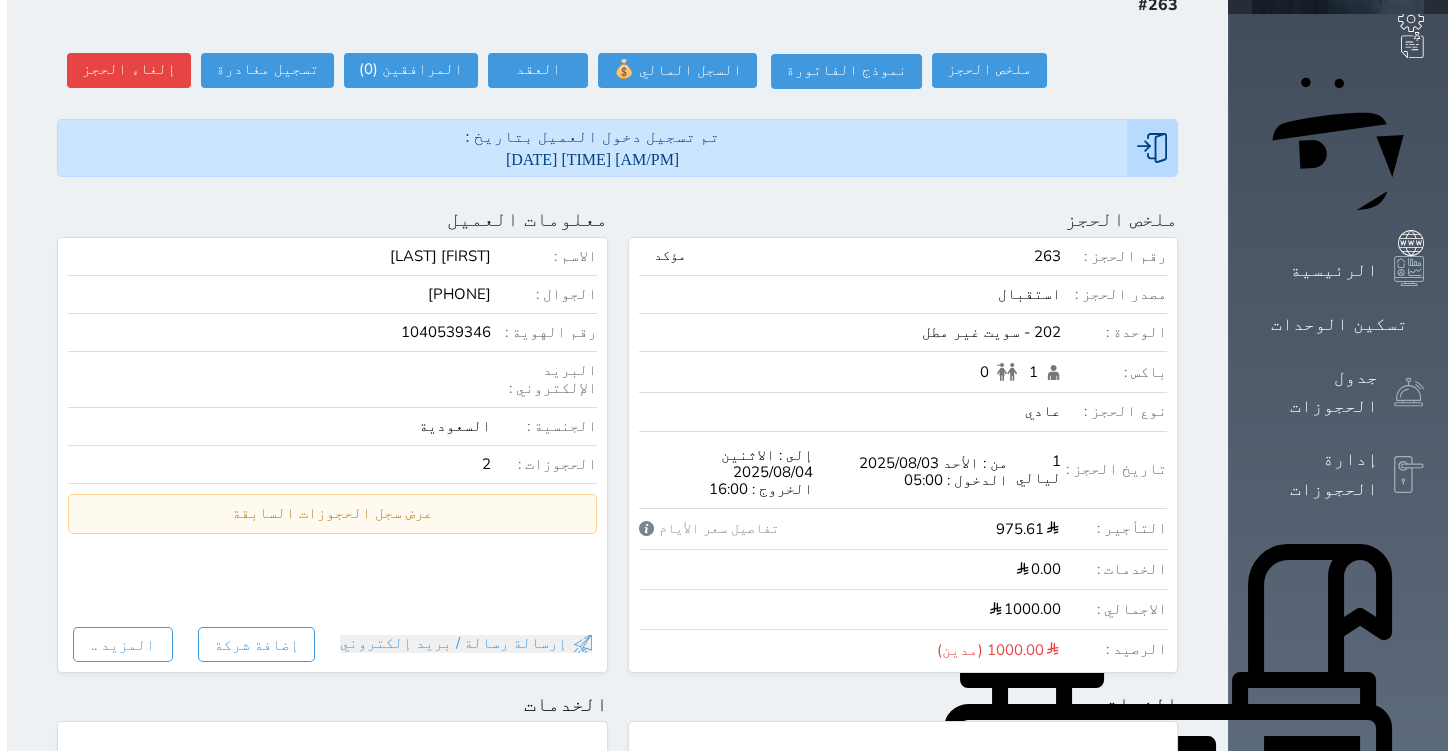 scroll, scrollTop: 0, scrollLeft: 0, axis: both 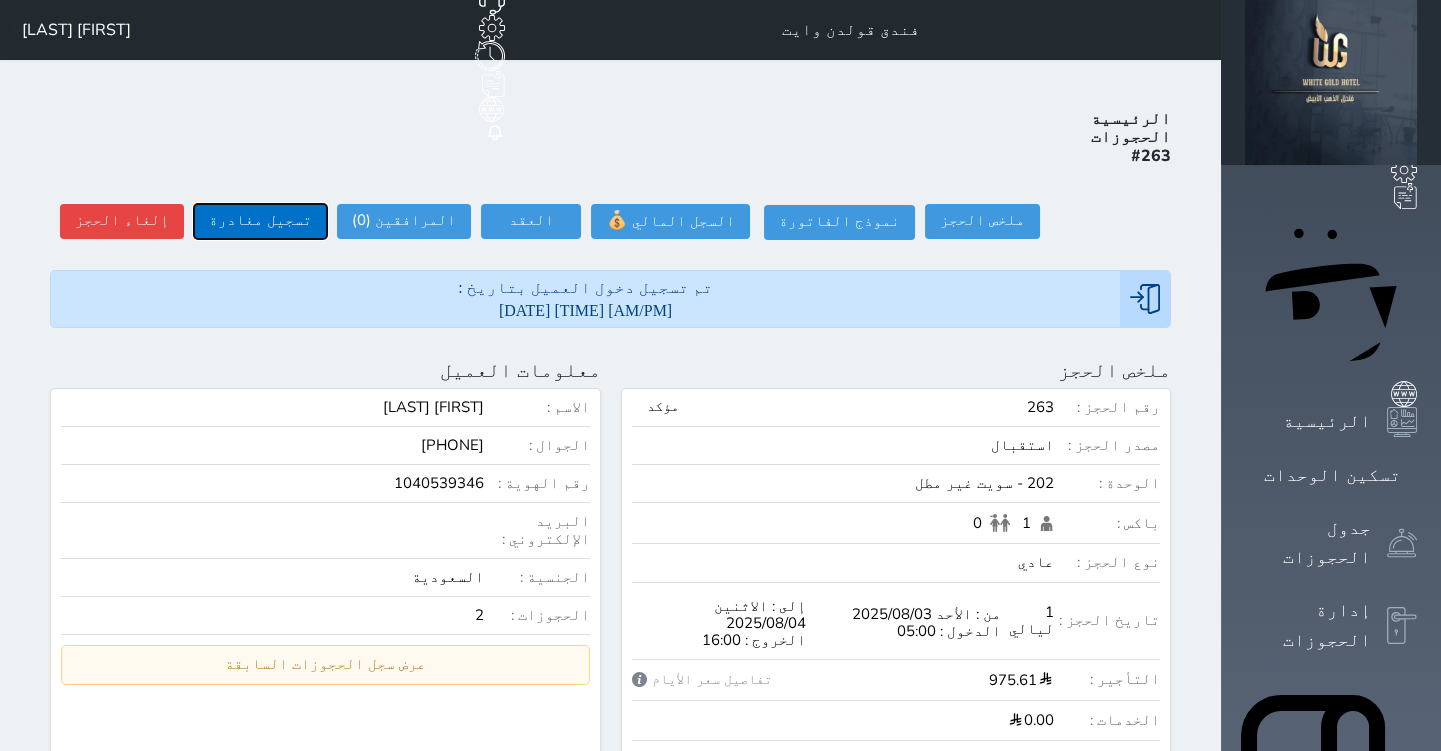 click on "تسجيل مغادرة" at bounding box center [260, 221] 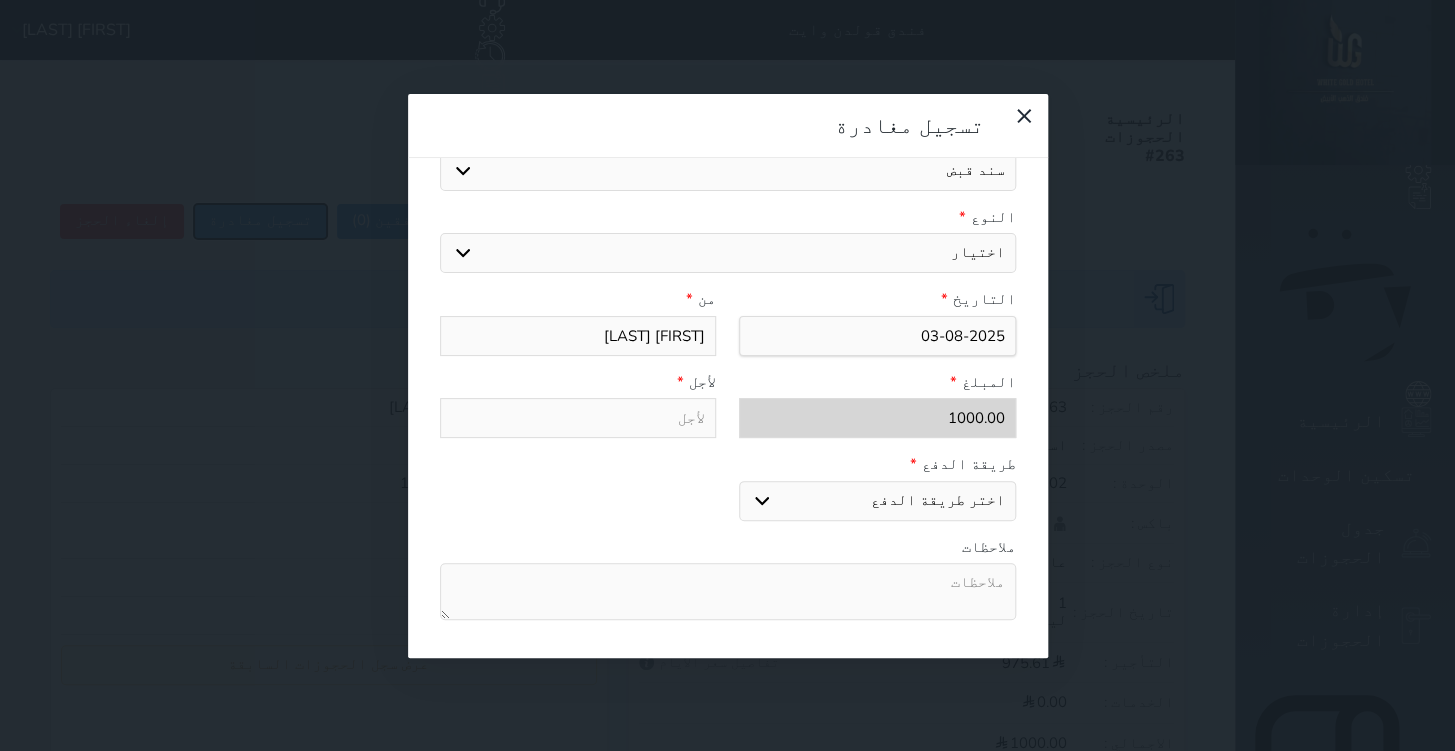scroll, scrollTop: 181, scrollLeft: 0, axis: vertical 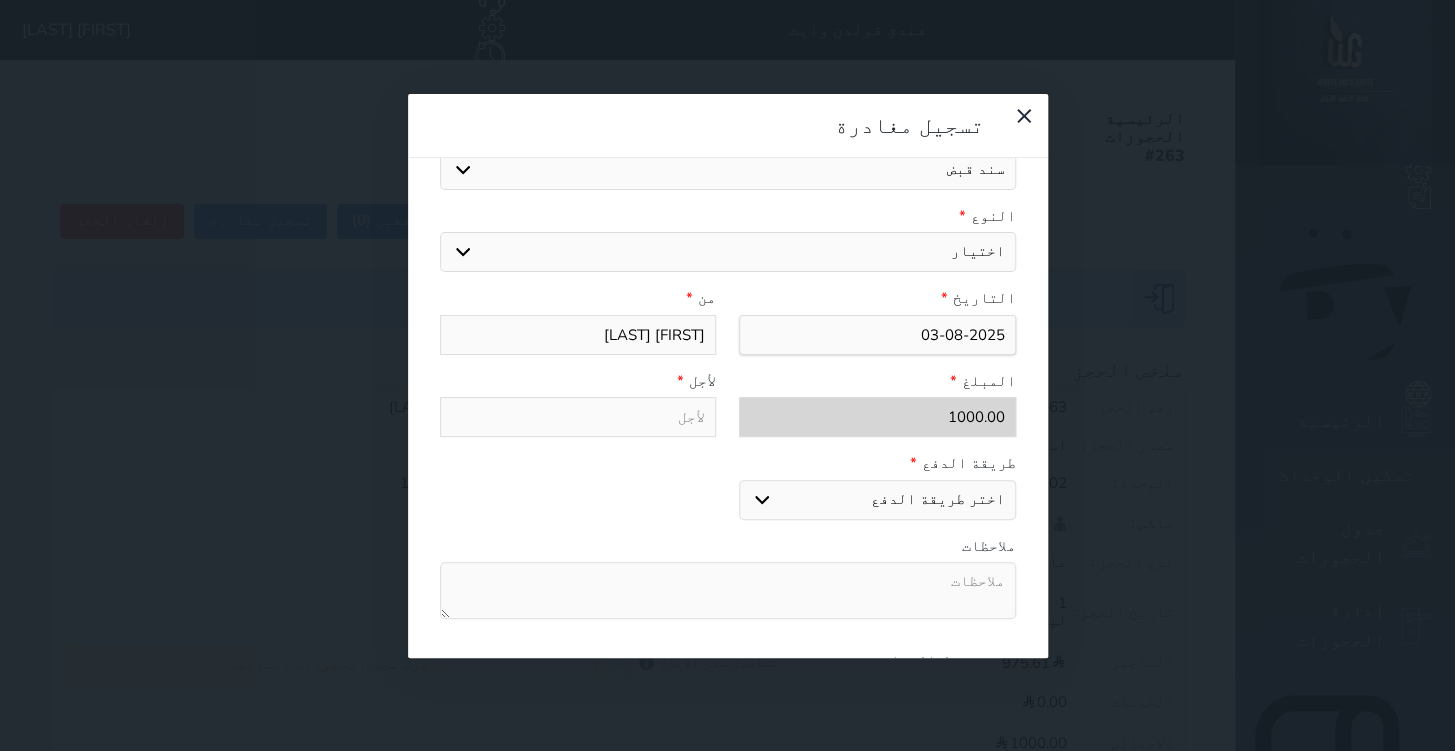 click on "اختر طريقة الدفع   دفع نقدى   تحويل بنكى   مدى   بطاقة ائتمان" at bounding box center [877, 500] 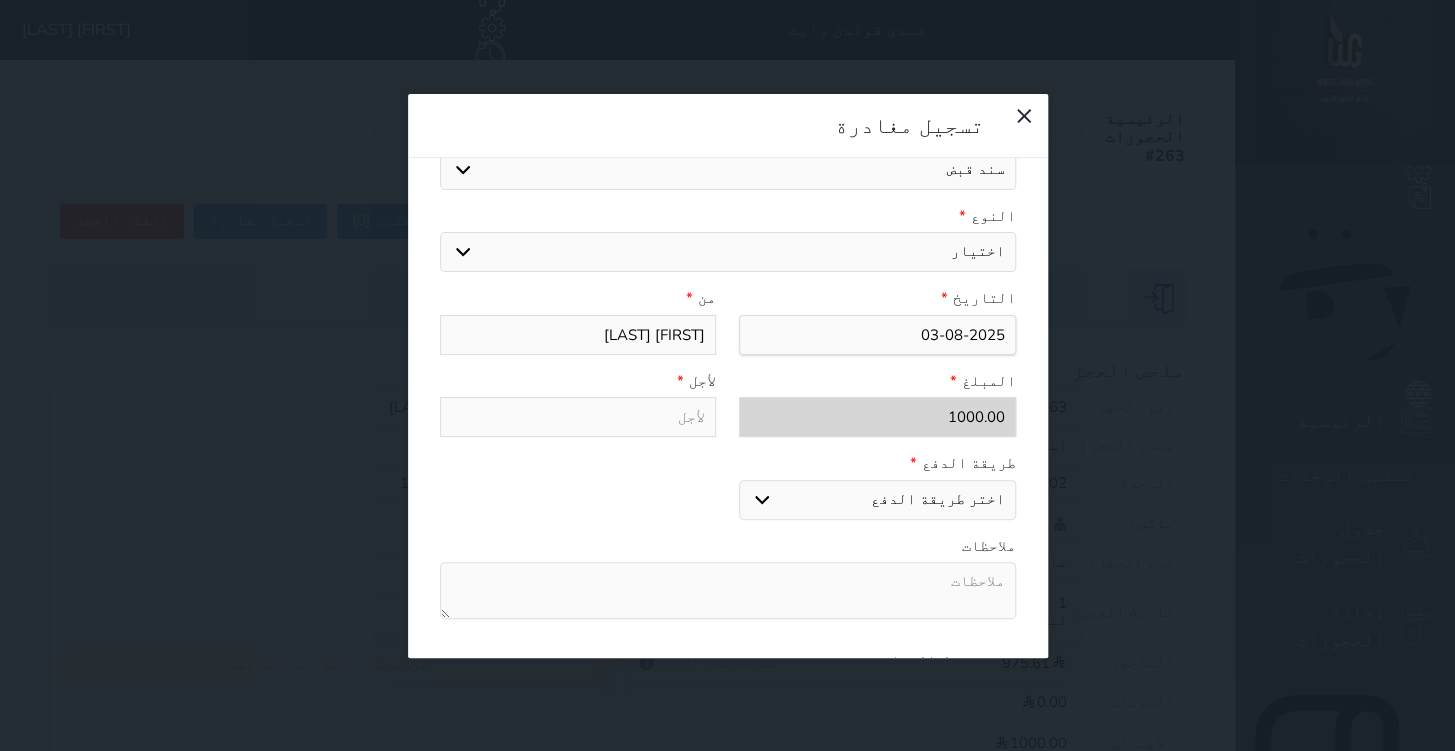 select on "mada" 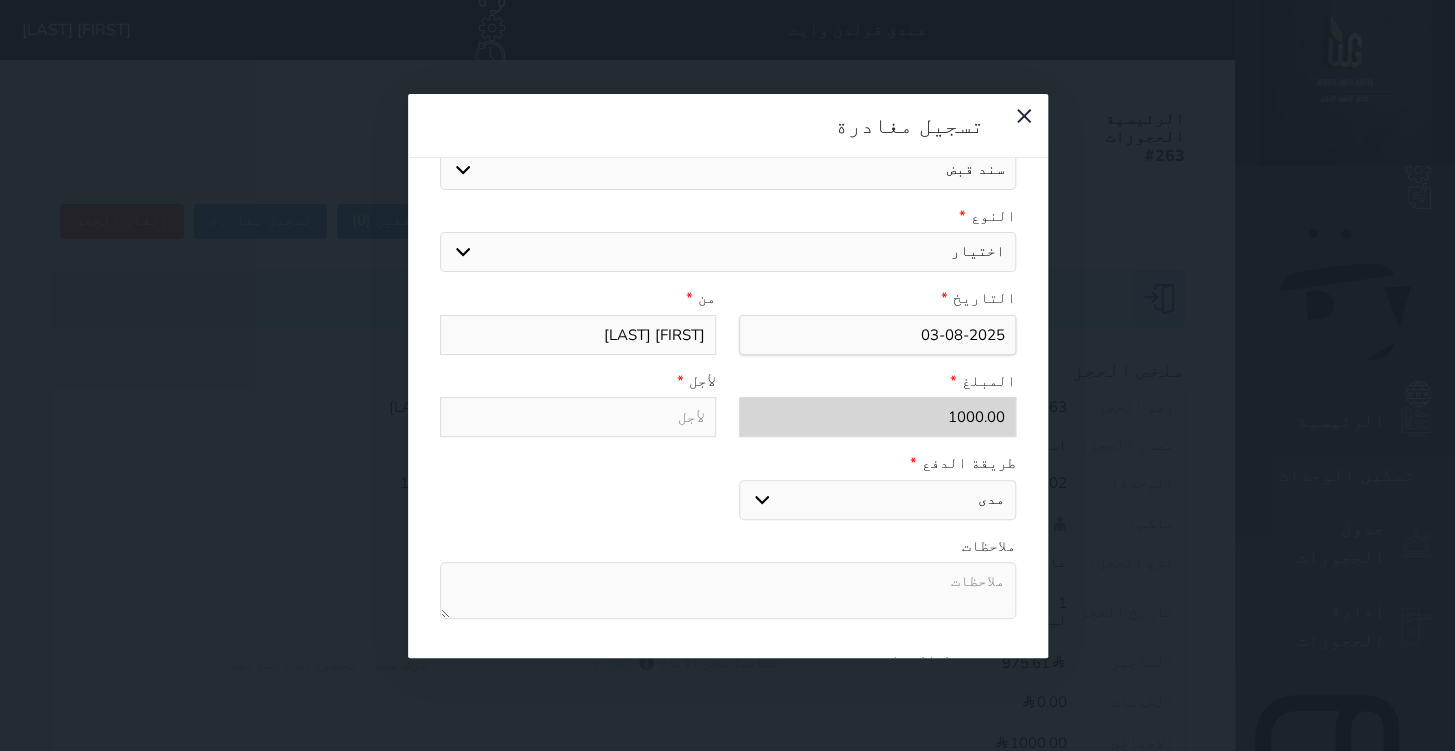 click on "اختر طريقة الدفع   دفع نقدى   تحويل بنكى   مدى   بطاقة ائتمان" at bounding box center [877, 500] 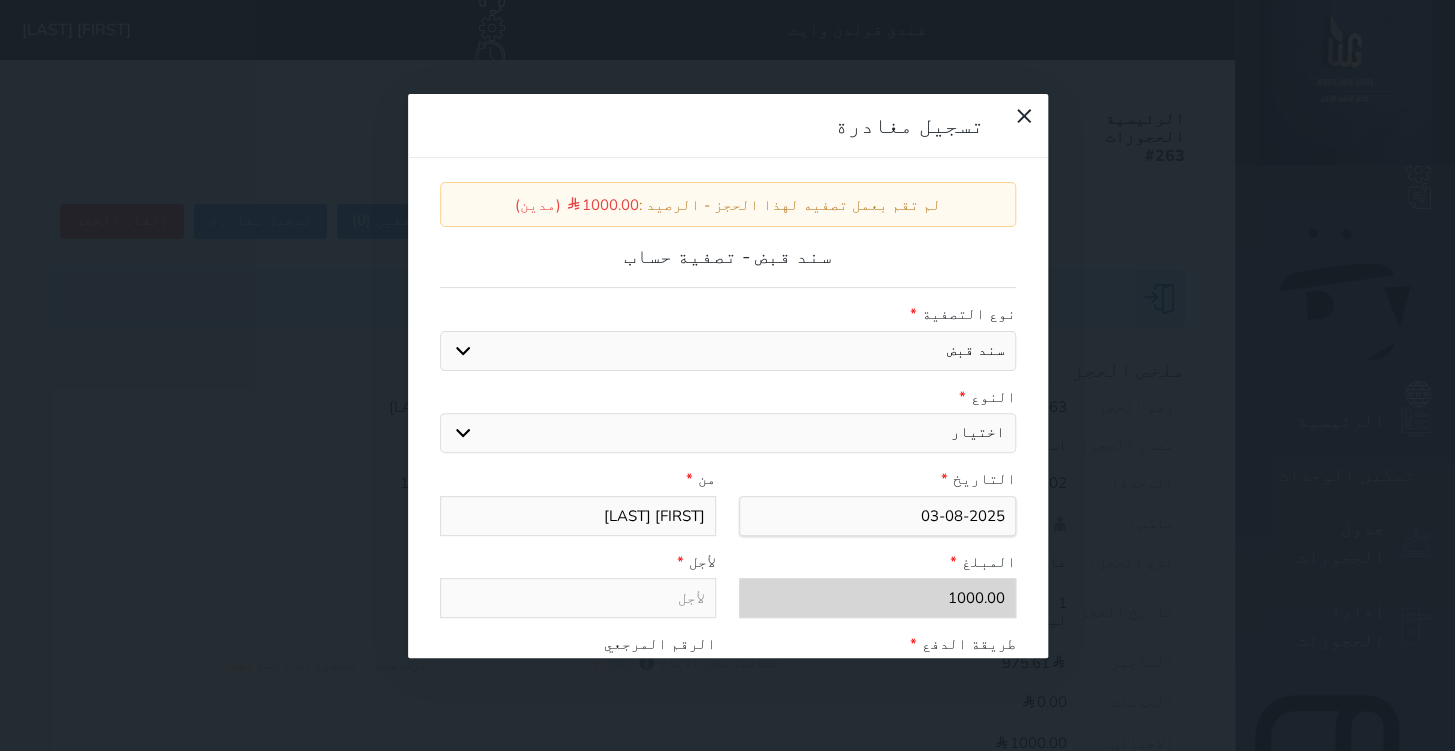 scroll, scrollTop: 0, scrollLeft: 0, axis: both 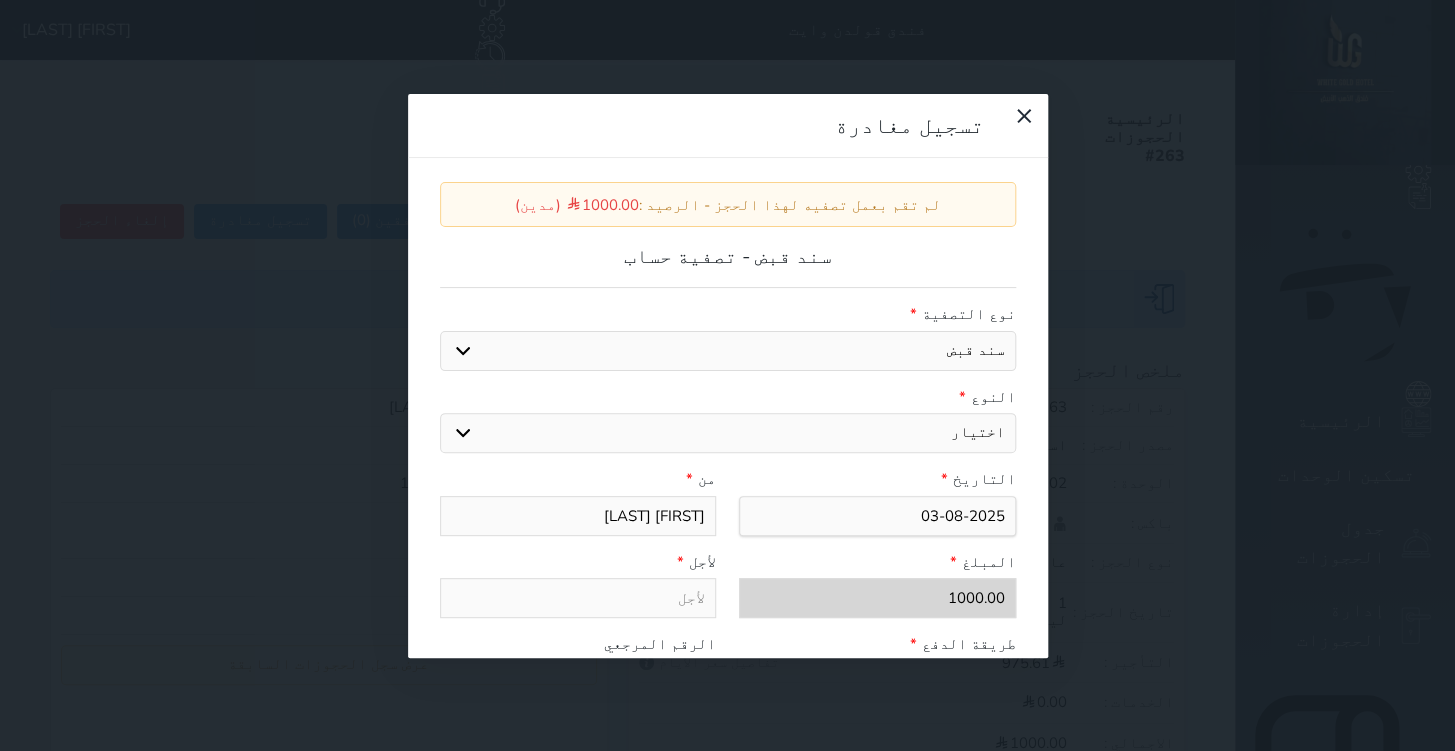 click on "اختيار   مقبوضات عامة
قيمة إيجار
فواتير
عربون
لا ينطبق
آخر
مغسلة
واي فاي - الإنترنت
مواقف السيارات
طعام
الأغذية والمشروبات
مشروبات
المشروبات الباردة
المشروبات الساخنة
الإفطار
غداء
عشاء
مخبز و كعك
حمام سباحة
الصالة الرياضية
سبا و خدمات الجمال
اختيار وإسقاط (خدمات النقل)
ميني بار
كابل - تلفزيون
سرير إضافي
تصفيف الشعر
التسوق" at bounding box center (728, 433) 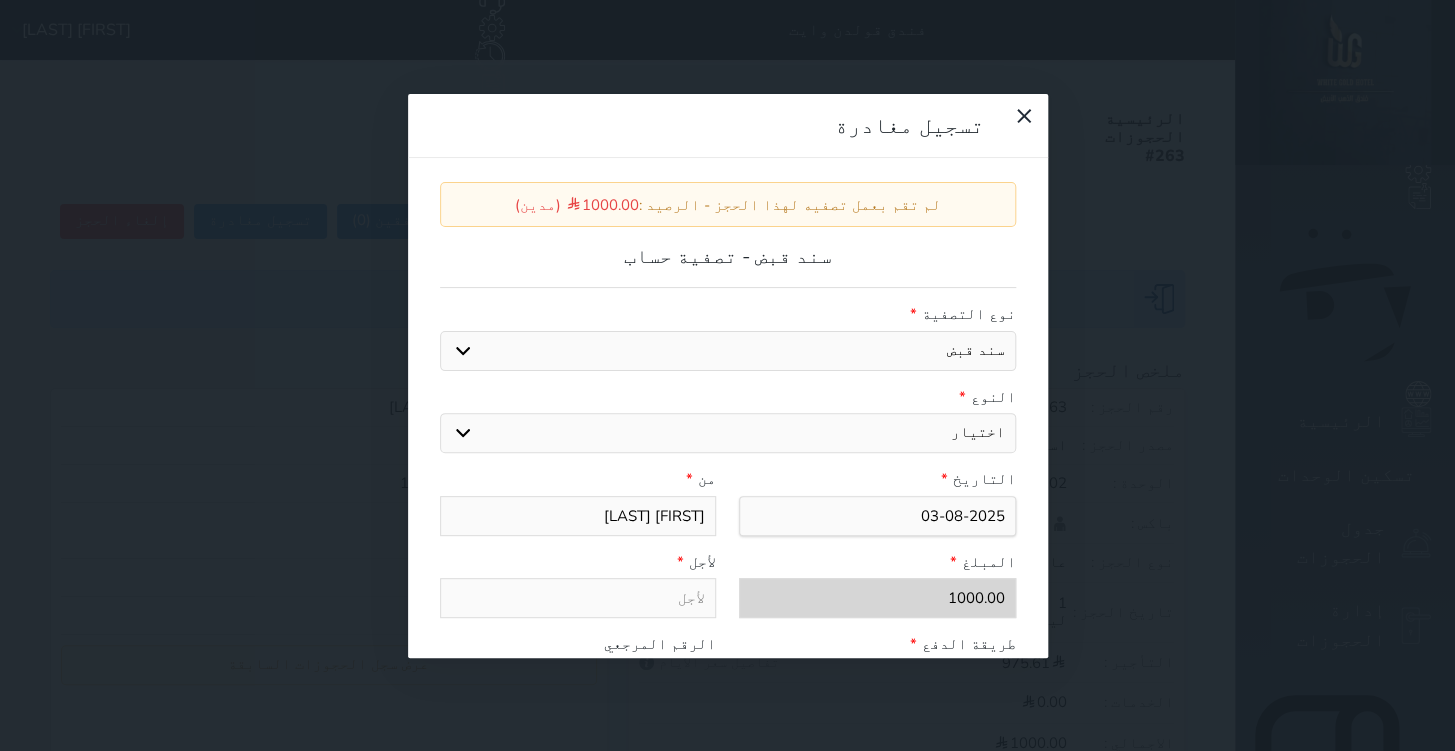 select on "90107" 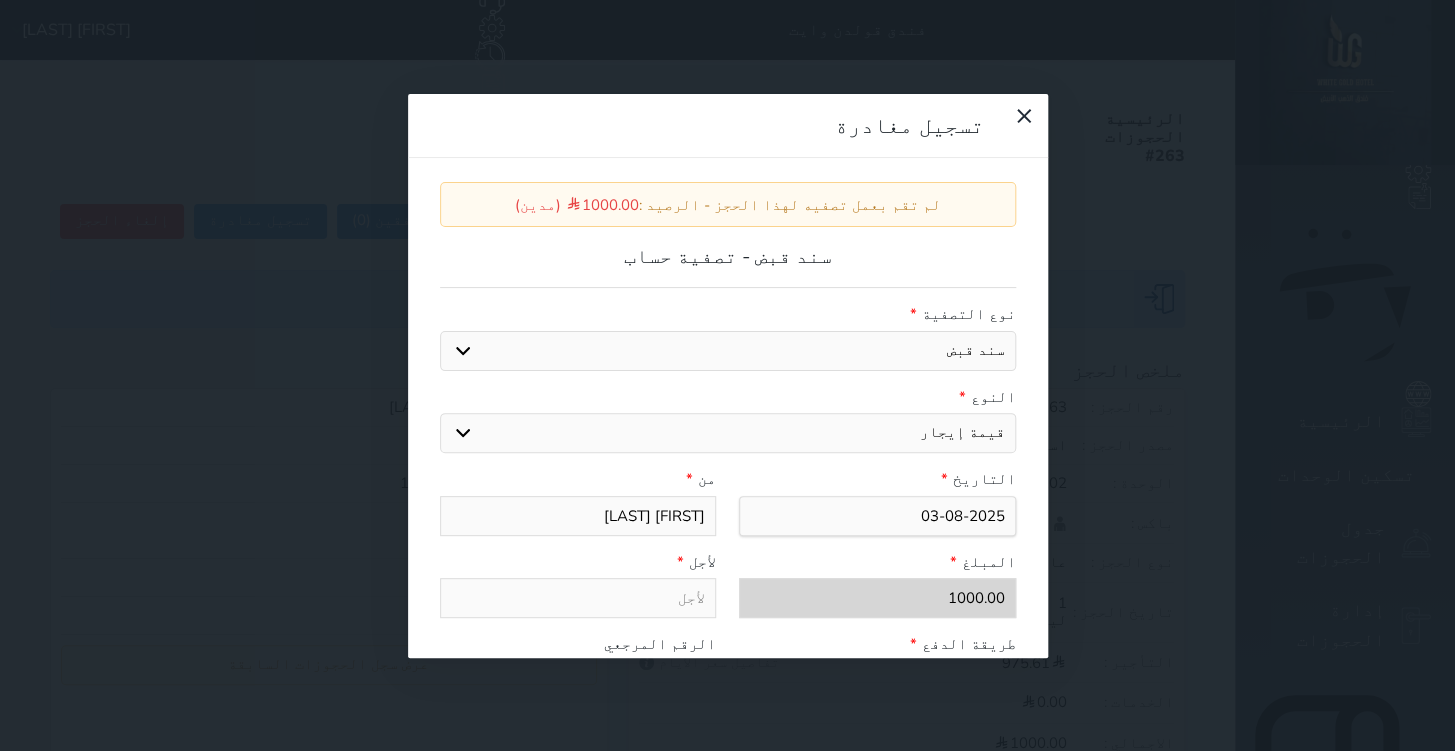 click on "اختيار   مقبوضات عامة
قيمة إيجار
فواتير
عربون
لا ينطبق
آخر
مغسلة
واي فاي - الإنترنت
مواقف السيارات
طعام
الأغذية والمشروبات
مشروبات
المشروبات الباردة
المشروبات الساخنة
الإفطار
غداء
عشاء
مخبز و كعك
حمام سباحة
الصالة الرياضية
سبا و خدمات الجمال
اختيار وإسقاط (خدمات النقل)
ميني بار
كابل - تلفزيون
سرير إضافي
تصفيف الشعر
التسوق" at bounding box center [728, 433] 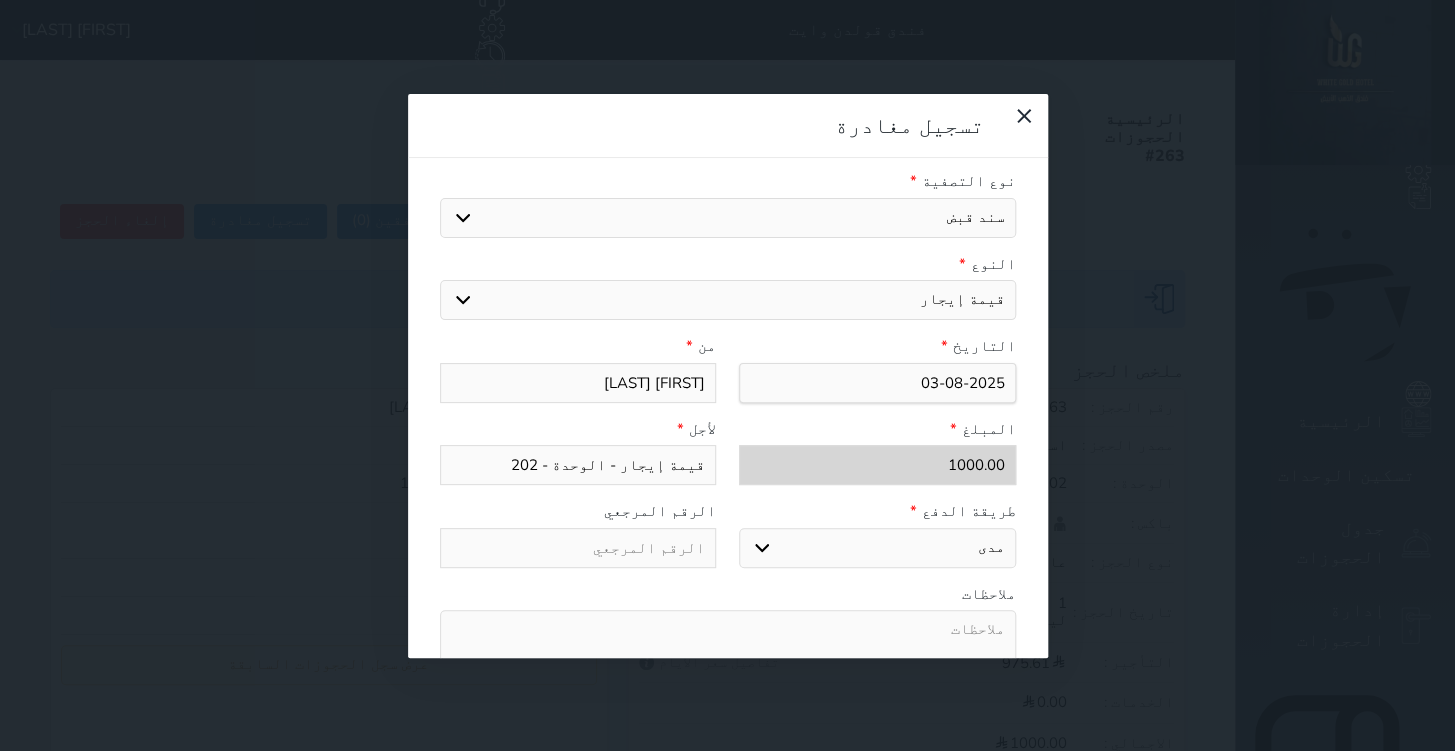 scroll, scrollTop: 308, scrollLeft: 0, axis: vertical 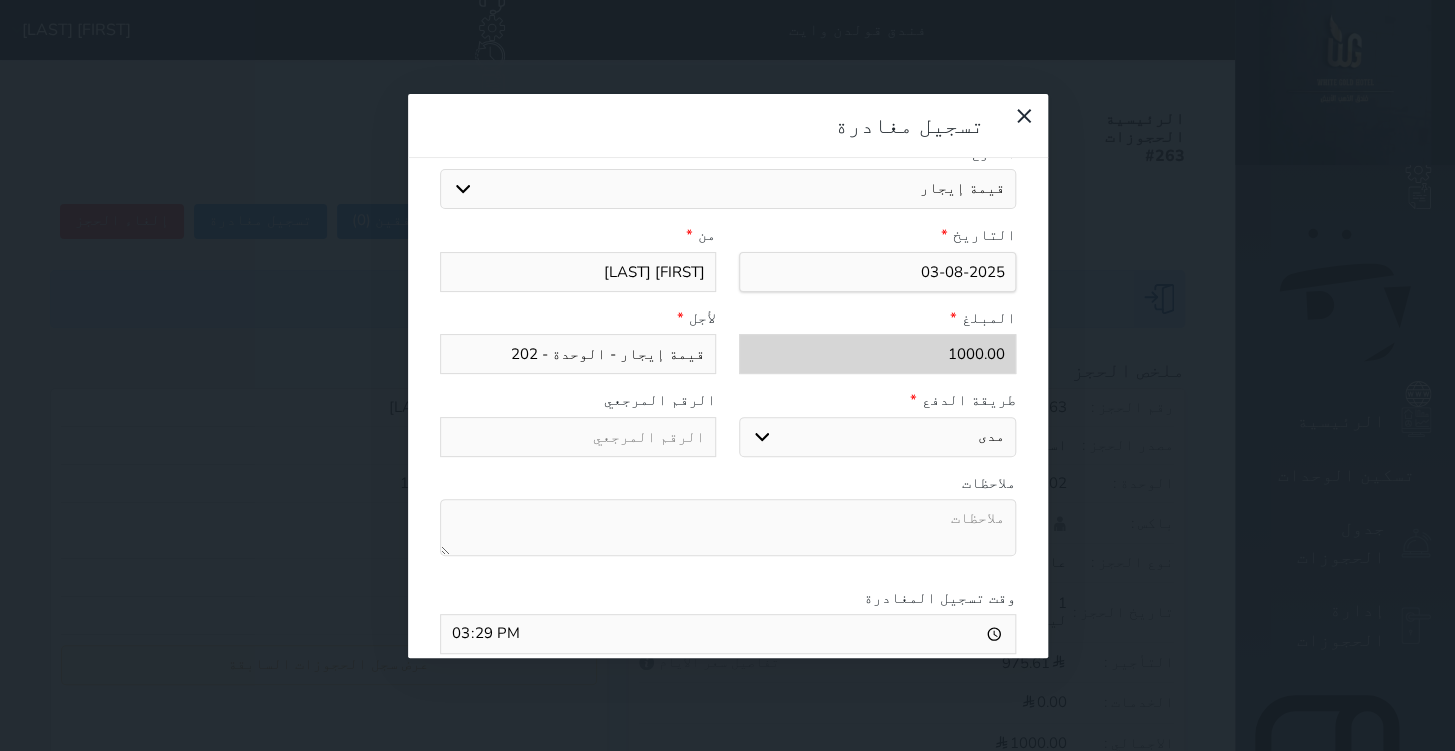 click on "لم تقم بعمل تصفيه لهذا الحجز - الرصيد :
[PRICE]     (مدين)   سند قبض - تصفية حساب   نوع التصفية *    سند قبض    كمبيالة     النوع *    اختيار   مقبوضات عامة
قيمة إيجار
فواتير
عربون
لا ينطبق
آخر
مغسلة
واي فاي - الإنترنت
مواقف السيارات
طعام
الأغذية والمشروبات
مشروبات
المشروبات الباردة
المشروبات الساخنة
الإفطار
غداء
عشاء
مخبز و كعك
حمام سباحة
الصالة الرياضية
سبا و خدمات الجمال
التاريخ *     *" at bounding box center [728, 331] 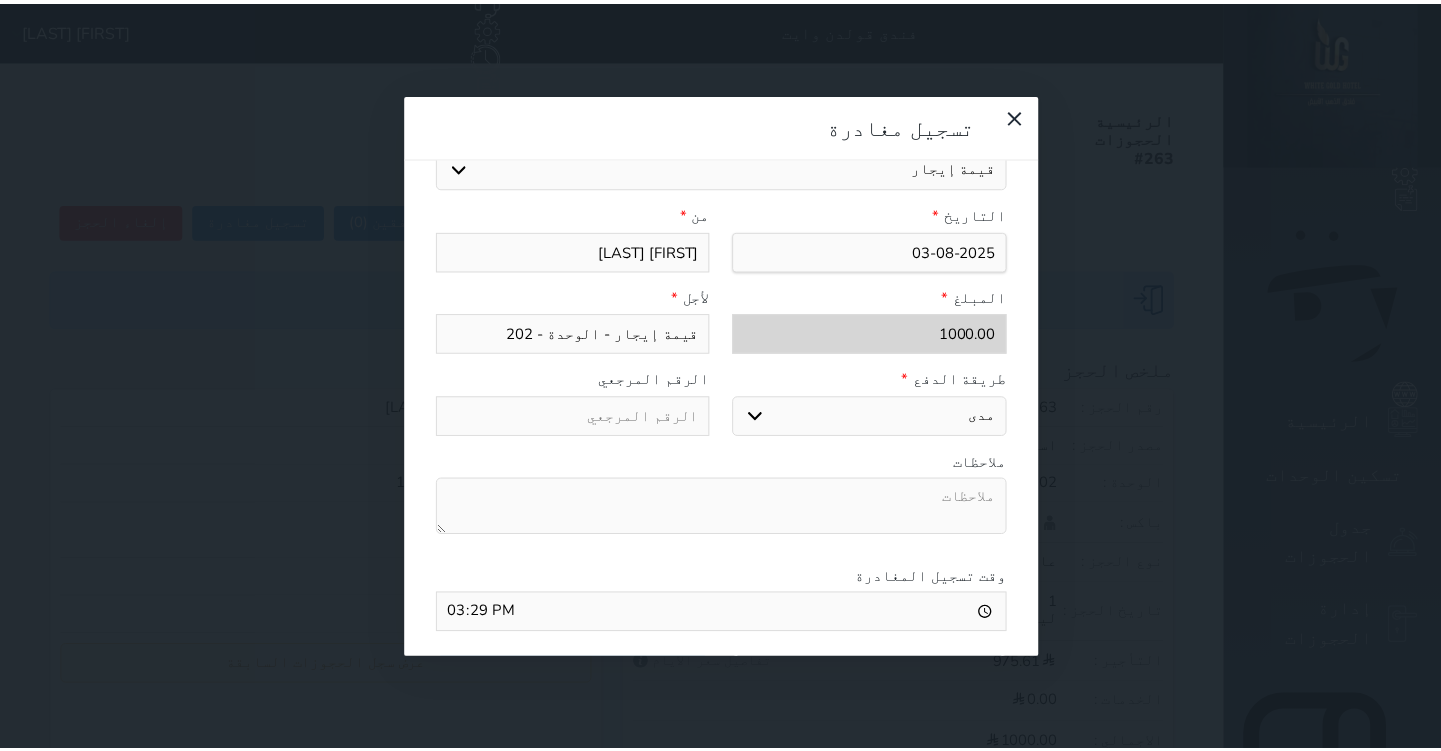 scroll, scrollTop: 308, scrollLeft: 0, axis: vertical 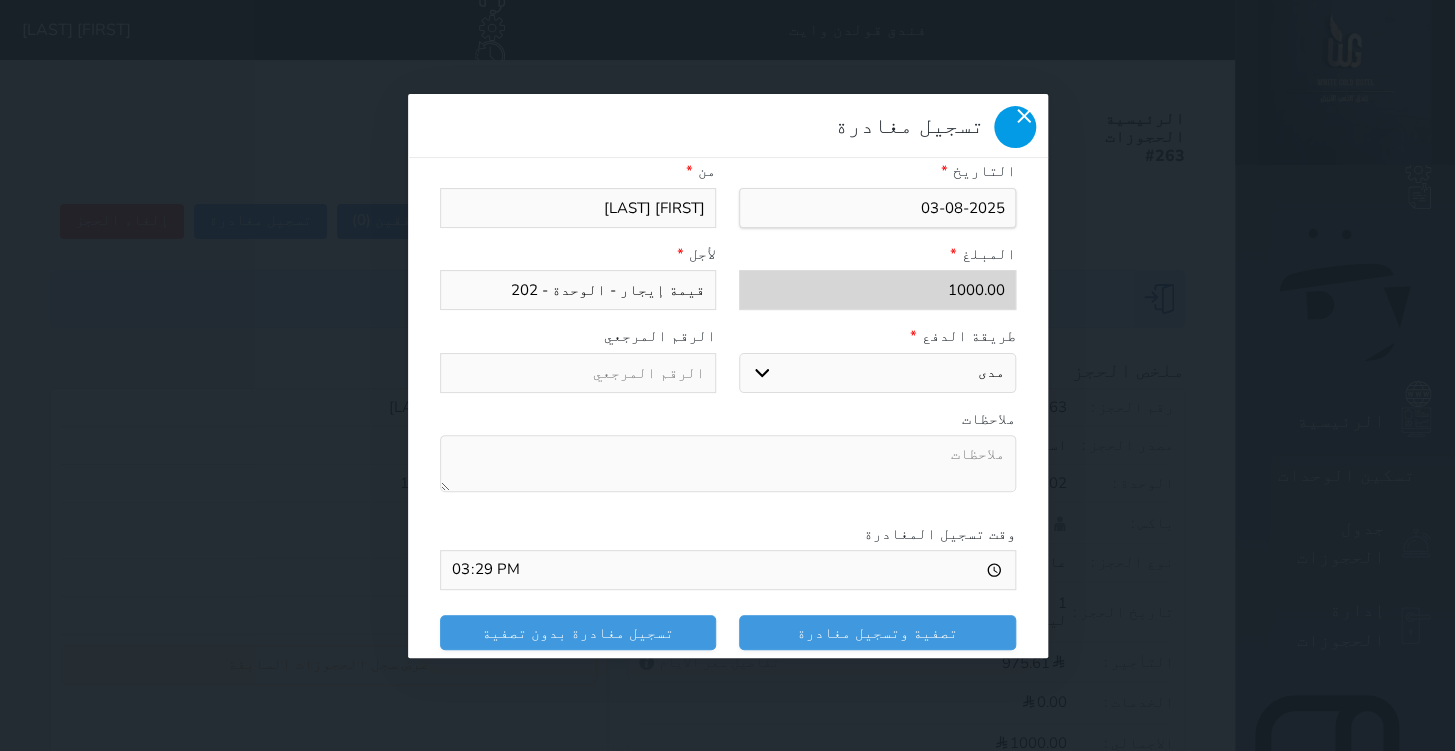click 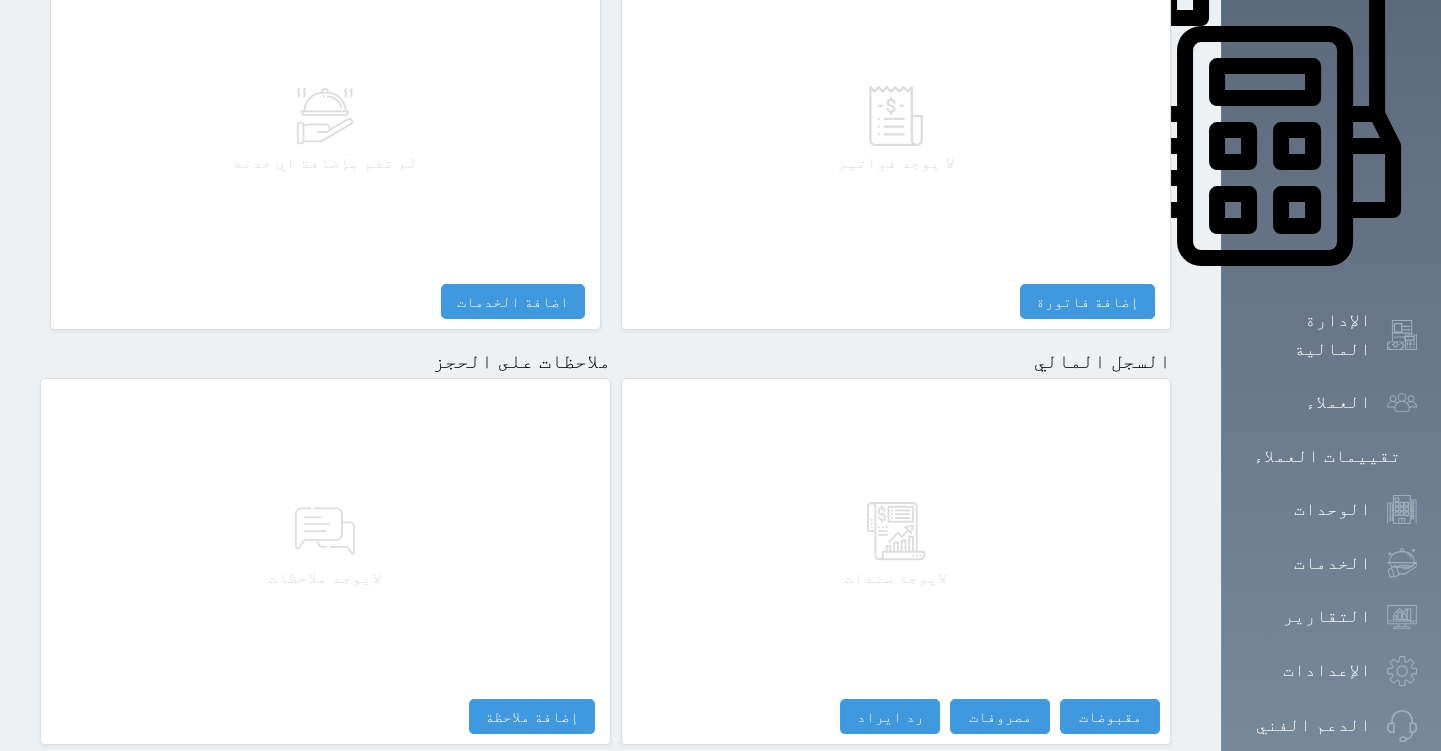 scroll, scrollTop: 973, scrollLeft: 0, axis: vertical 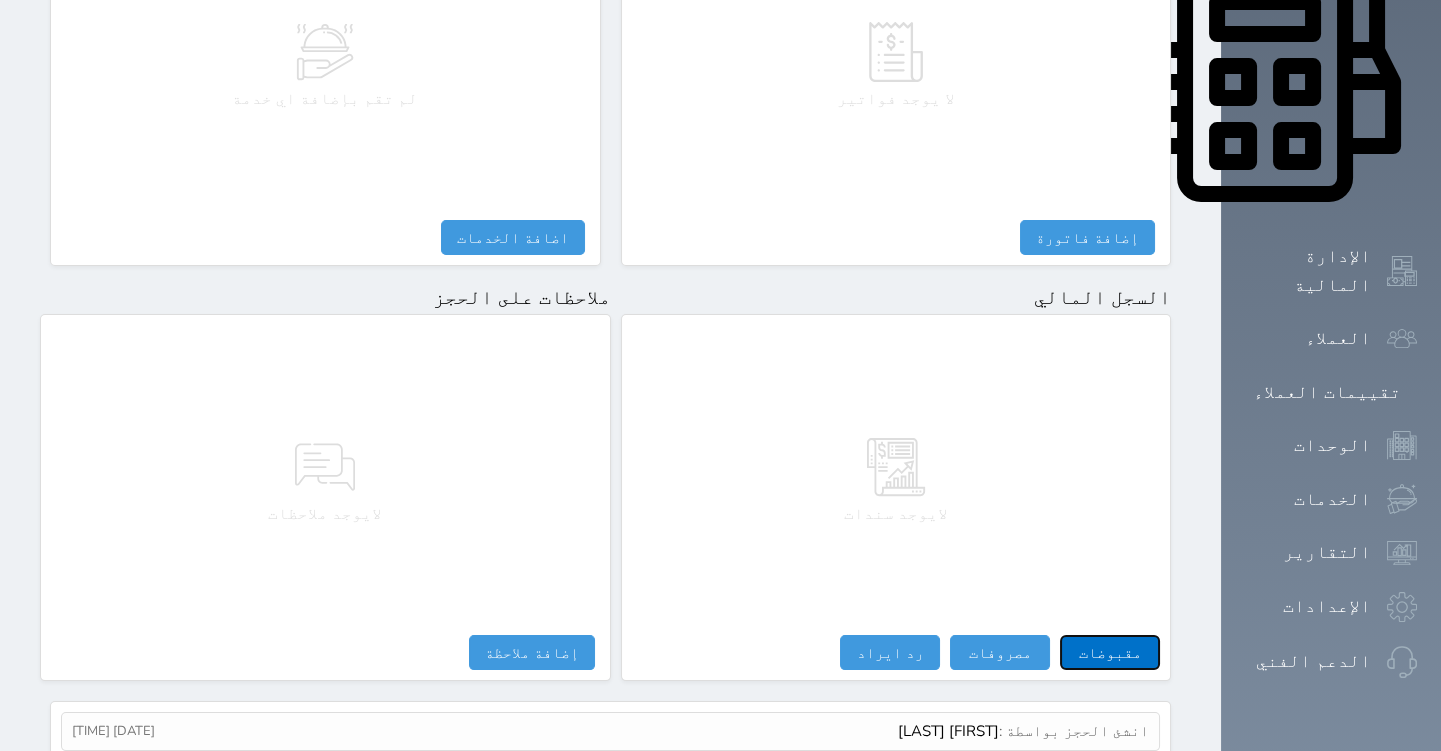 click on "مقبوضات" at bounding box center (1110, 652) 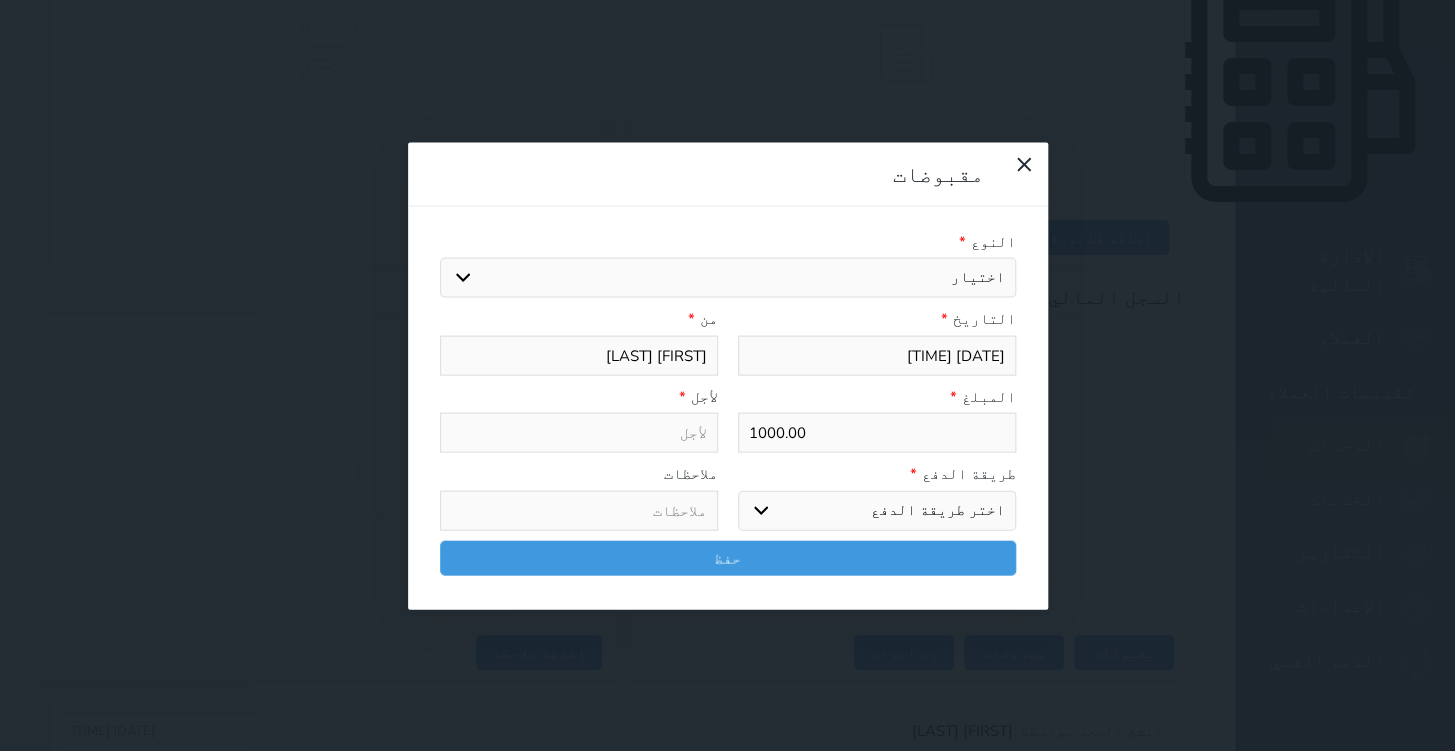 click on "اختيار" at bounding box center [728, 278] 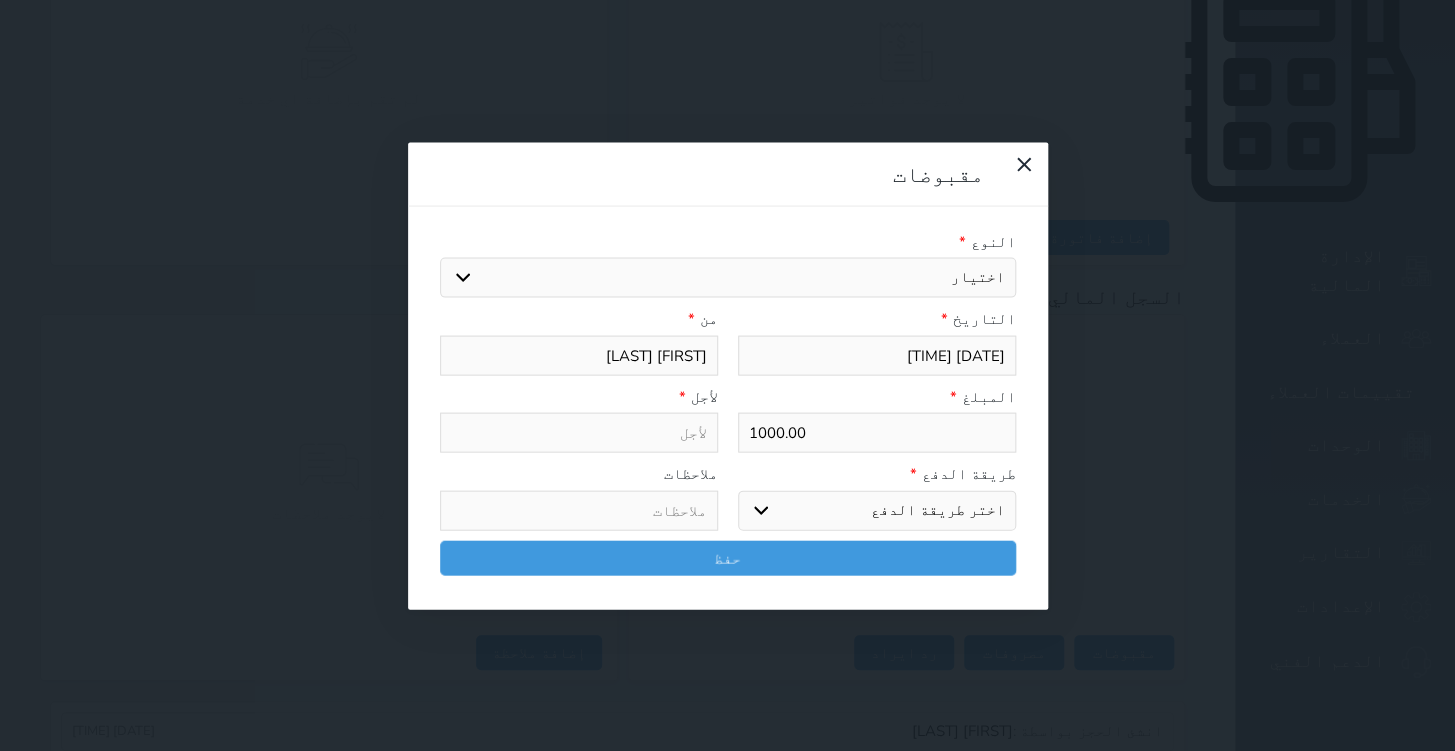select 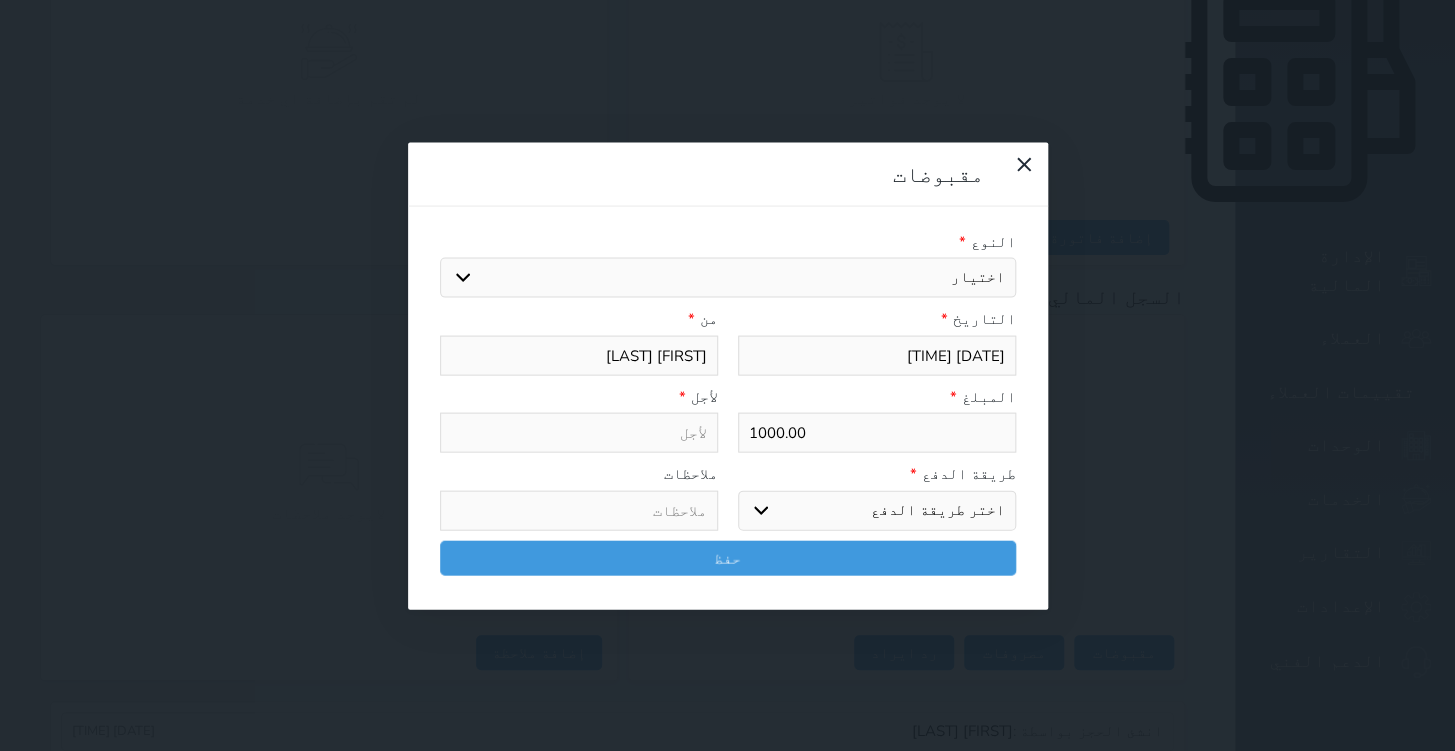 select on "90107" 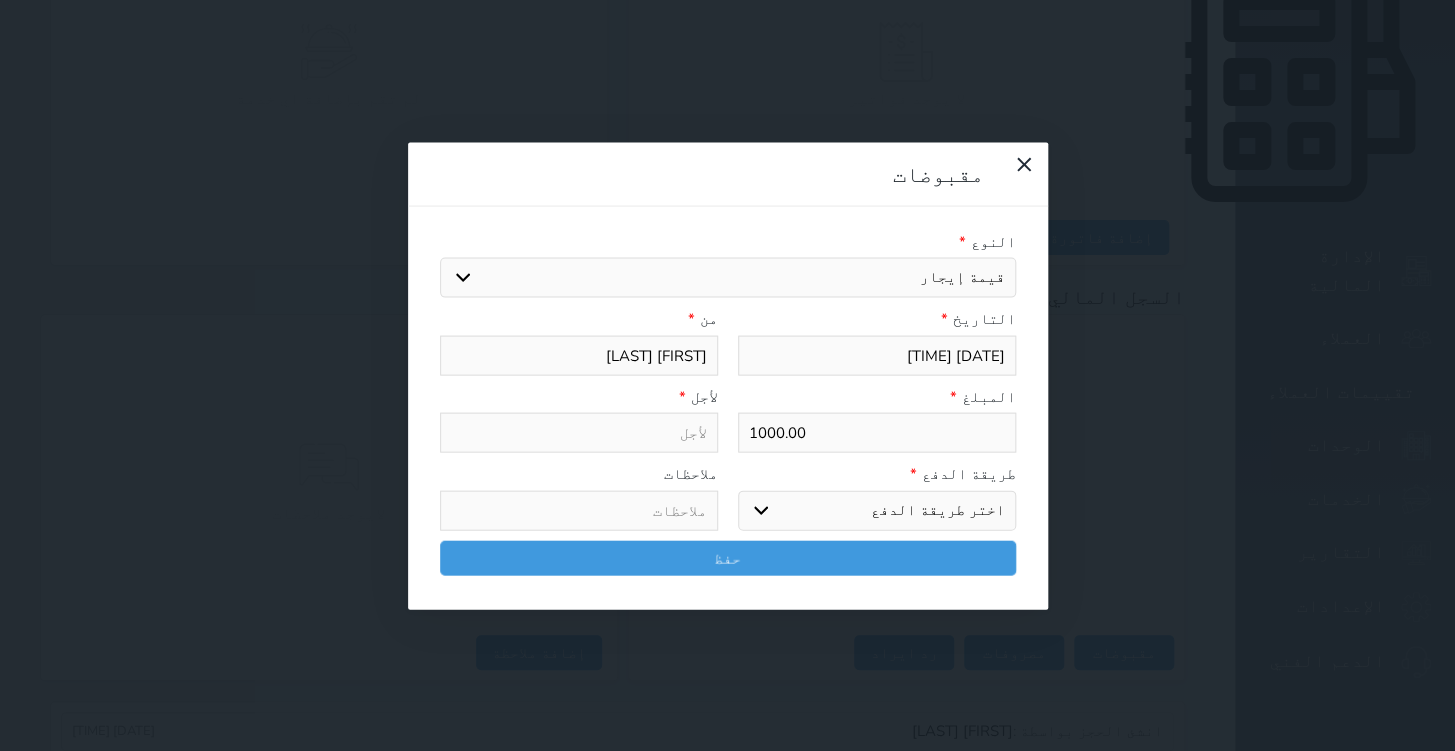 click on "اختيار   مقبوضات عامة قيمة إيجار فواتير تامين عربون لا ينطبق آخر مغسلة واي فاي - الإنترنت مواقف السيارات طعام الأغذية والمشروبات مشروبات المشروبات الباردة المشروبات الساخنة الإفطار غداء عشاء مخبز و كعك حمام سباحة الصالة الرياضية سبا و خدمات الجمال اختيار وإسقاط (خدمات النقل) ميني بار كابل - تلفزيون سرير إضافي تصفيف الشعر التسوق خدمات الجولات السياحية المنظمة خدمات الدليل السياحي" at bounding box center [728, 278] 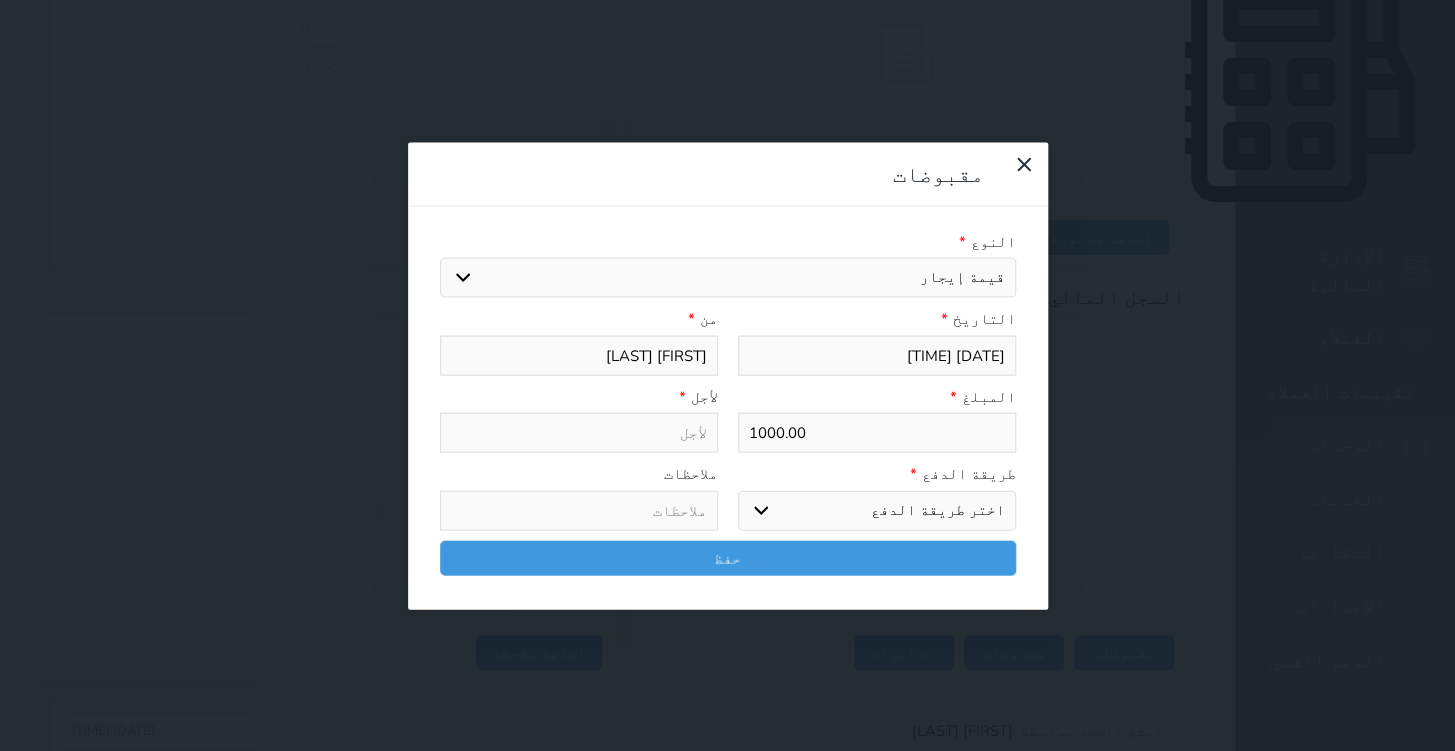 select 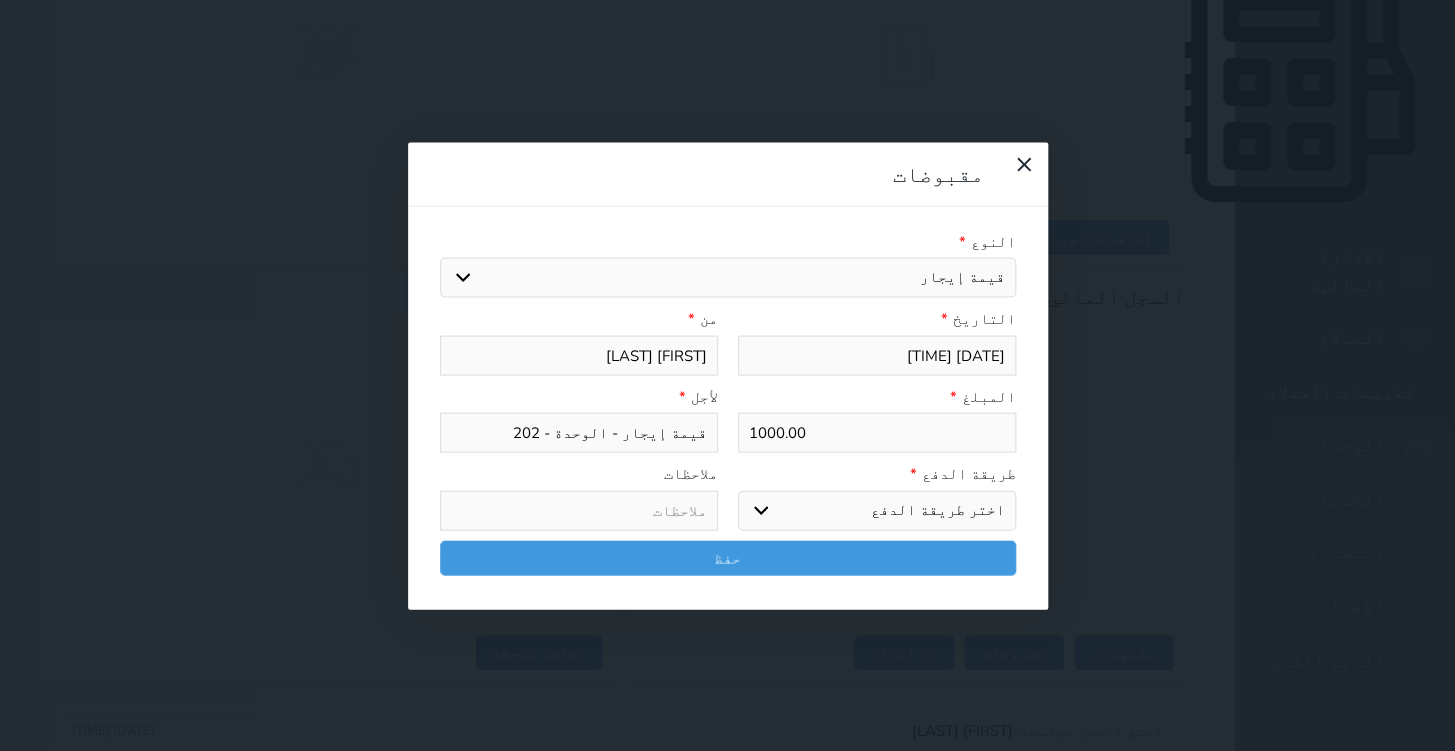 click on "اختر طريقة الدفع   دفع نقدى   تحويل بنكى   مدى   بطاقة ائتمان   آجل" at bounding box center (877, 510) 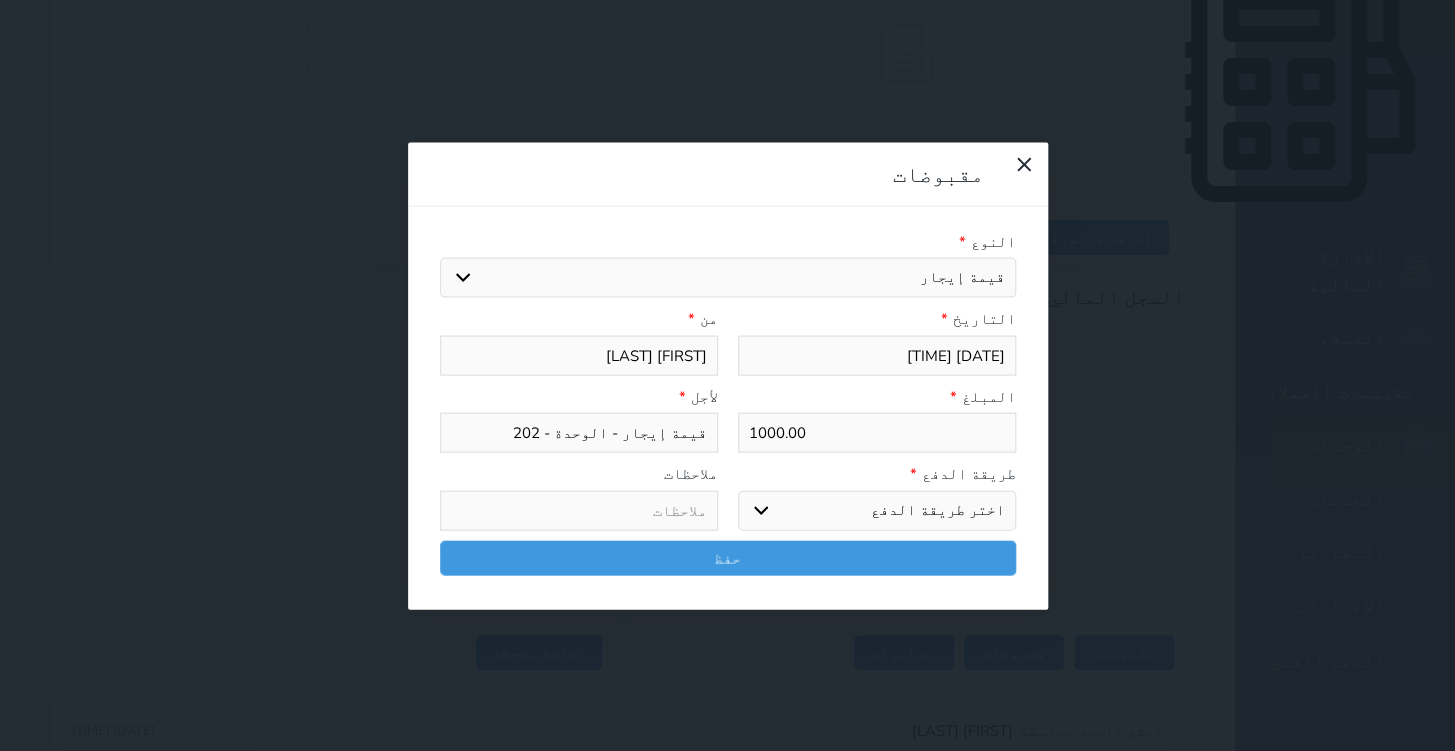 select on "mada" 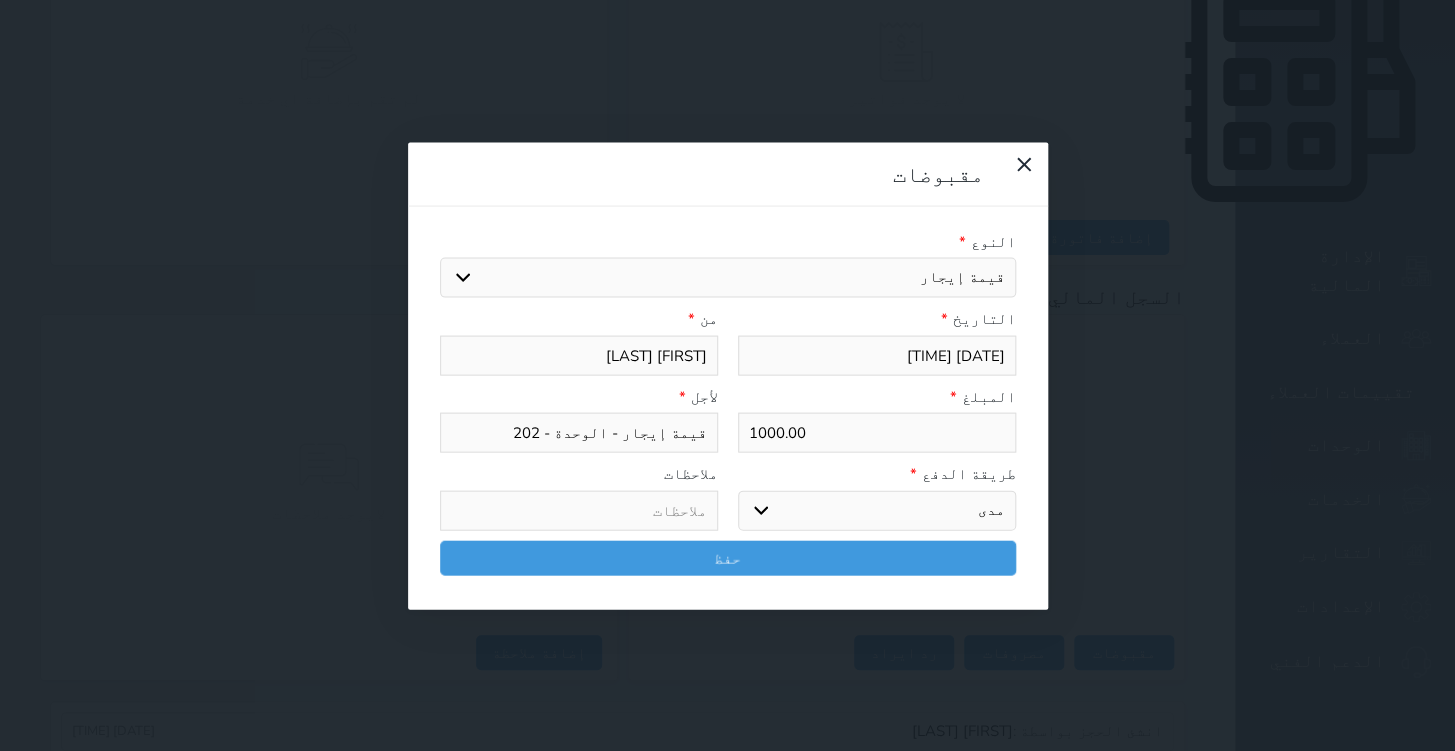 click on "اختر طريقة الدفع   دفع نقدى   تحويل بنكى   مدى   بطاقة ائتمان   آجل" at bounding box center [877, 510] 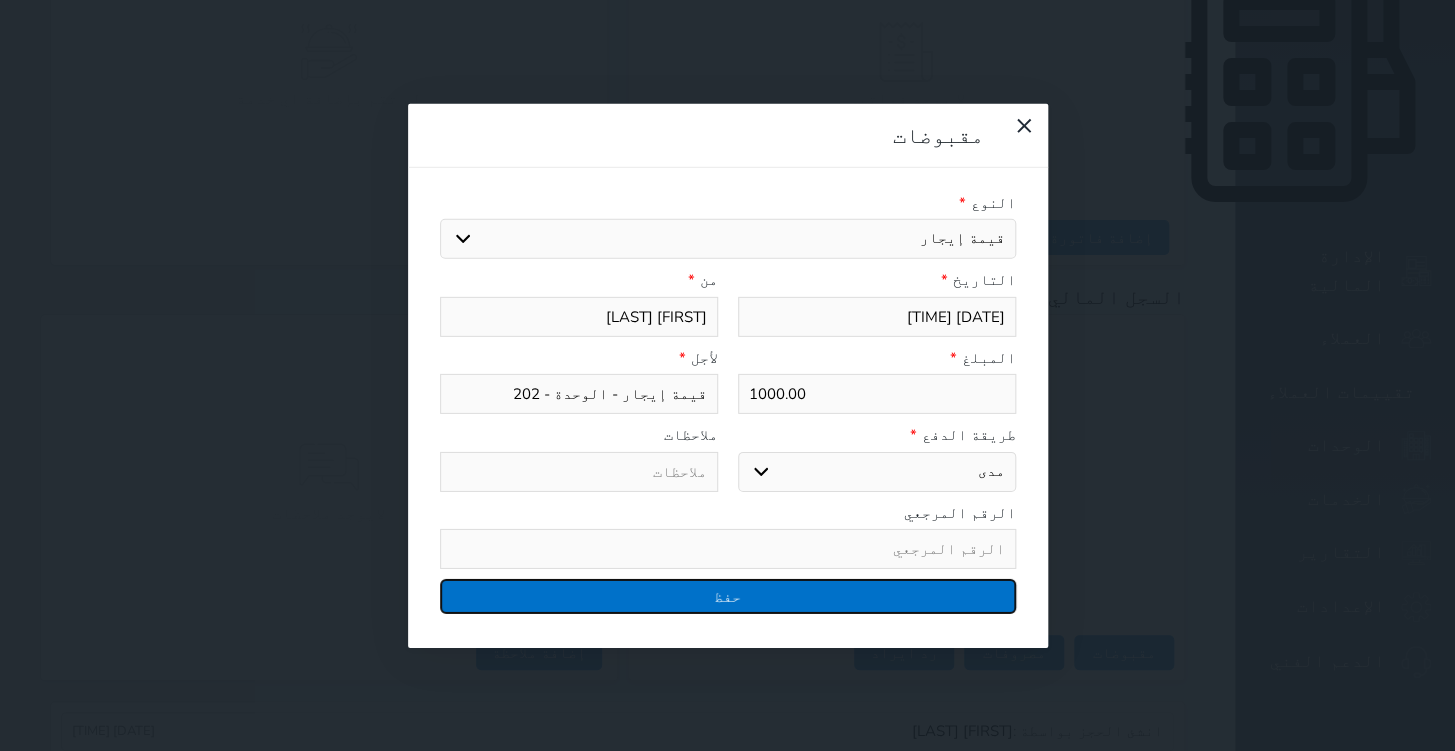 click on "حفظ" at bounding box center (728, 596) 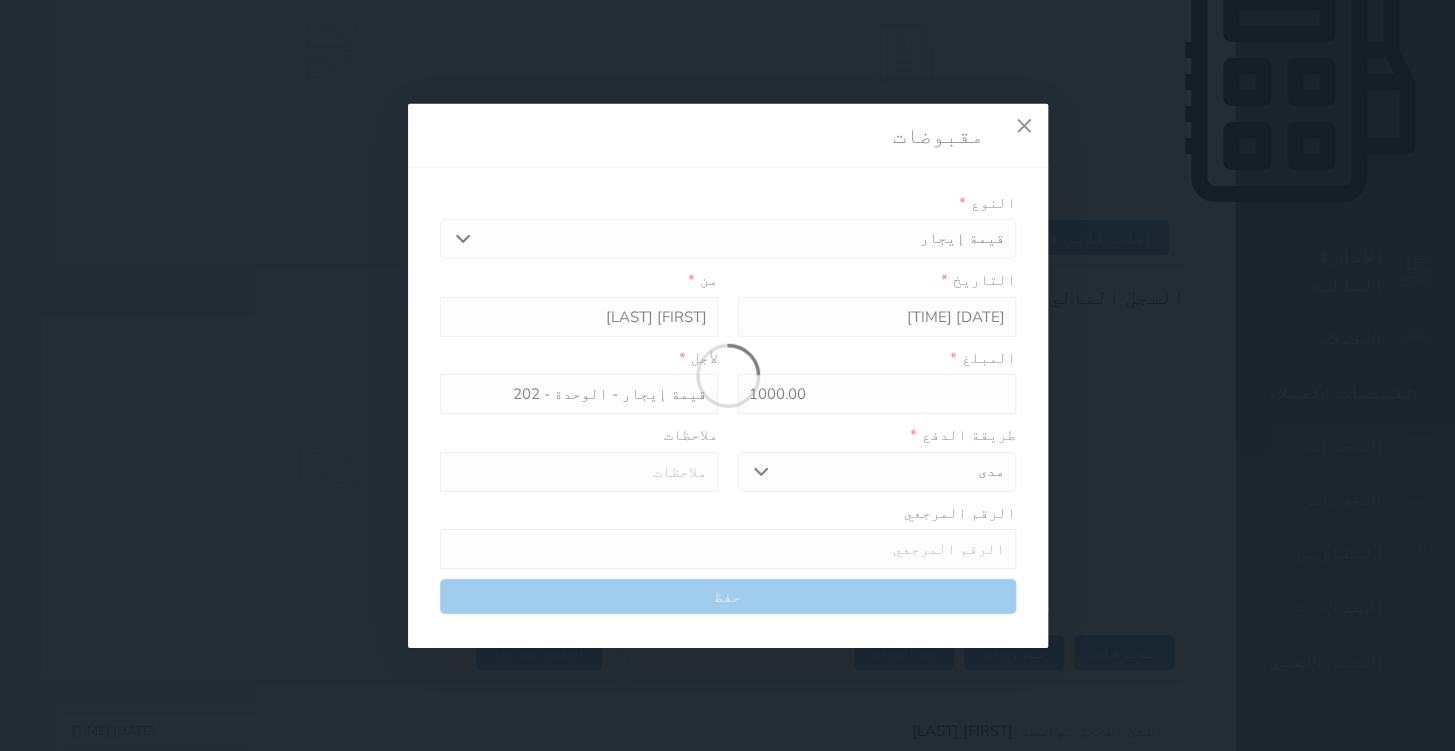select 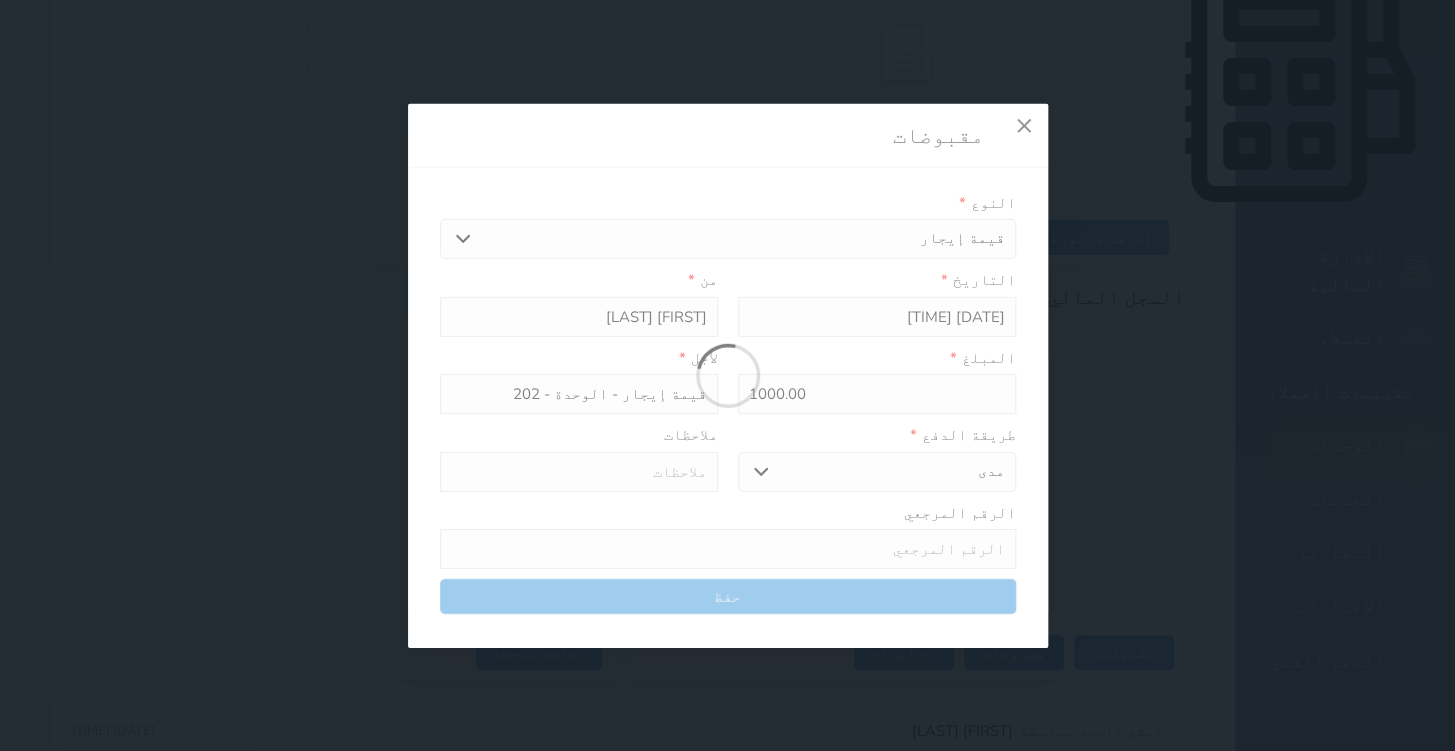 type 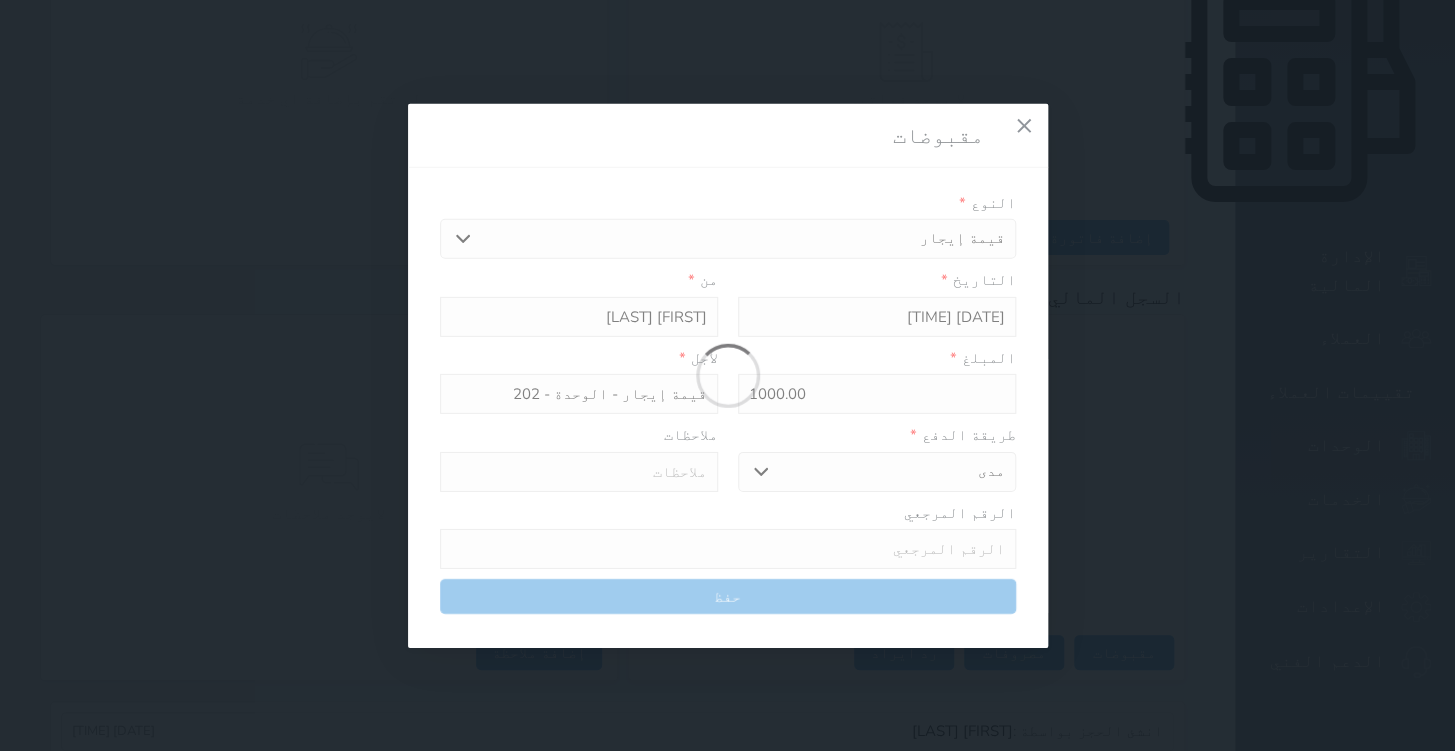 type on "0" 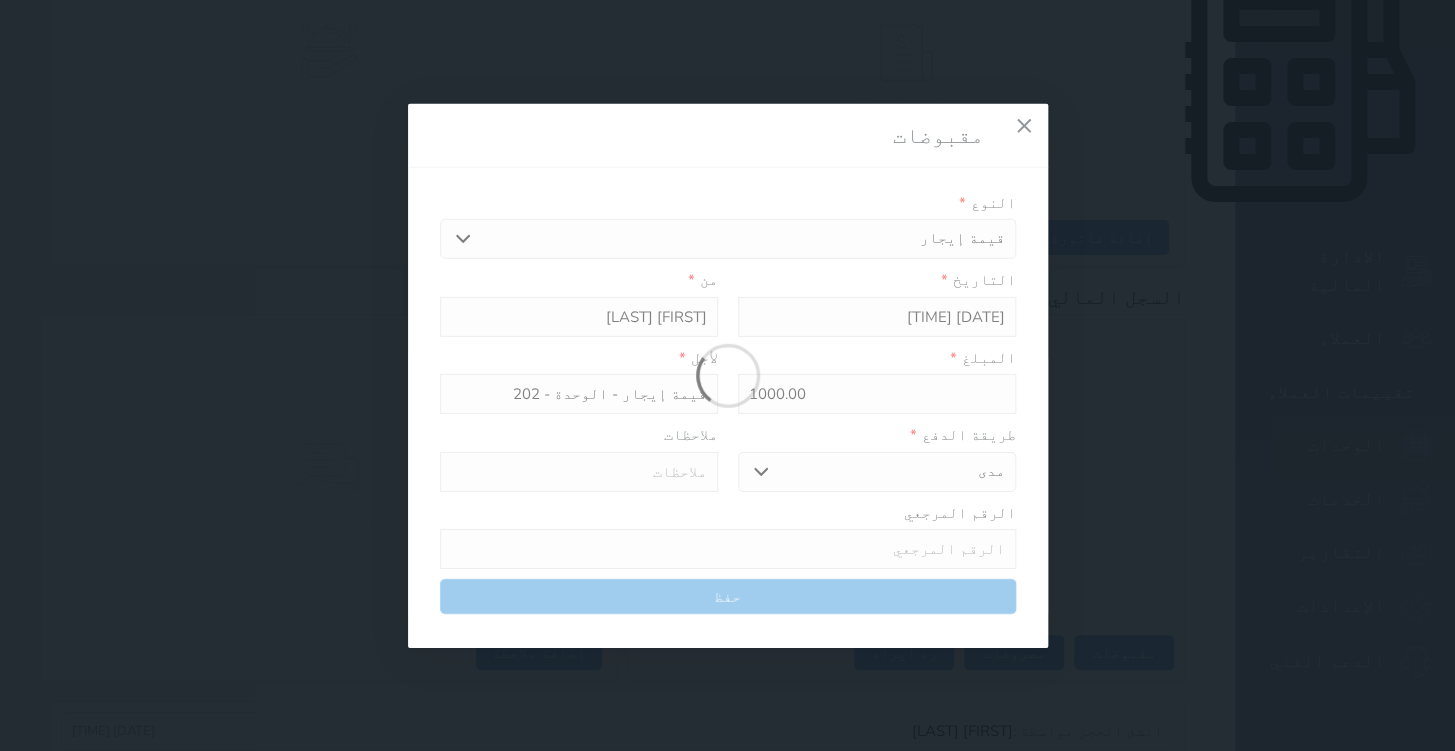 select 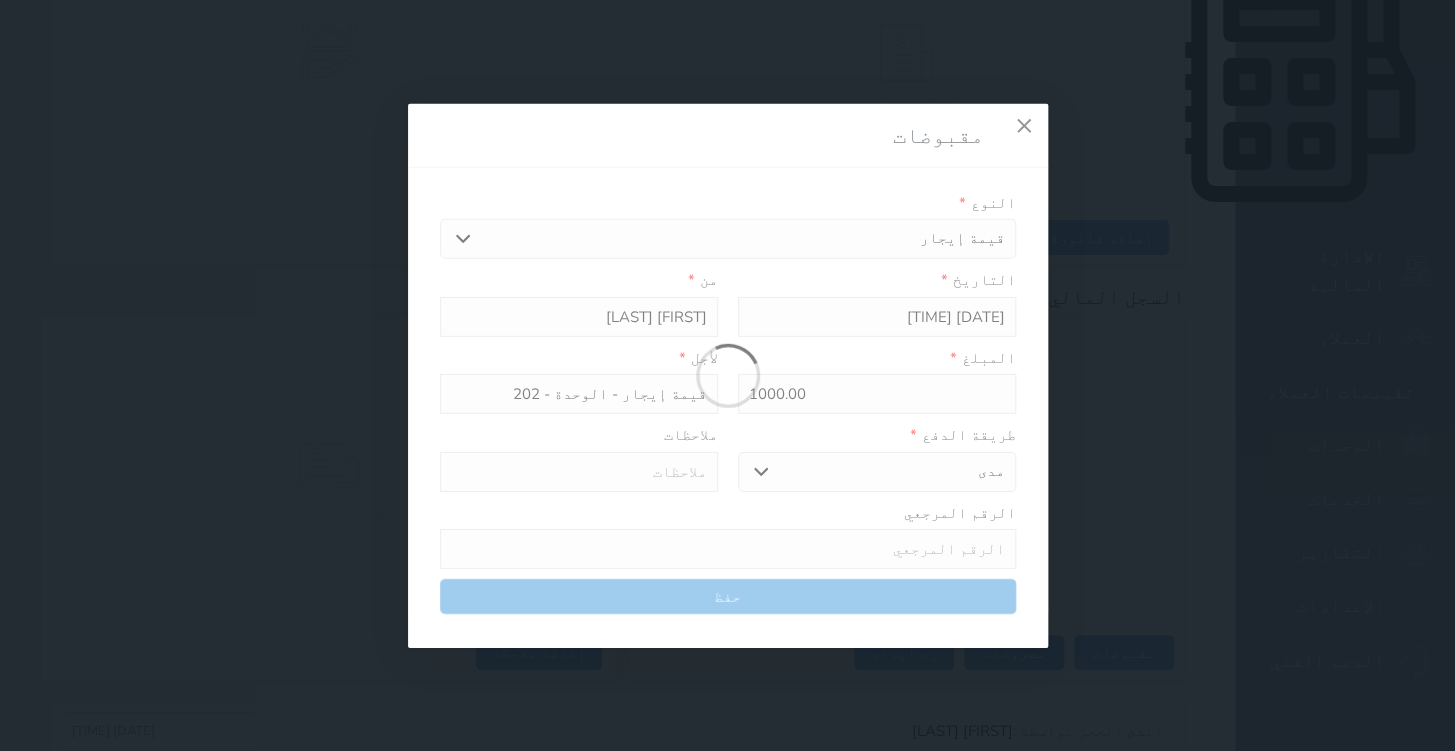 type on "0" 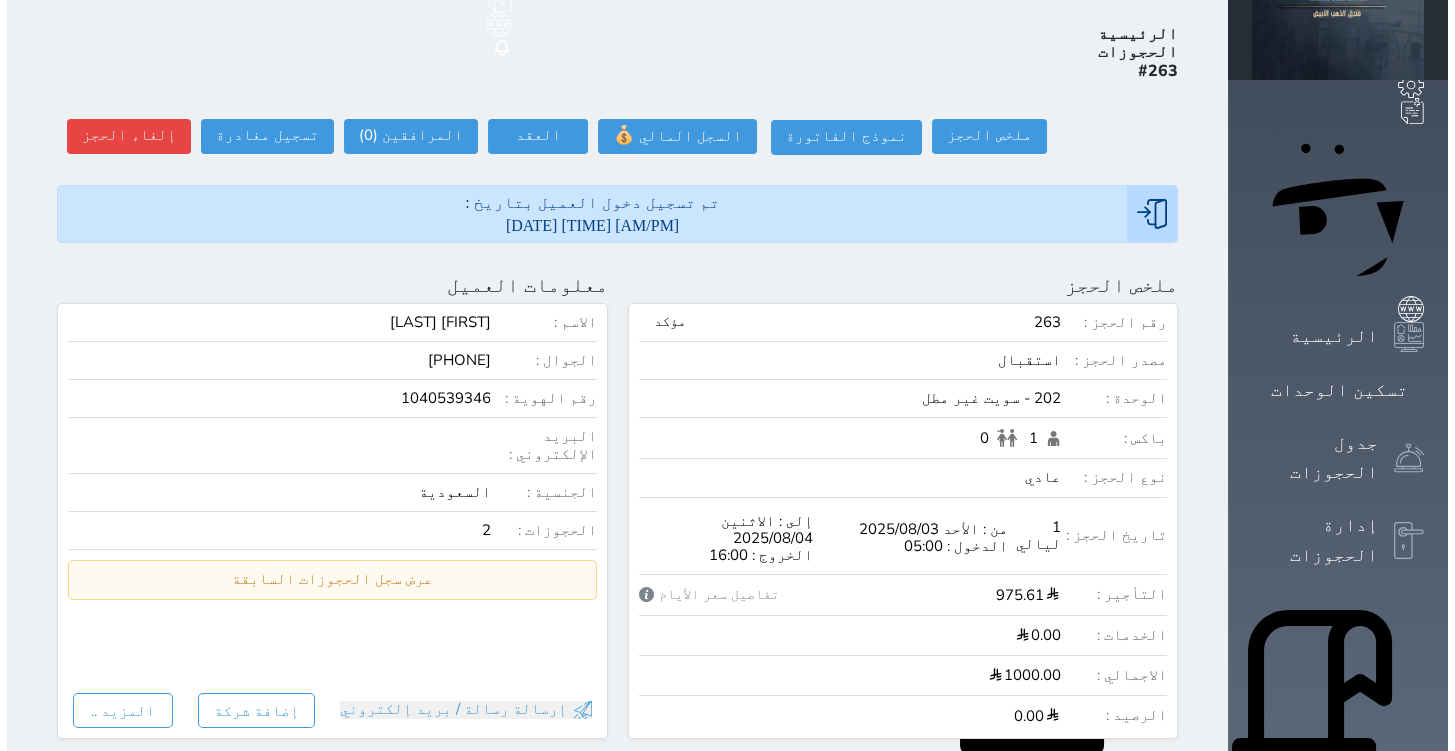 scroll, scrollTop: 0, scrollLeft: 0, axis: both 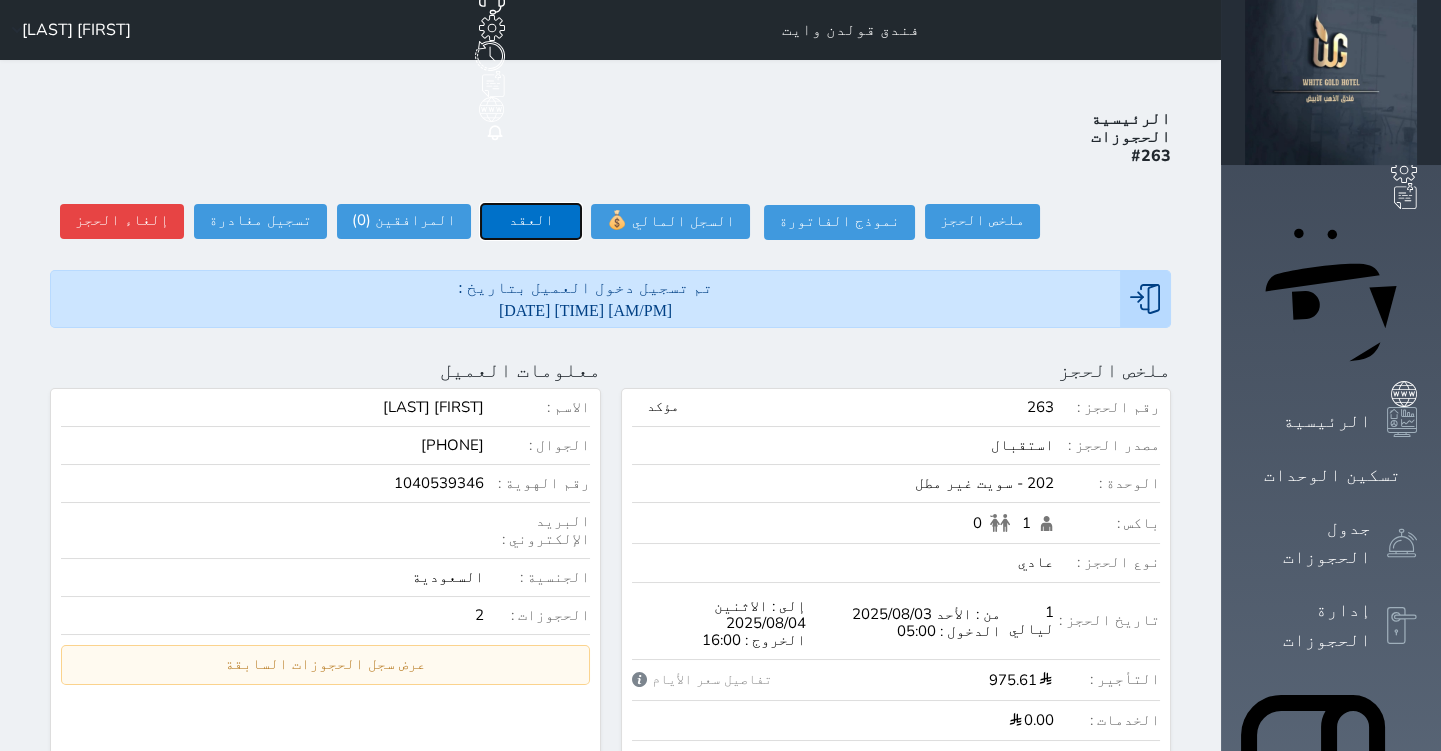 click on "العقد" at bounding box center [531, 221] 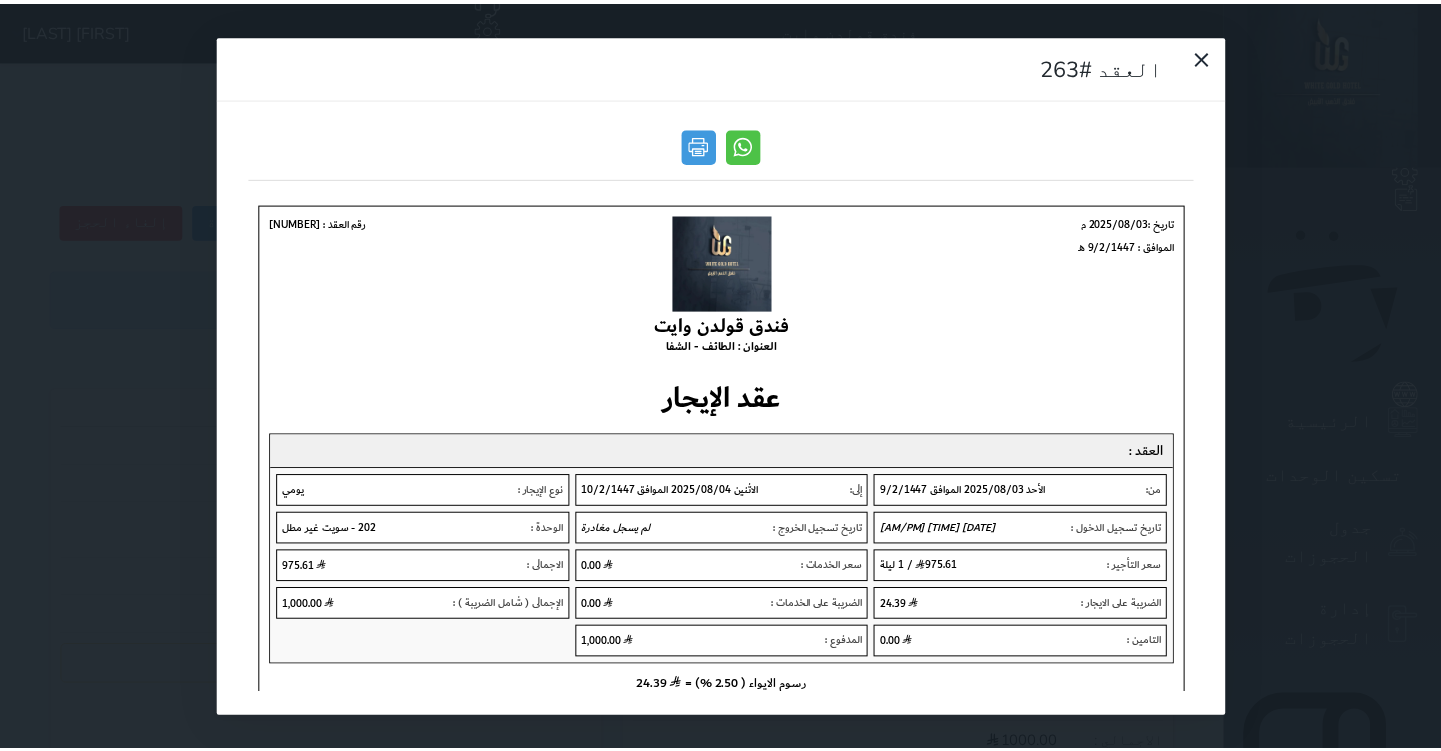 scroll, scrollTop: 0, scrollLeft: 0, axis: both 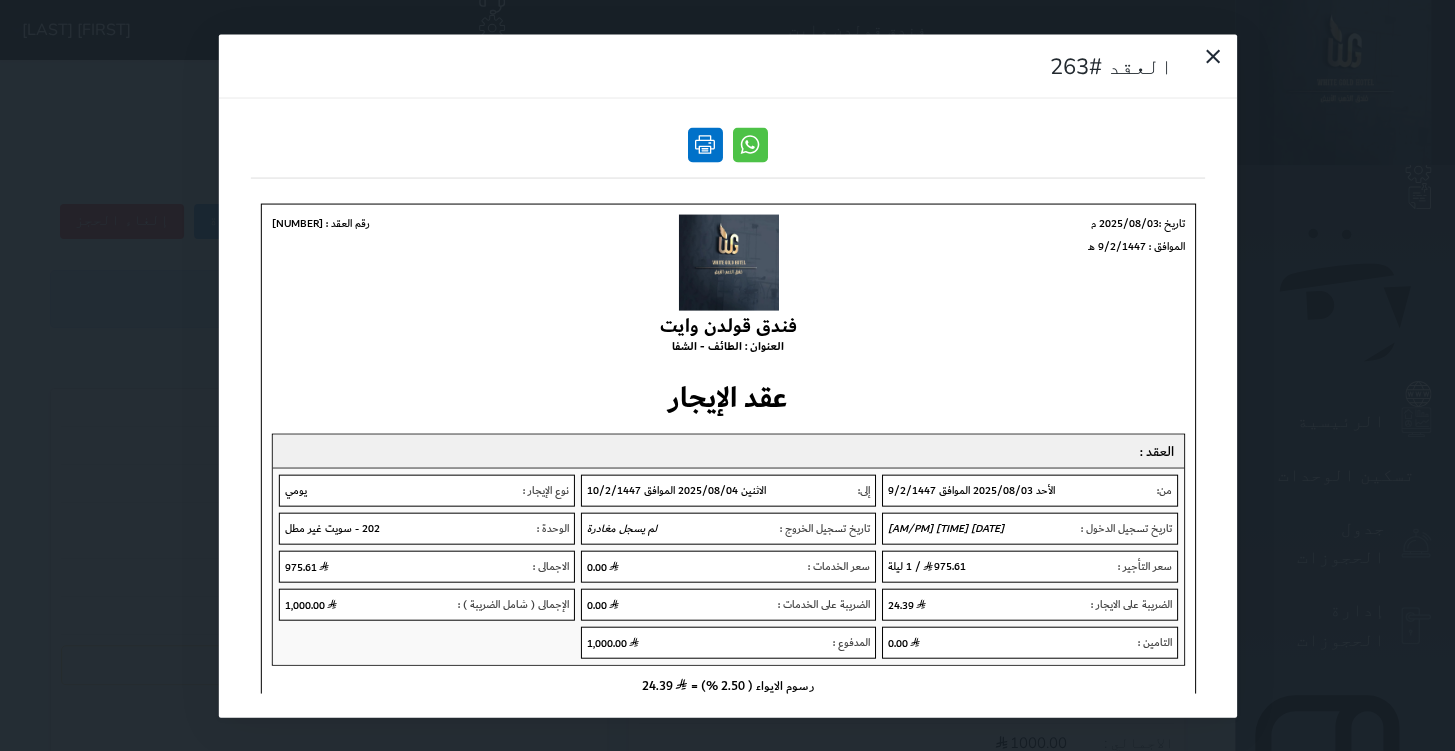 click at bounding box center [705, 144] 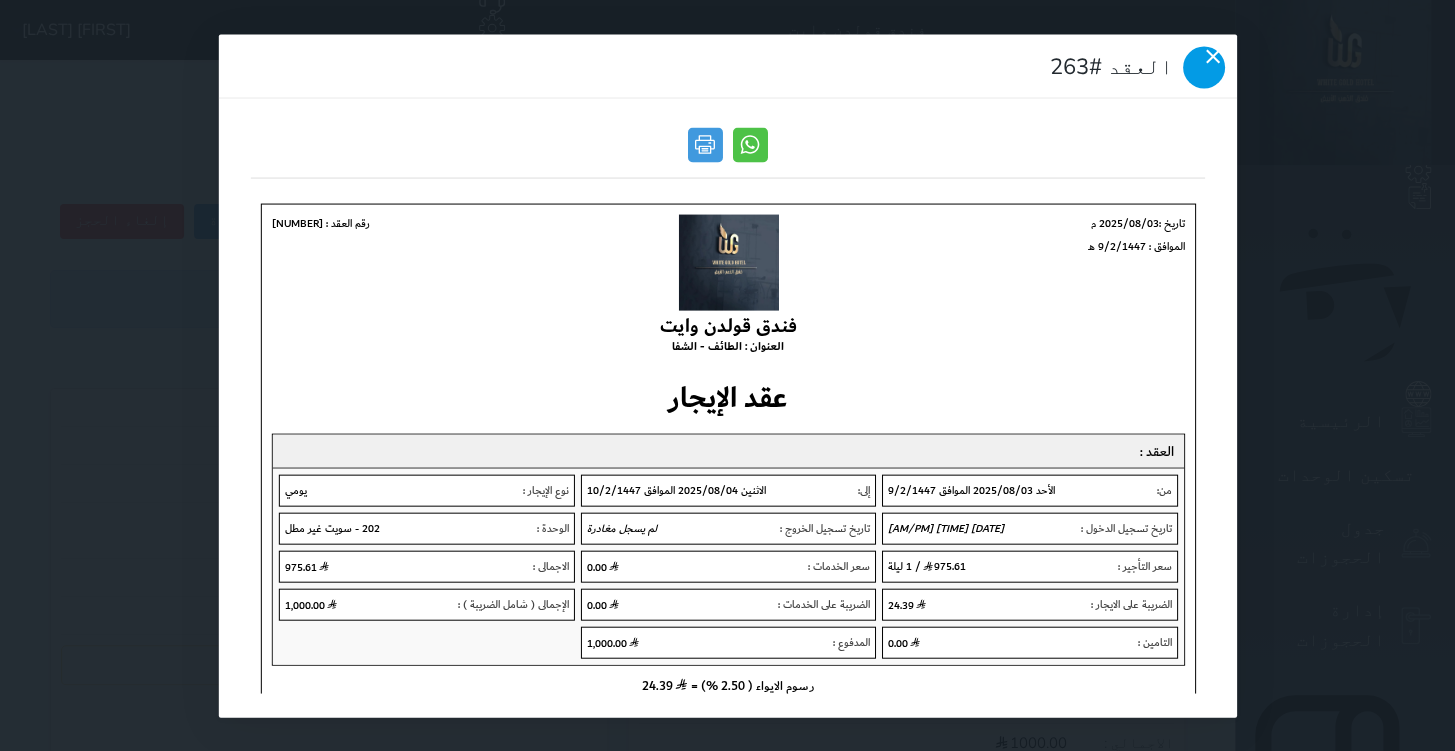 click 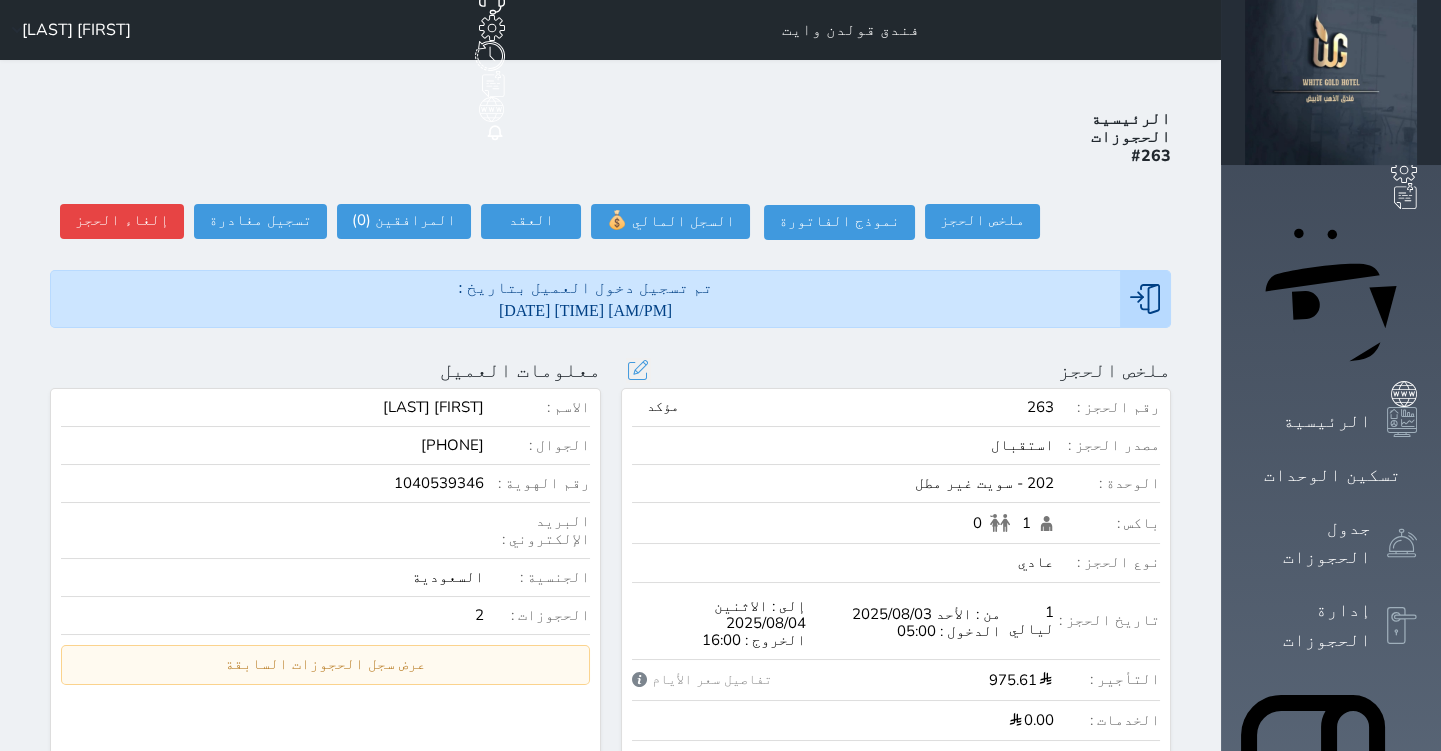 drag, startPoint x: 759, startPoint y: 628, endPoint x: 775, endPoint y: 680, distance: 54.405884 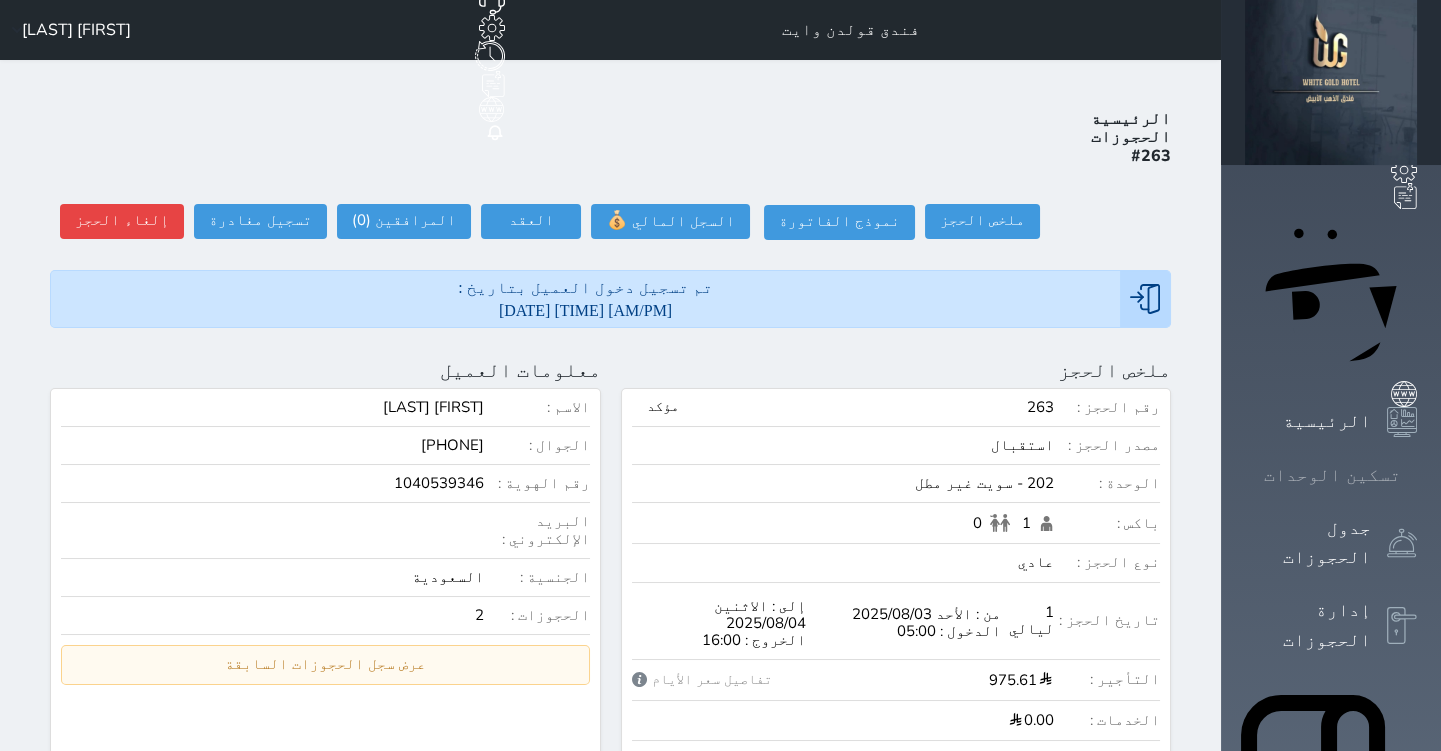 click on "تسكين الوحدات" at bounding box center (1331, 475) 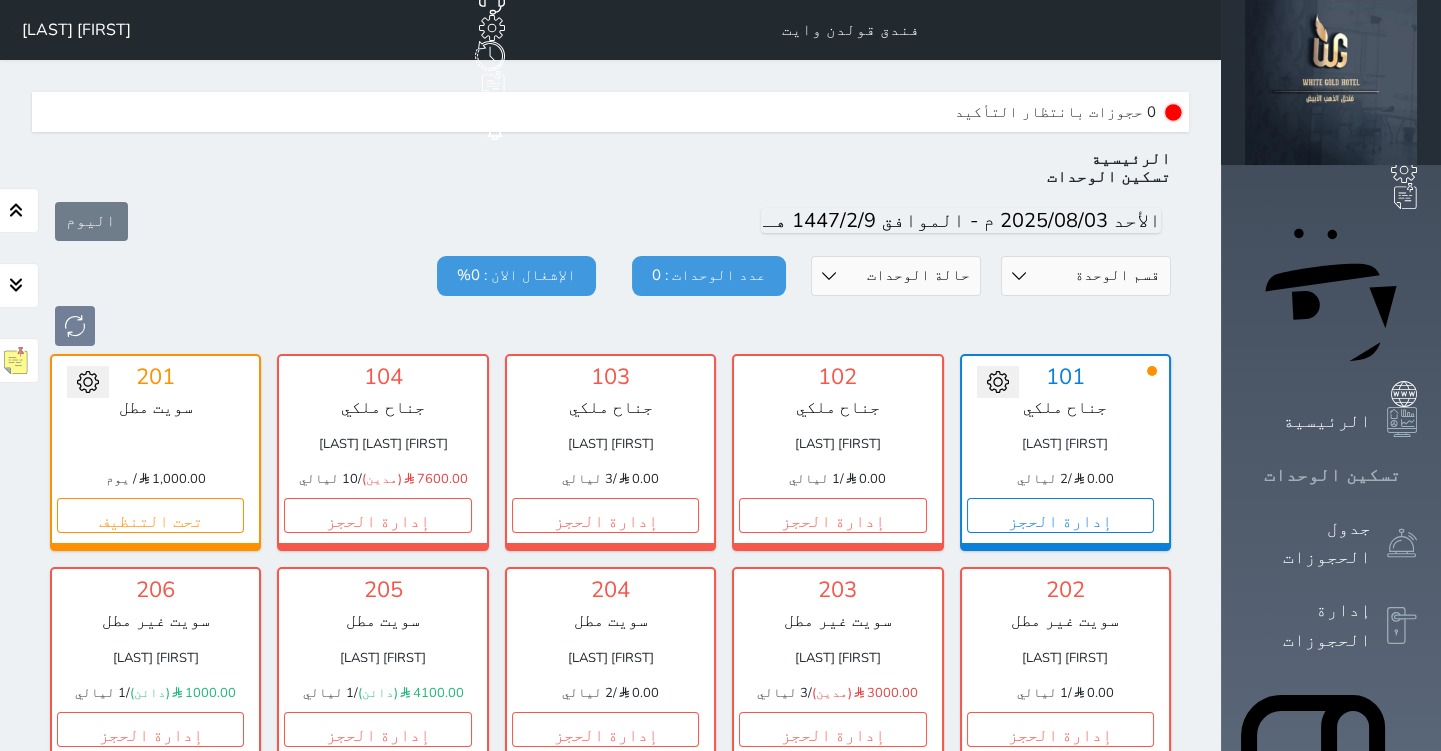 scroll, scrollTop: 60, scrollLeft: 0, axis: vertical 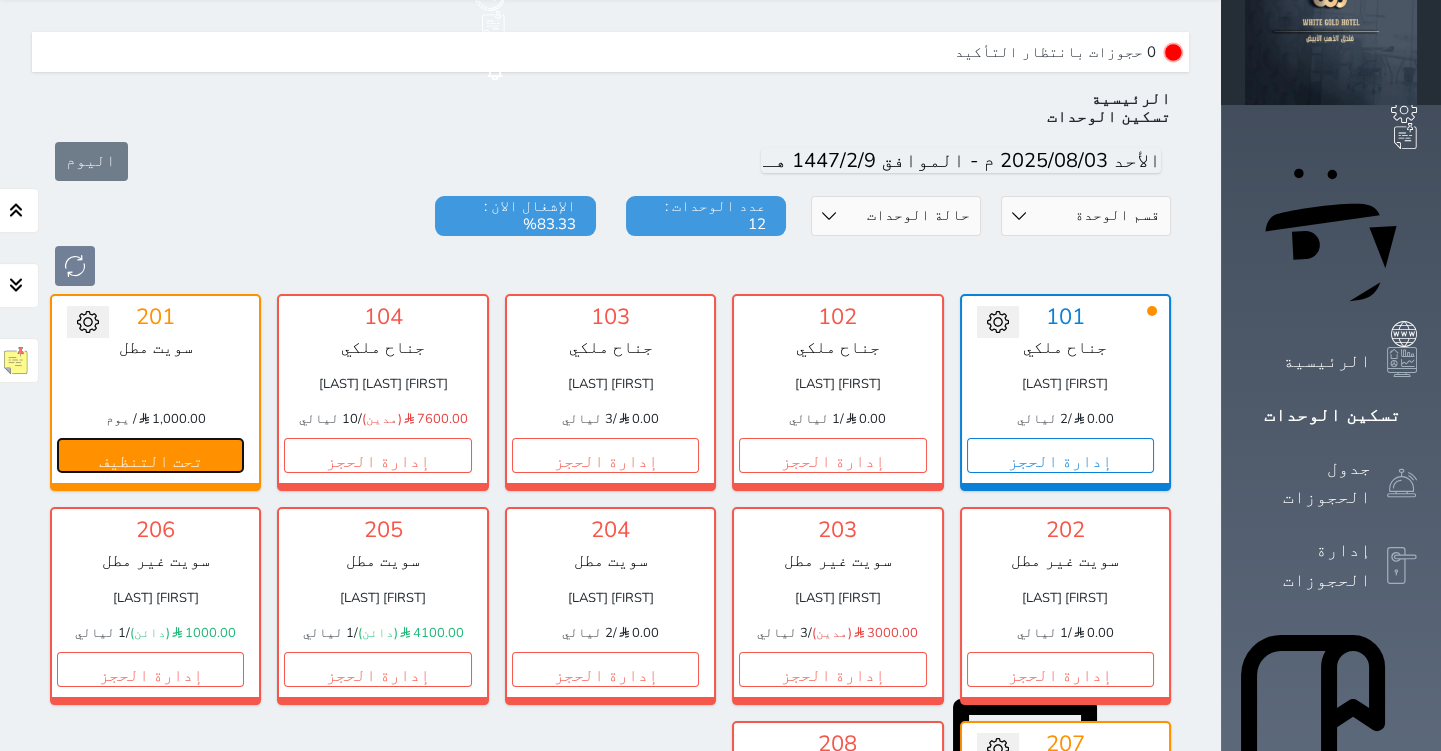 click on "تحت التنظيف" at bounding box center [150, 455] 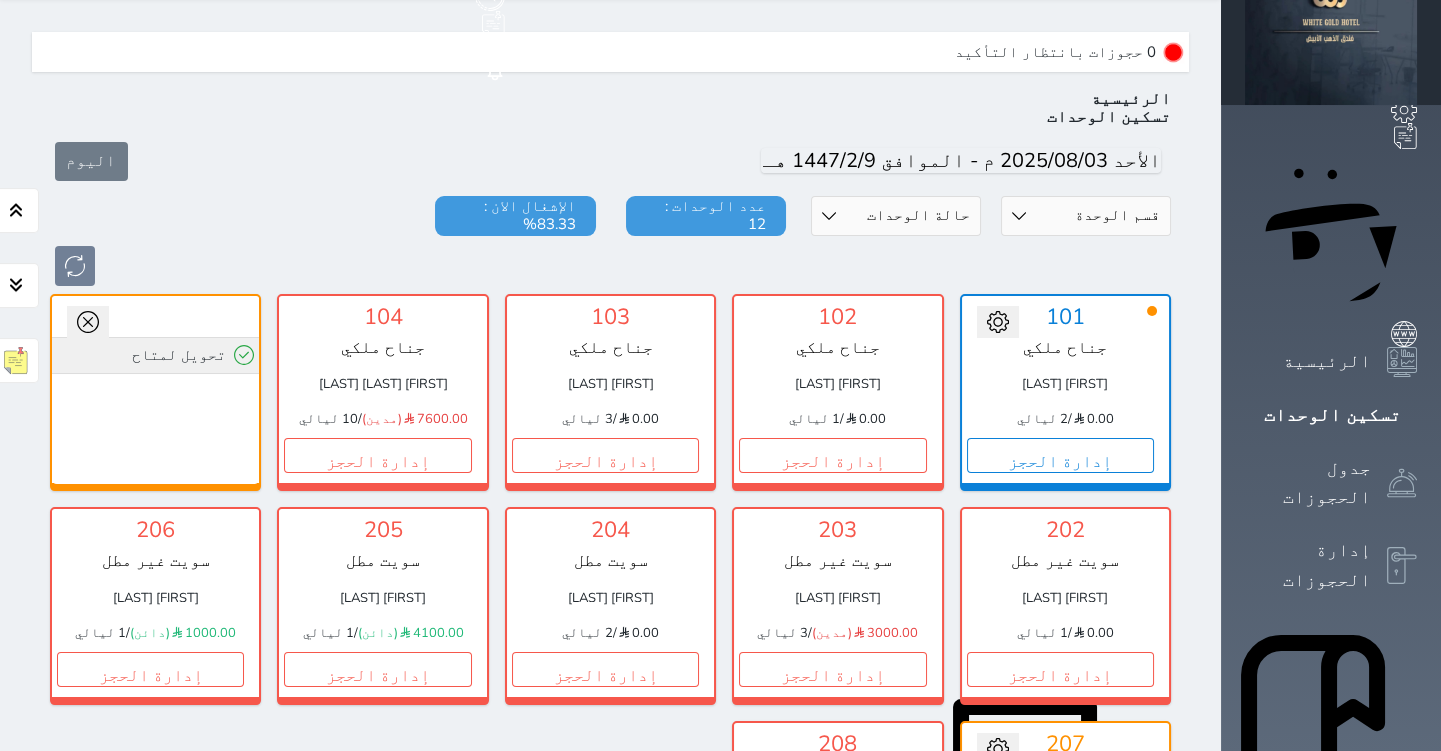 click on "تحويل لمتاح" at bounding box center [155, 355] 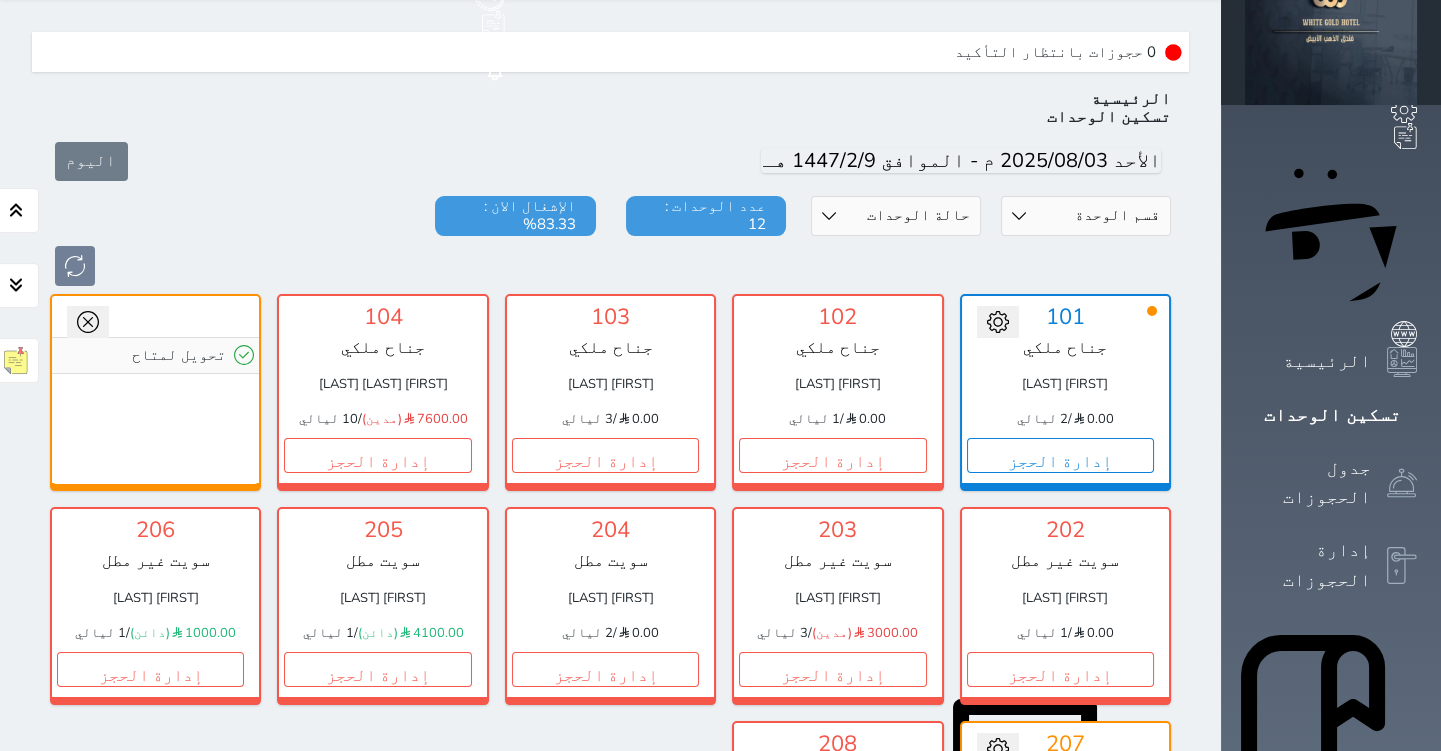click on "تحت التنظيف" at bounding box center [1060, 882] 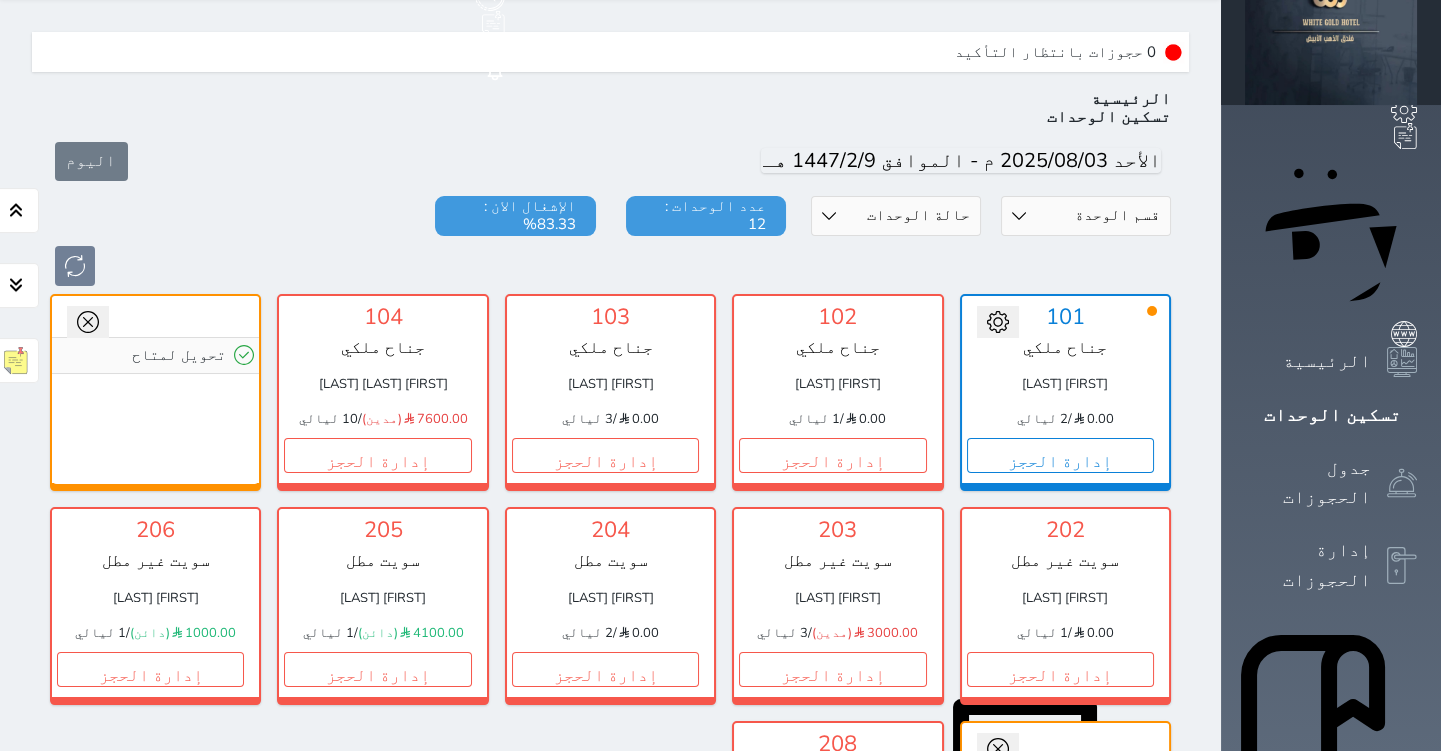 click on "تحويل لمتاح" at bounding box center (1065, 782) 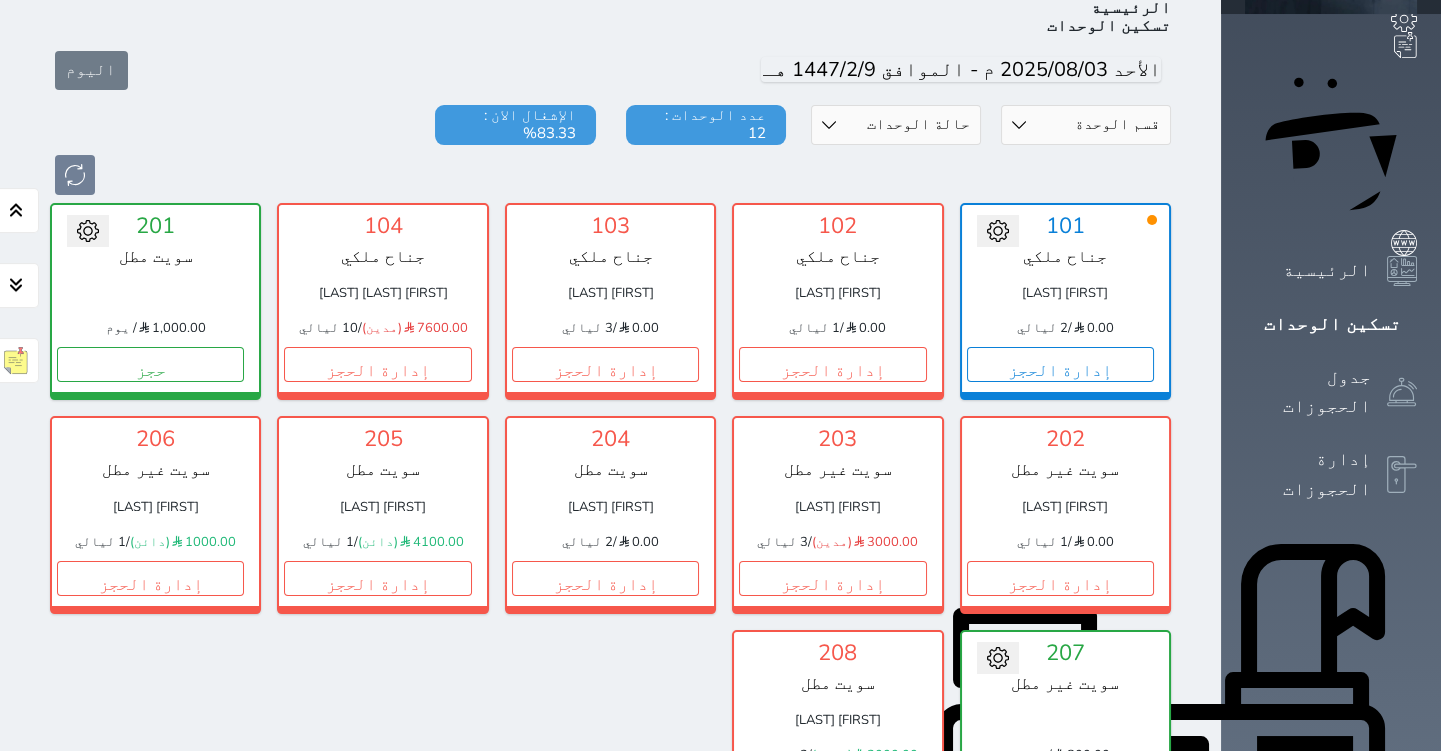 scroll, scrollTop: 181, scrollLeft: 0, axis: vertical 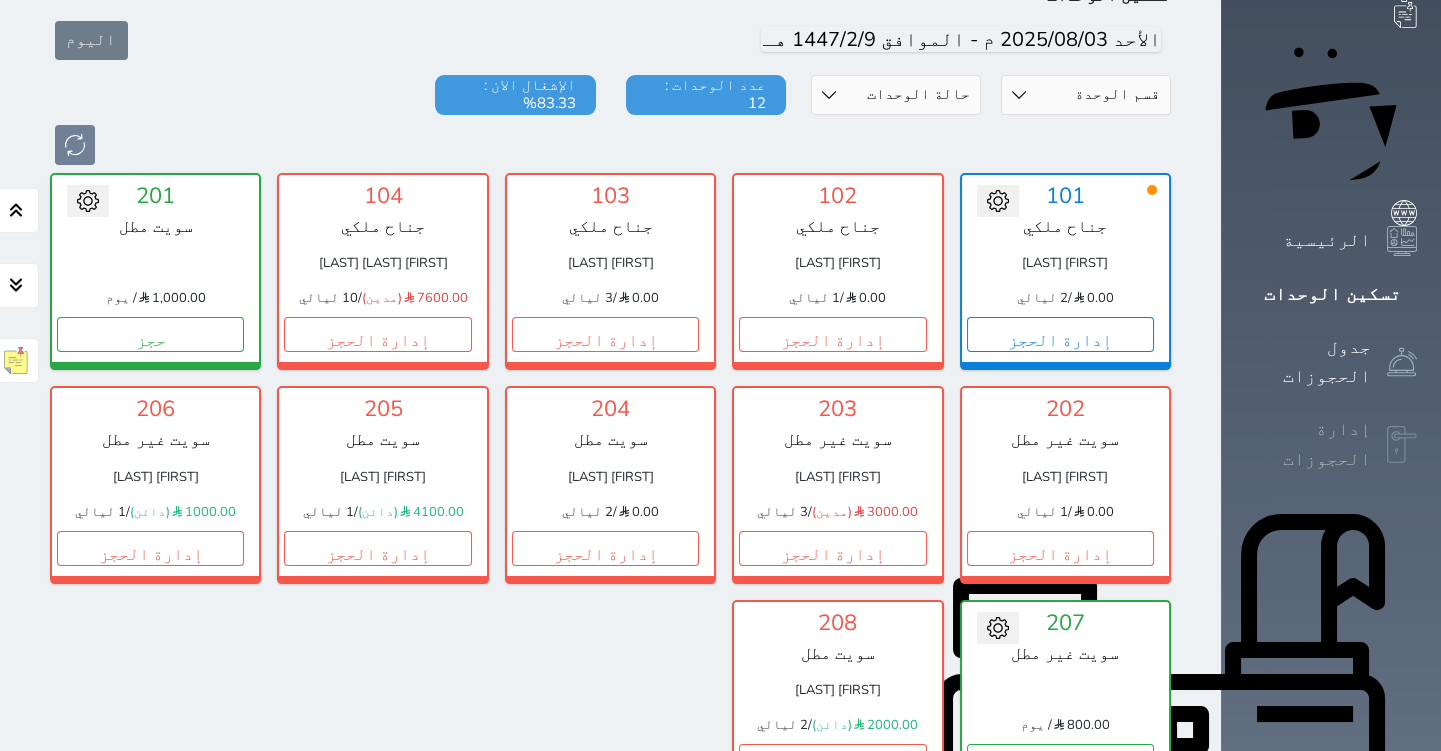 click on "إدارة الحجوزات" at bounding box center [1308, 444] 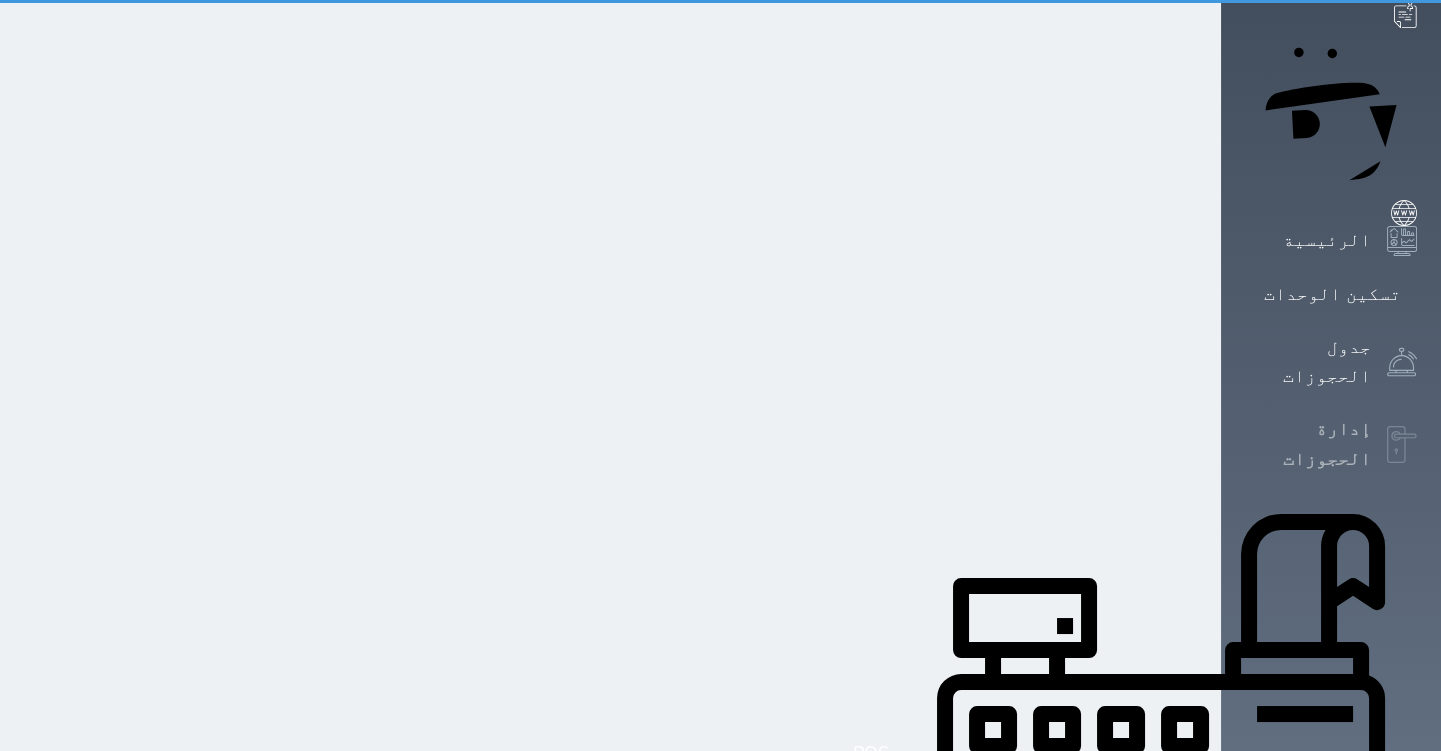 scroll, scrollTop: 2, scrollLeft: 0, axis: vertical 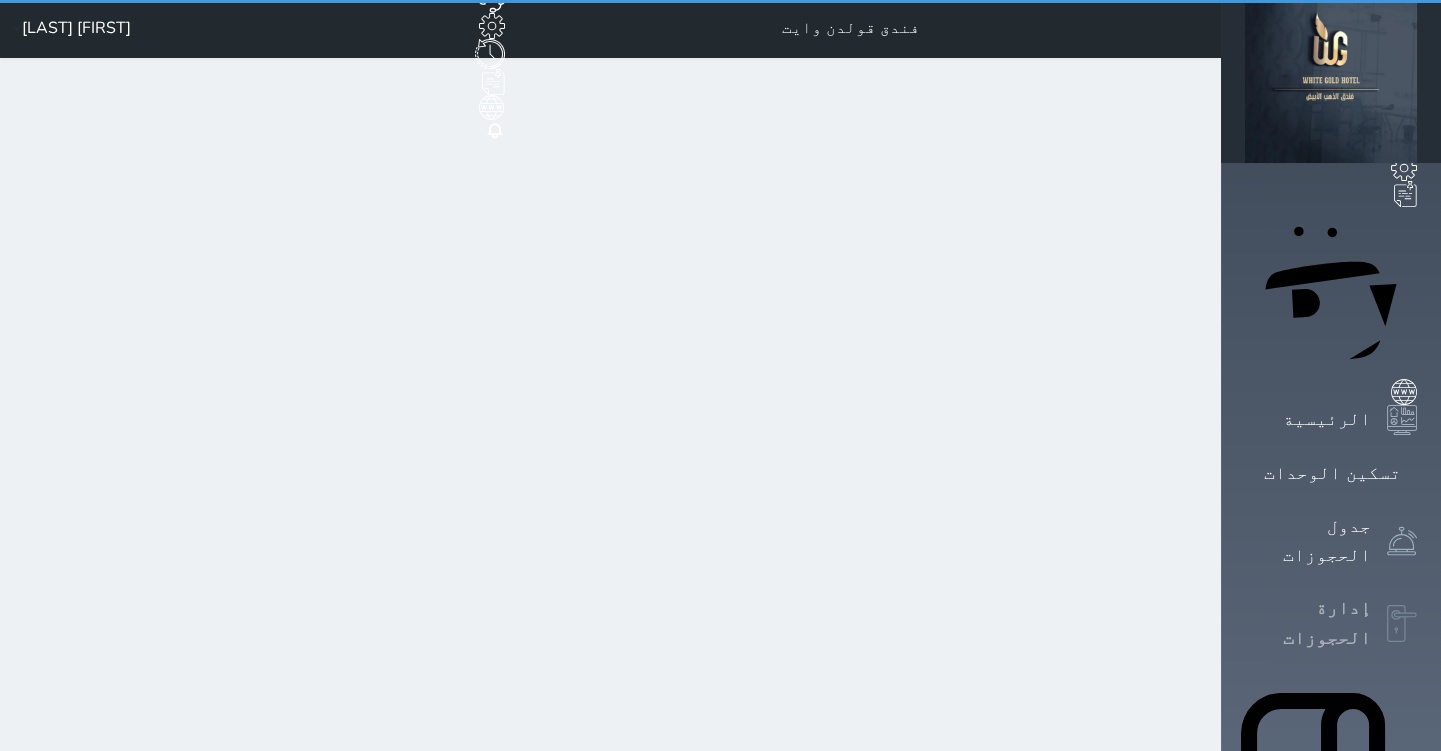 select on "open_all" 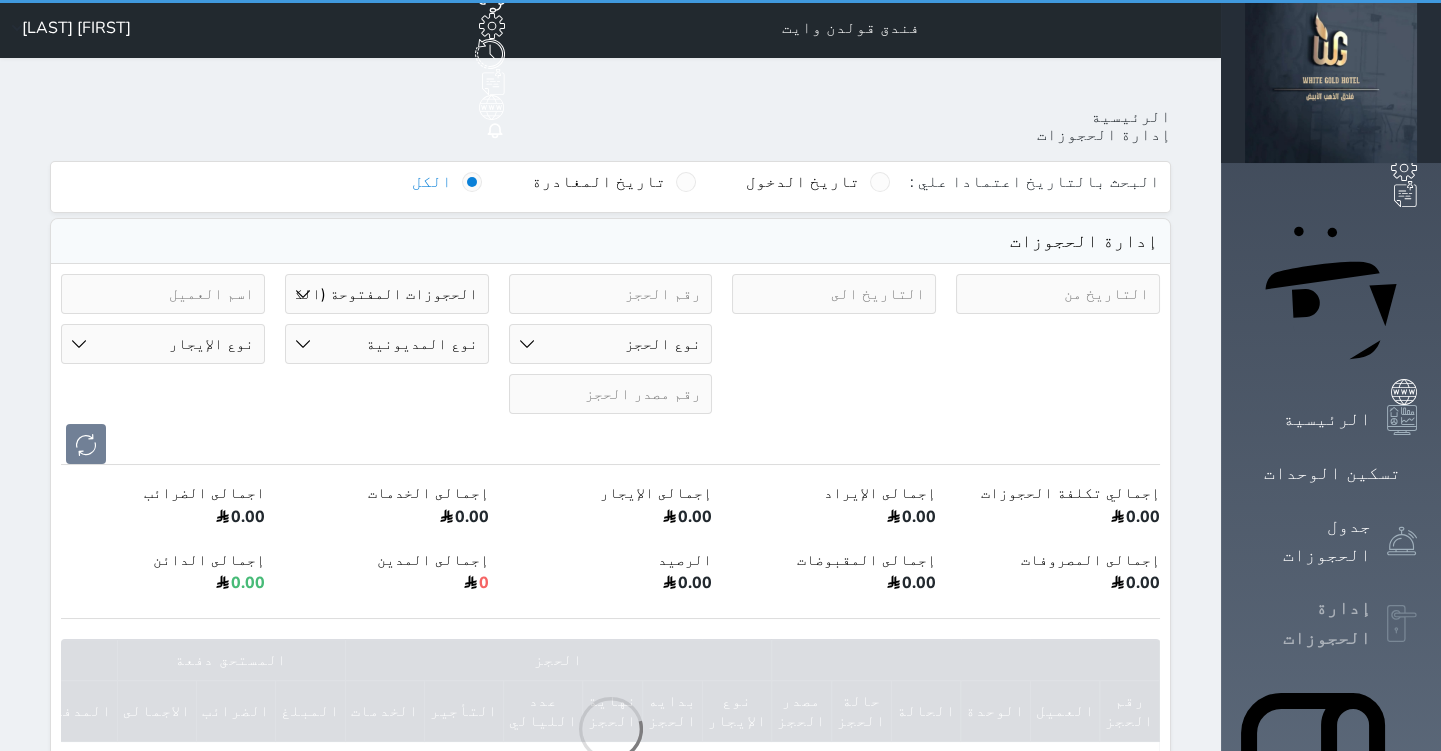 scroll, scrollTop: 0, scrollLeft: 0, axis: both 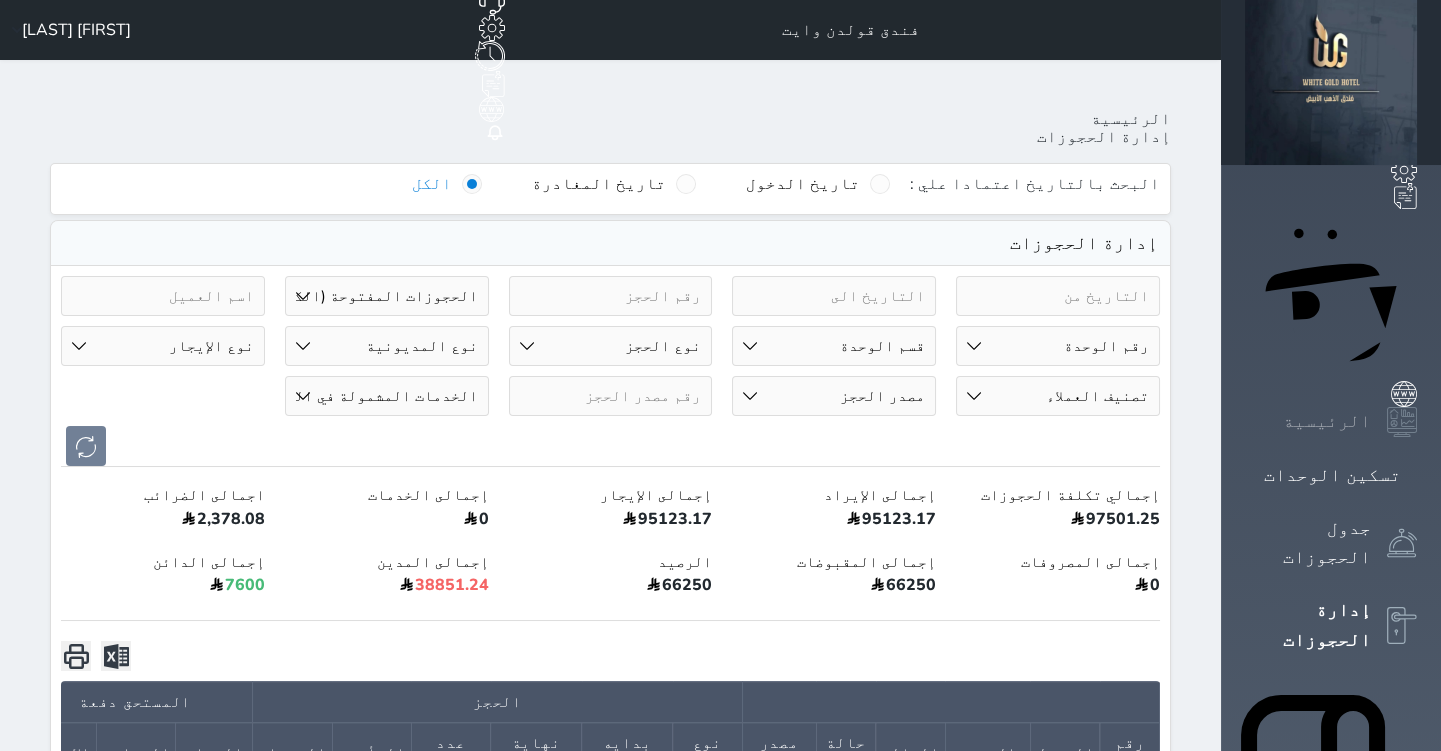 click on "الرئيسية" at bounding box center [1327, 421] 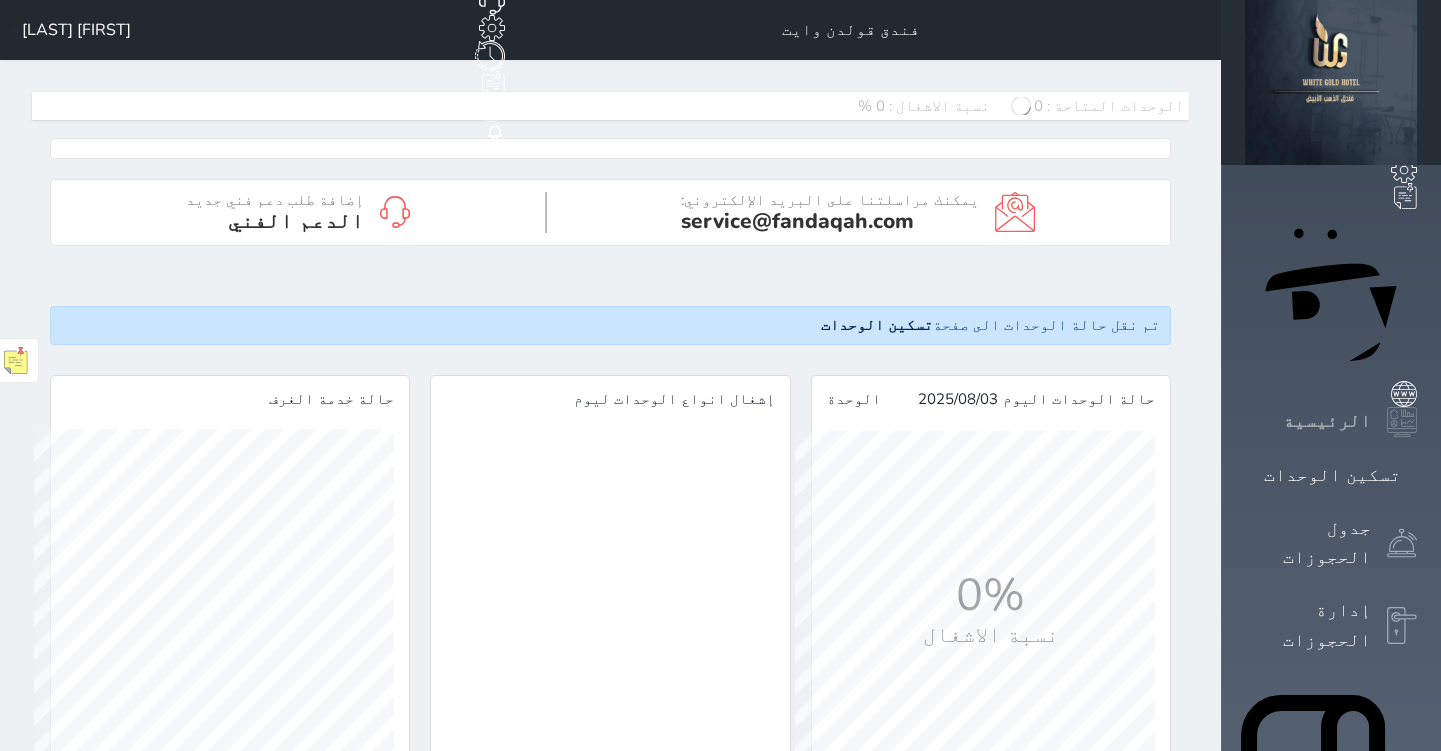 scroll, scrollTop: 999640, scrollLeft: 999624, axis: both 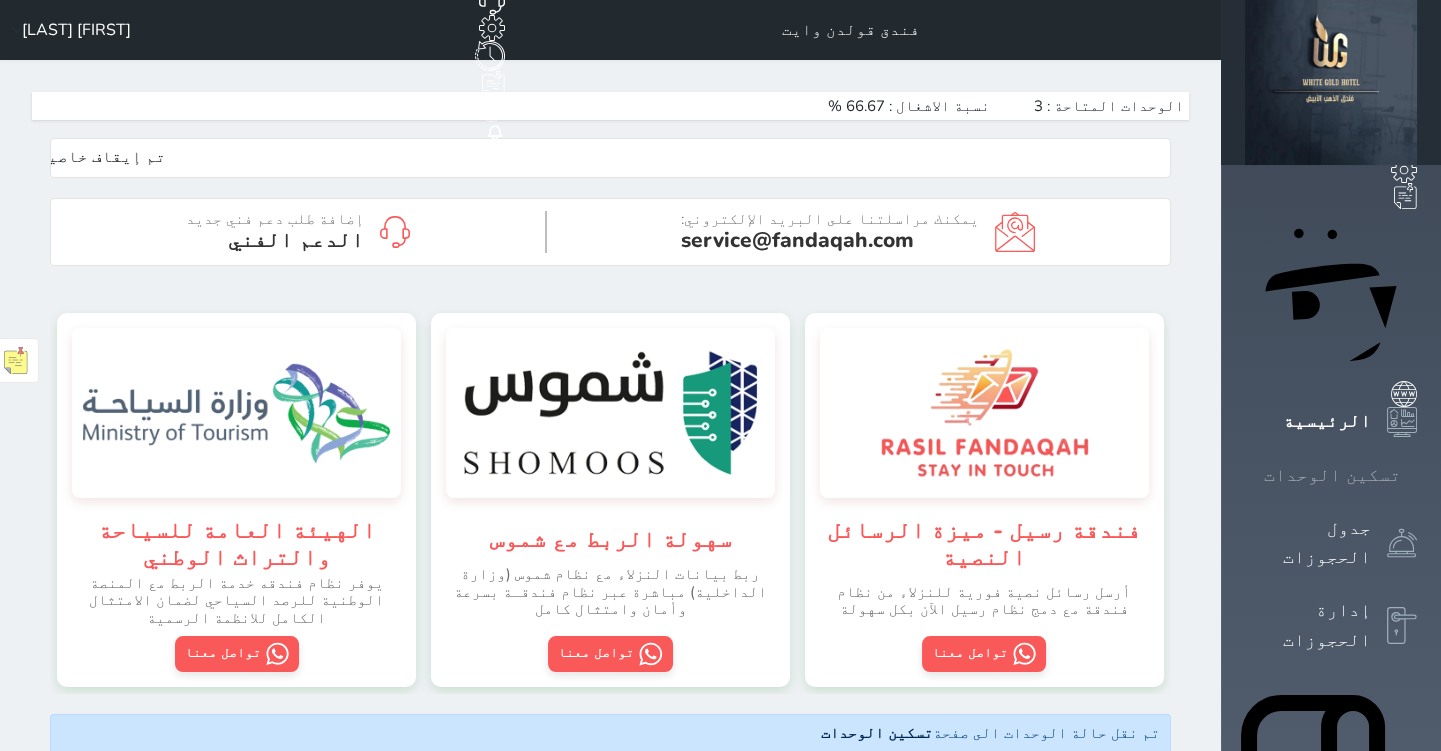 click on "تسكين الوحدات" at bounding box center (1332, 475) 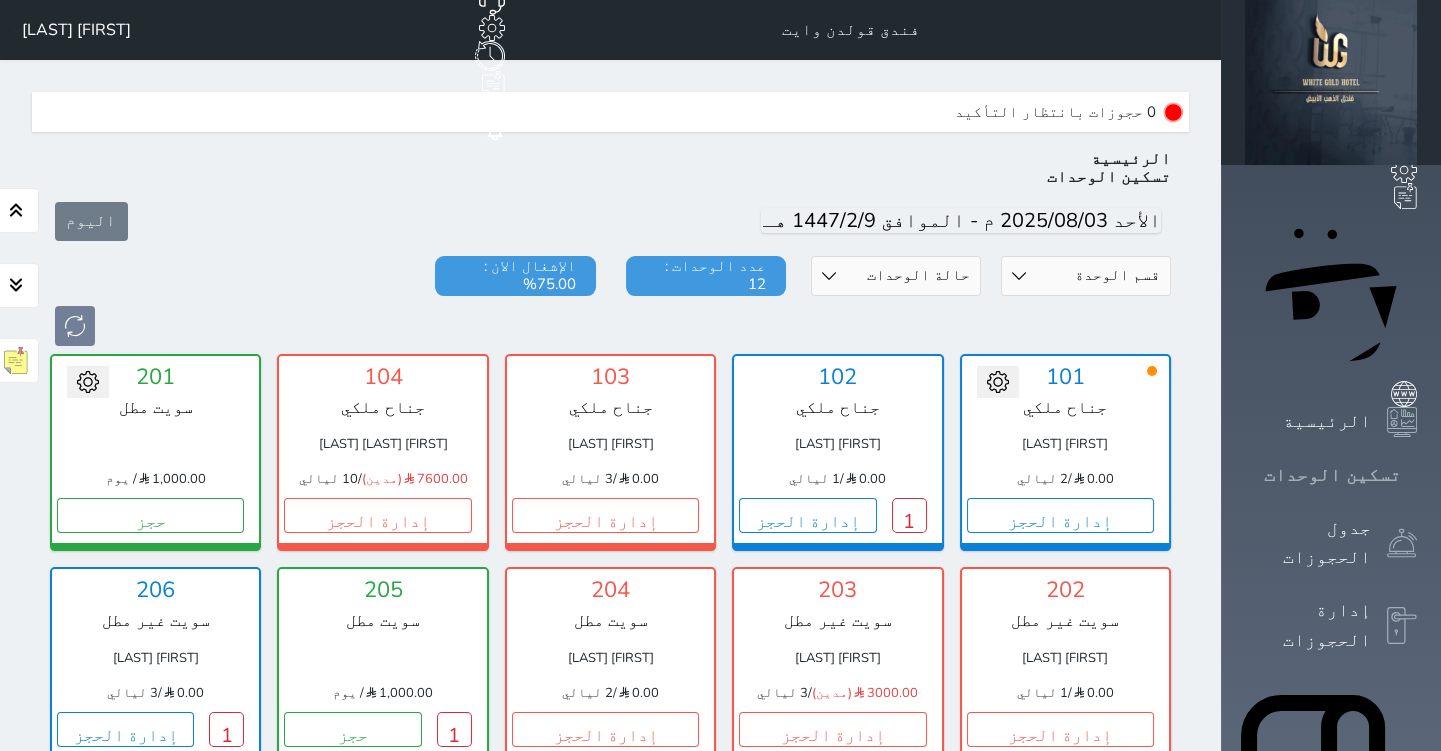 scroll, scrollTop: 60, scrollLeft: 0, axis: vertical 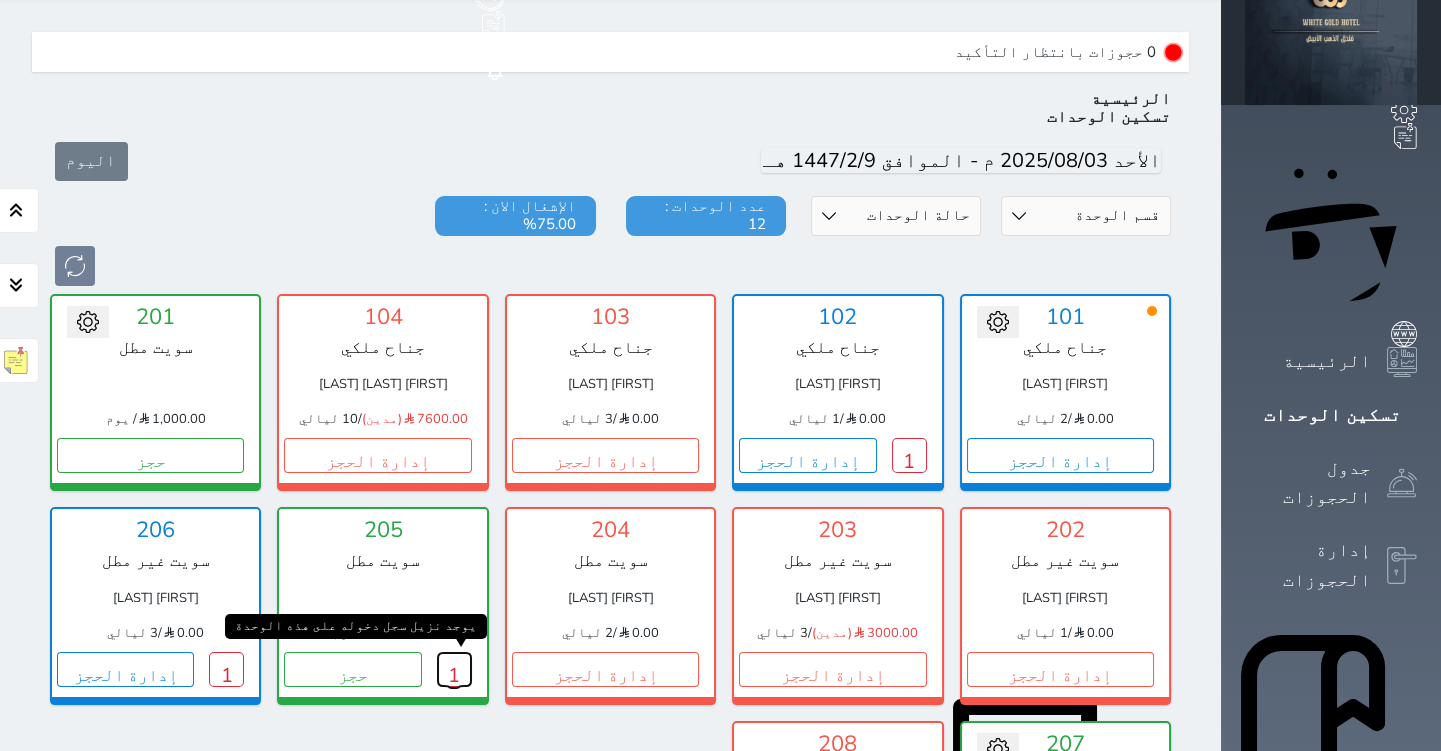 click on "1" at bounding box center (454, 669) 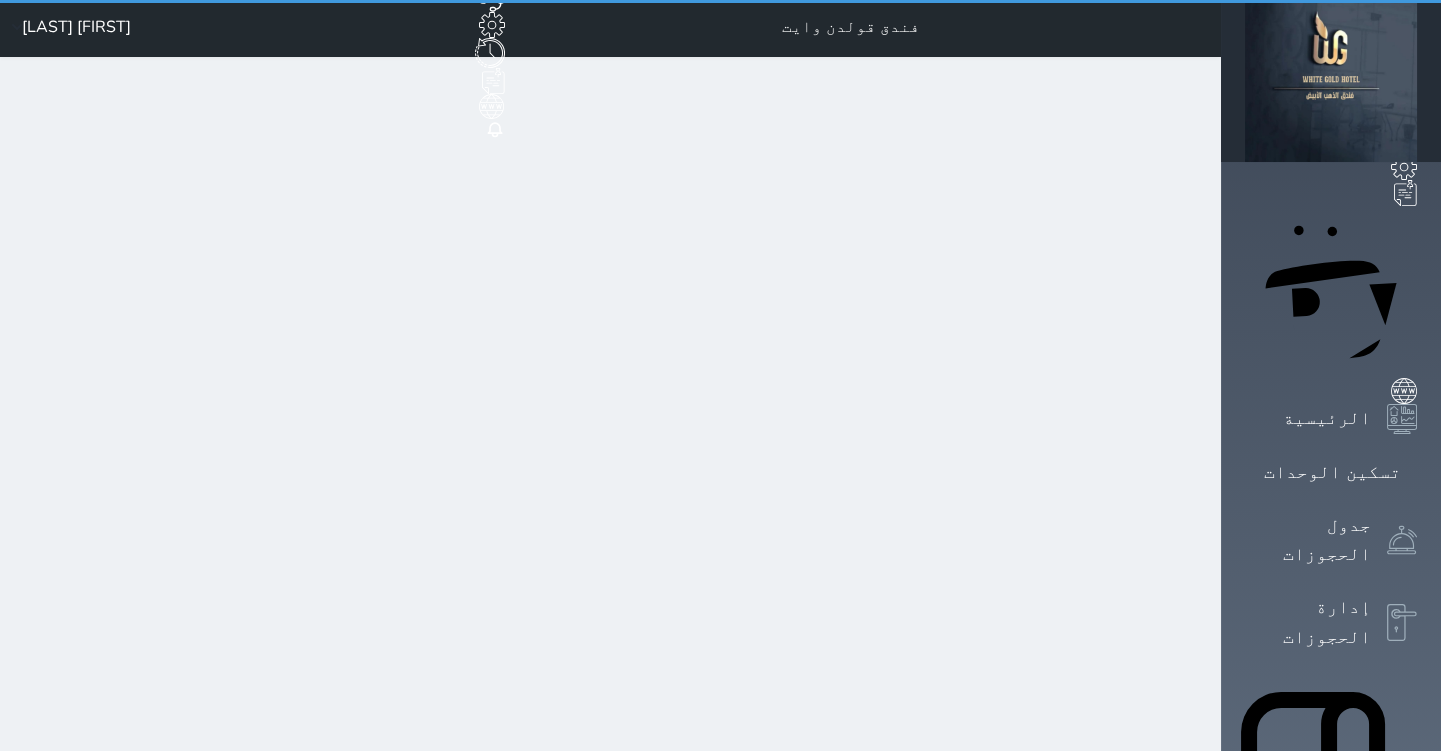 scroll, scrollTop: 0, scrollLeft: 0, axis: both 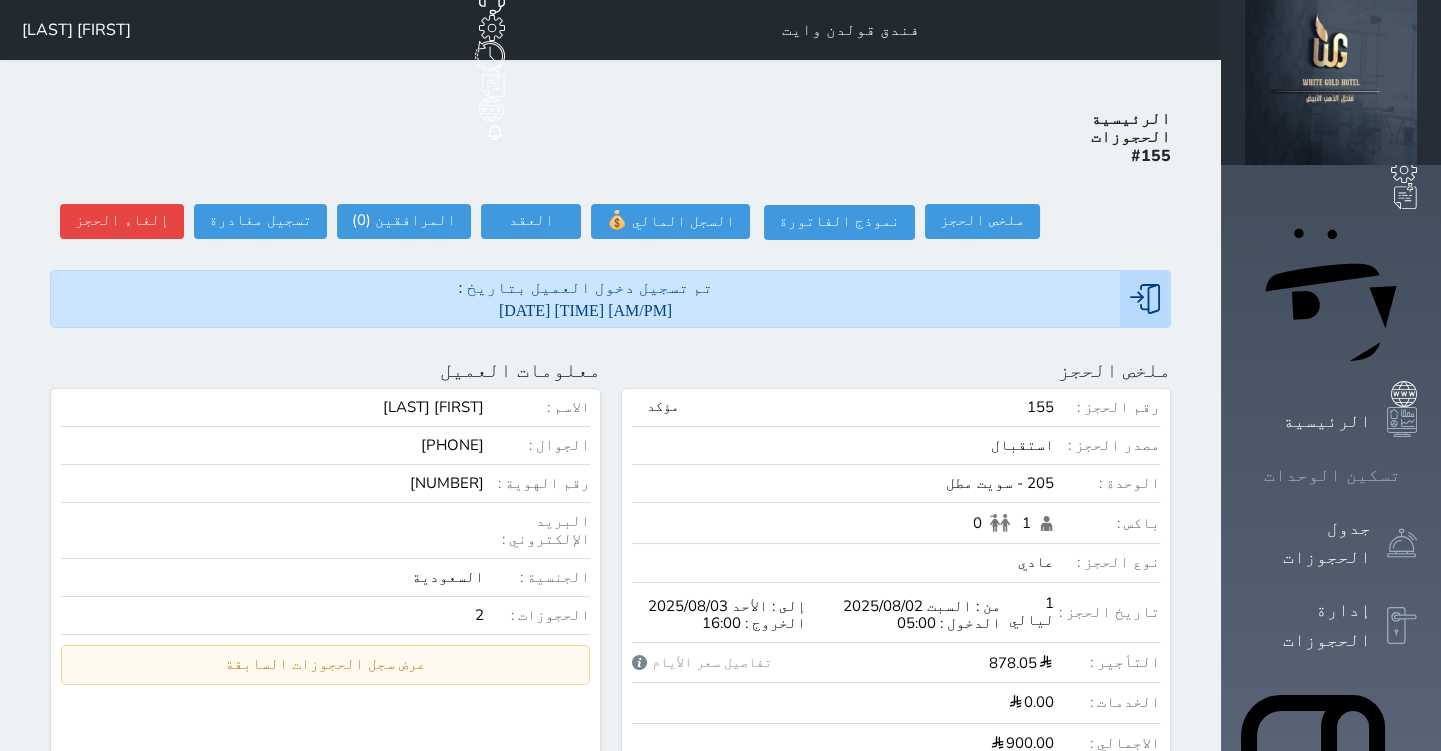 click on "تسكين الوحدات" at bounding box center [1332, 475] 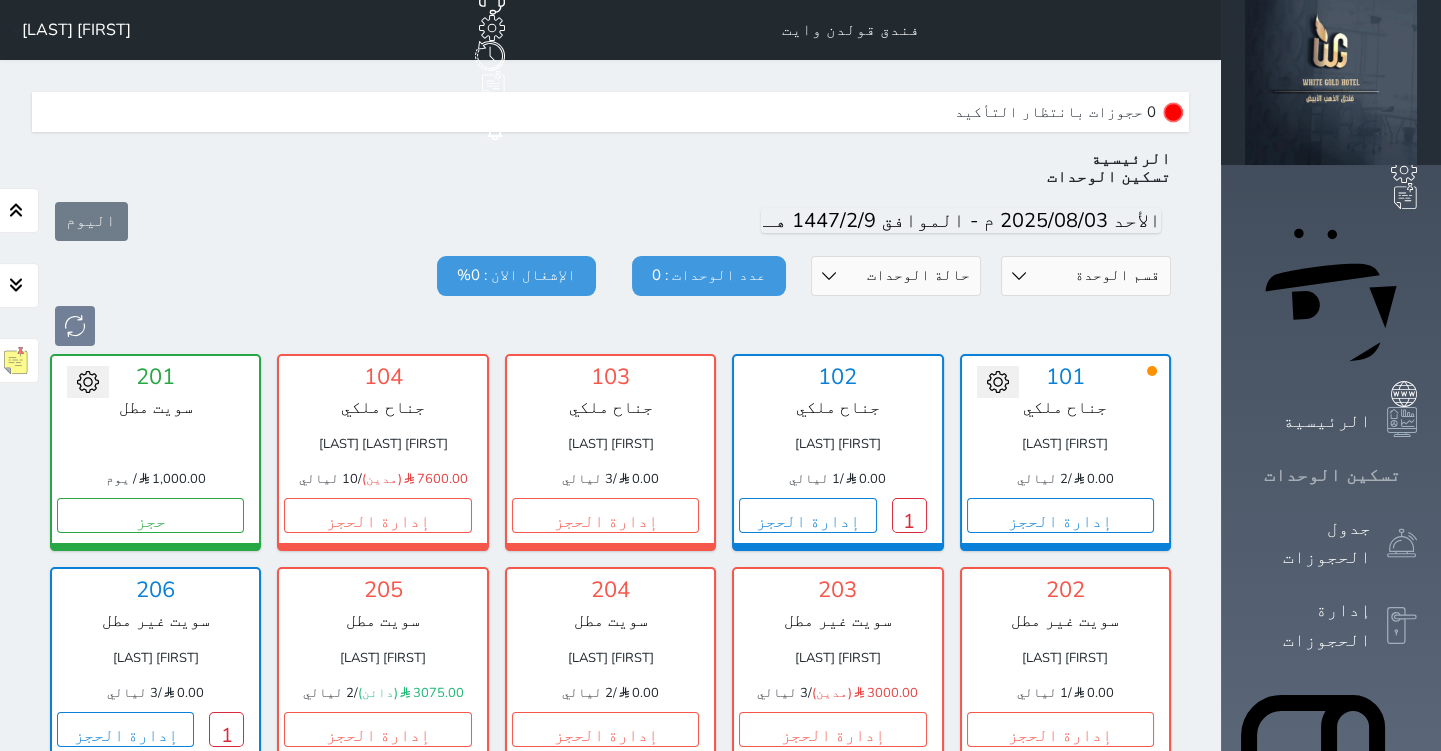 scroll, scrollTop: 60, scrollLeft: 0, axis: vertical 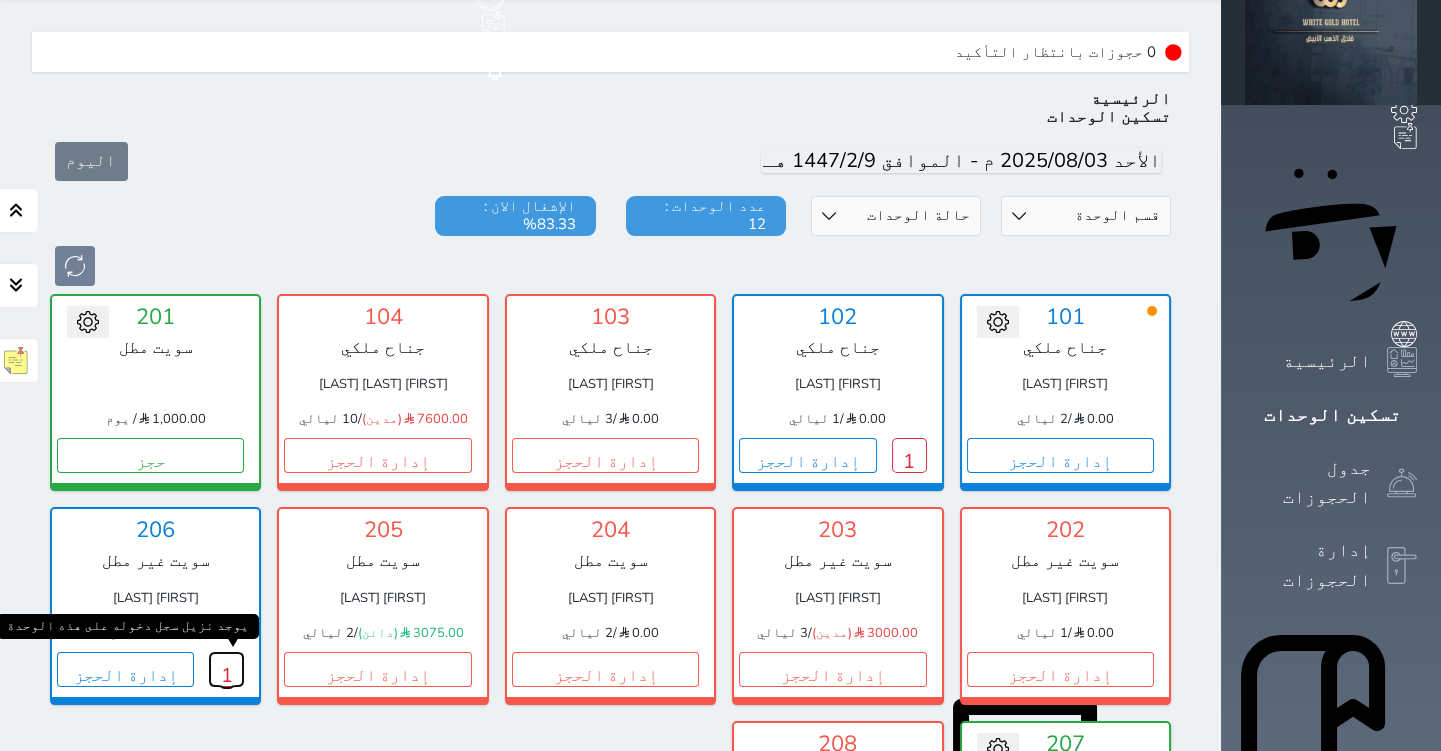click on "1" at bounding box center [226, 669] 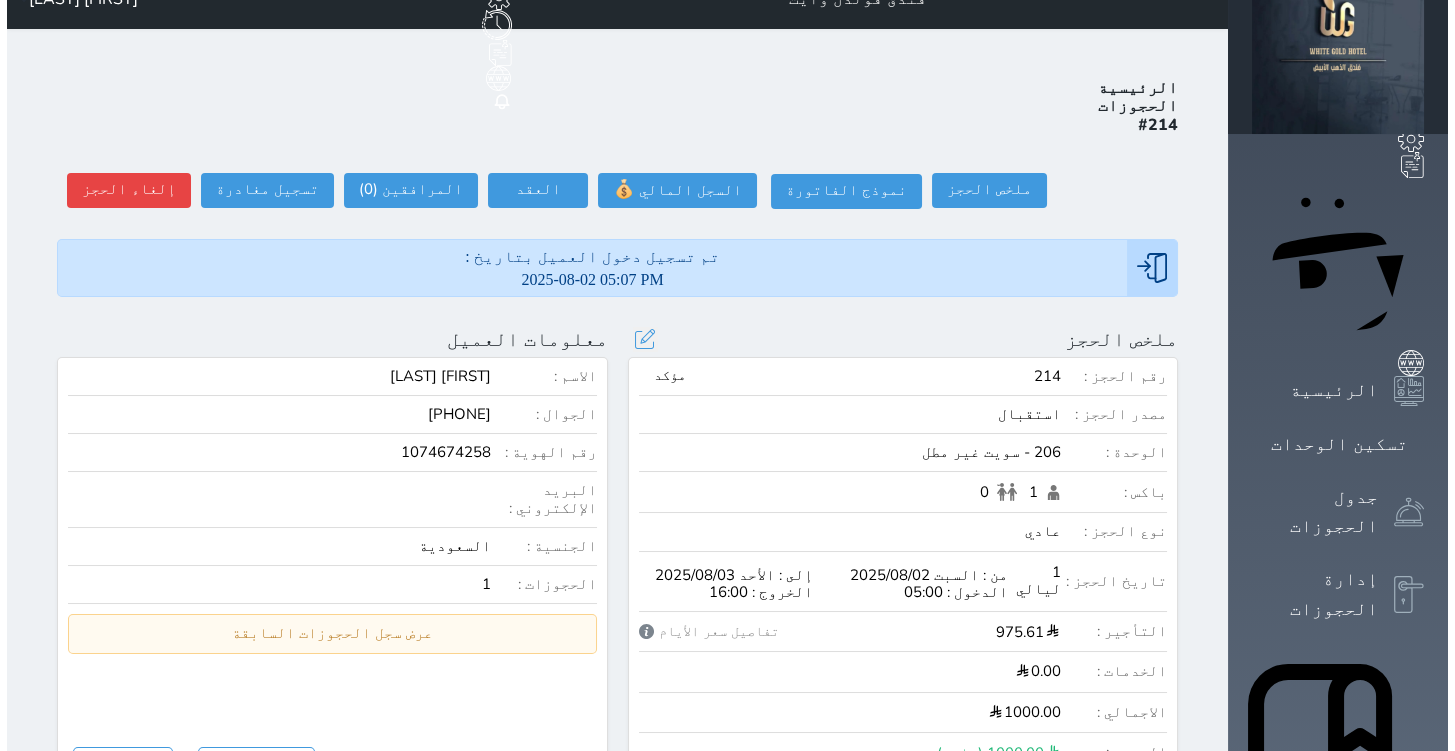 scroll, scrollTop: 0, scrollLeft: 0, axis: both 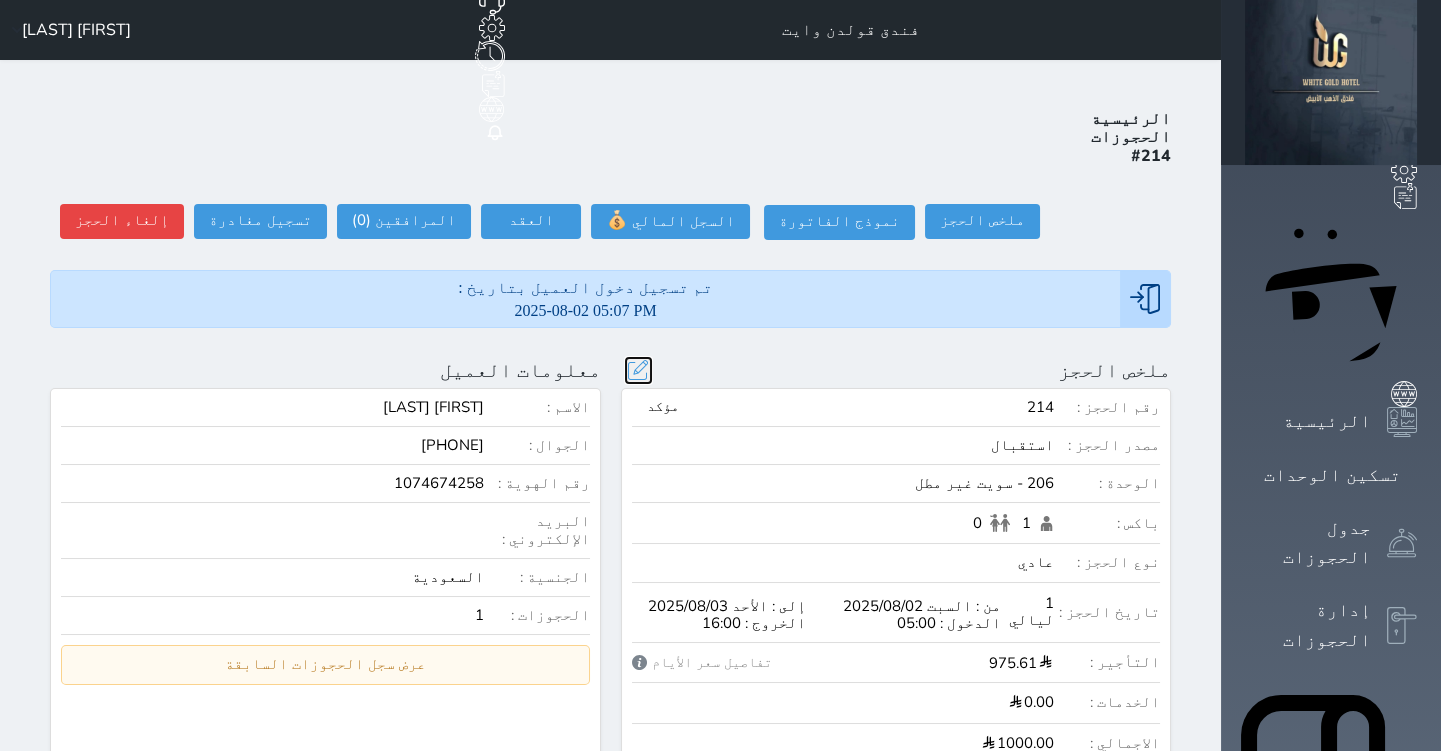 click at bounding box center [638, 370] 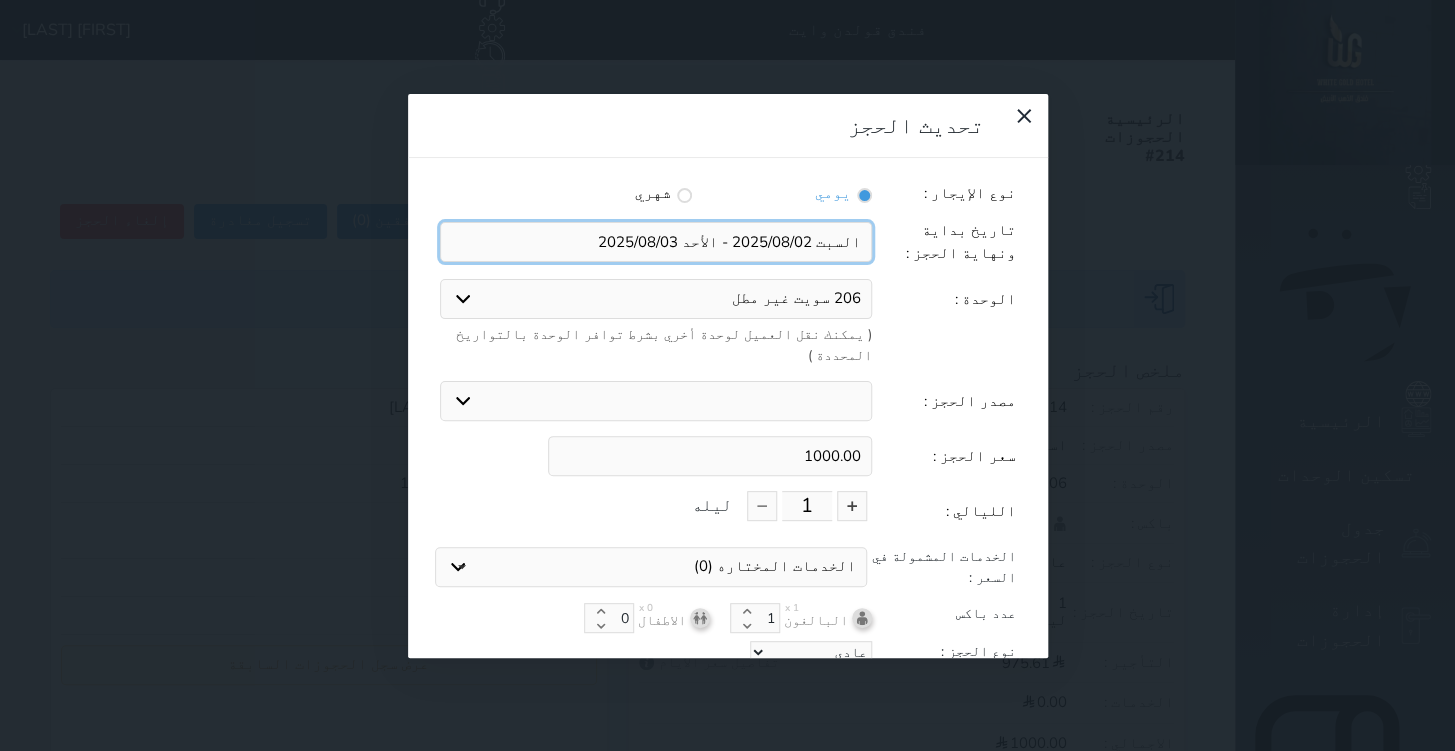 click at bounding box center [656, 242] 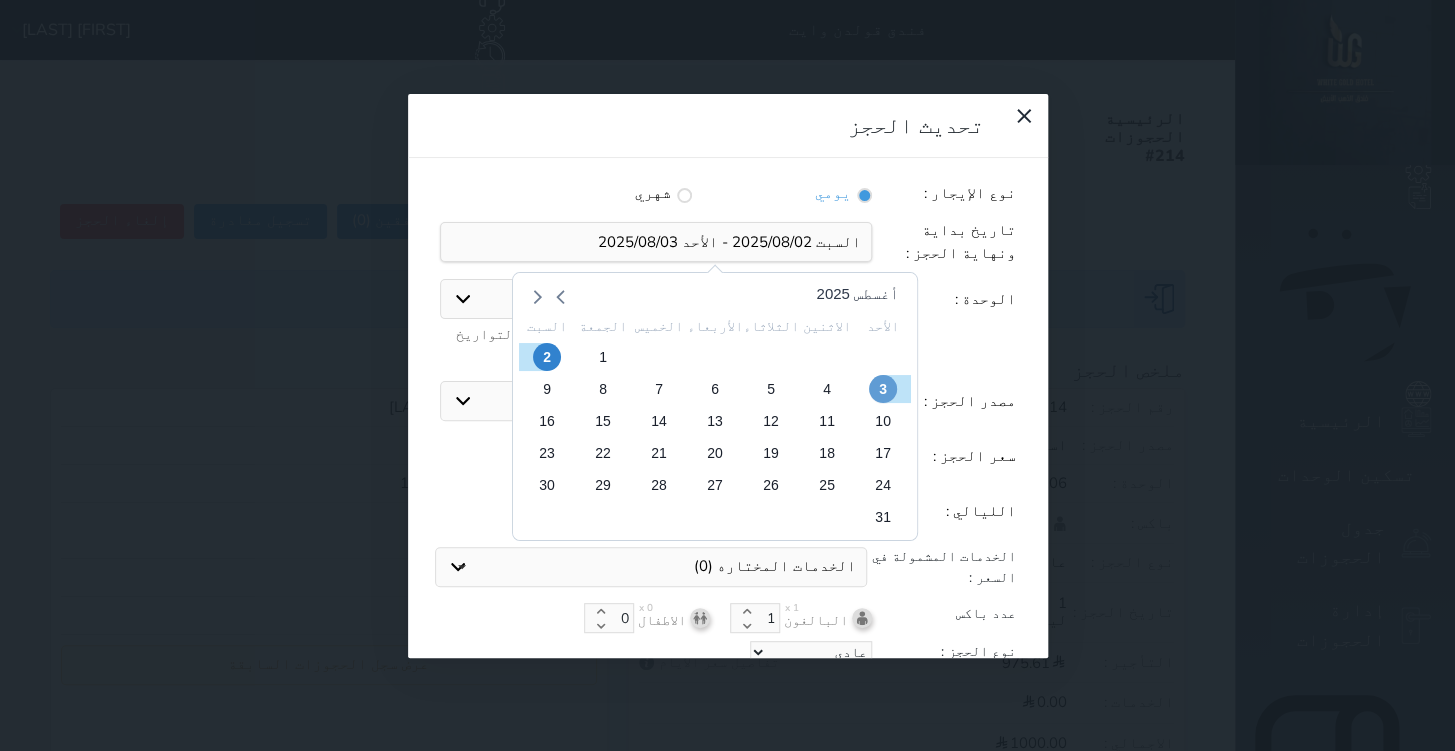 click on "3" at bounding box center [882, 389] 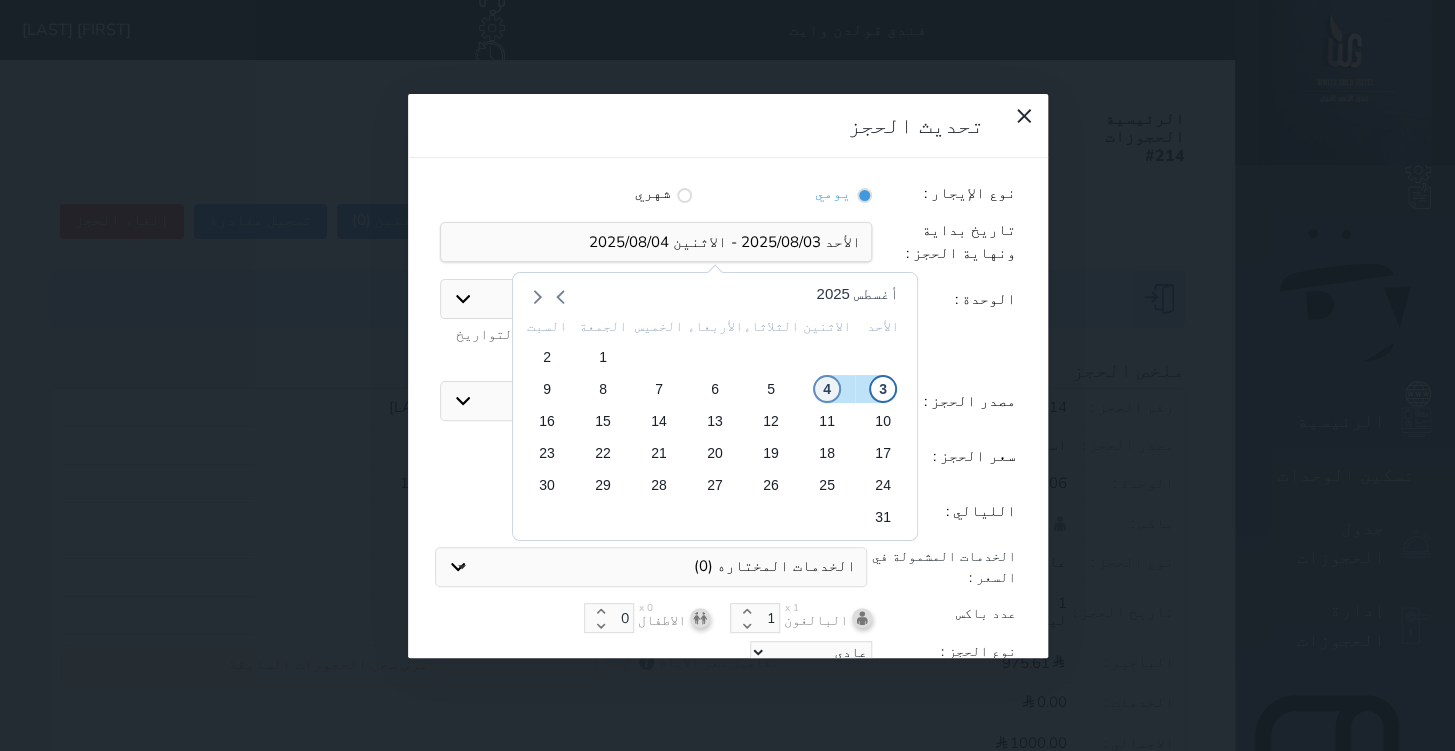 click on "4" at bounding box center [826, 389] 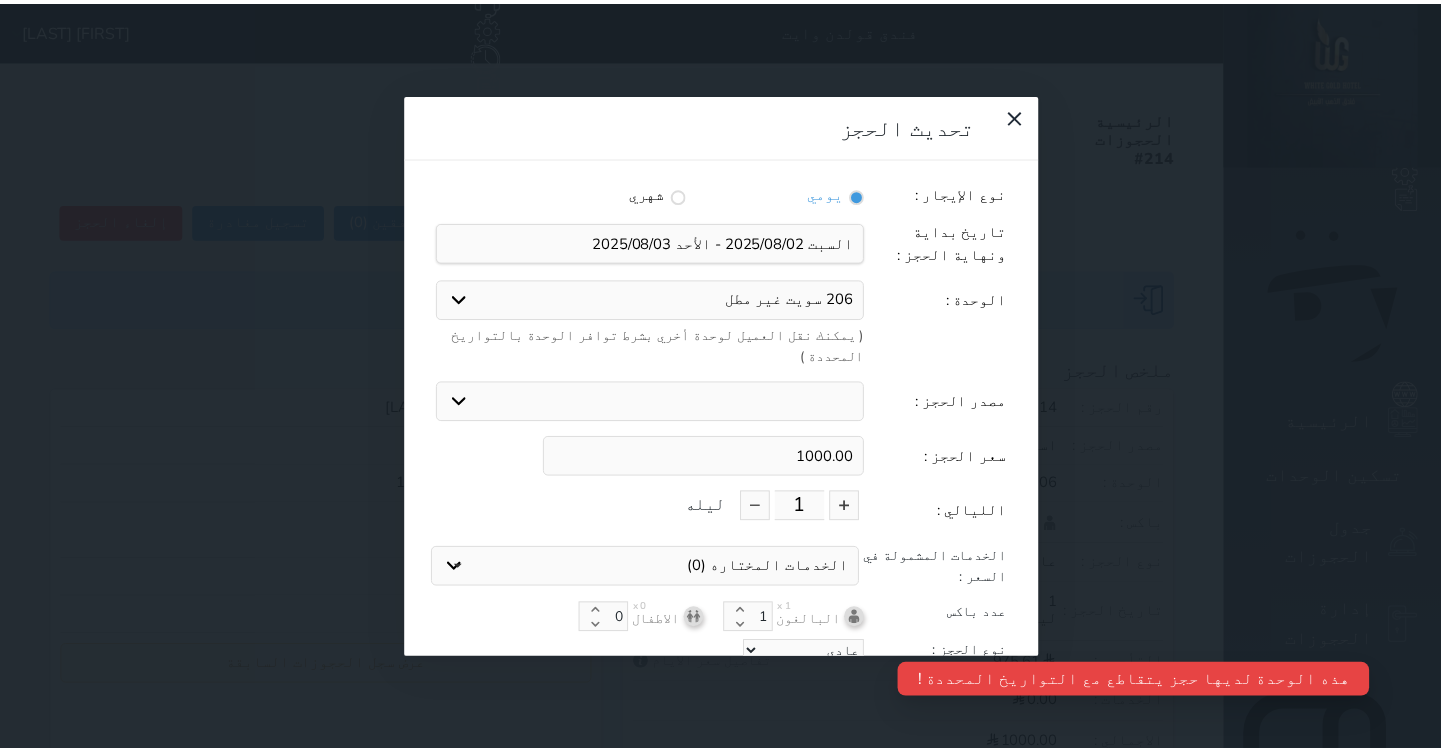 scroll, scrollTop: 44, scrollLeft: 0, axis: vertical 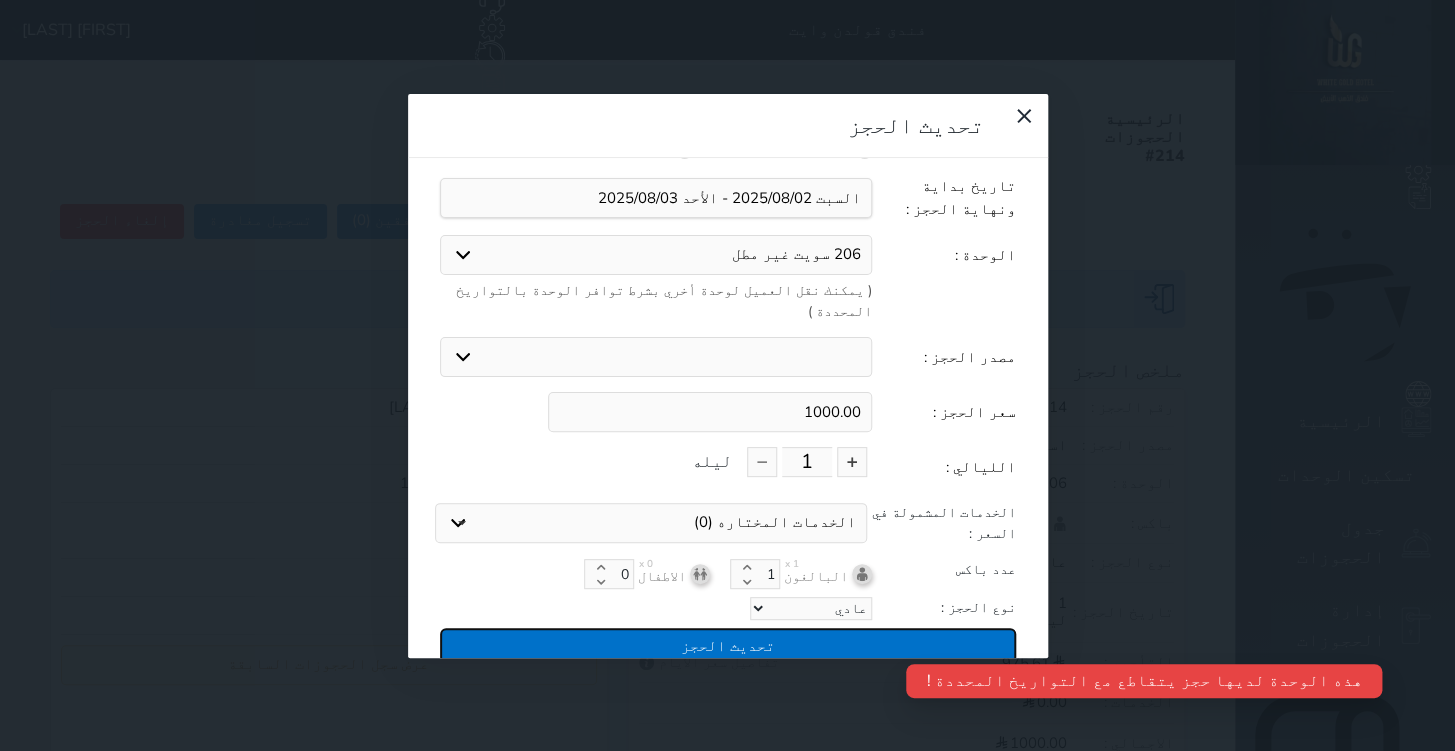 click on "تحديث الحجز" at bounding box center (728, 645) 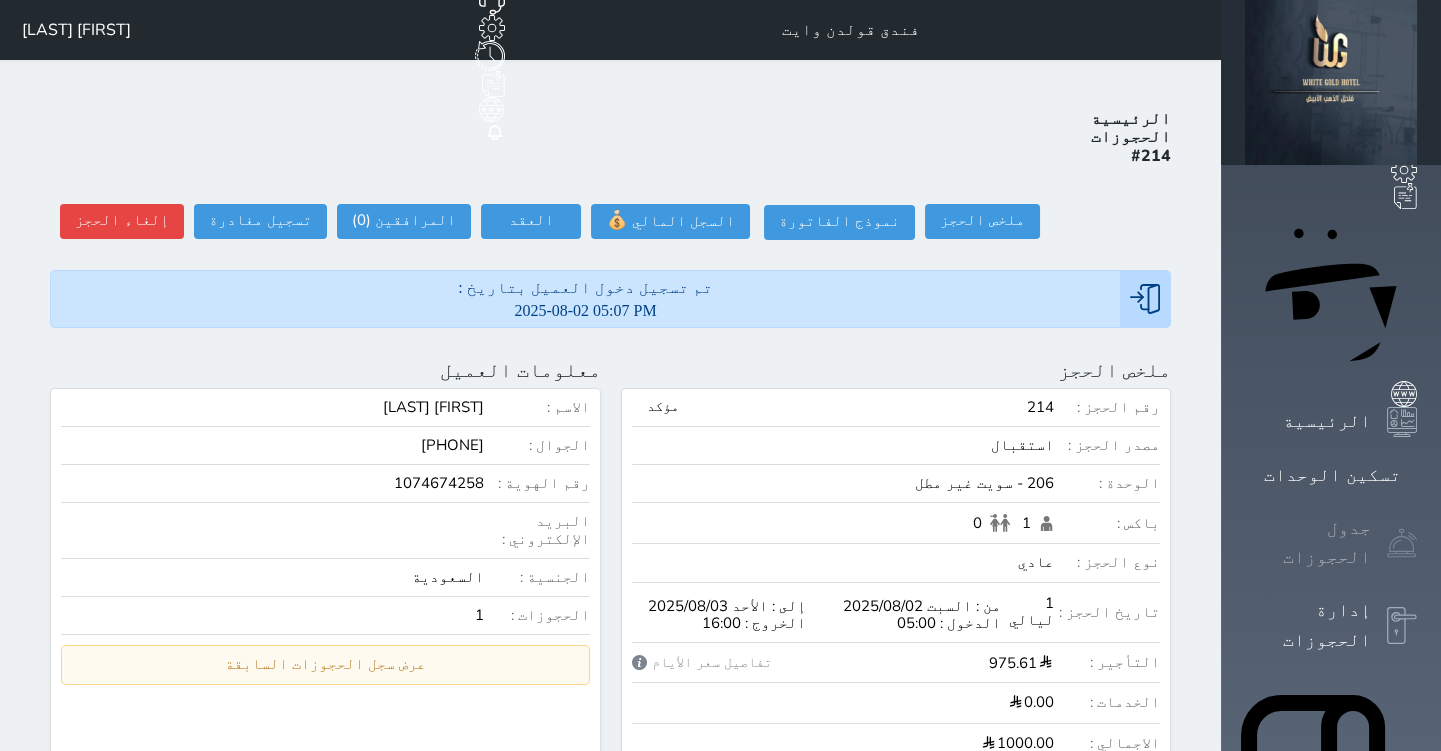 click 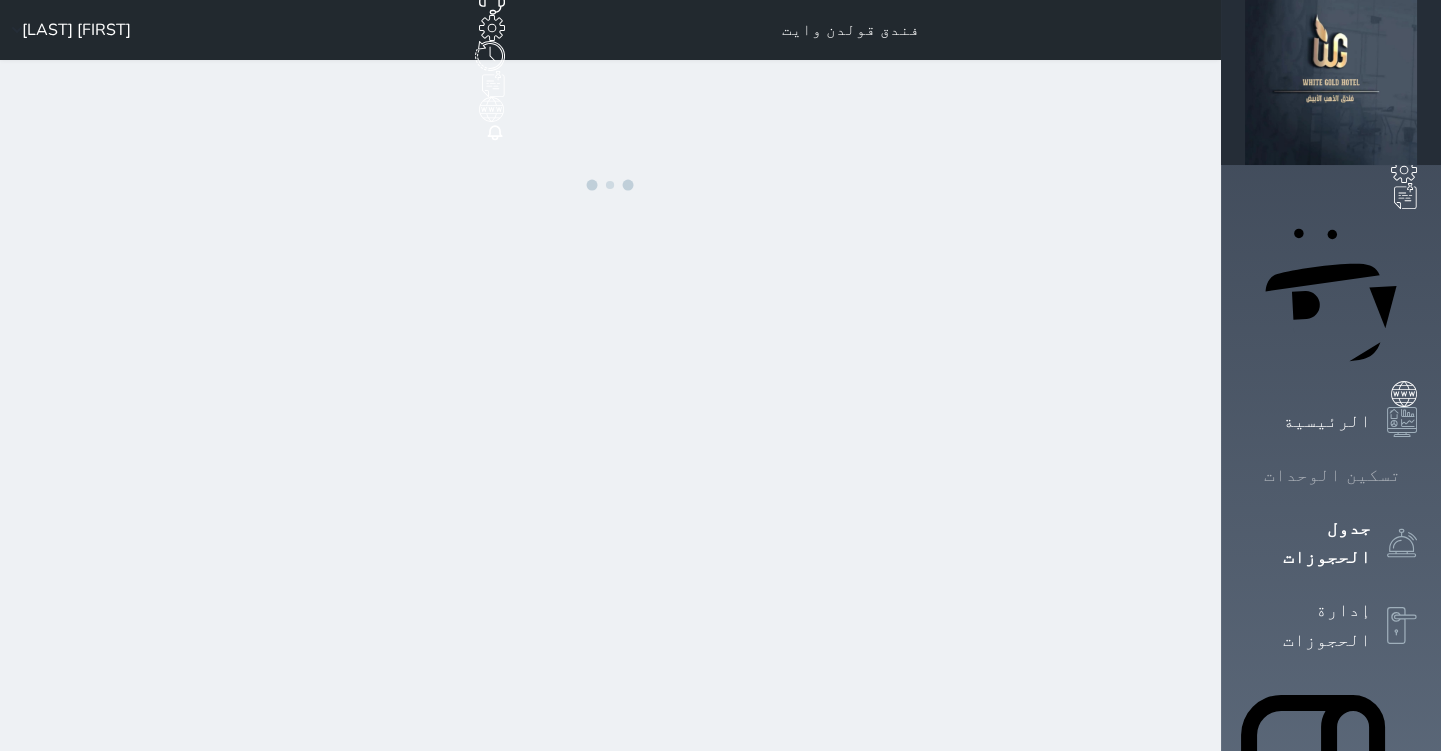 click on "تسكين الوحدات" at bounding box center [1332, 475] 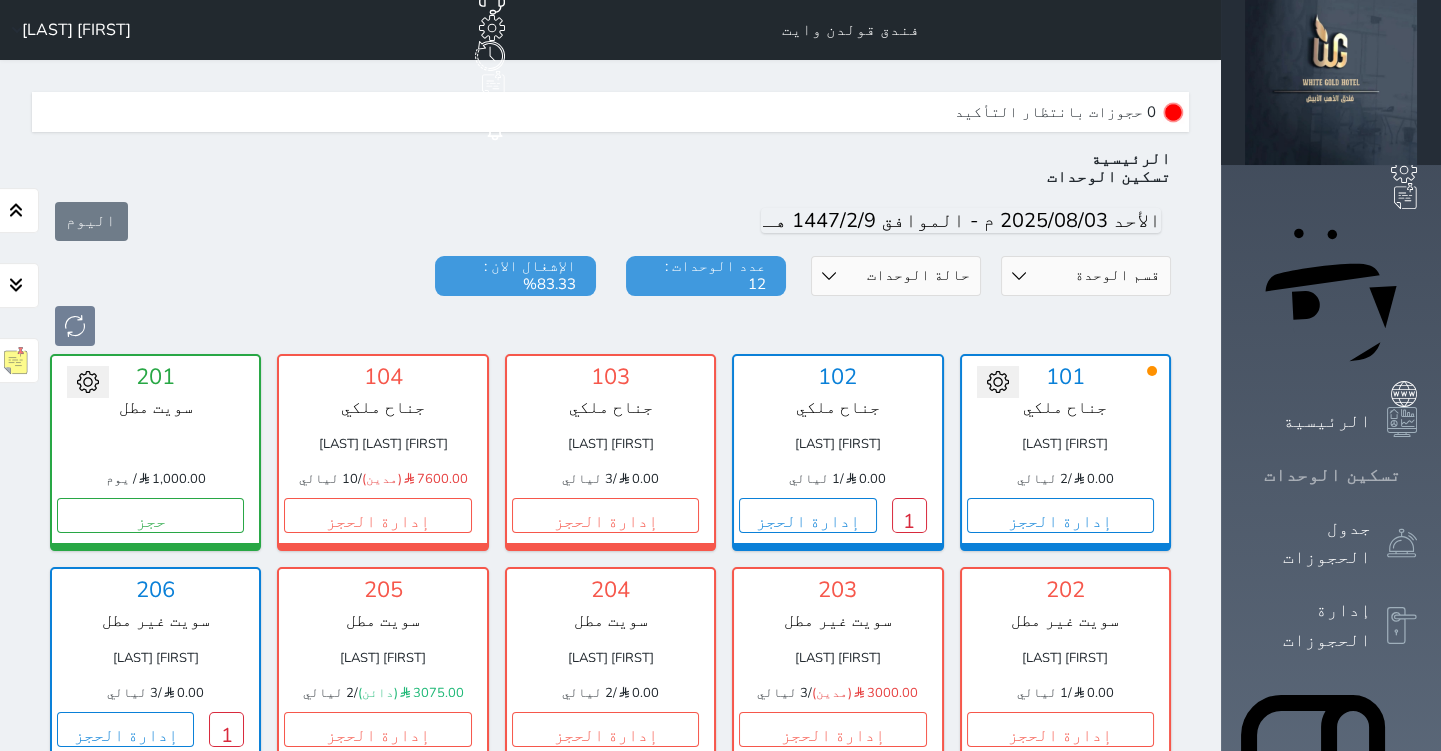 scroll, scrollTop: 60, scrollLeft: 0, axis: vertical 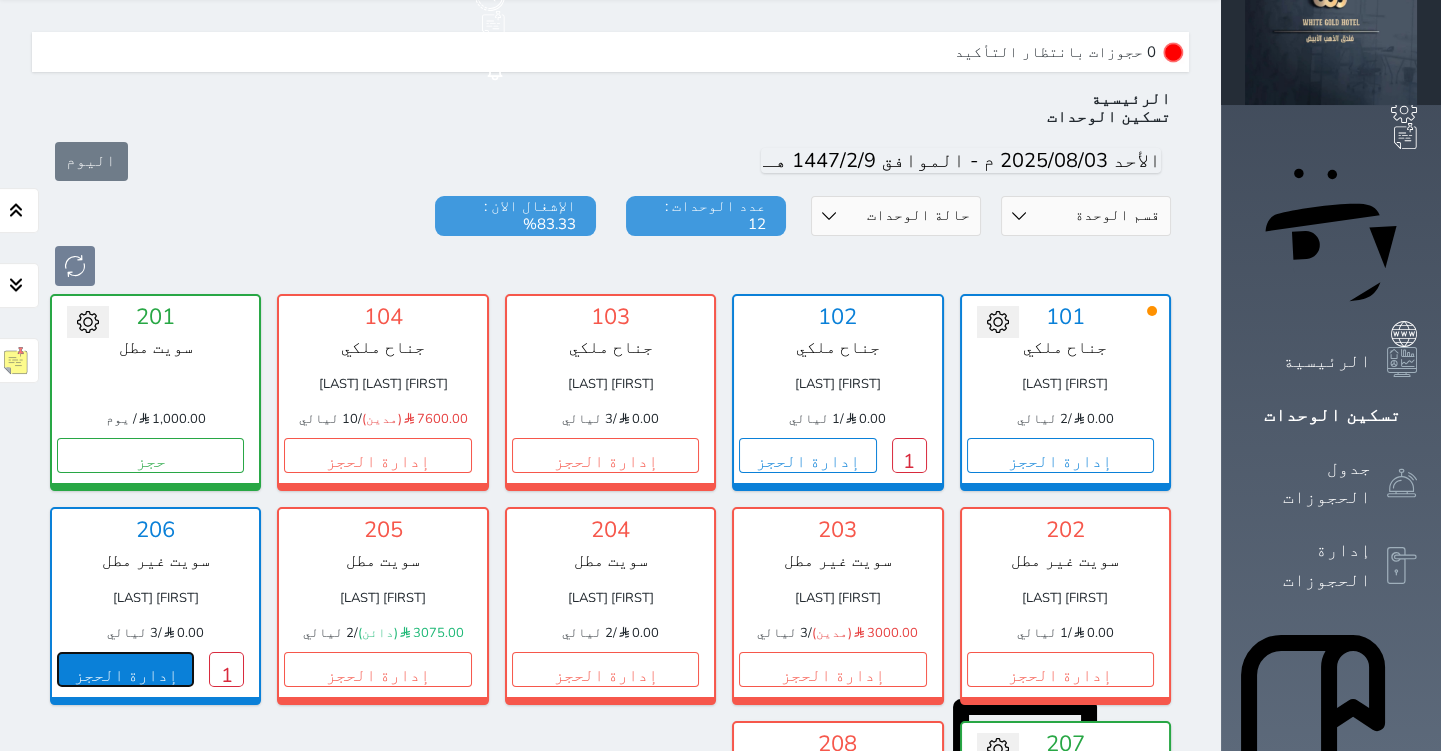 click on "إدارة الحجز" at bounding box center (125, 669) 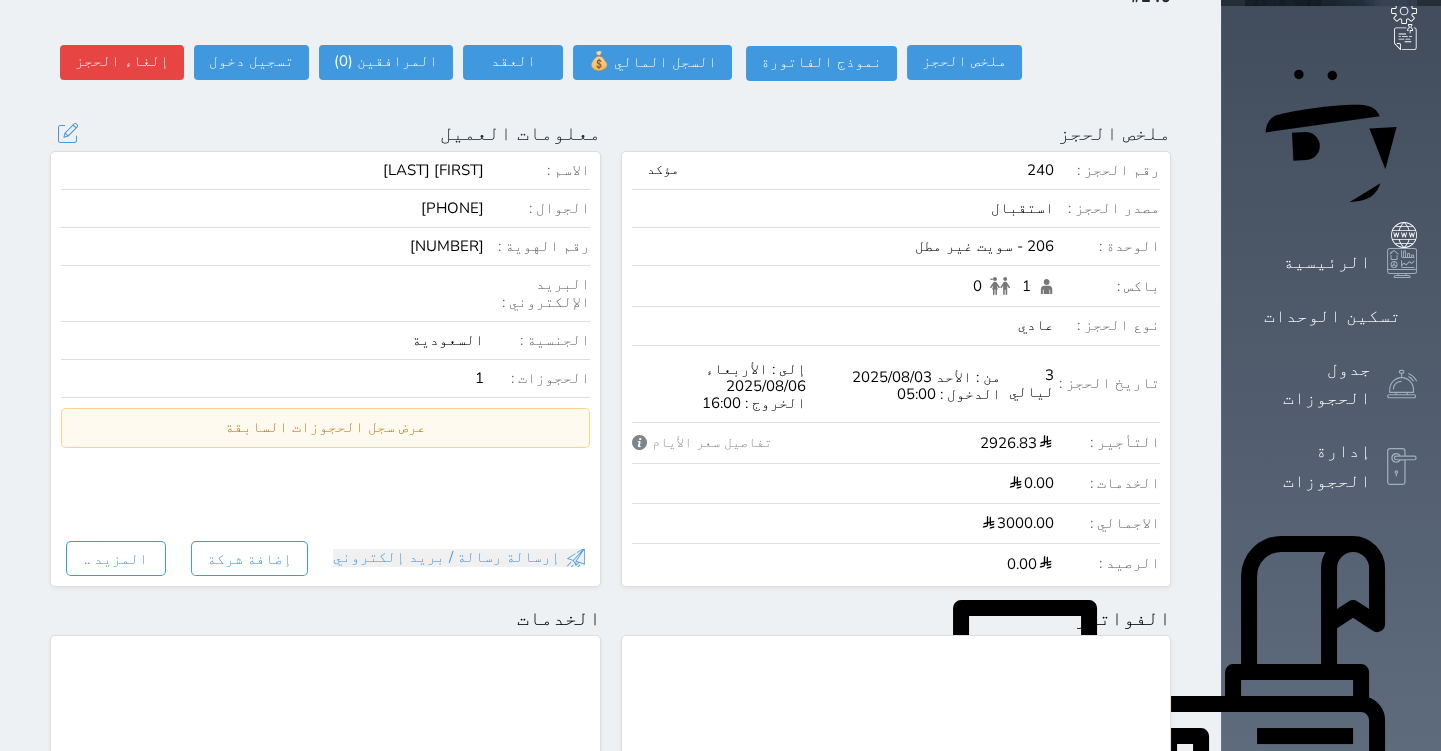 scroll, scrollTop: 0, scrollLeft: 0, axis: both 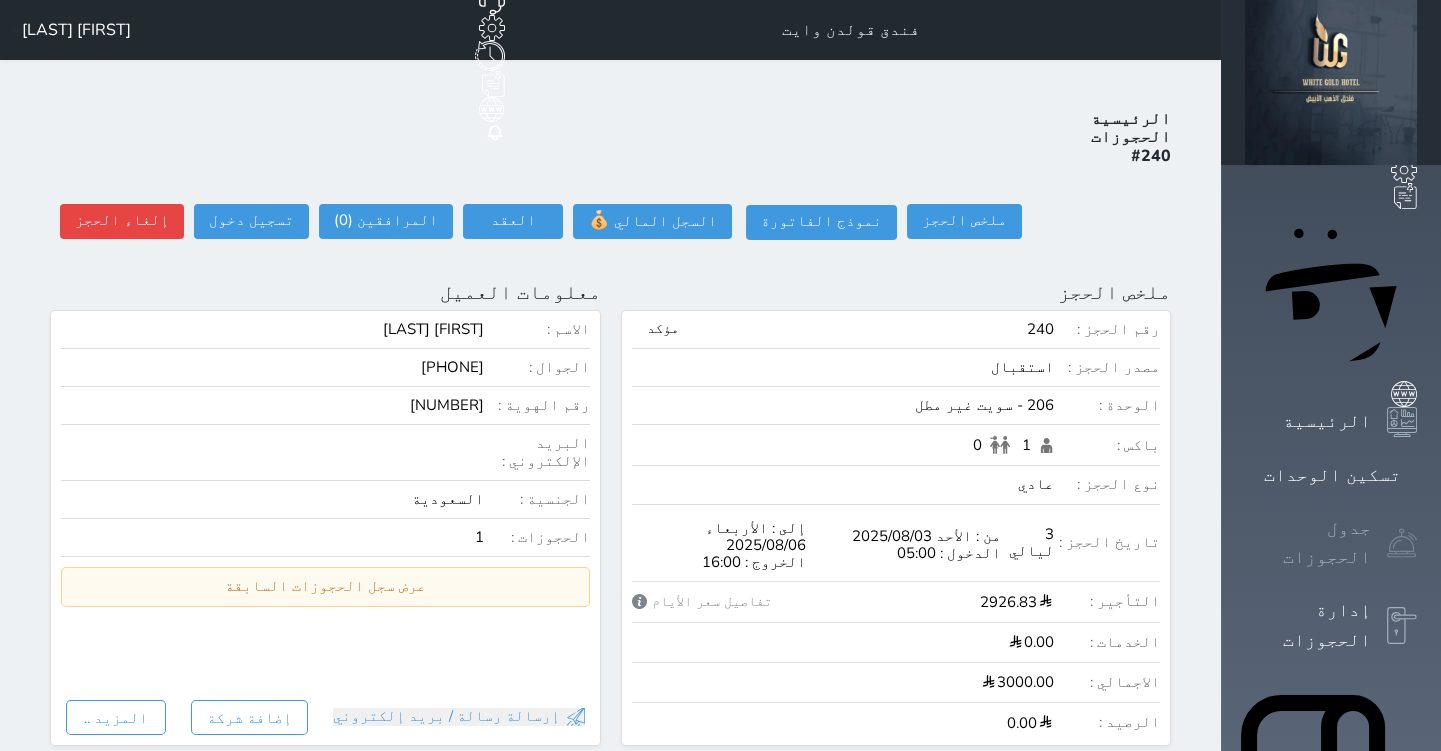 click 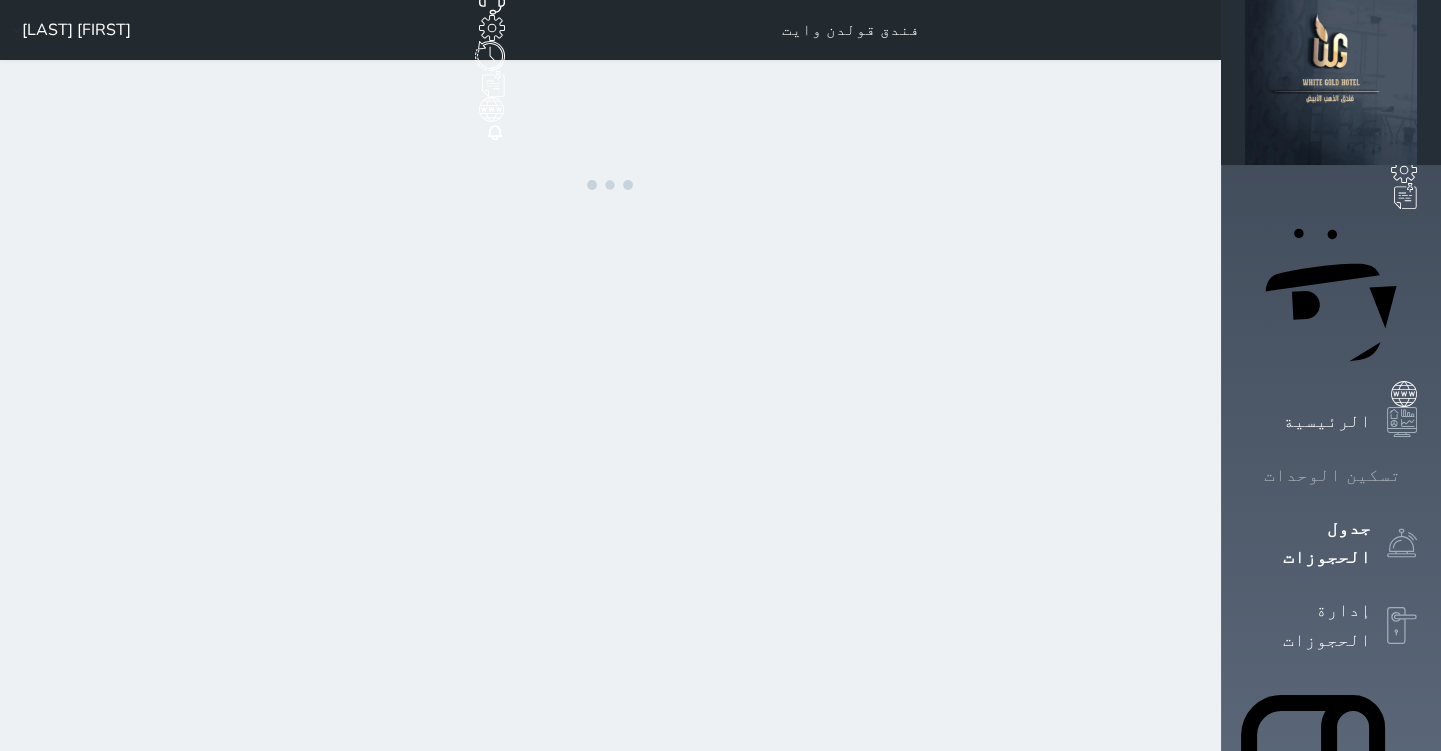click on "تسكين الوحدات" at bounding box center [1332, 475] 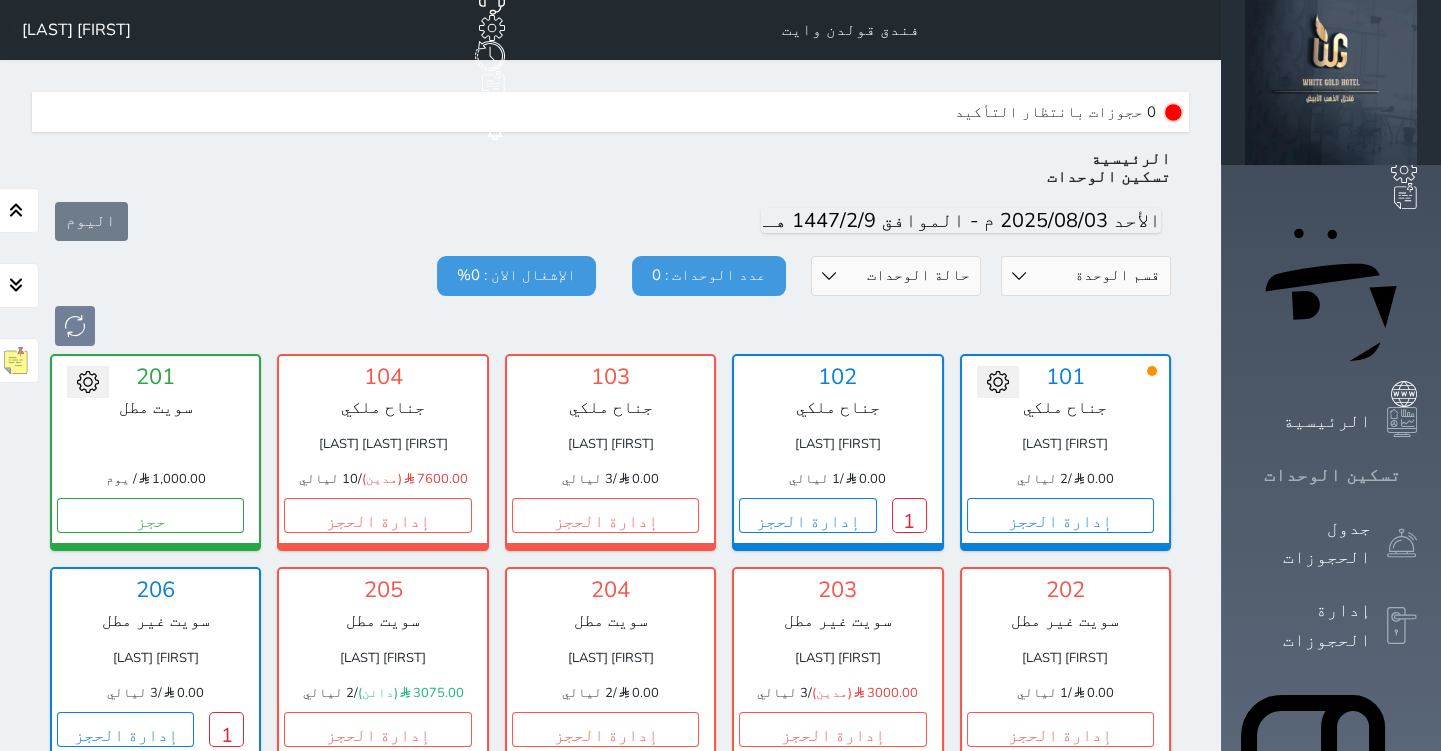 scroll, scrollTop: 60, scrollLeft: 0, axis: vertical 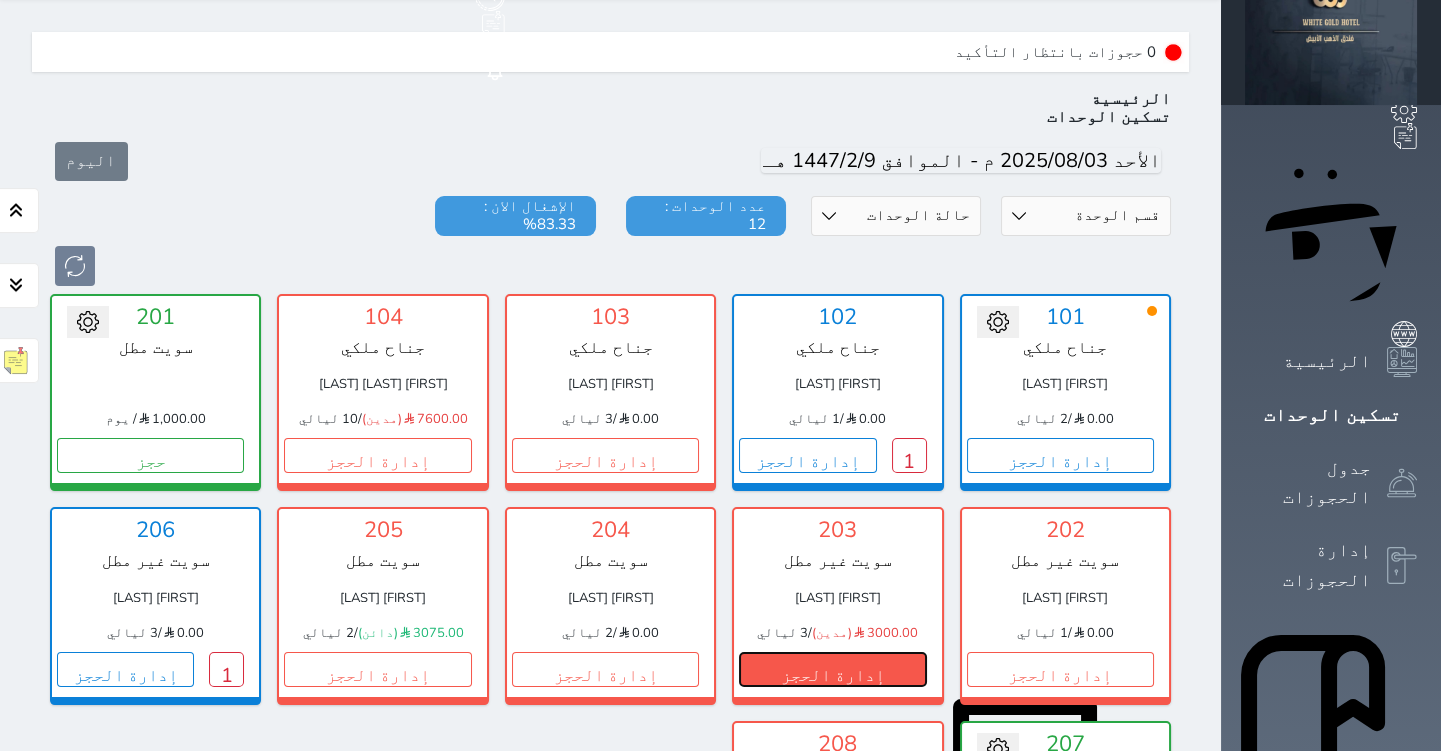 click on "إدارة الحجز" at bounding box center (832, 669) 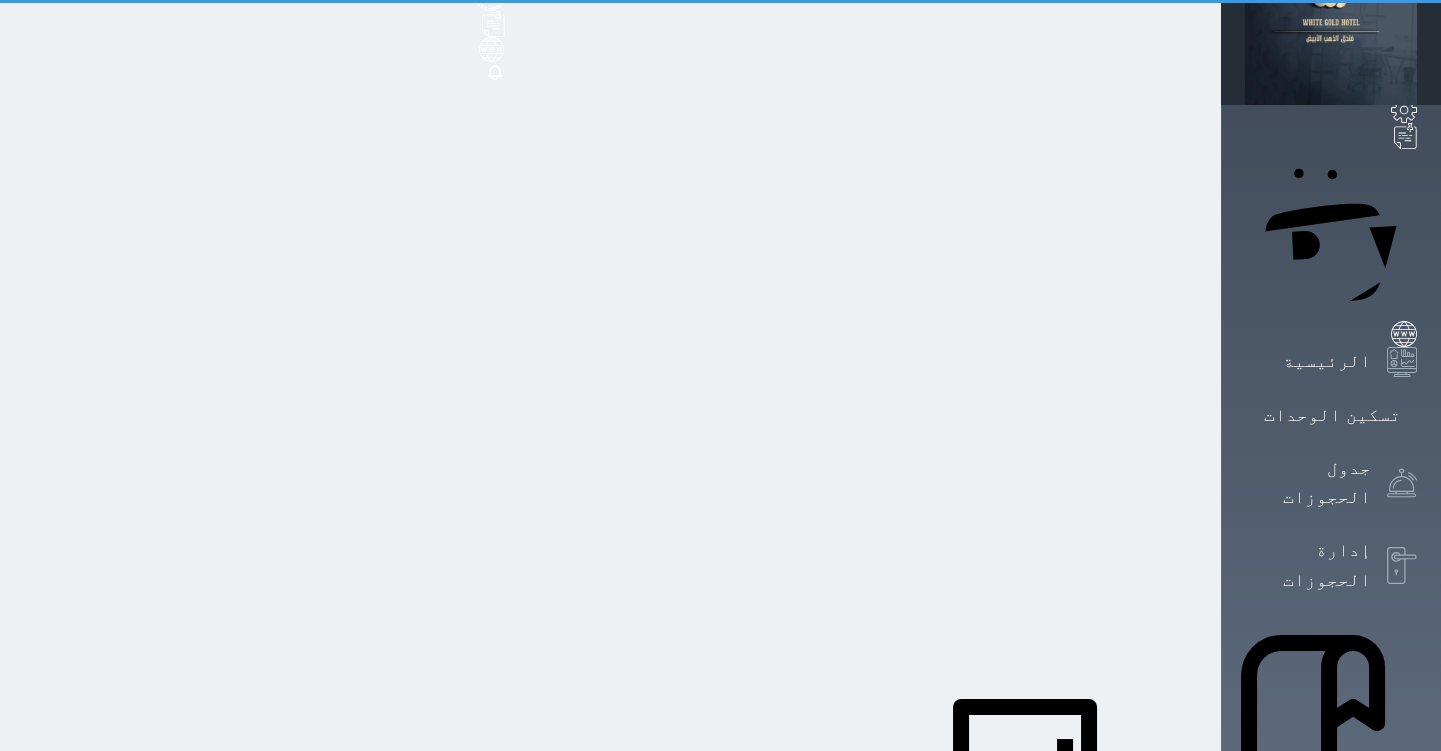 scroll, scrollTop: 0, scrollLeft: 0, axis: both 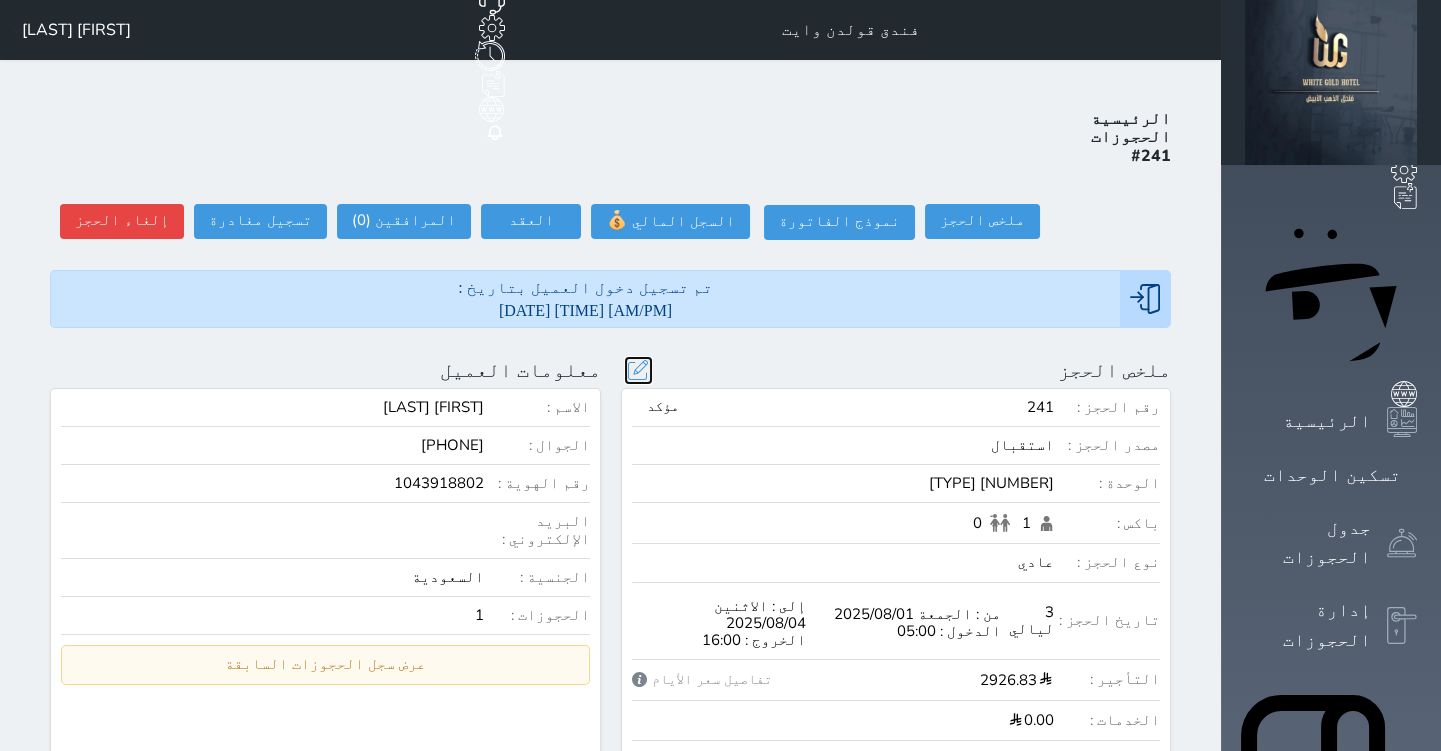 click at bounding box center (638, 370) 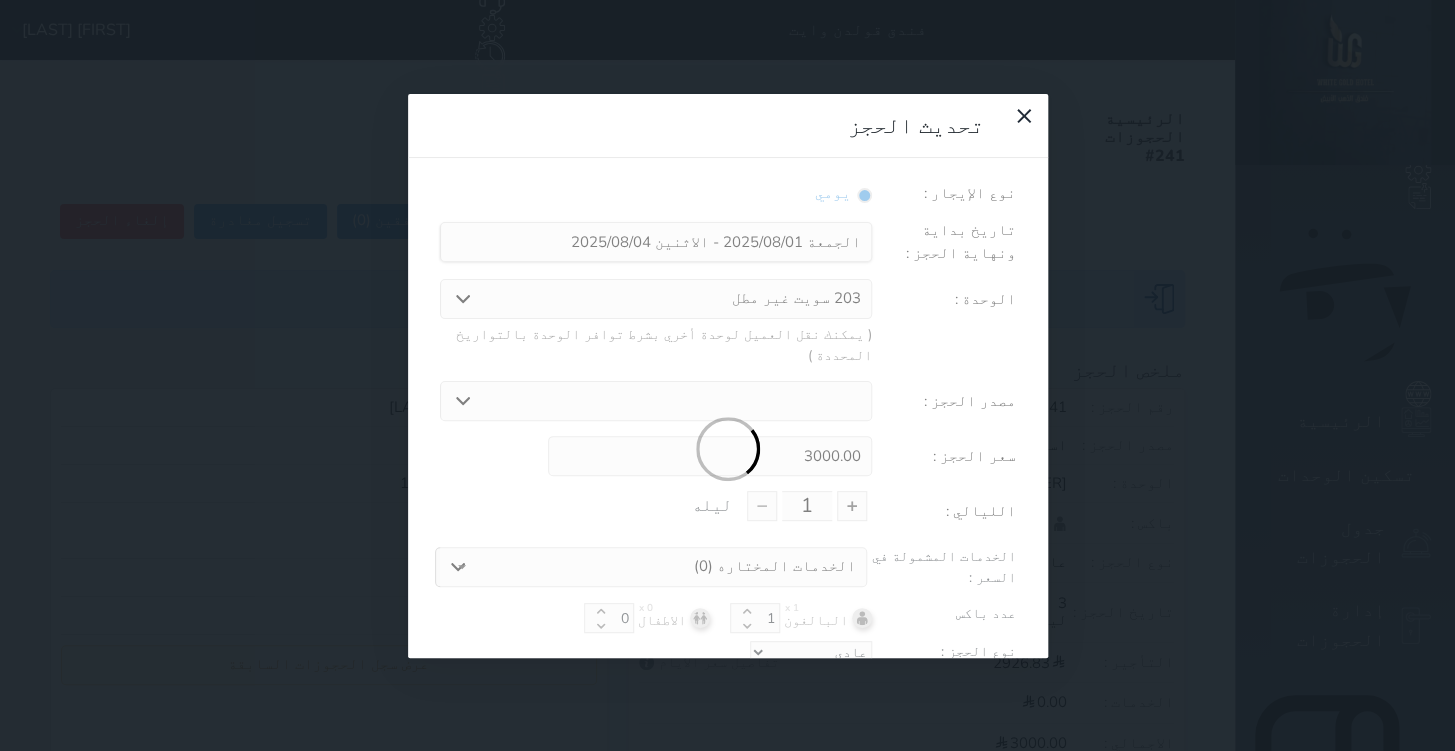 type on "3" 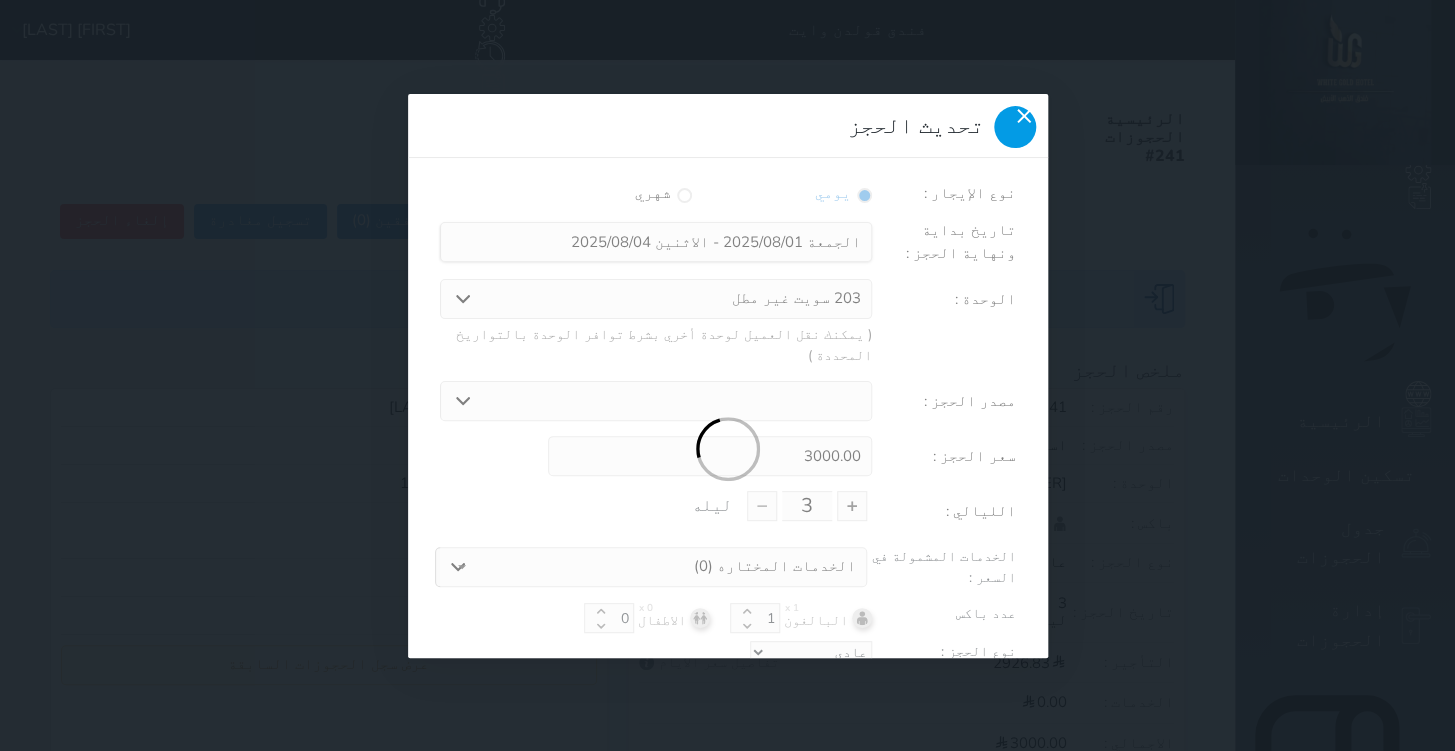 click at bounding box center (1015, 127) 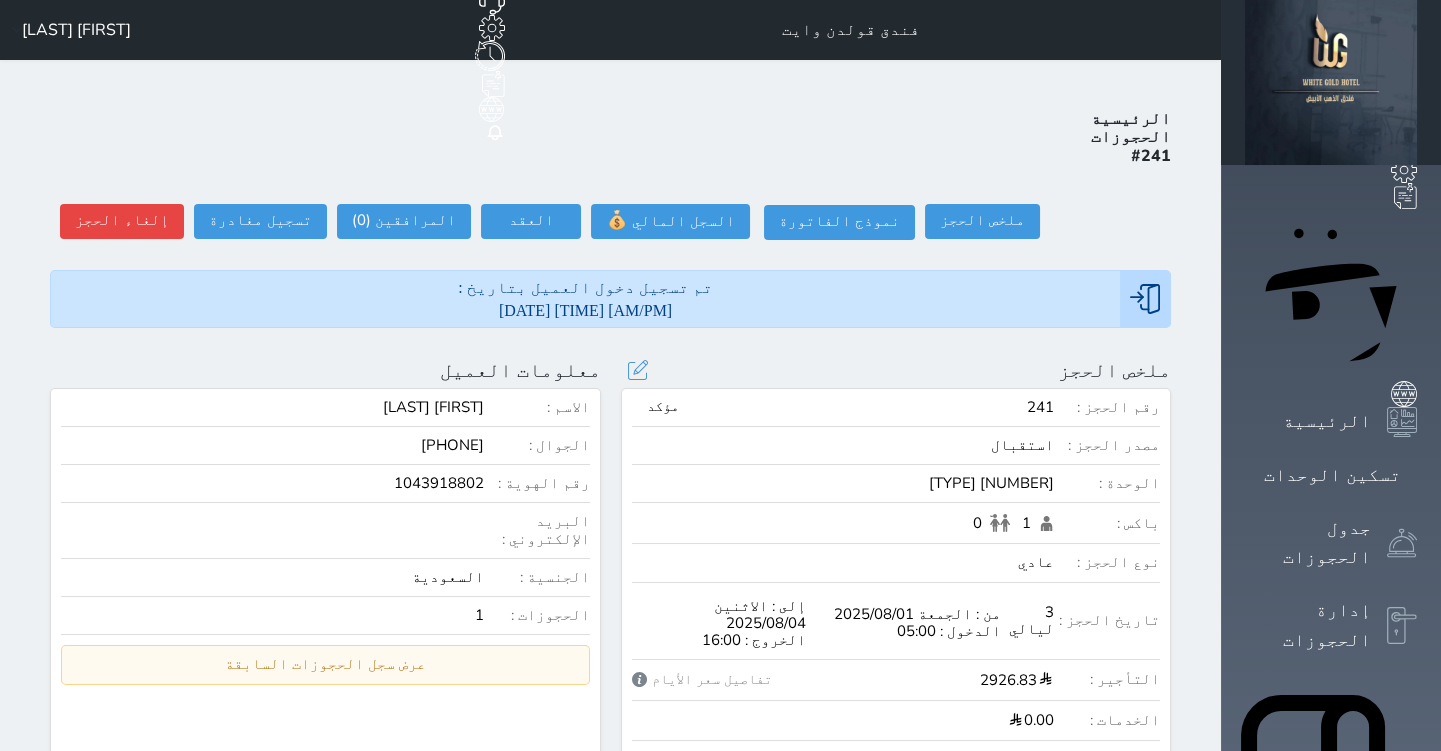 click on "فندق قولدن وايت
حجز جماعي جديد   حجز جديد   غير مرتبط مع زاتكا المرحلة الثانية   غير مرتبط مع شموس   مرتبط مع المنصة الوطنية للرصد السياحي               إشعار   الغرفة   النزيل   المصدر
[FIRST] [LAST]
الرئيسية   الحجوزات   #241         ملخص الحجز         ملخص الحجز #241                           نموذج الفاتورة   السجل المالي   💰         العقد         العقد #241                                   العقود الموقعه #241
العقود الموقعه (0)
#   تاريخ التوقيع   الاجرائات       المرافقين (0)         المرافقين                 البحث عن المرافقين :        الاسم       رقم الهوية       البريد الإلكتروني" at bounding box center [610, 913] 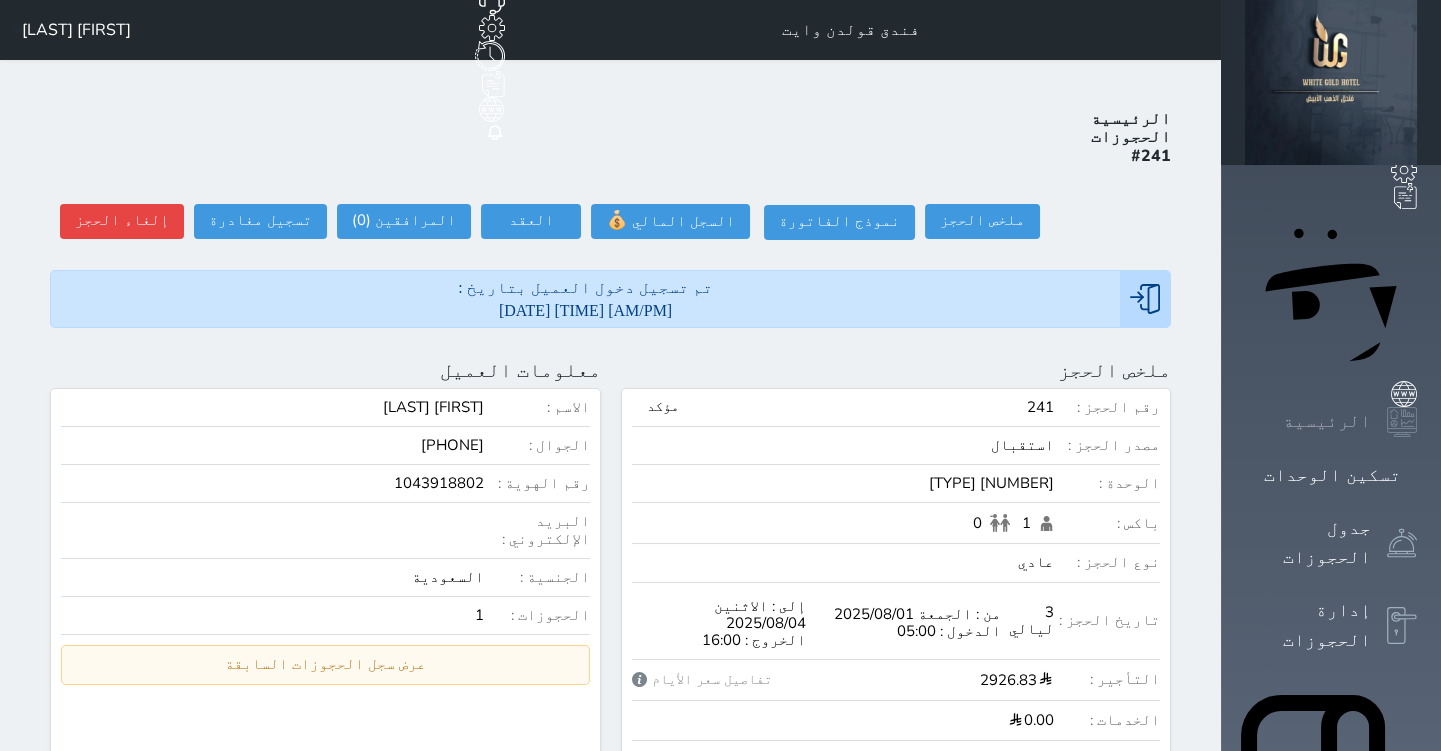 click at bounding box center (1402, 422) 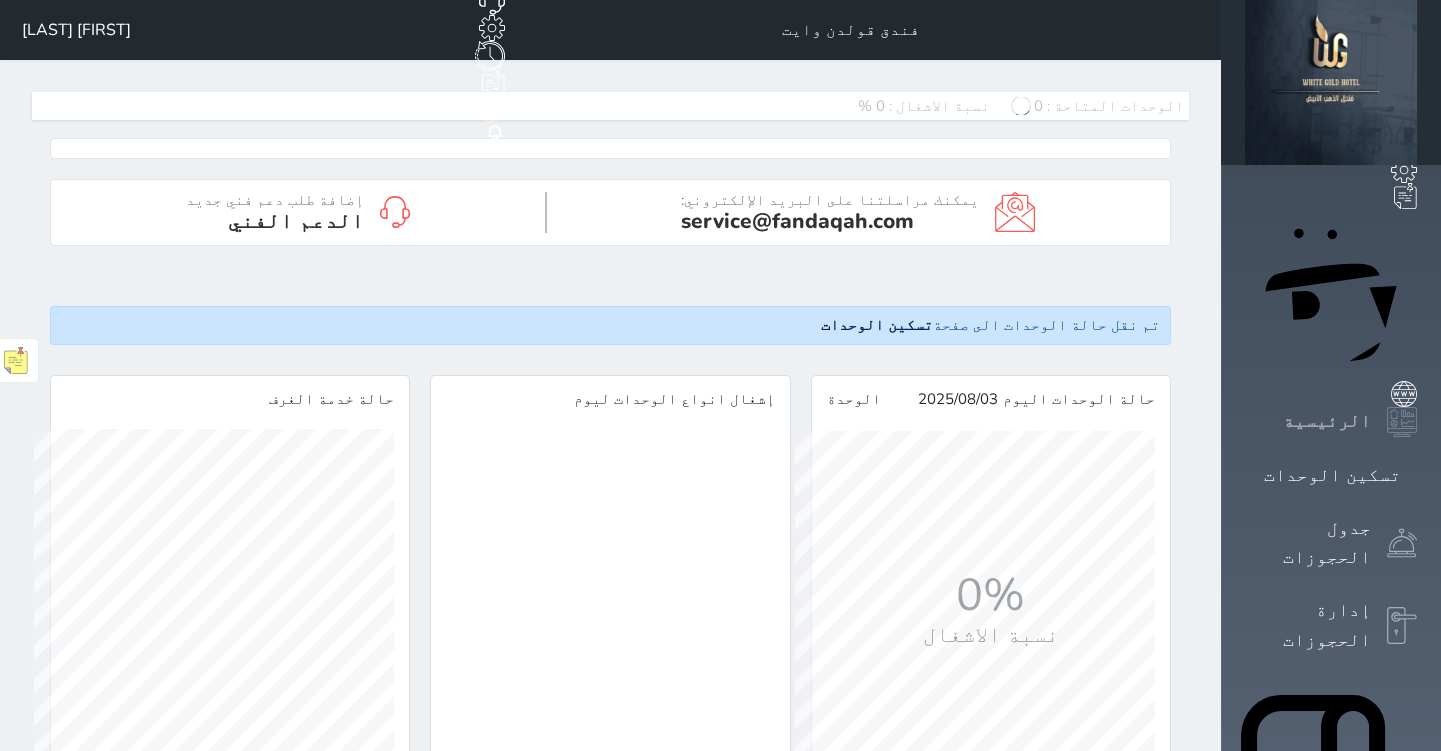 scroll, scrollTop: 999640, scrollLeft: 999624, axis: both 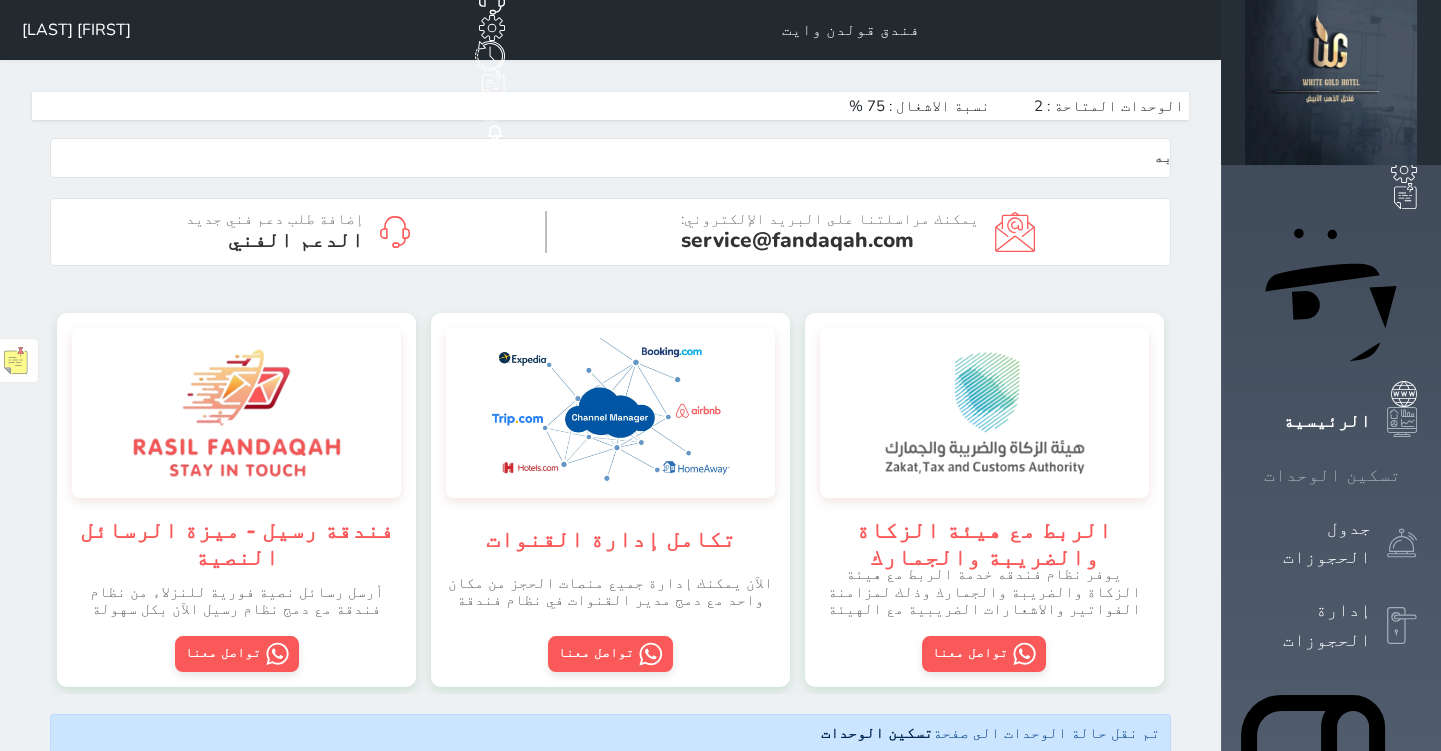 click on "تسكين الوحدات" at bounding box center (1331, 475) 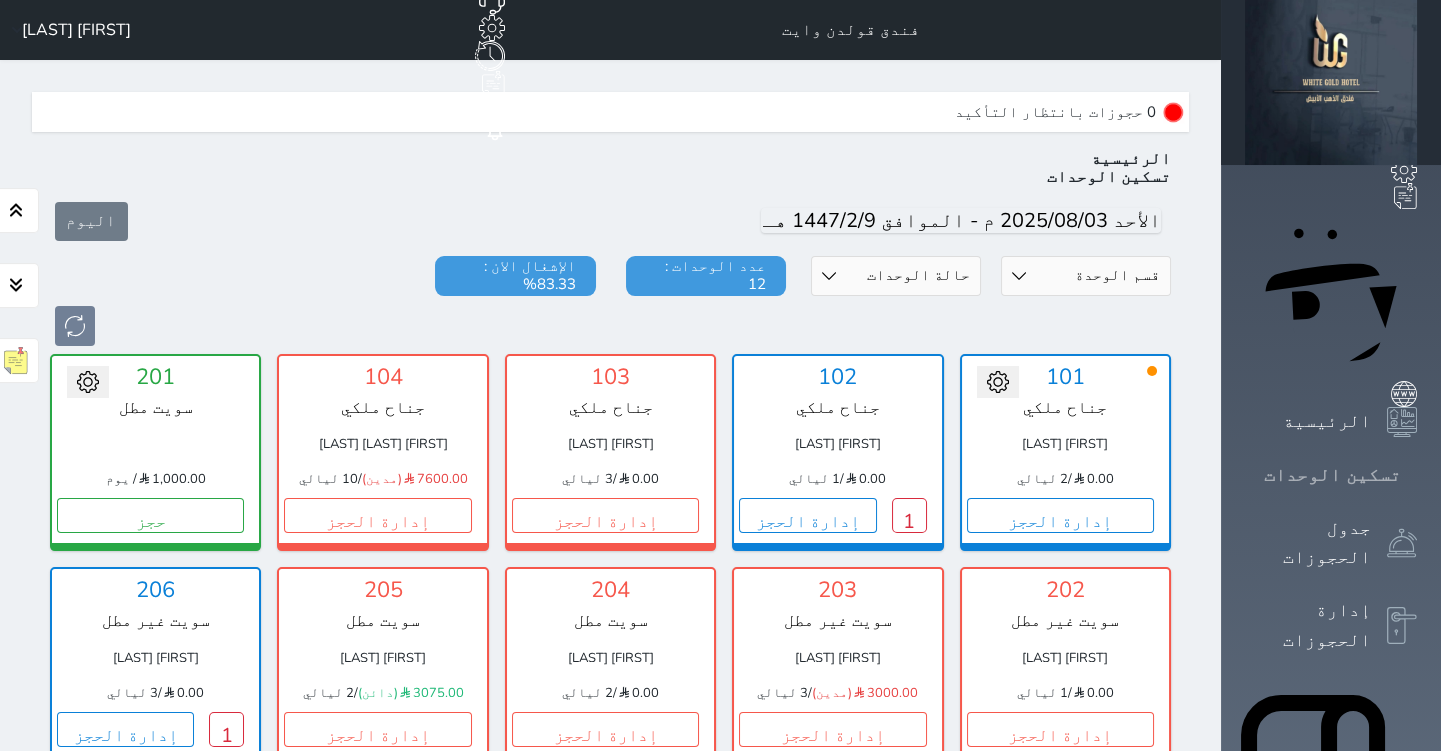 scroll, scrollTop: 60, scrollLeft: 0, axis: vertical 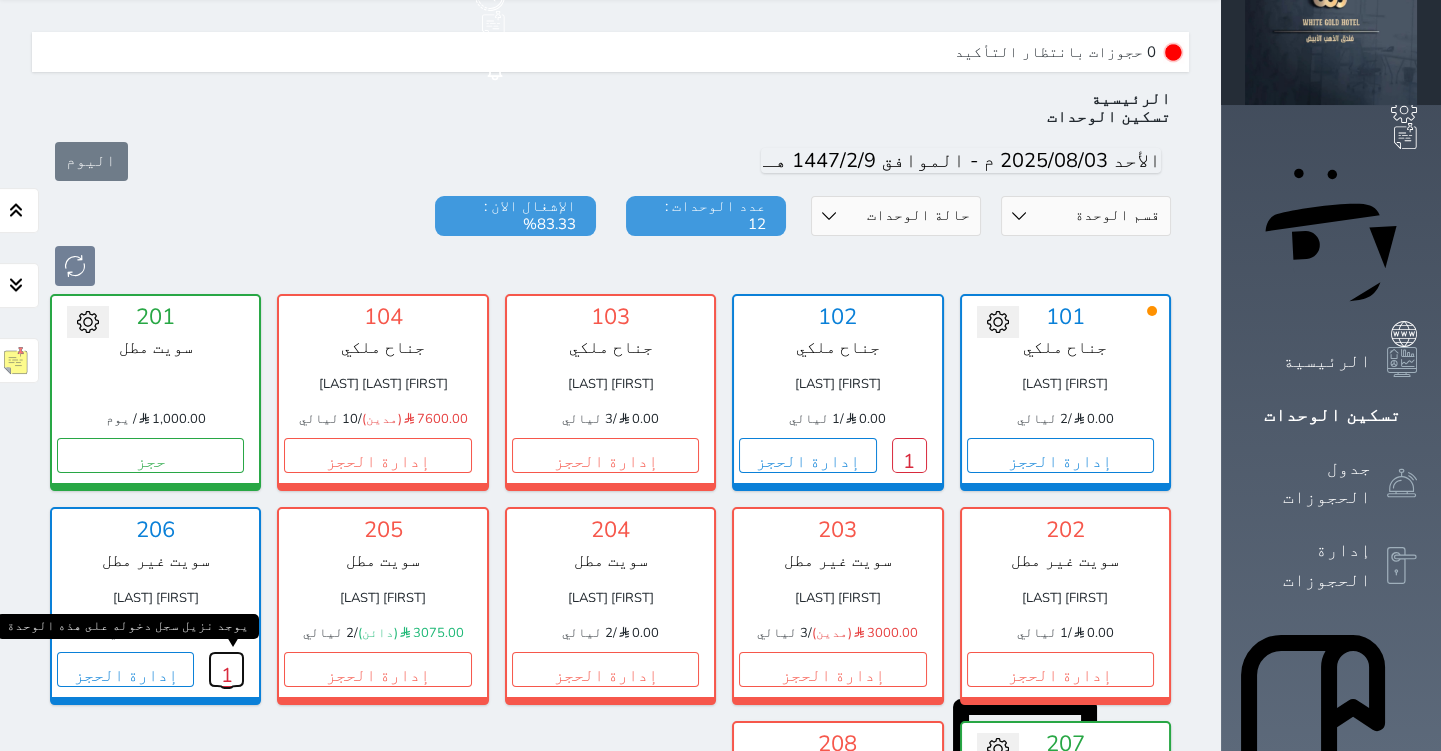 click on "1" at bounding box center (226, 669) 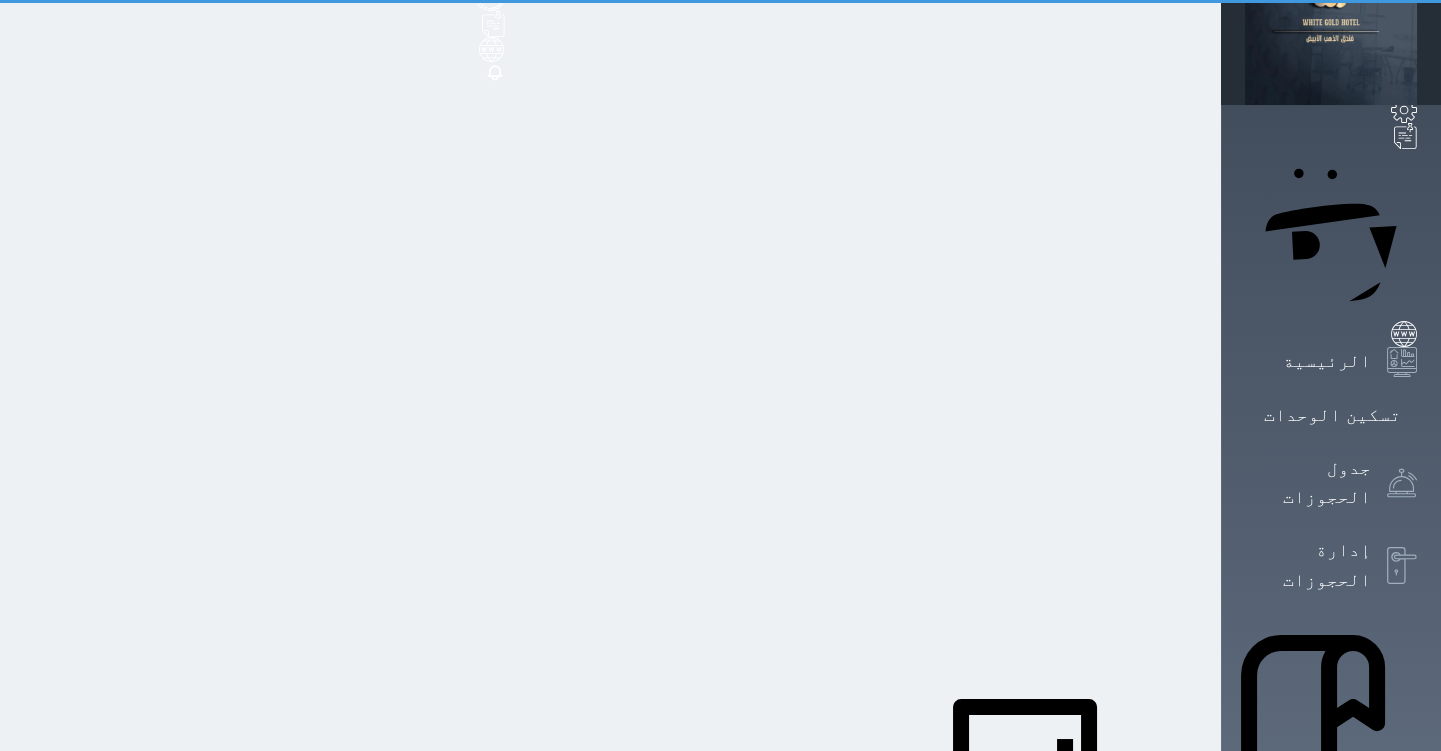 scroll, scrollTop: 0, scrollLeft: 0, axis: both 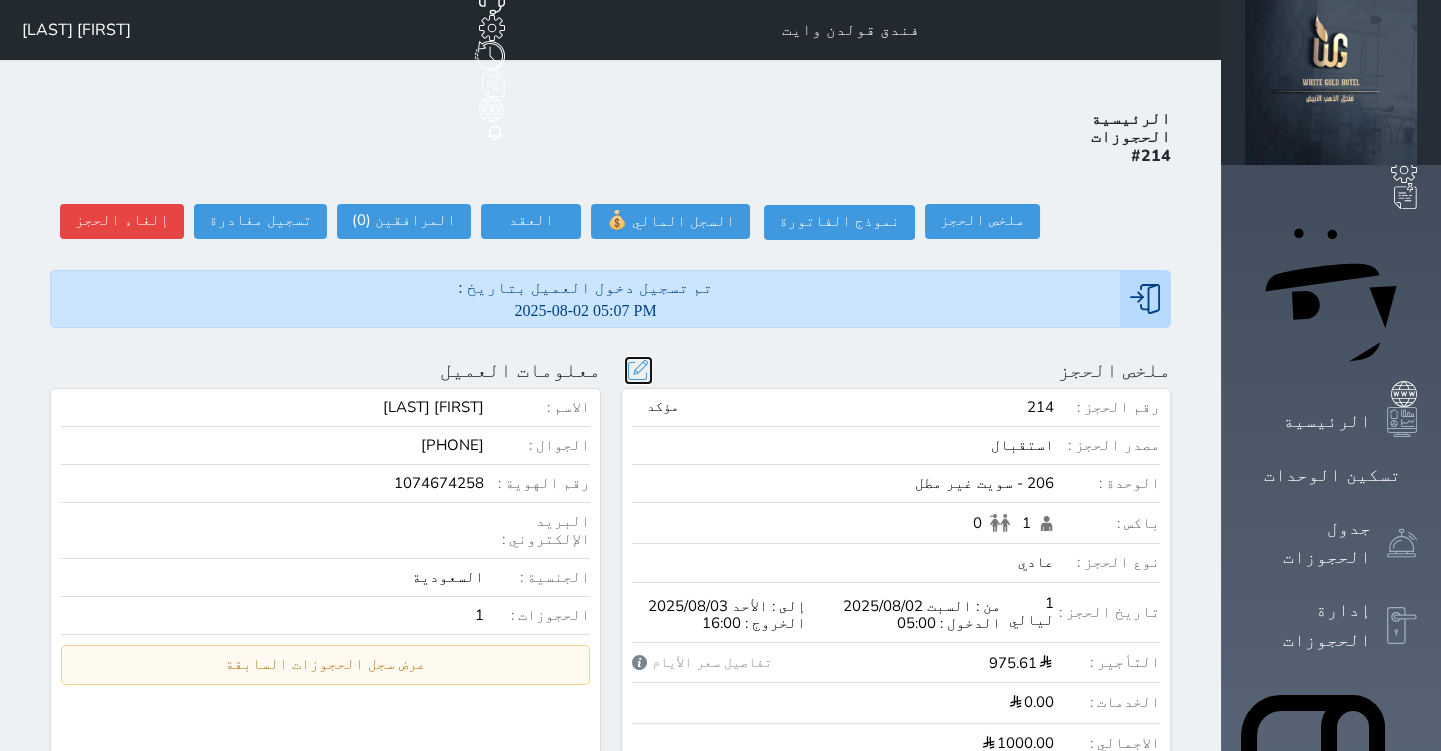 click at bounding box center (638, 370) 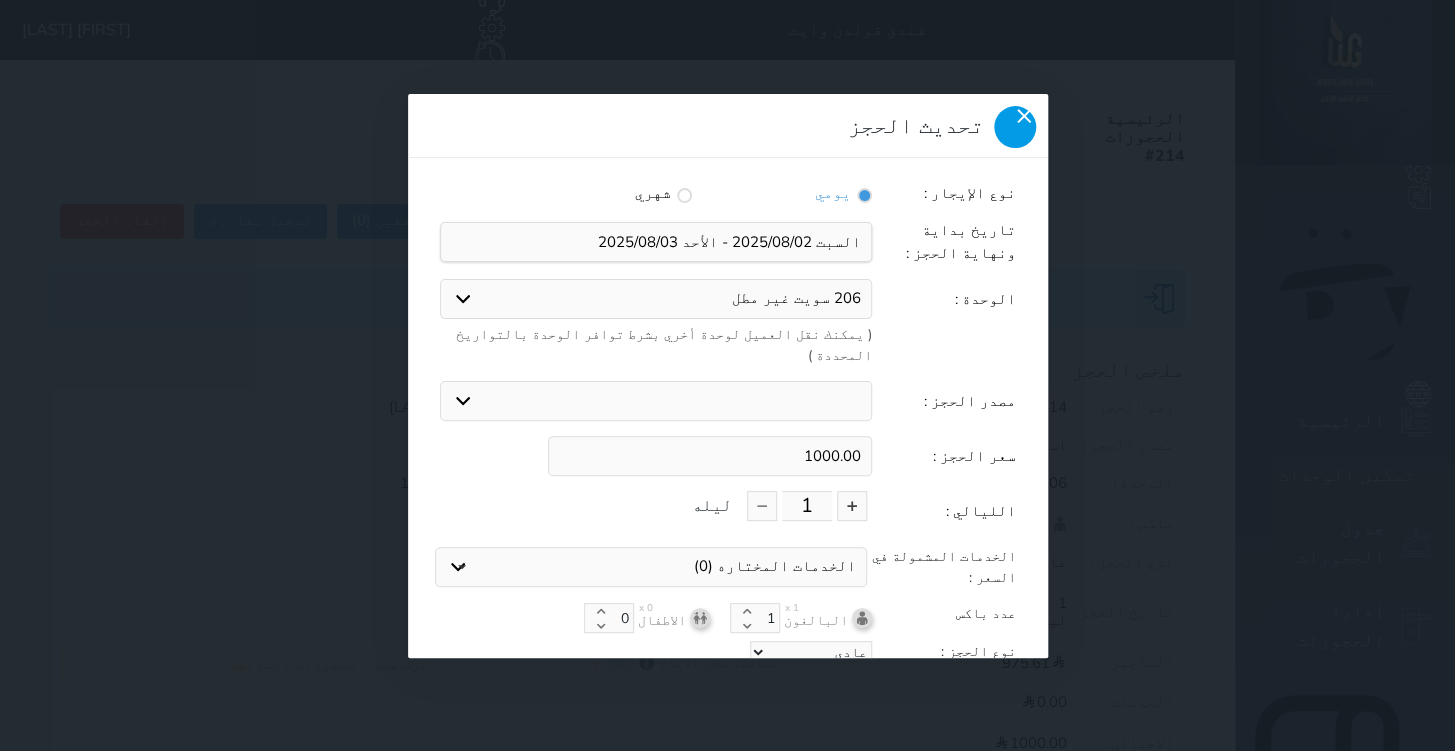 click 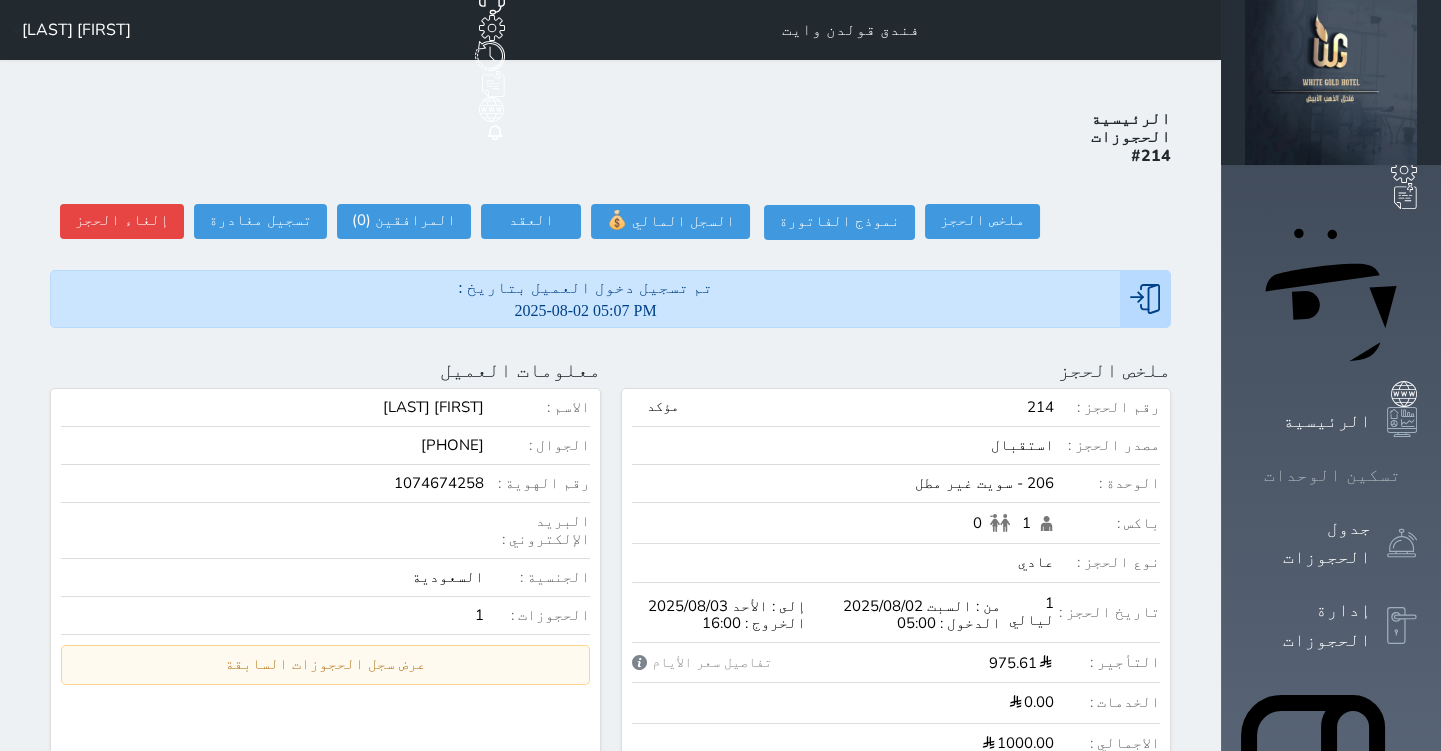 click at bounding box center (1417, 475) 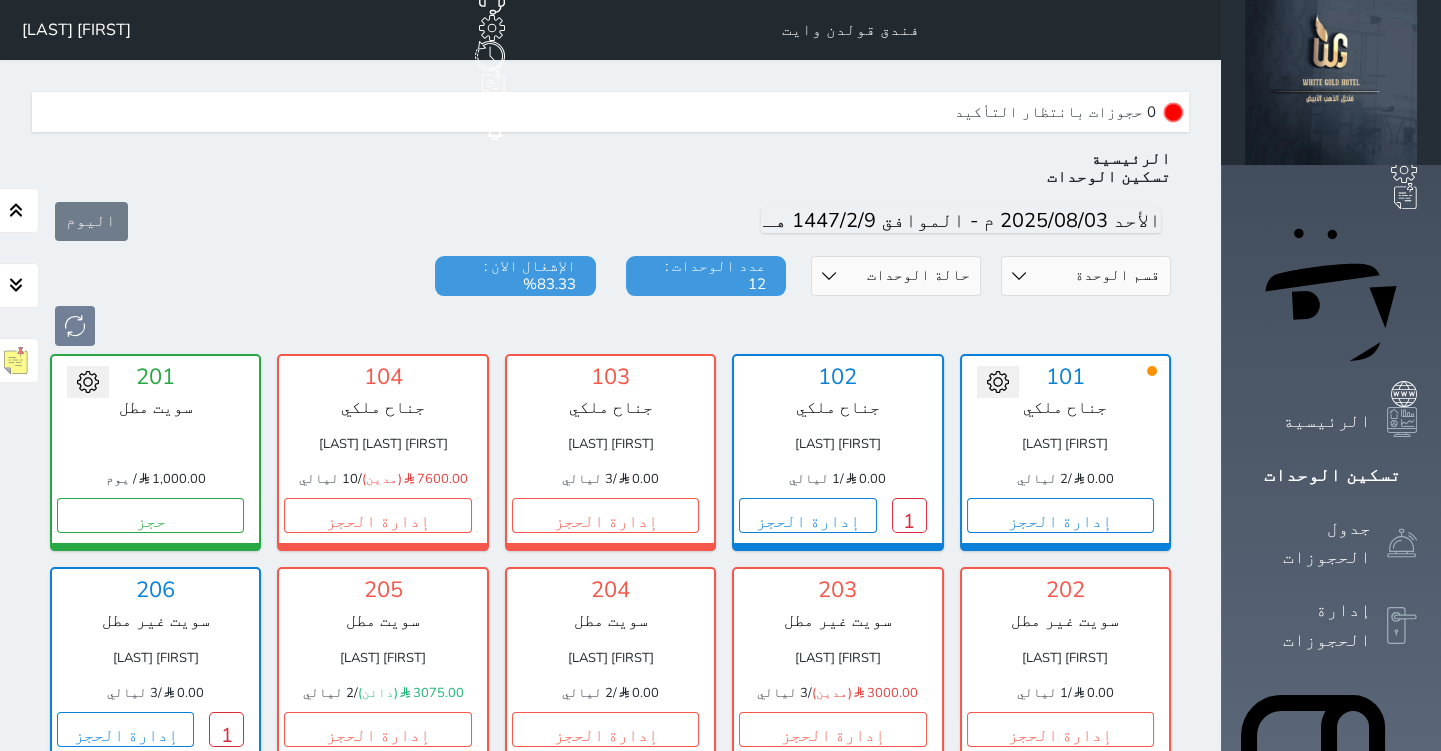 scroll, scrollTop: 60, scrollLeft: 0, axis: vertical 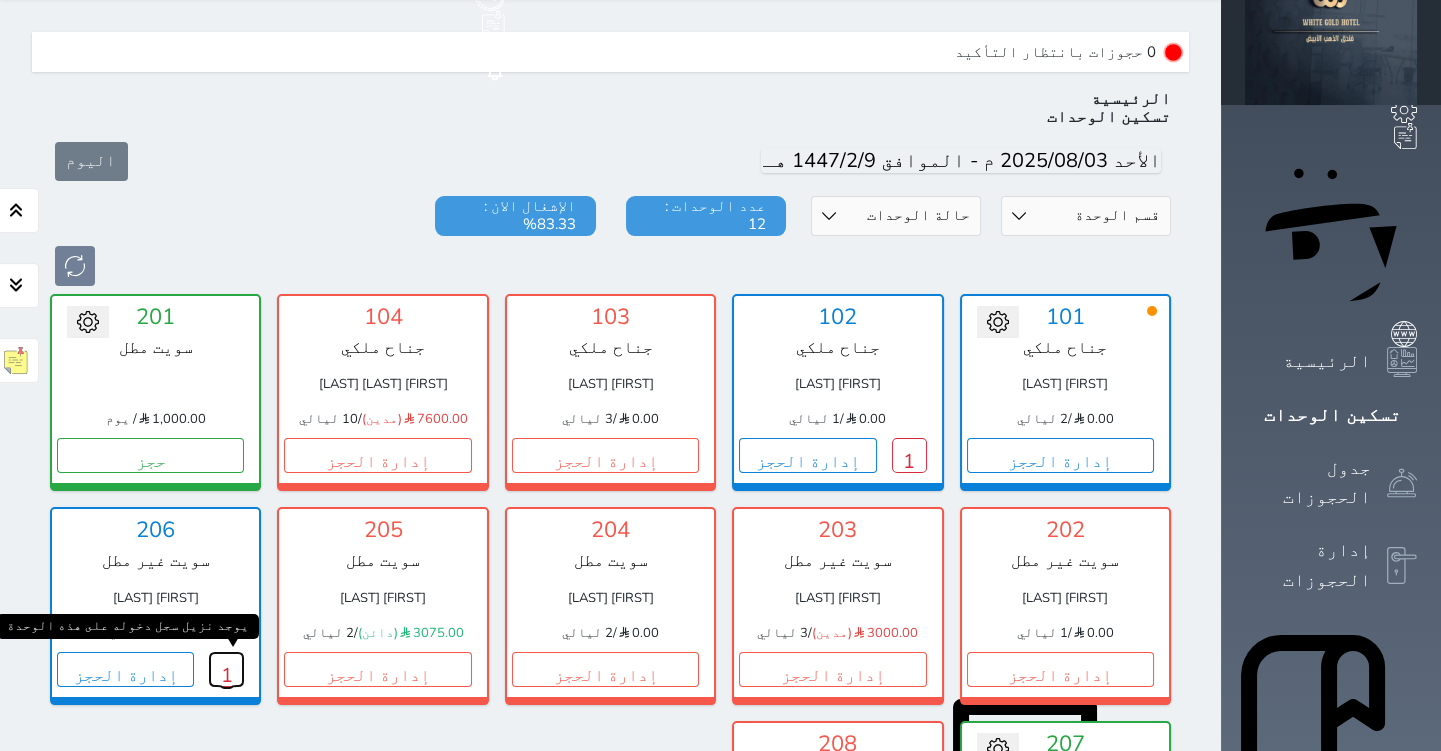 click on "1" at bounding box center (226, 669) 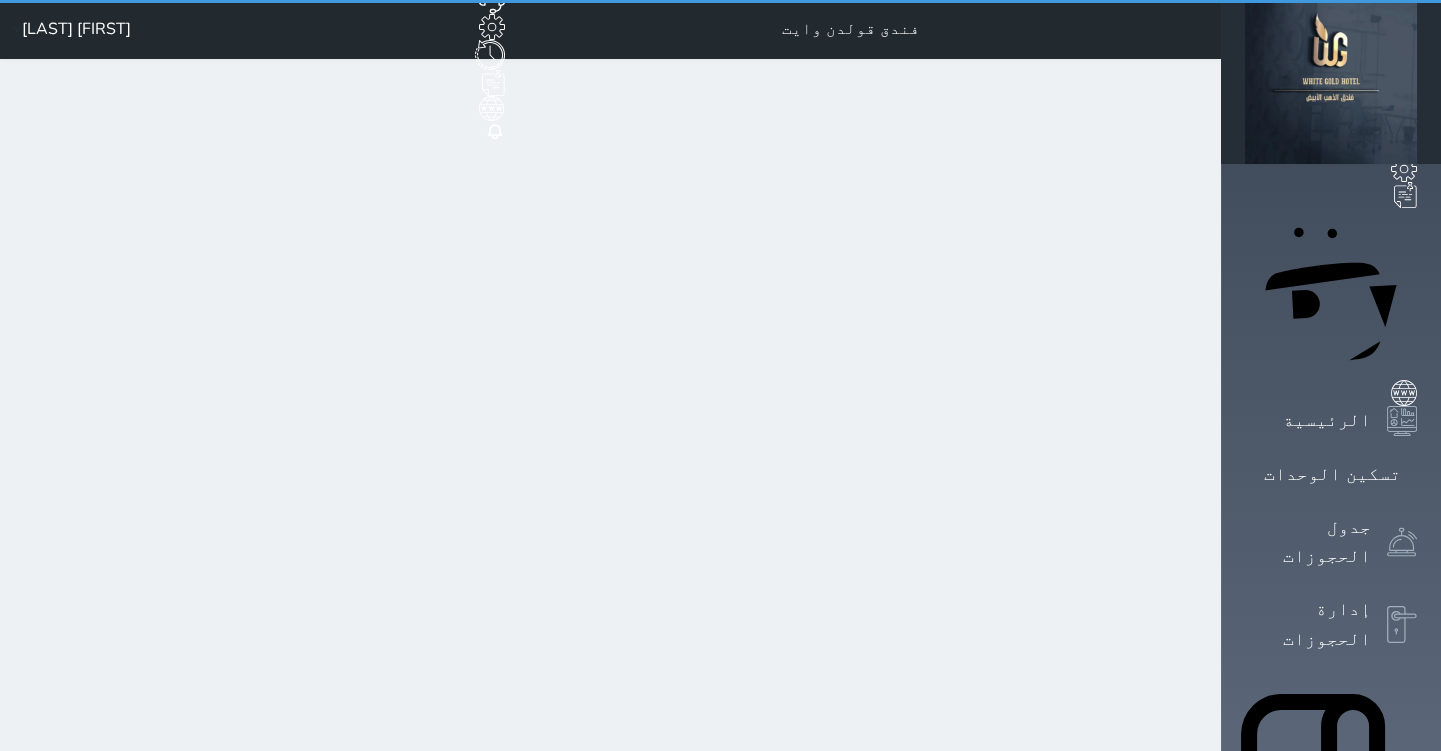 scroll, scrollTop: 0, scrollLeft: 0, axis: both 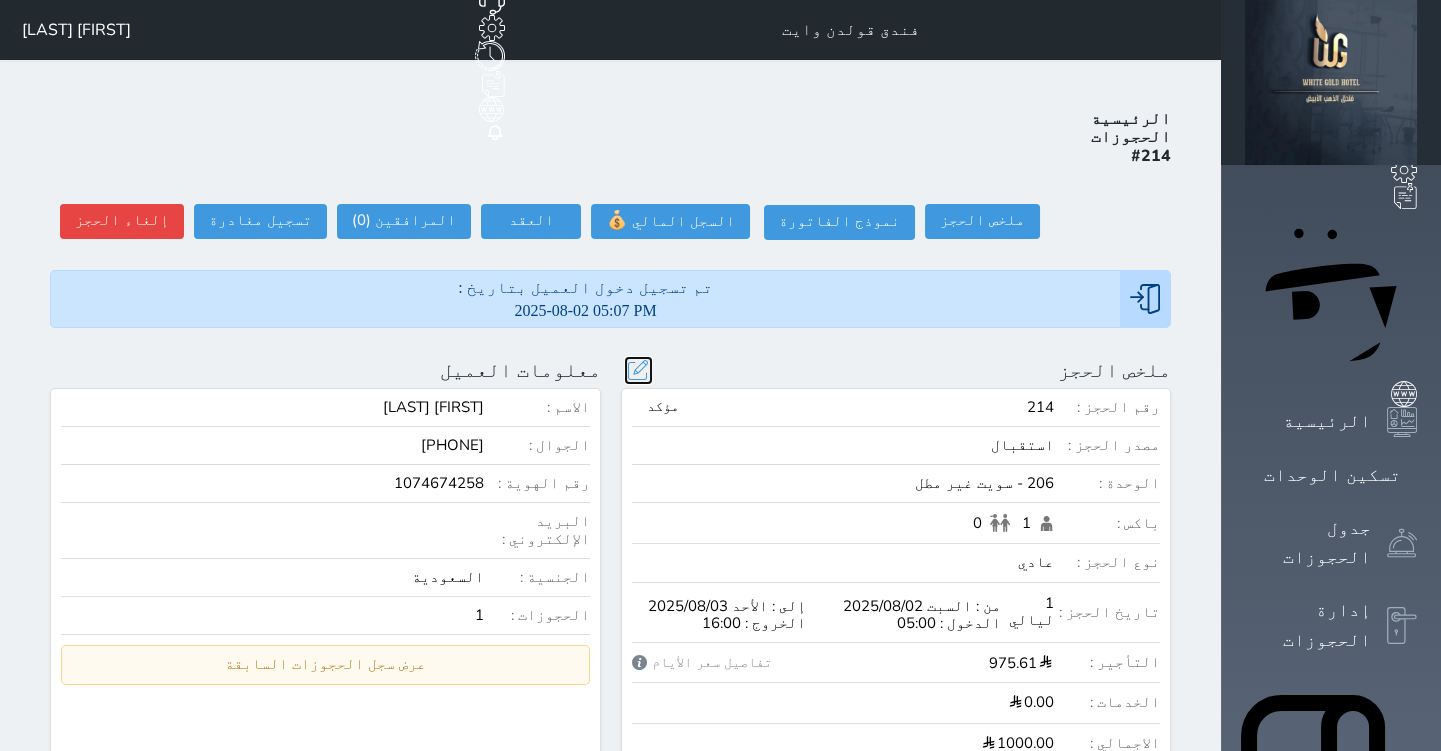 click at bounding box center (638, 370) 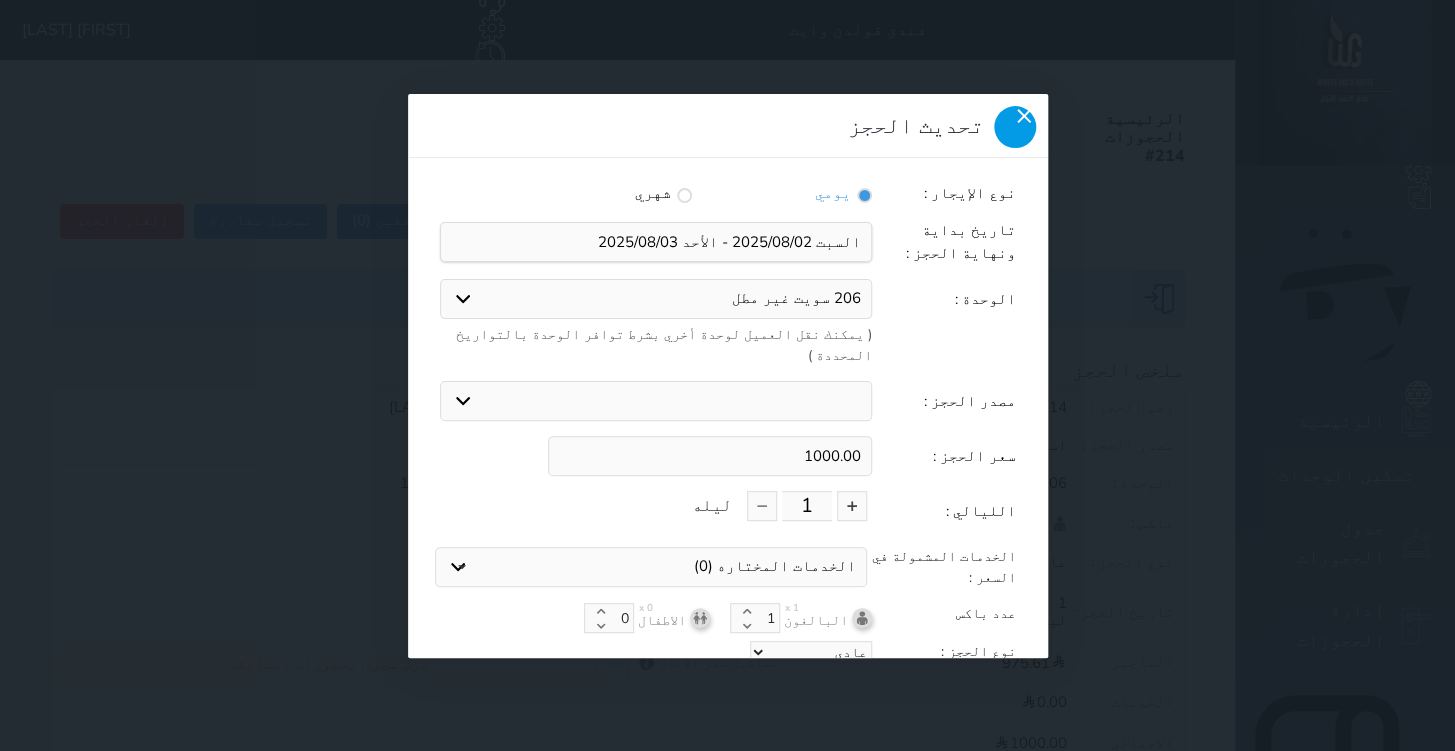 click 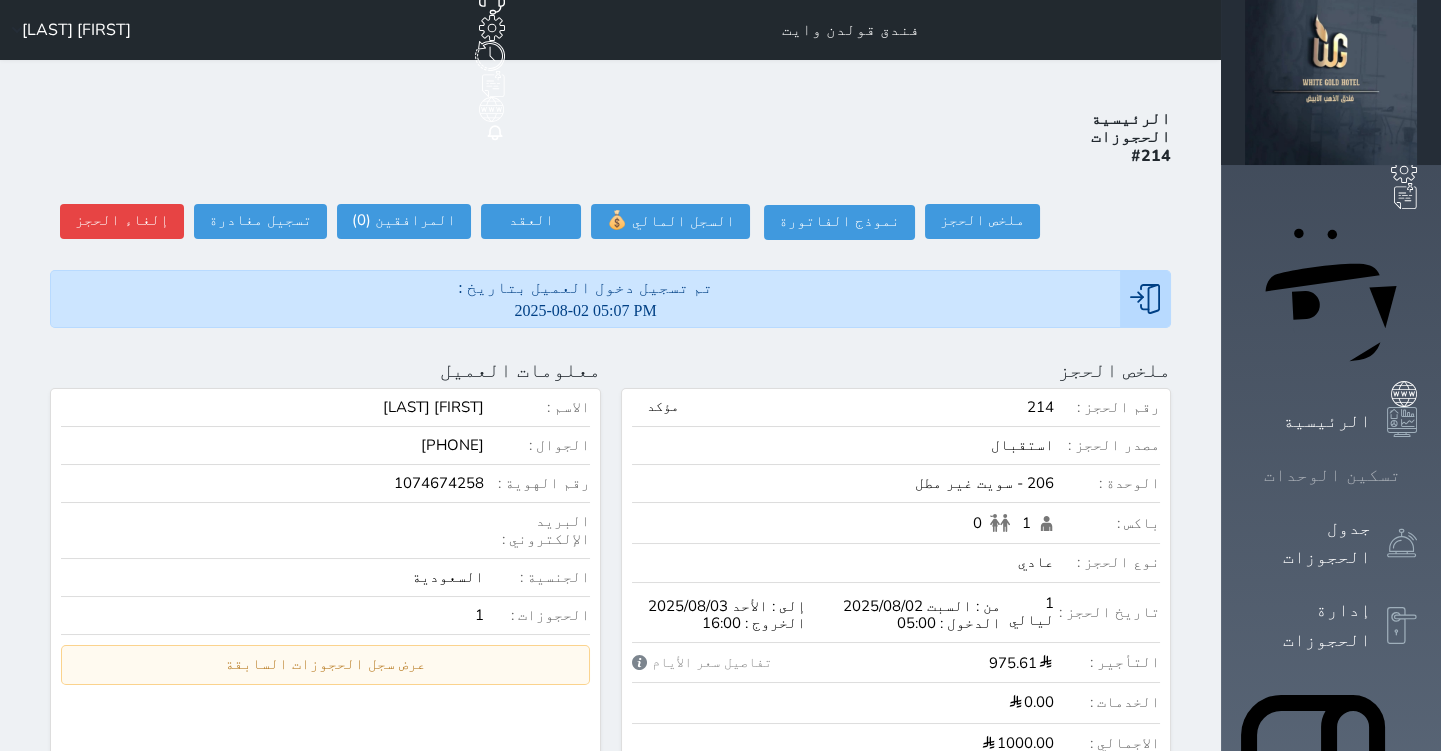 click on "تسكين الوحدات" at bounding box center (1331, 475) 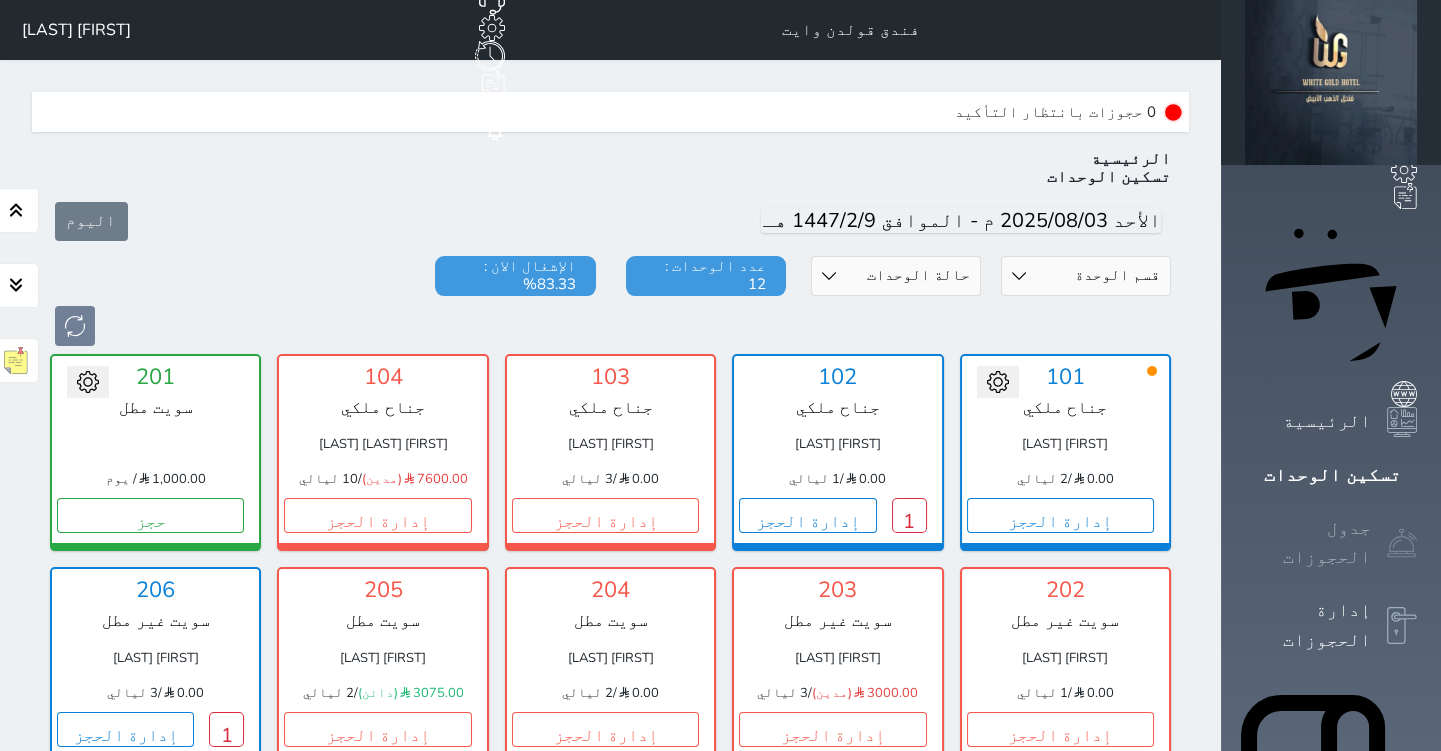 scroll, scrollTop: 60, scrollLeft: 0, axis: vertical 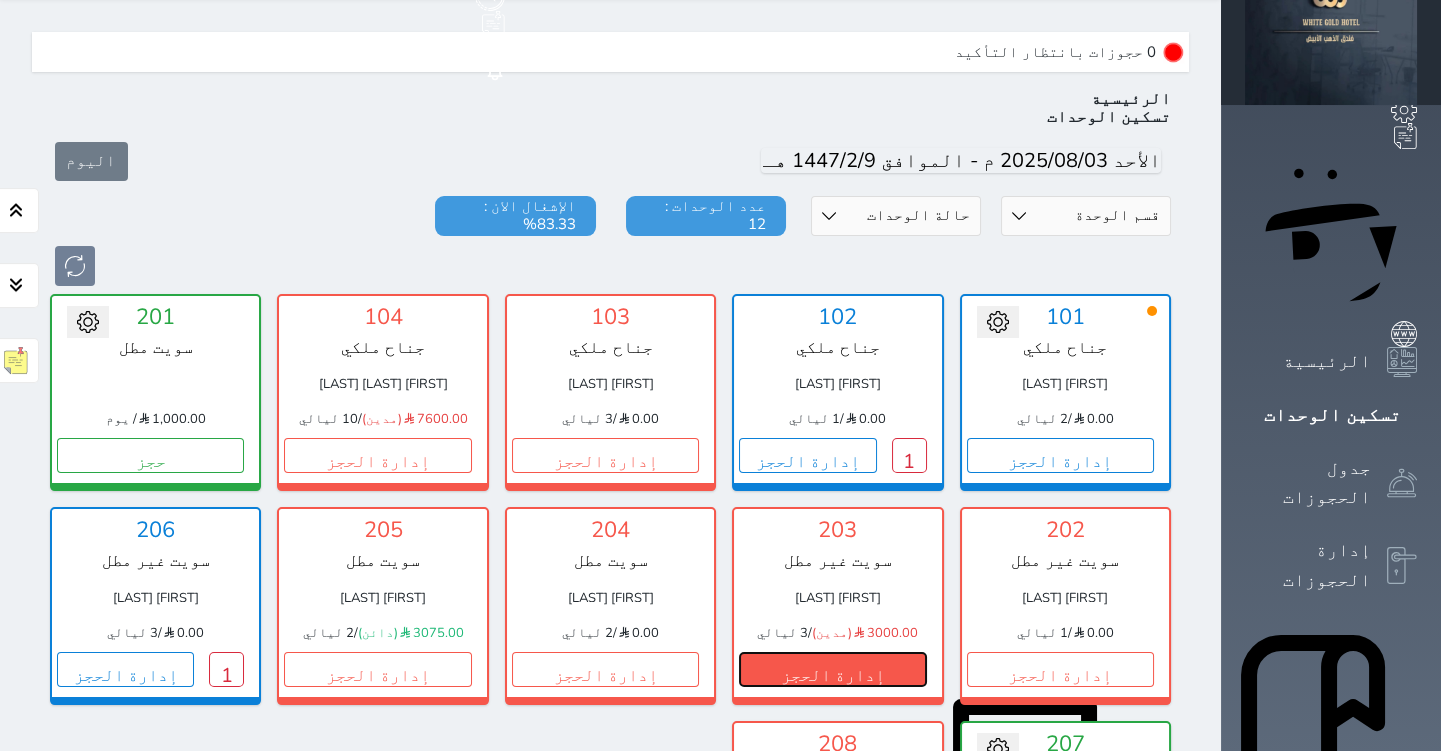 click on "إدارة الحجز" at bounding box center (832, 669) 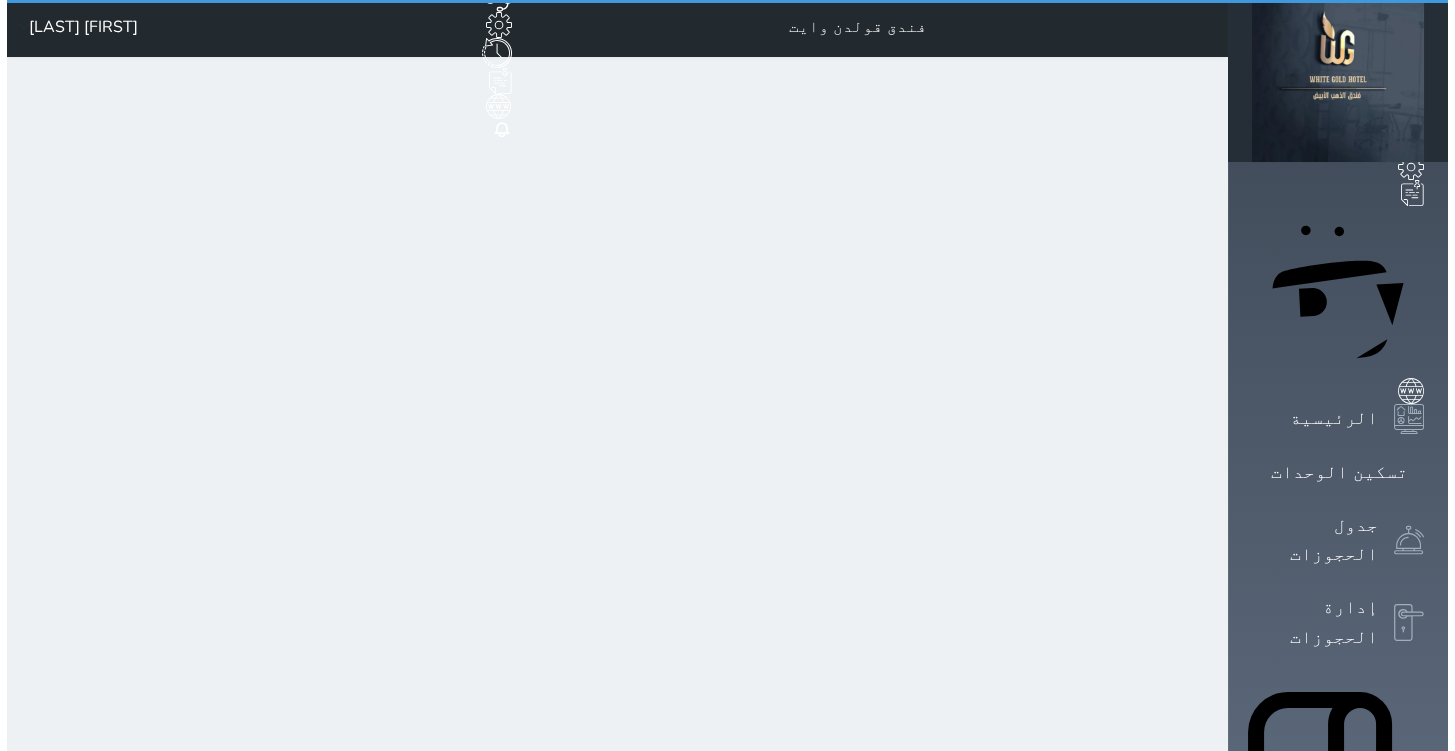 scroll, scrollTop: 0, scrollLeft: 0, axis: both 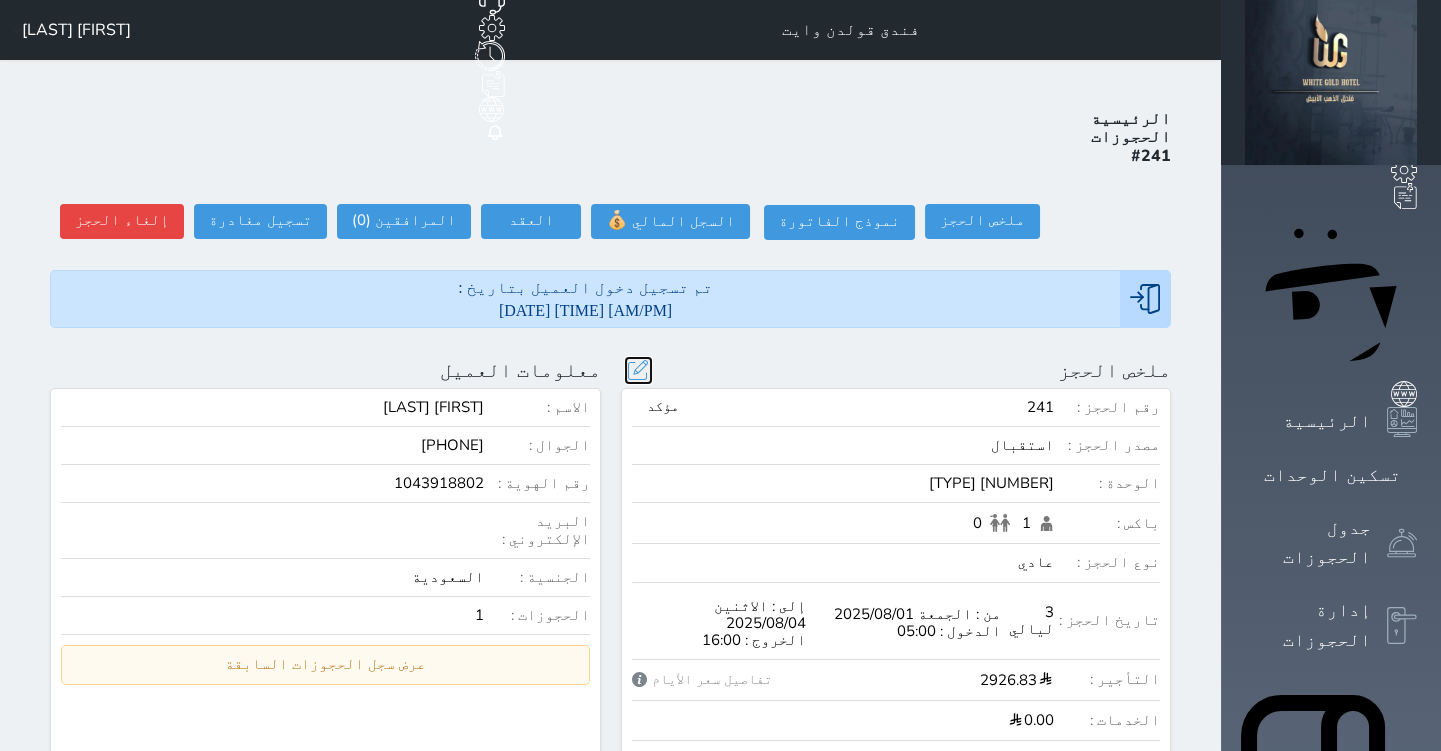 click at bounding box center (638, 370) 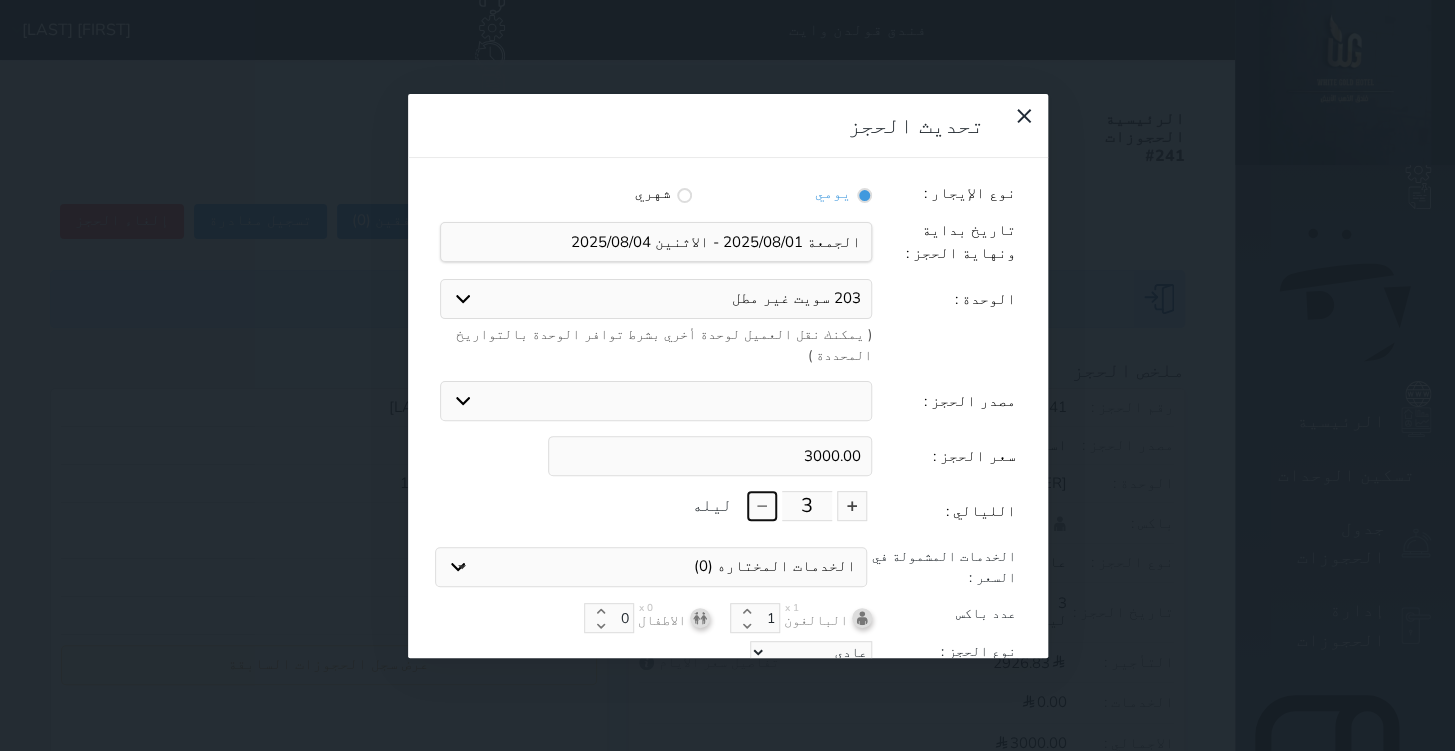 click at bounding box center [762, 506] 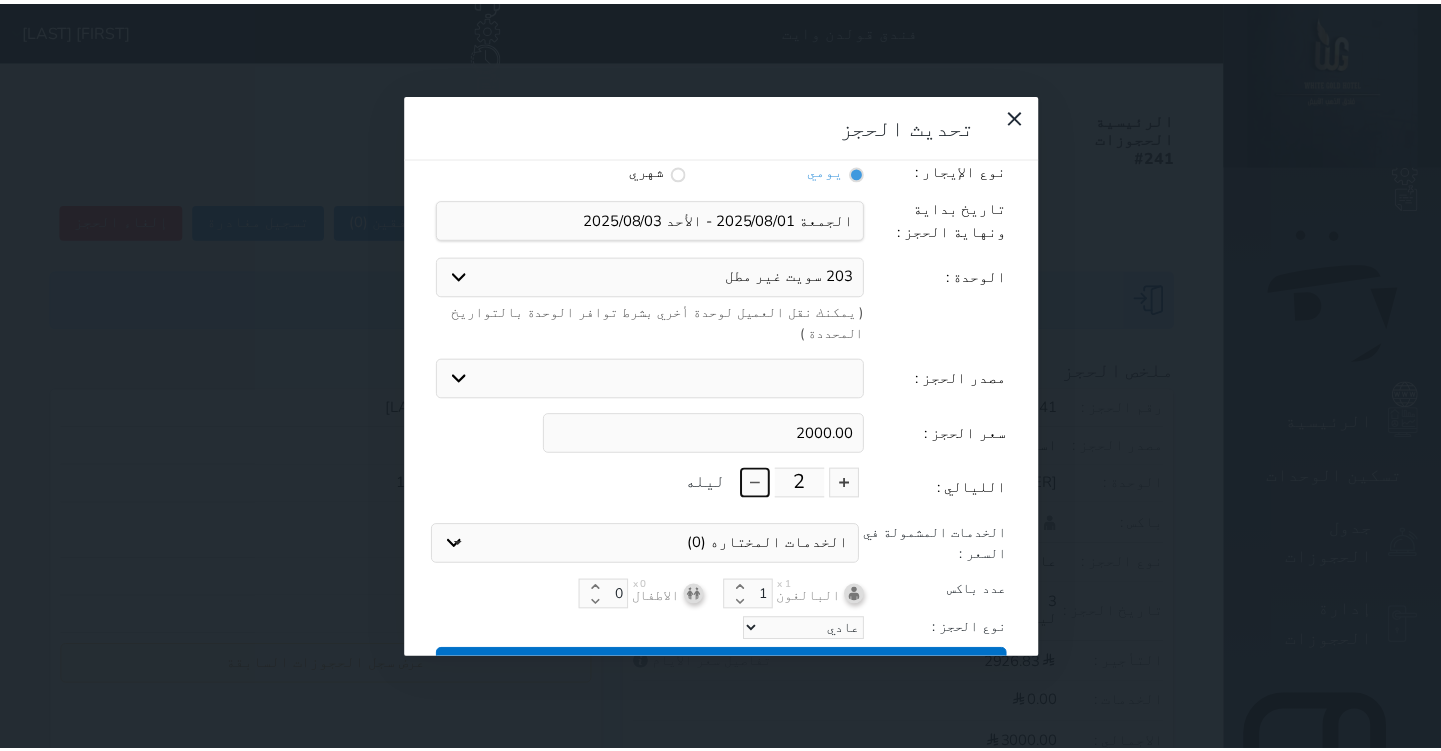 scroll, scrollTop: 44, scrollLeft: 0, axis: vertical 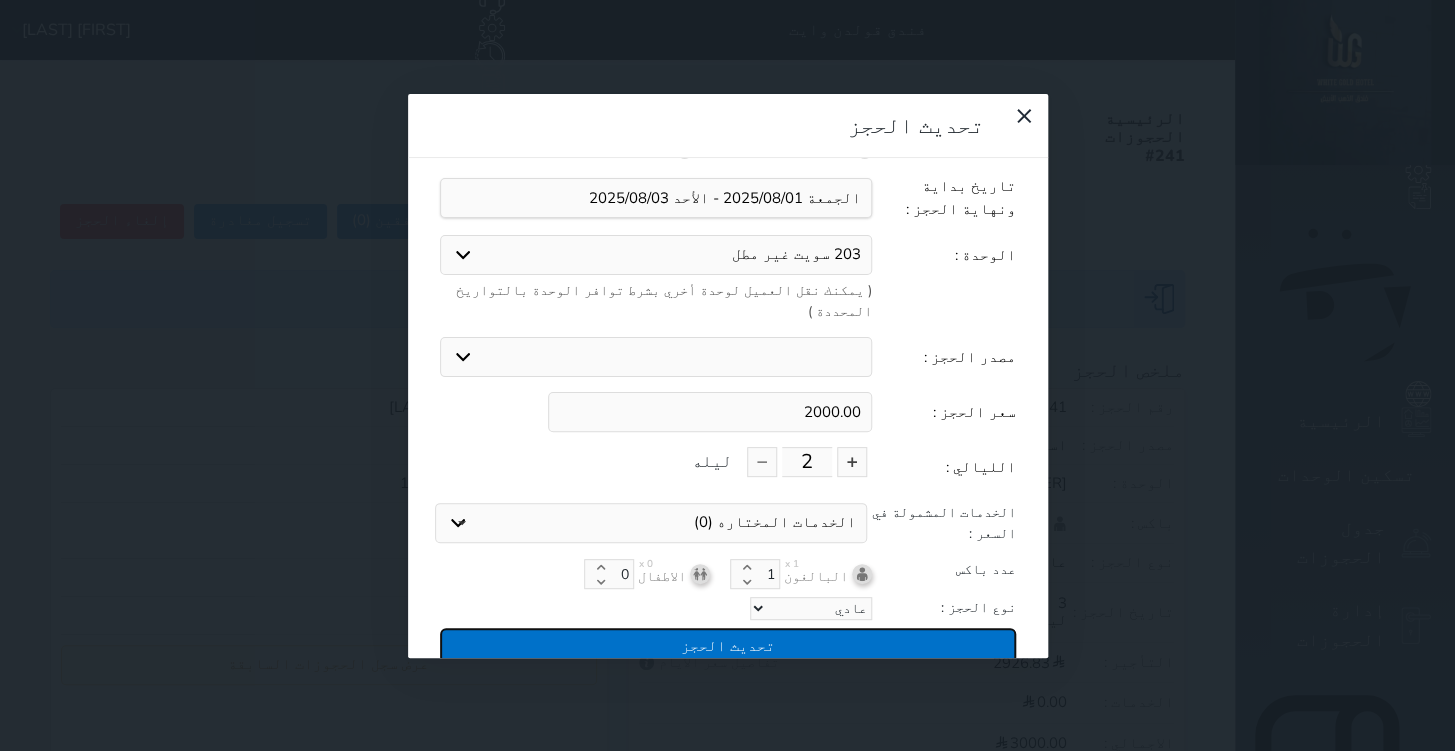 click on "تحديث الحجز" at bounding box center (728, 645) 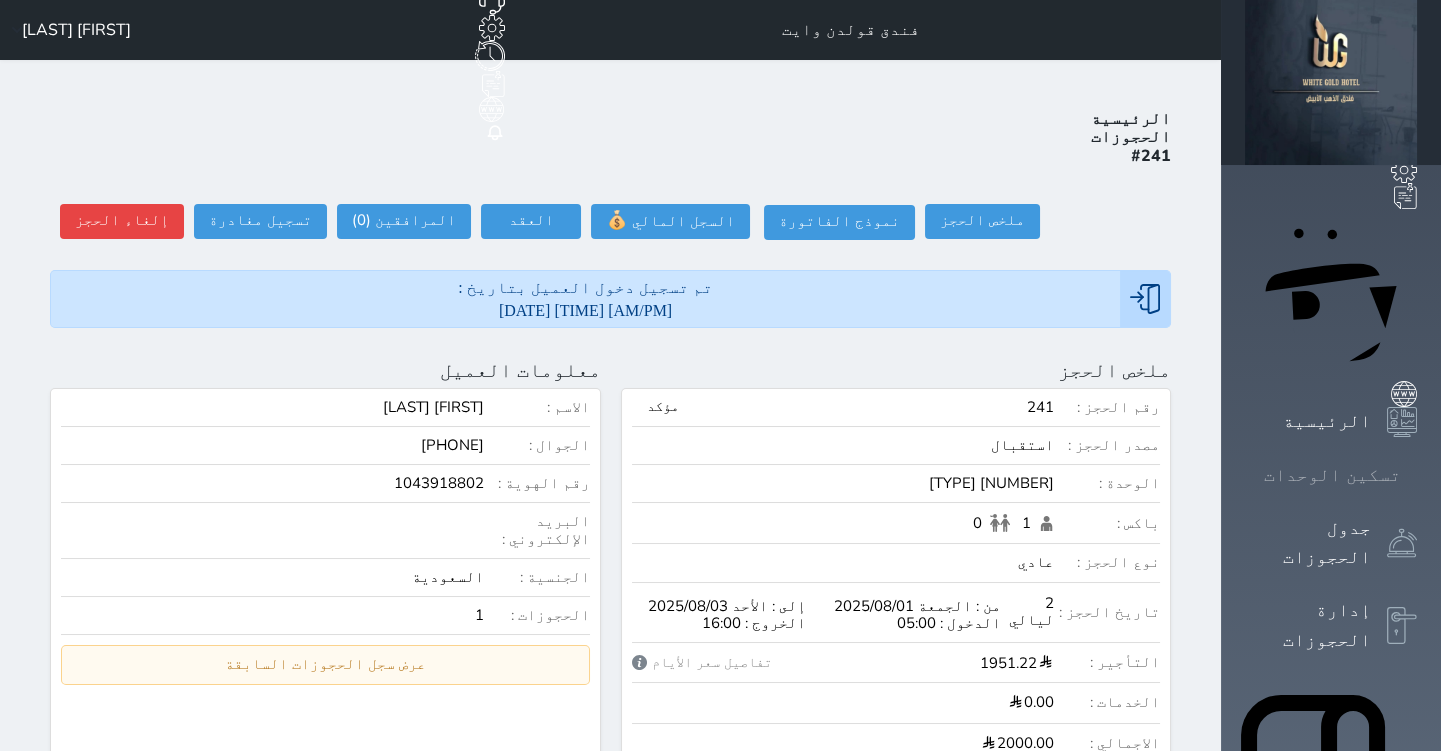 click on "تسكين الوحدات" at bounding box center (1331, 475) 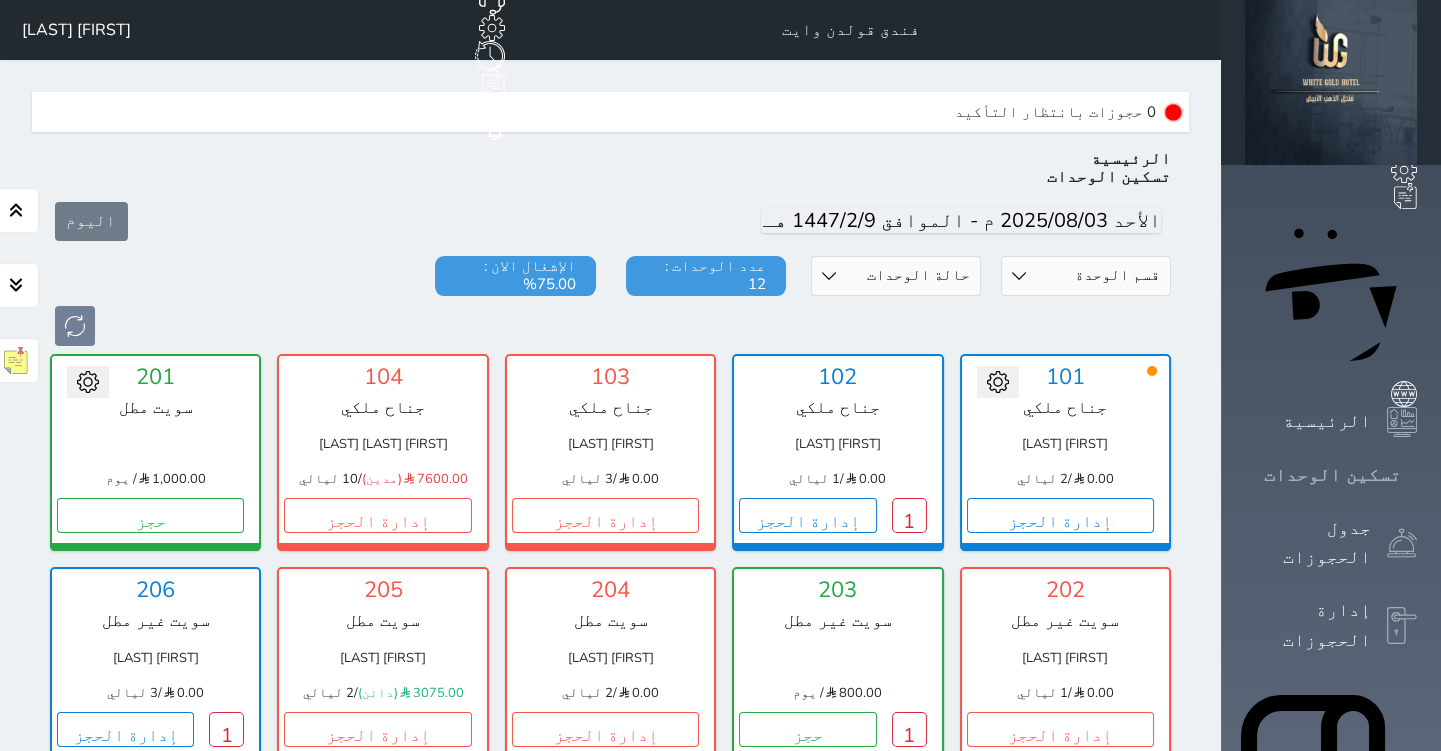 scroll, scrollTop: 60, scrollLeft: 0, axis: vertical 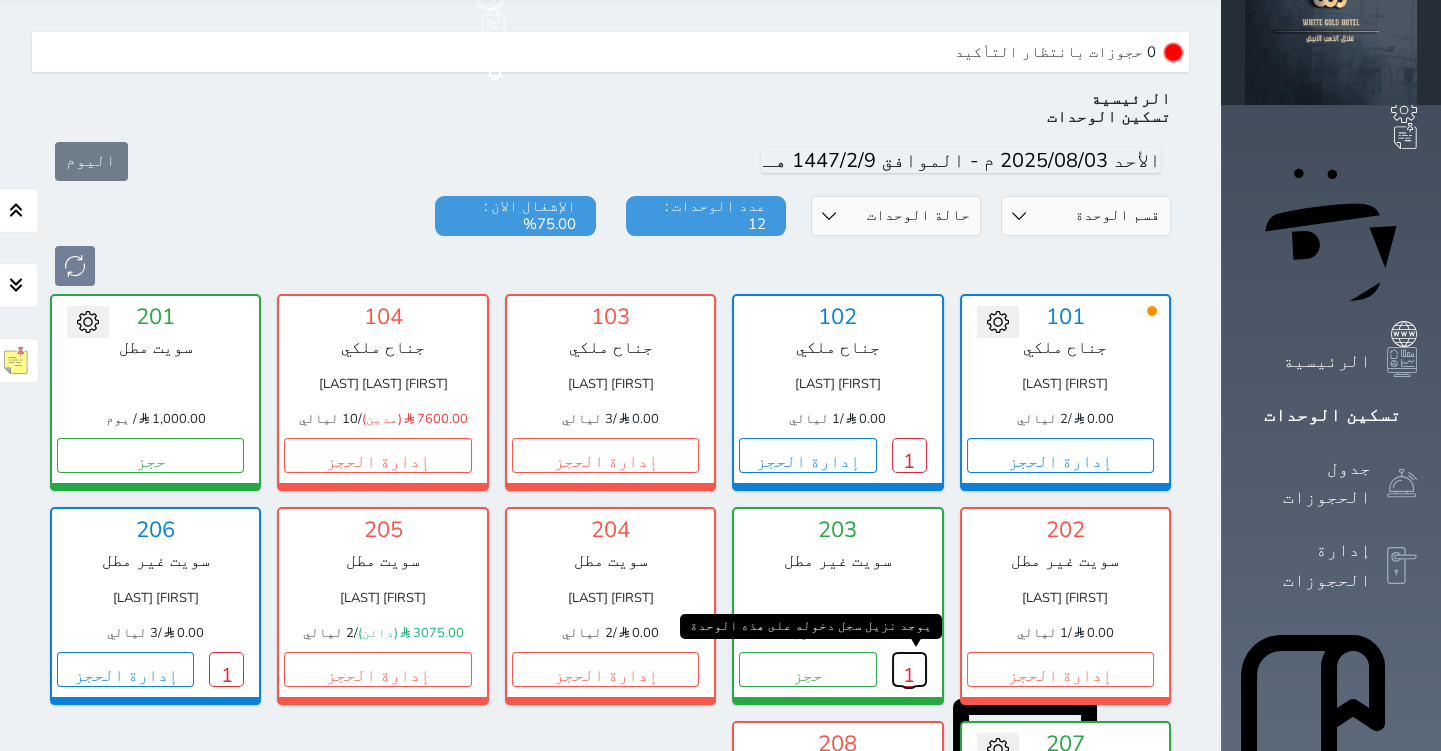 click on "1" at bounding box center [909, 669] 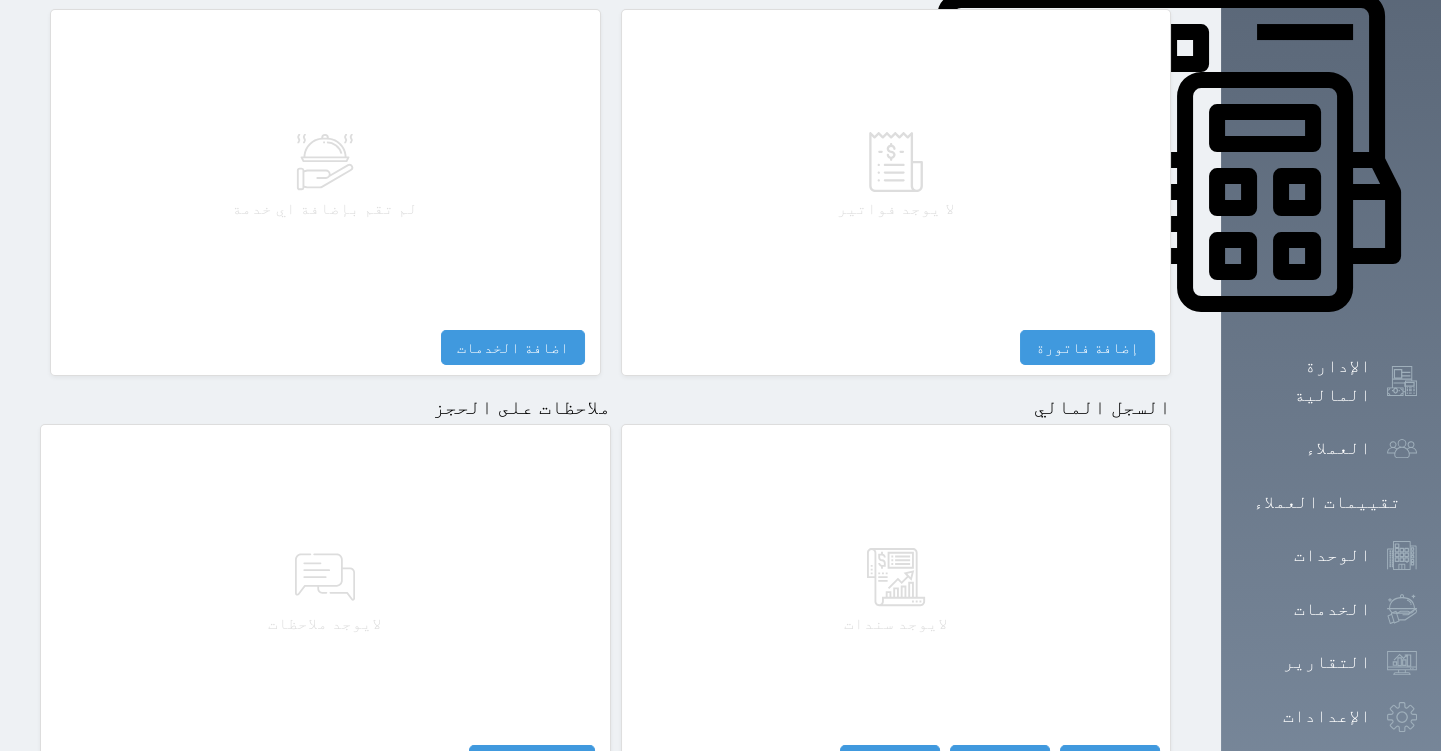 scroll, scrollTop: 973, scrollLeft: 0, axis: vertical 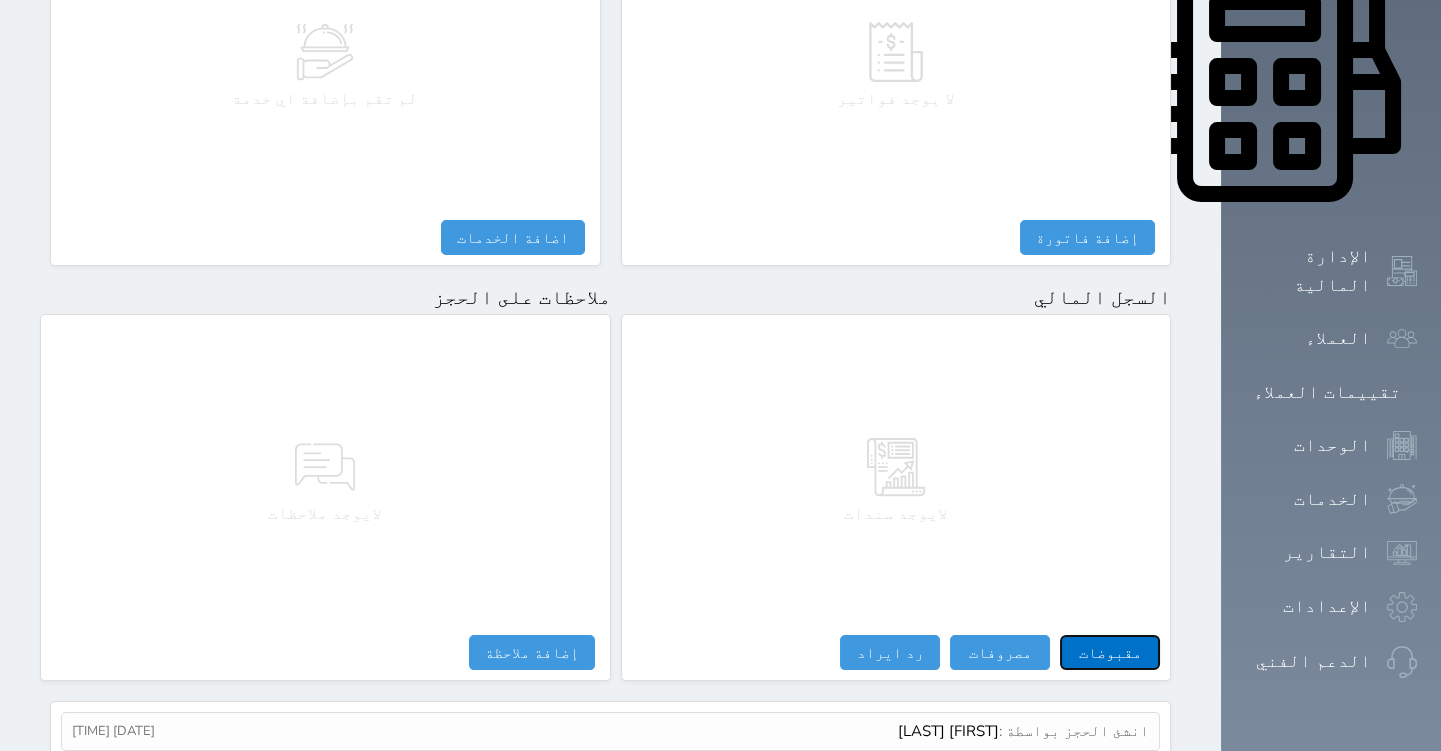 click on "مقبوضات" at bounding box center (1110, 652) 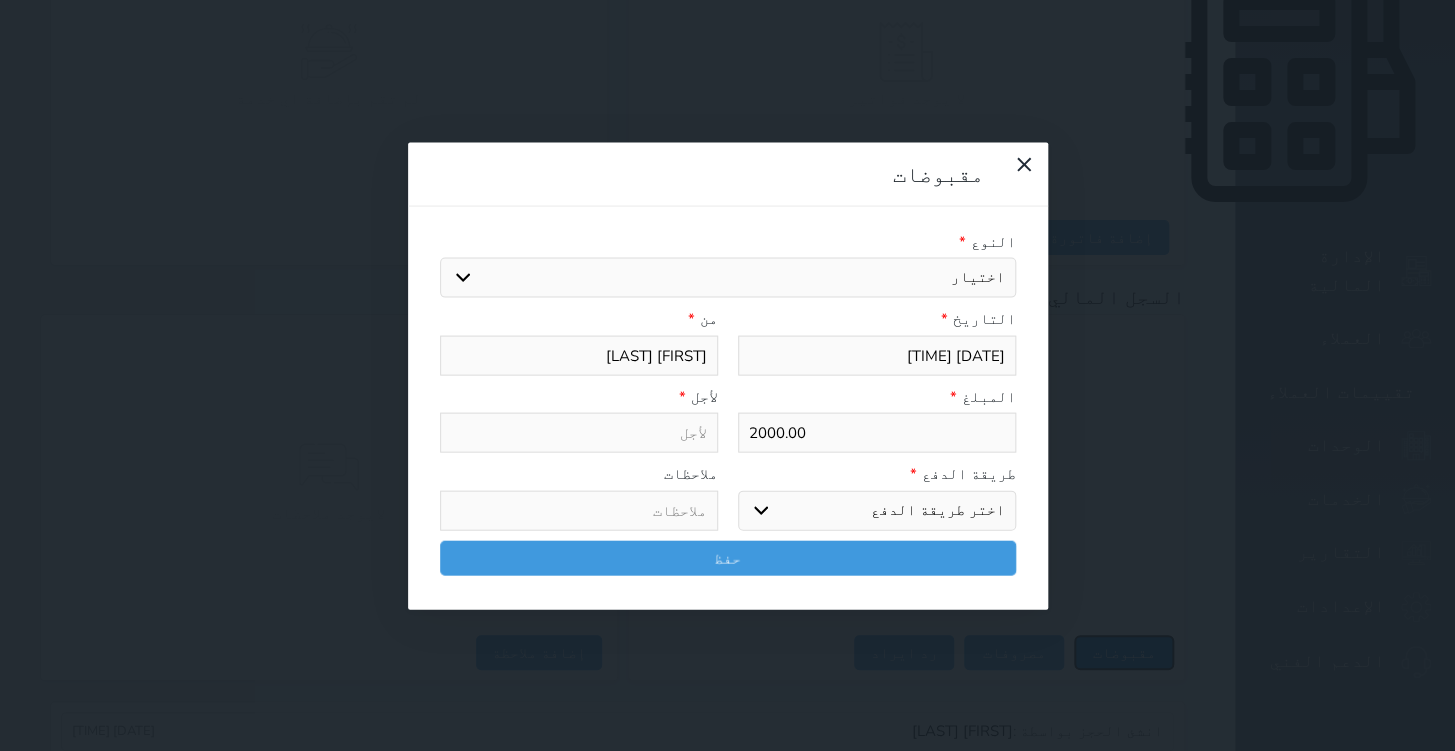 select 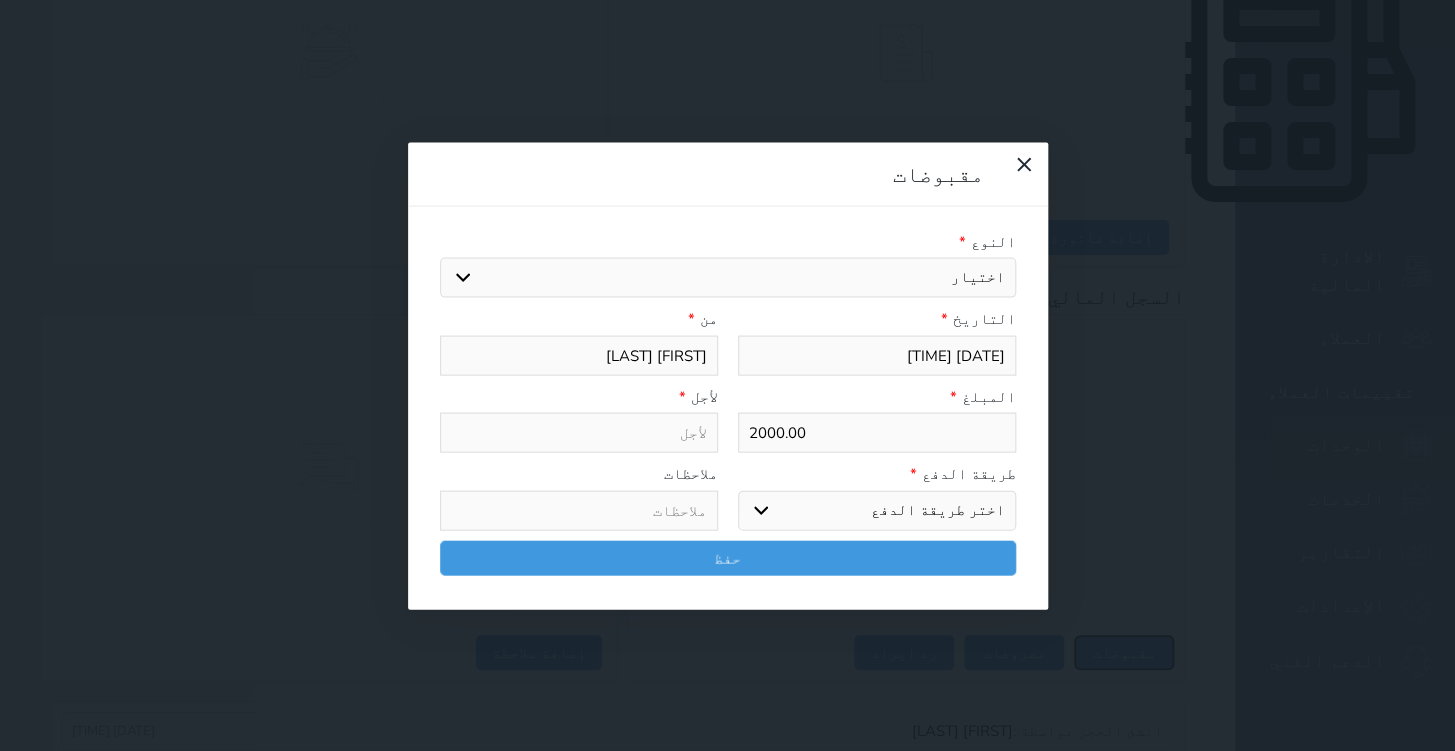 select 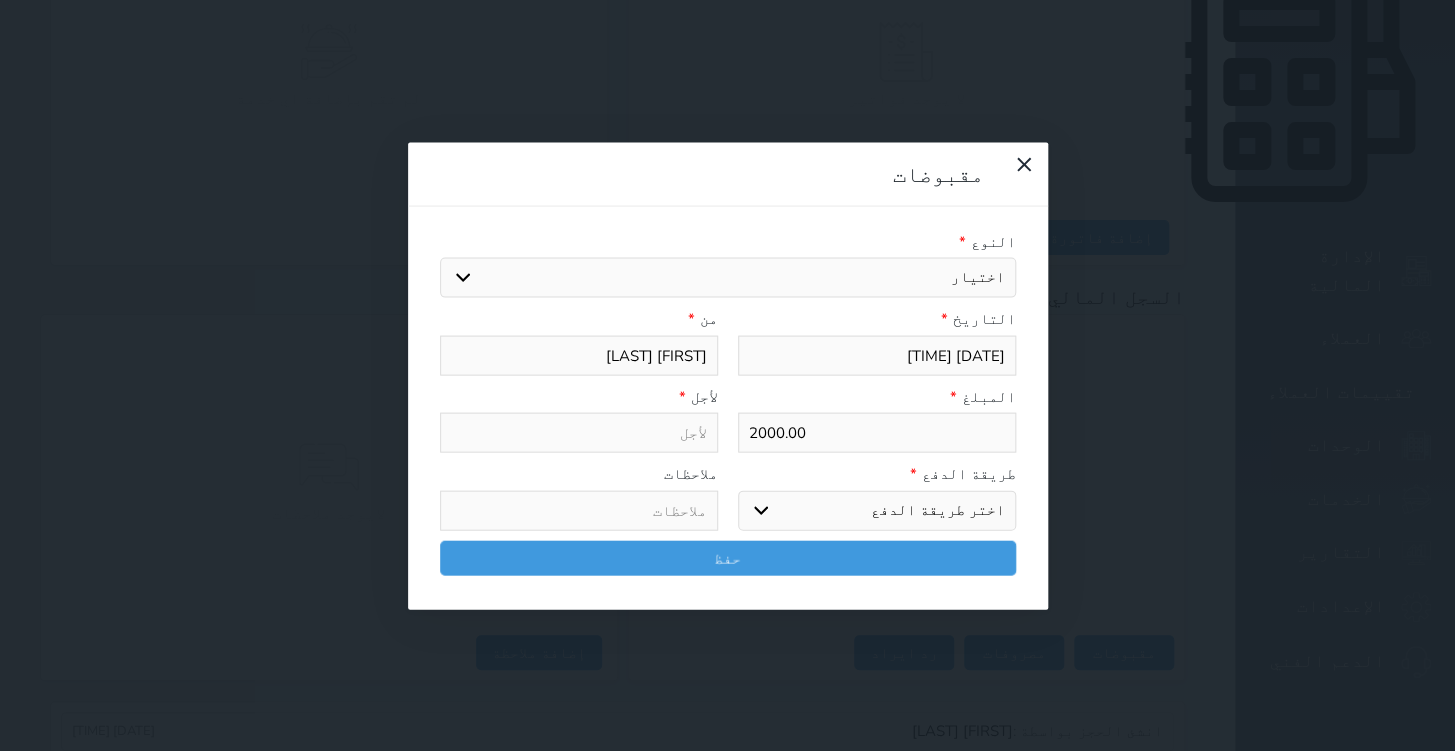 click on "اختر طريقة الدفع   دفع نقدى   تحويل بنكى   مدى   بطاقة ائتمان   آجل" at bounding box center (877, 510) 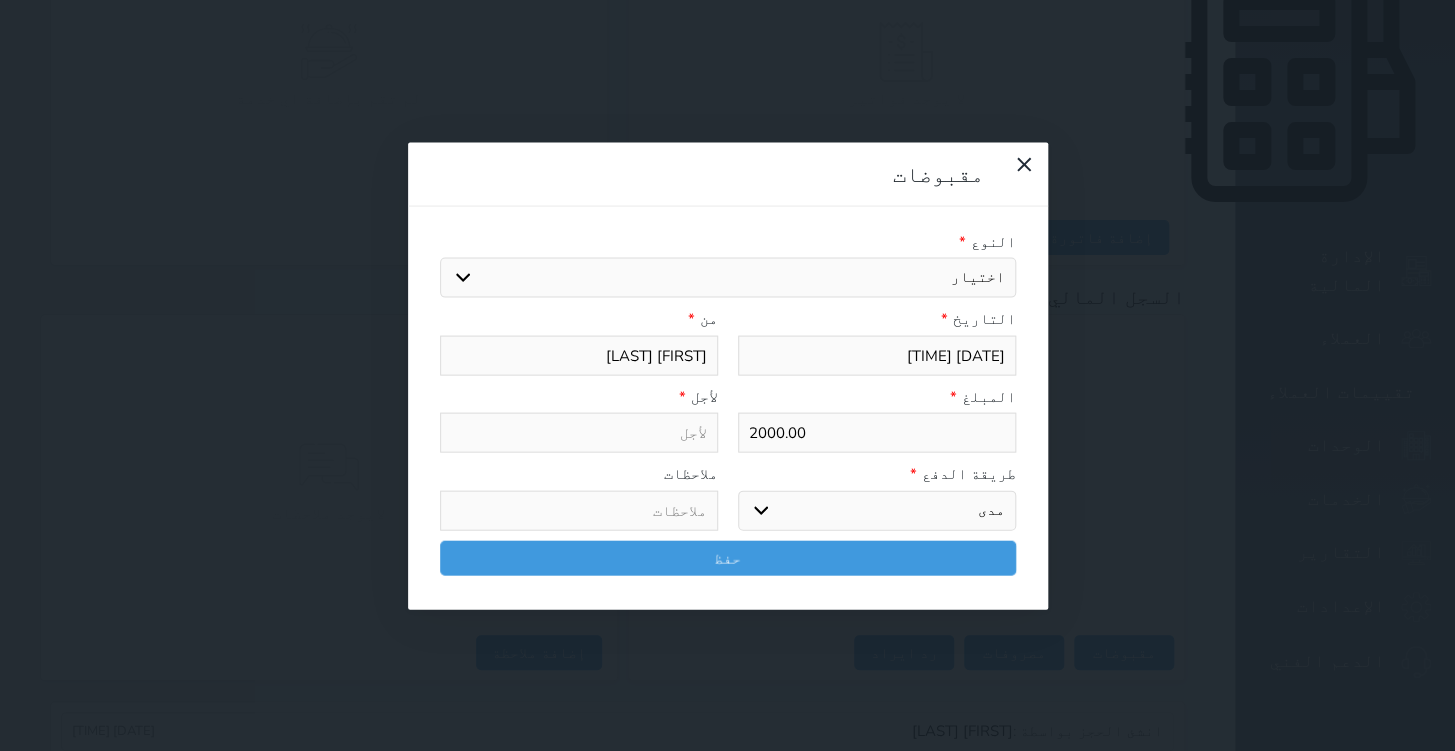 click on "اختر طريقة الدفع   دفع نقدى   تحويل بنكى   مدى   بطاقة ائتمان   آجل" at bounding box center [877, 510] 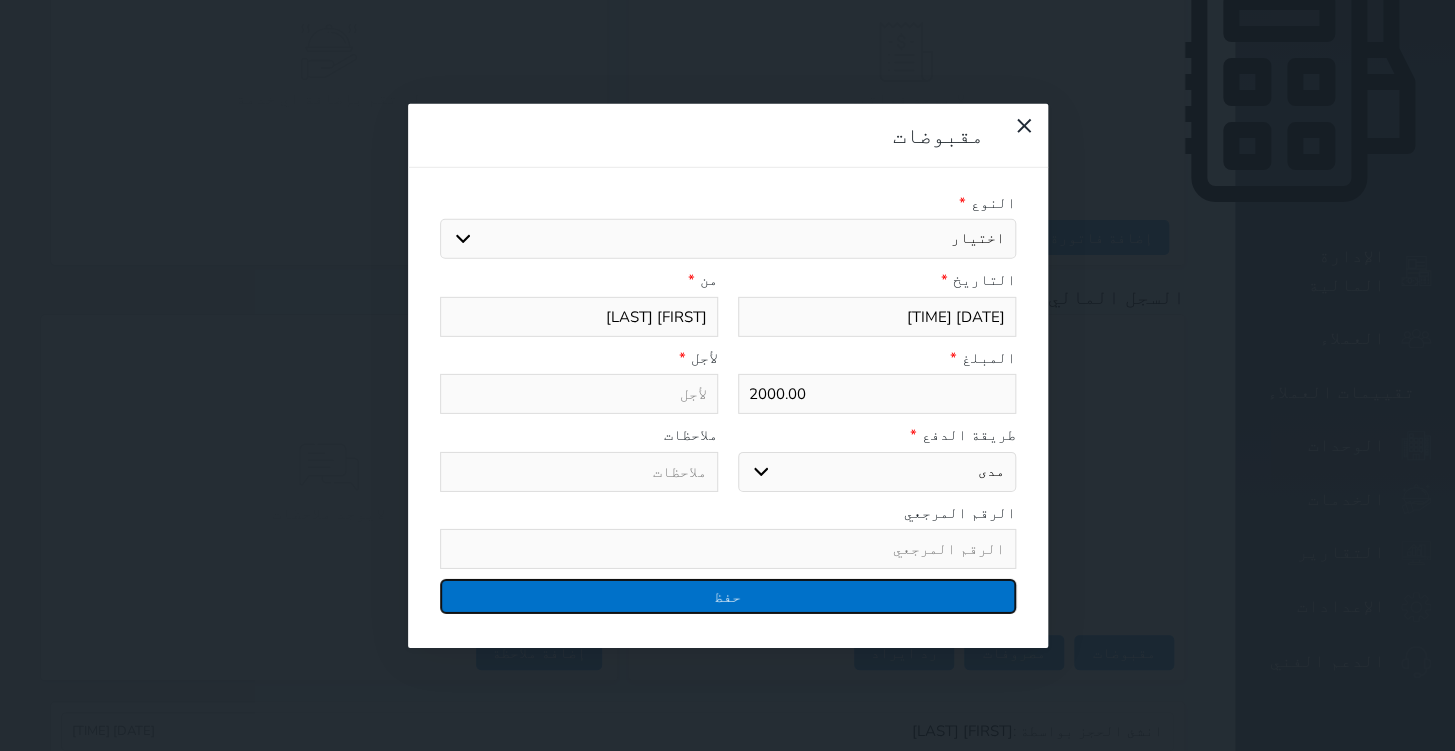 click on "حفظ" at bounding box center [728, 596] 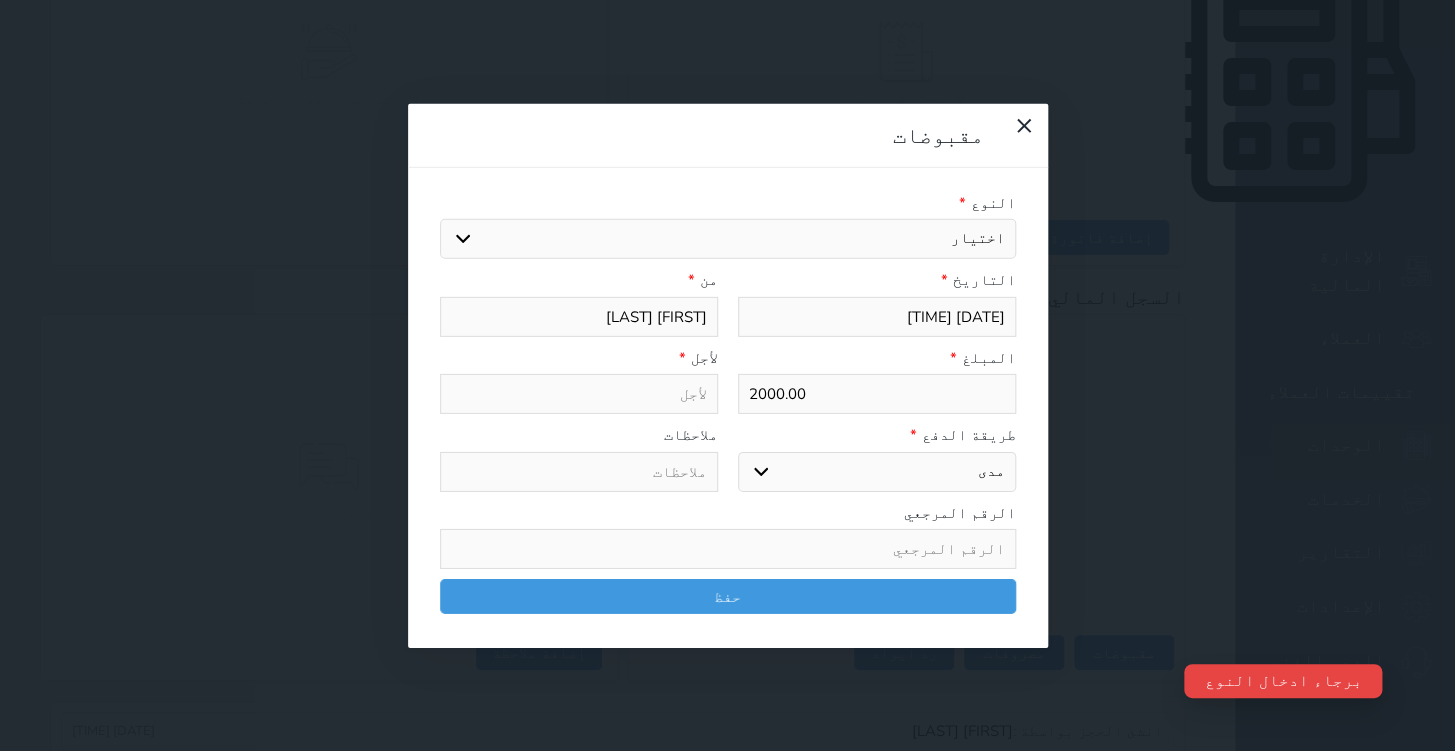 click on "اختيار   مقبوضات عامة قيمة إيجار فواتير تامين عربون لا ينطبق آخر مغسلة واي فاي - الإنترنت مواقف السيارات طعام الأغذية والمشروبات مشروبات المشروبات الباردة المشروبات الساخنة الإفطار غداء عشاء مخبز و كعك حمام سباحة الصالة الرياضية سبا و خدمات الجمال اختيار وإسقاط (خدمات النقل) ميني بار كابل - تلفزيون سرير إضافي تصفيف الشعر التسوق خدمات الجولات السياحية المنظمة خدمات الدليل السياحي" at bounding box center (728, 239) 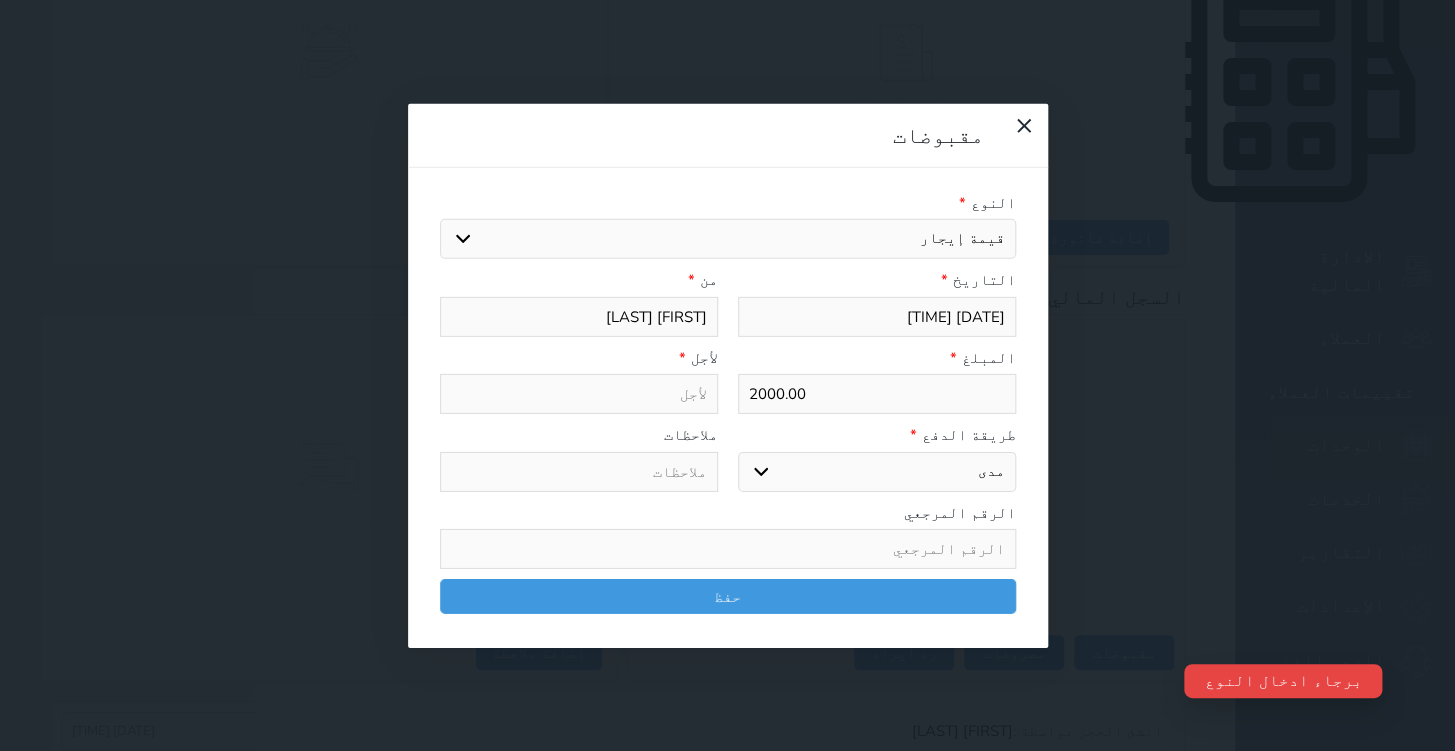 click on "اختيار   مقبوضات عامة قيمة إيجار فواتير تامين عربون لا ينطبق آخر مغسلة واي فاي - الإنترنت مواقف السيارات طعام الأغذية والمشروبات مشروبات المشروبات الباردة المشروبات الساخنة الإفطار غداء عشاء مخبز و كعك حمام سباحة الصالة الرياضية سبا و خدمات الجمال اختيار وإسقاط (خدمات النقل) ميني بار كابل - تلفزيون سرير إضافي تصفيف الشعر التسوق خدمات الجولات السياحية المنظمة خدمات الدليل السياحي" at bounding box center [728, 239] 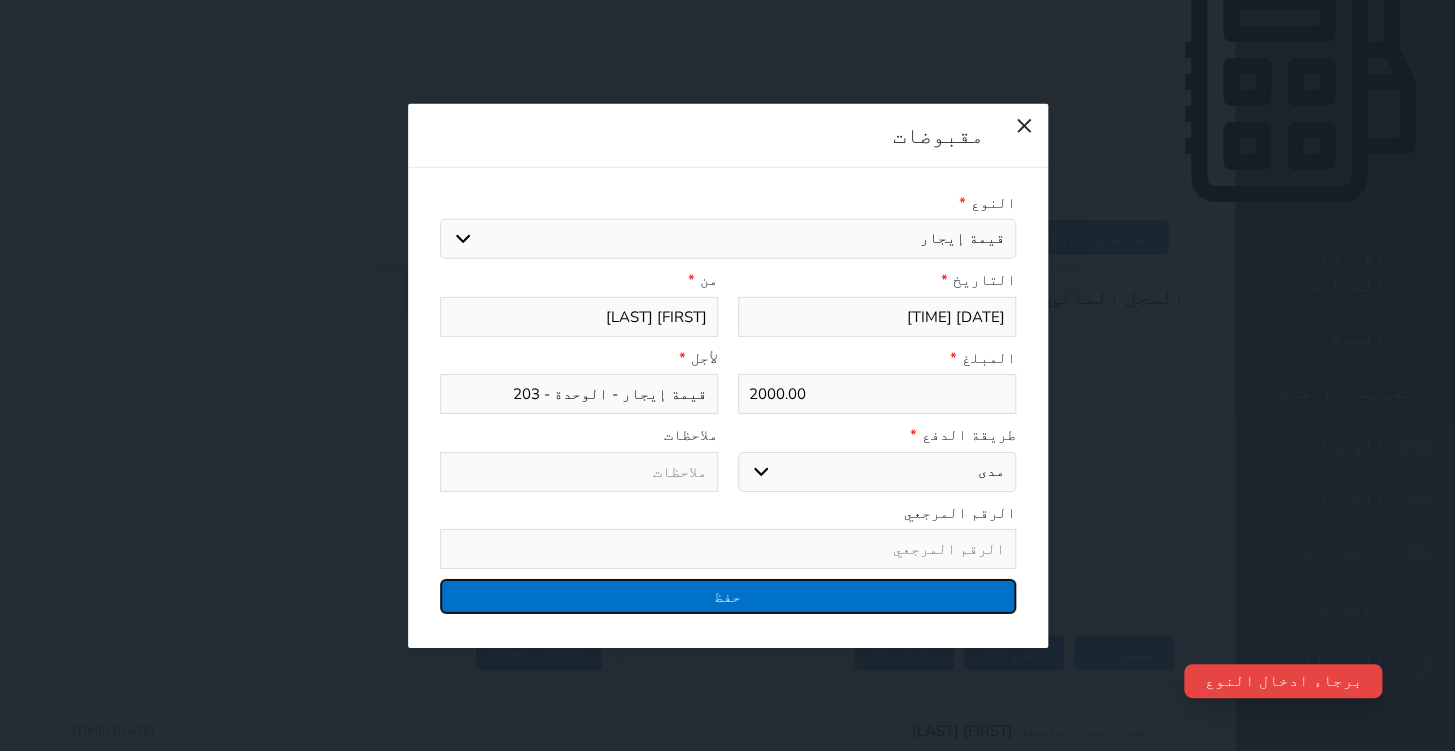 click on "حفظ" at bounding box center (728, 596) 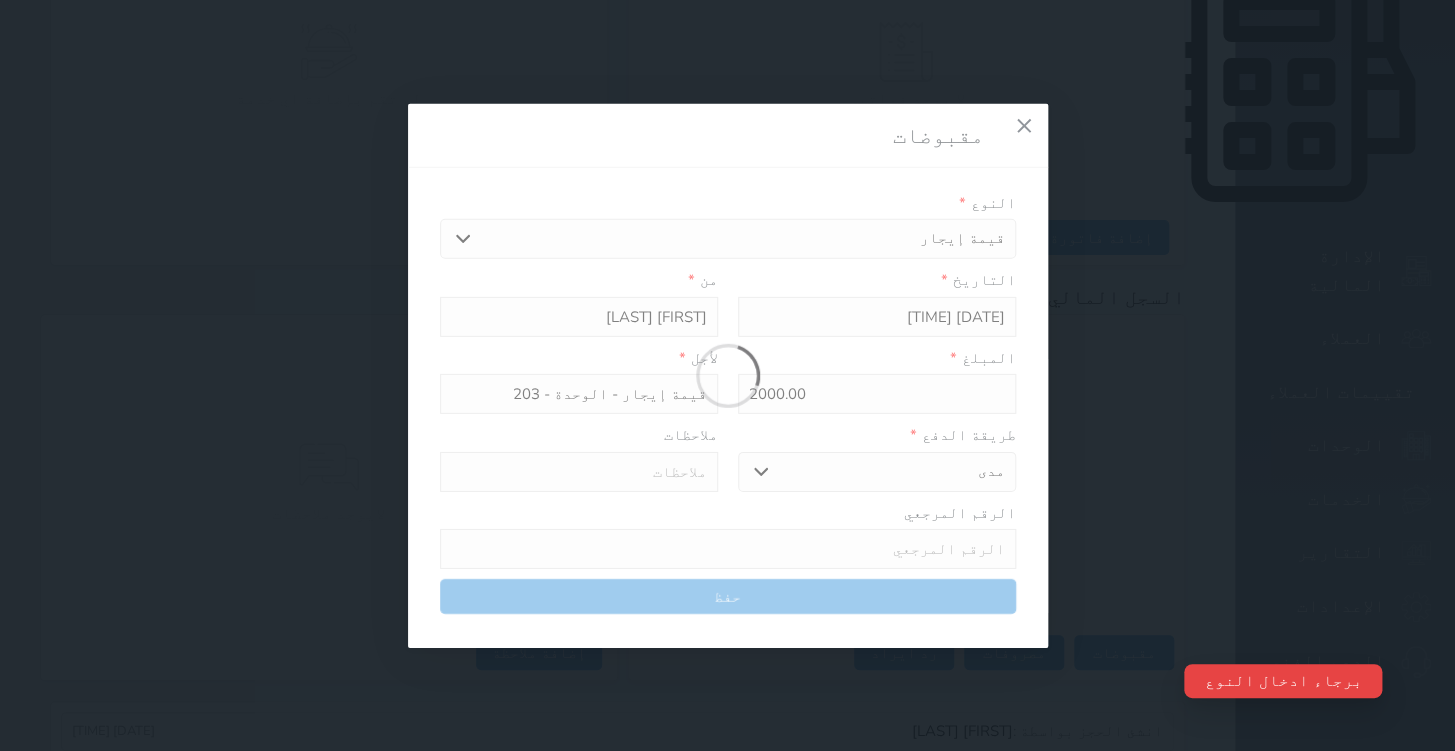 select 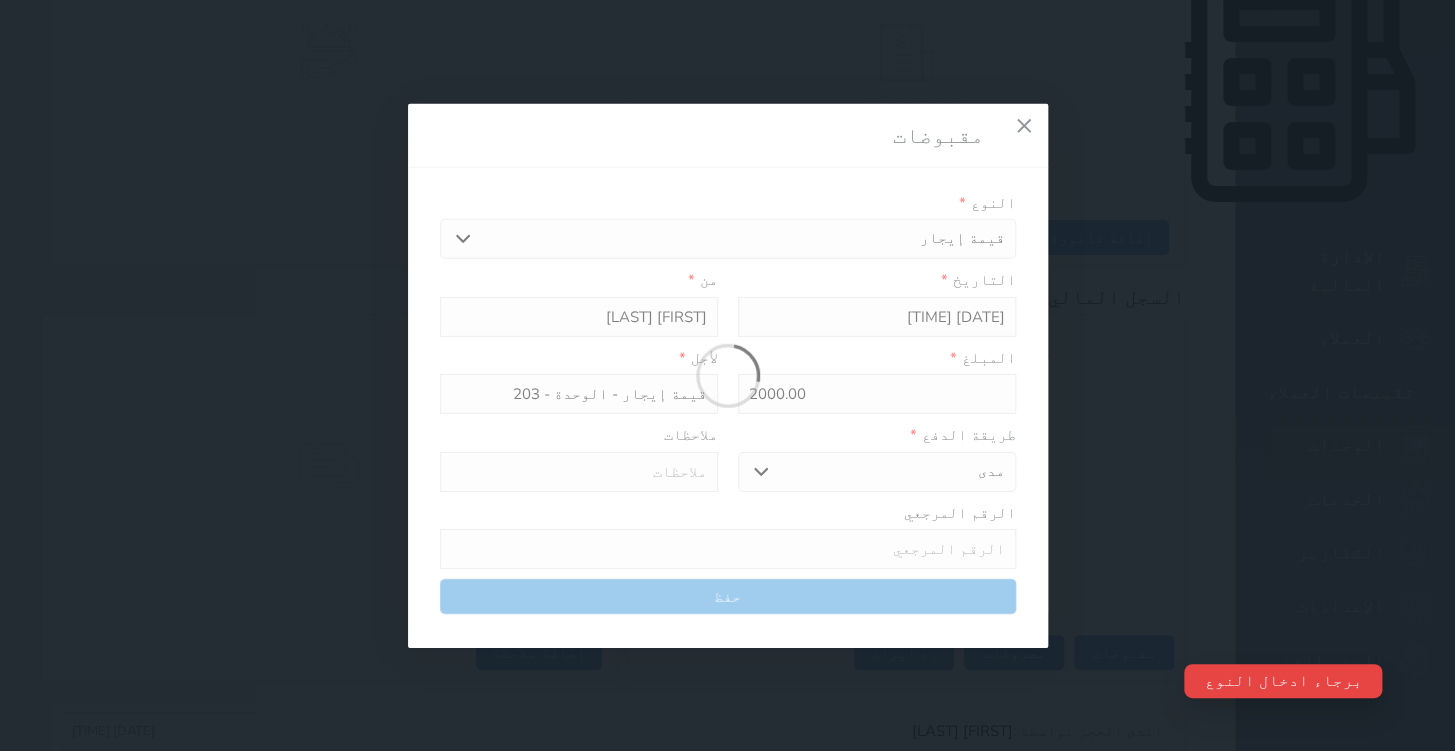 type 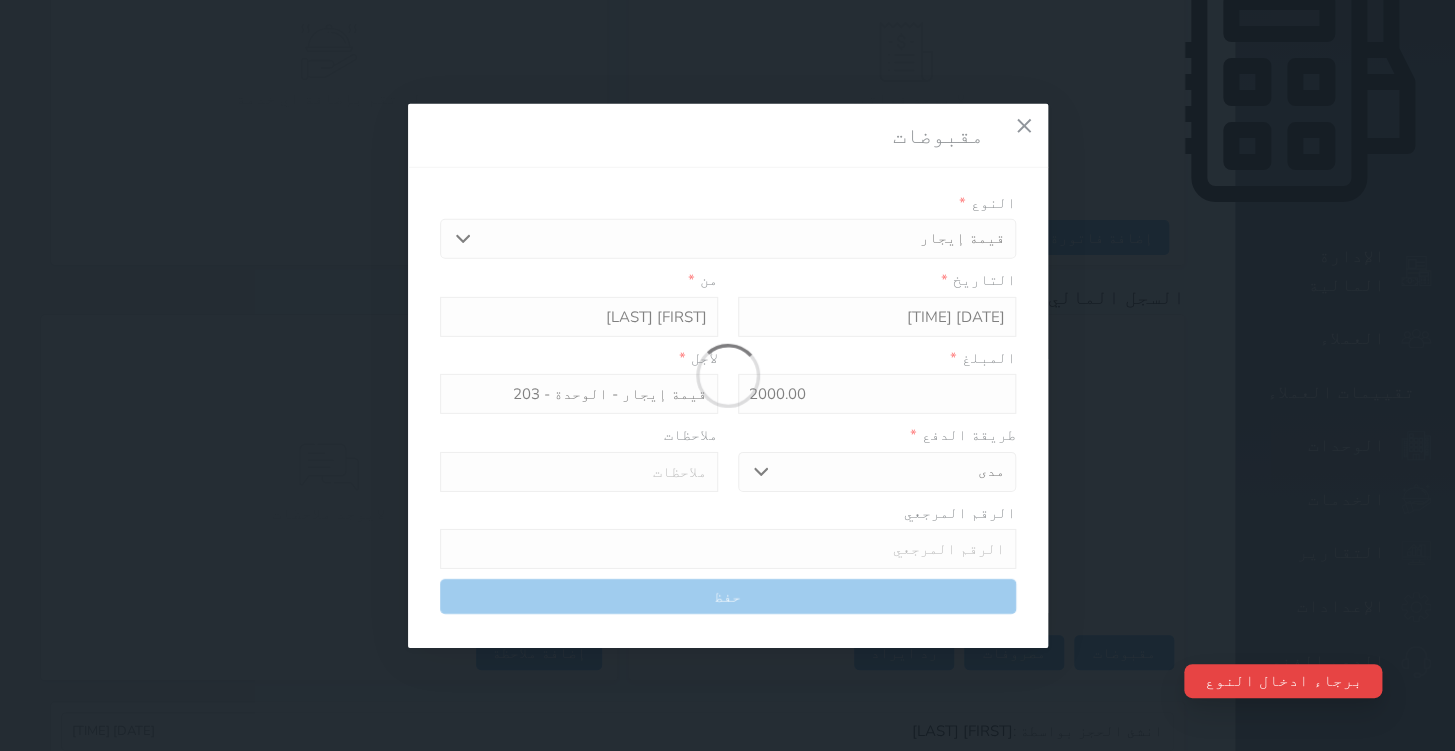 type on "0" 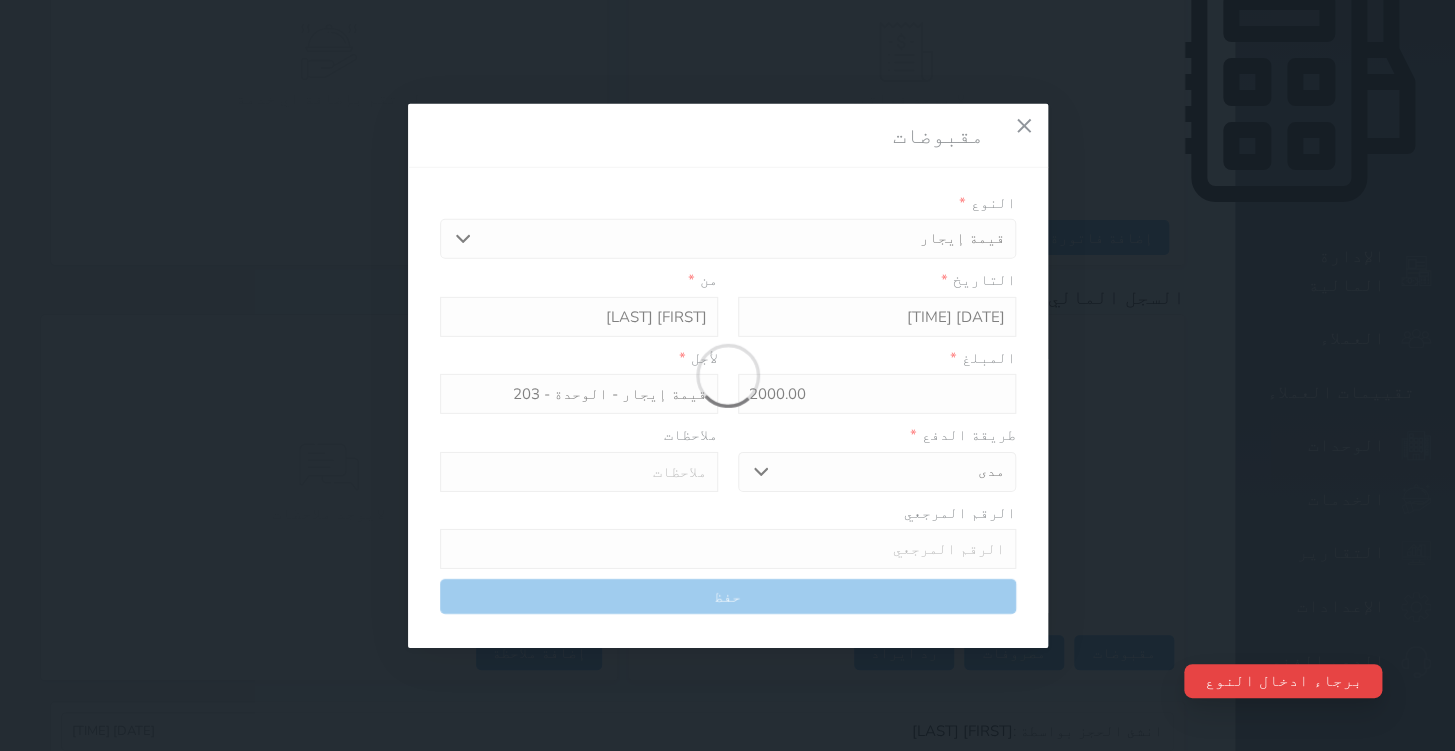 select 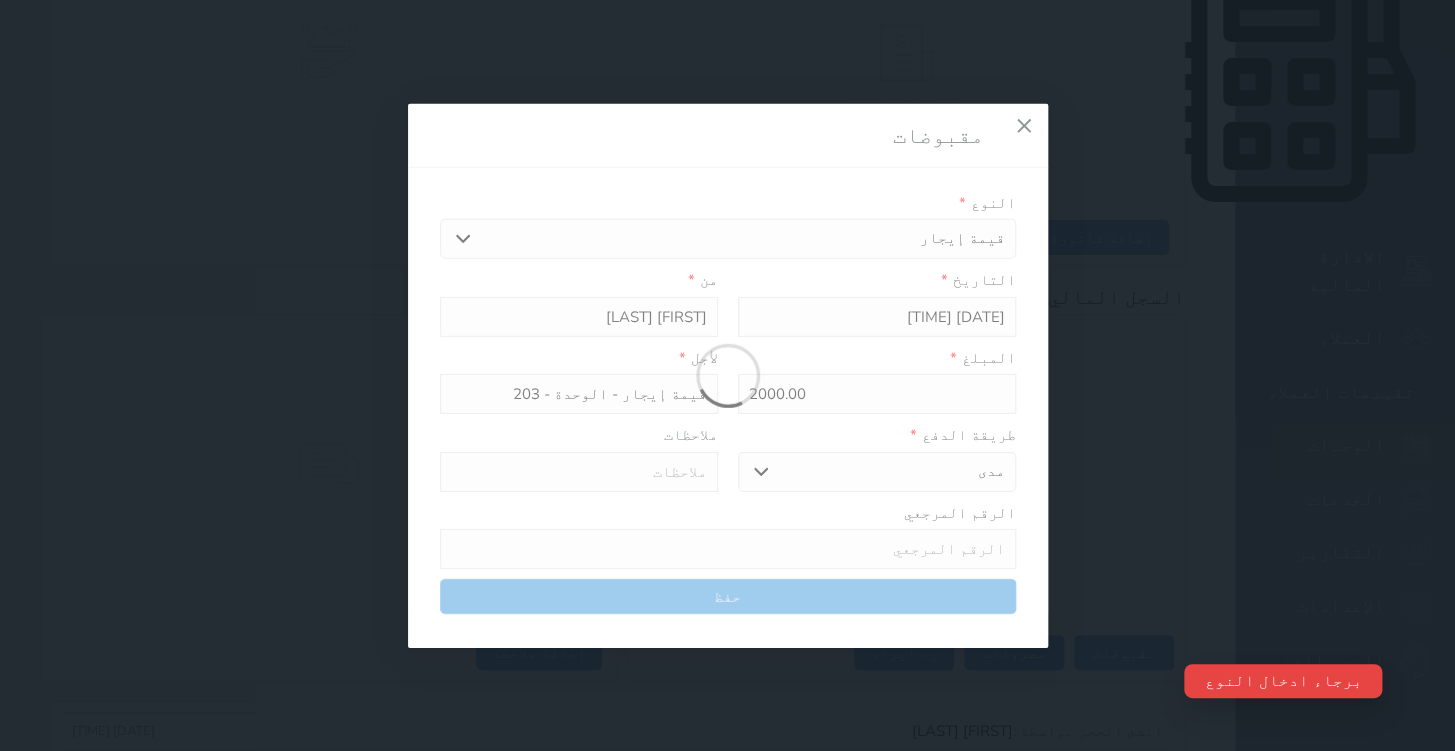 type on "0" 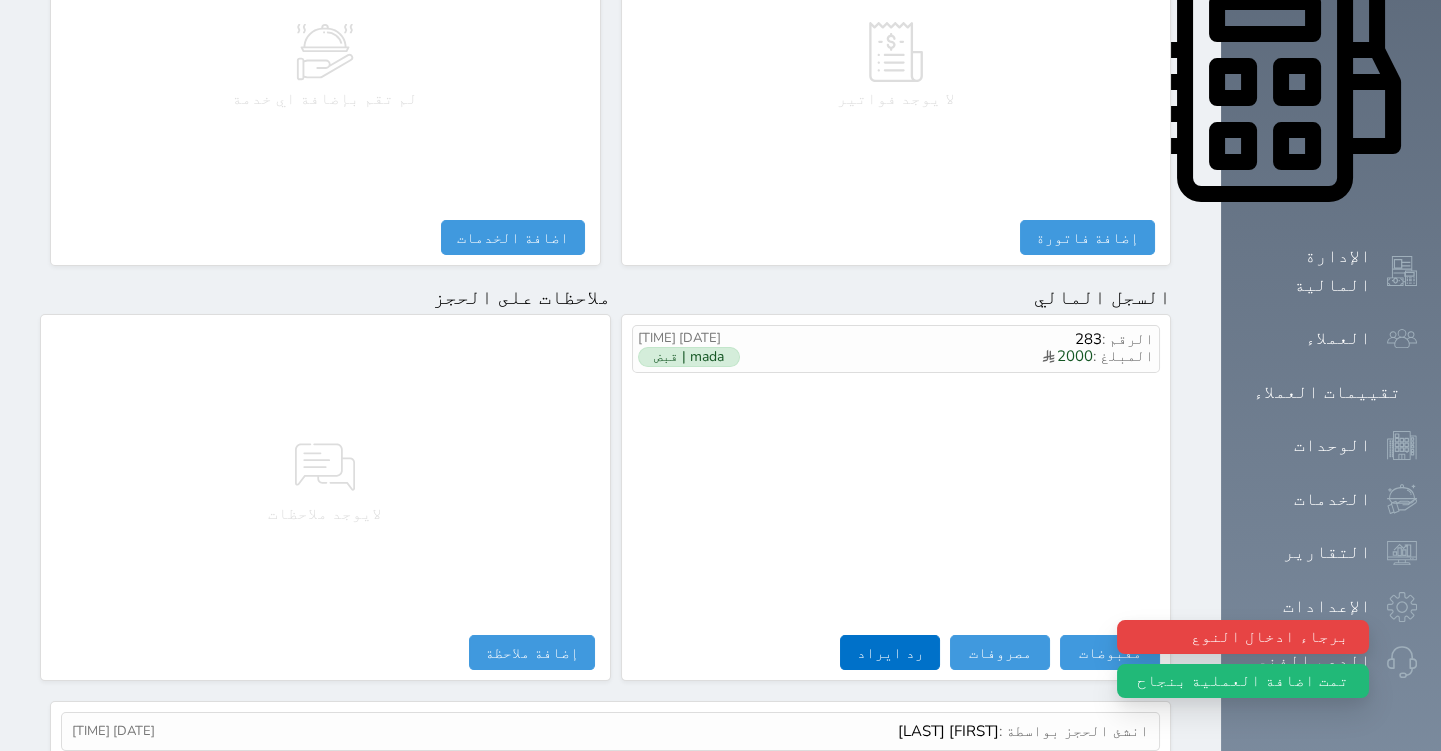 scroll, scrollTop: 519, scrollLeft: 0, axis: vertical 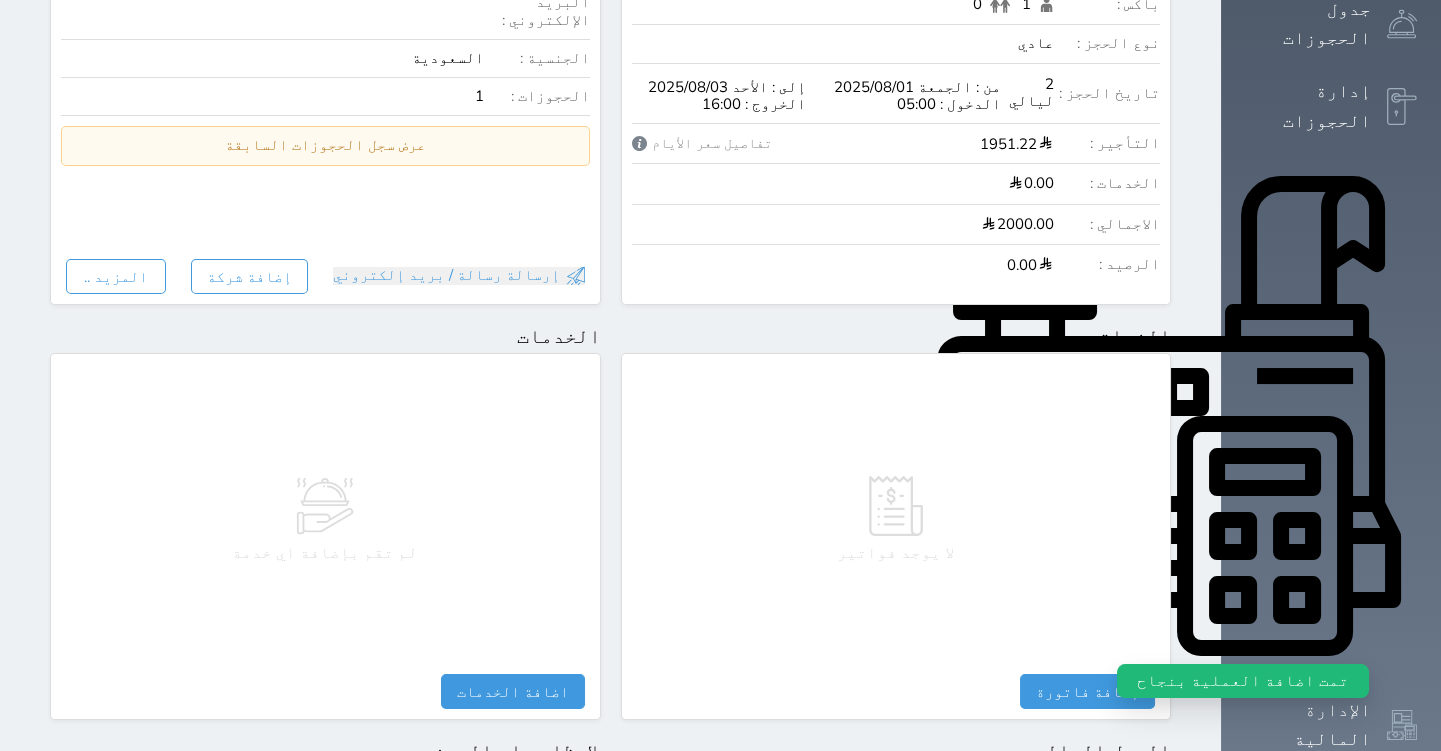 click on "تقييمات العملاء" at bounding box center (1331, 846) 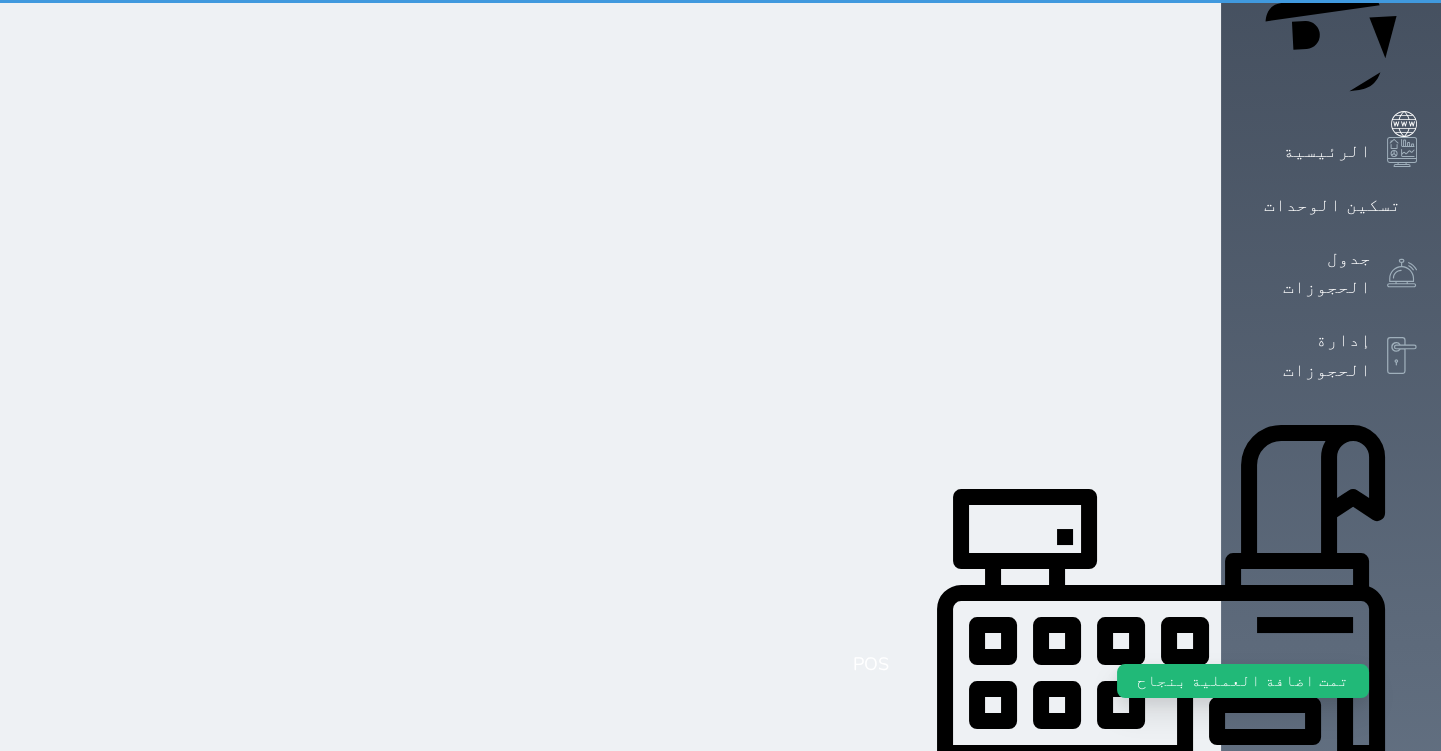 scroll, scrollTop: 2, scrollLeft: 0, axis: vertical 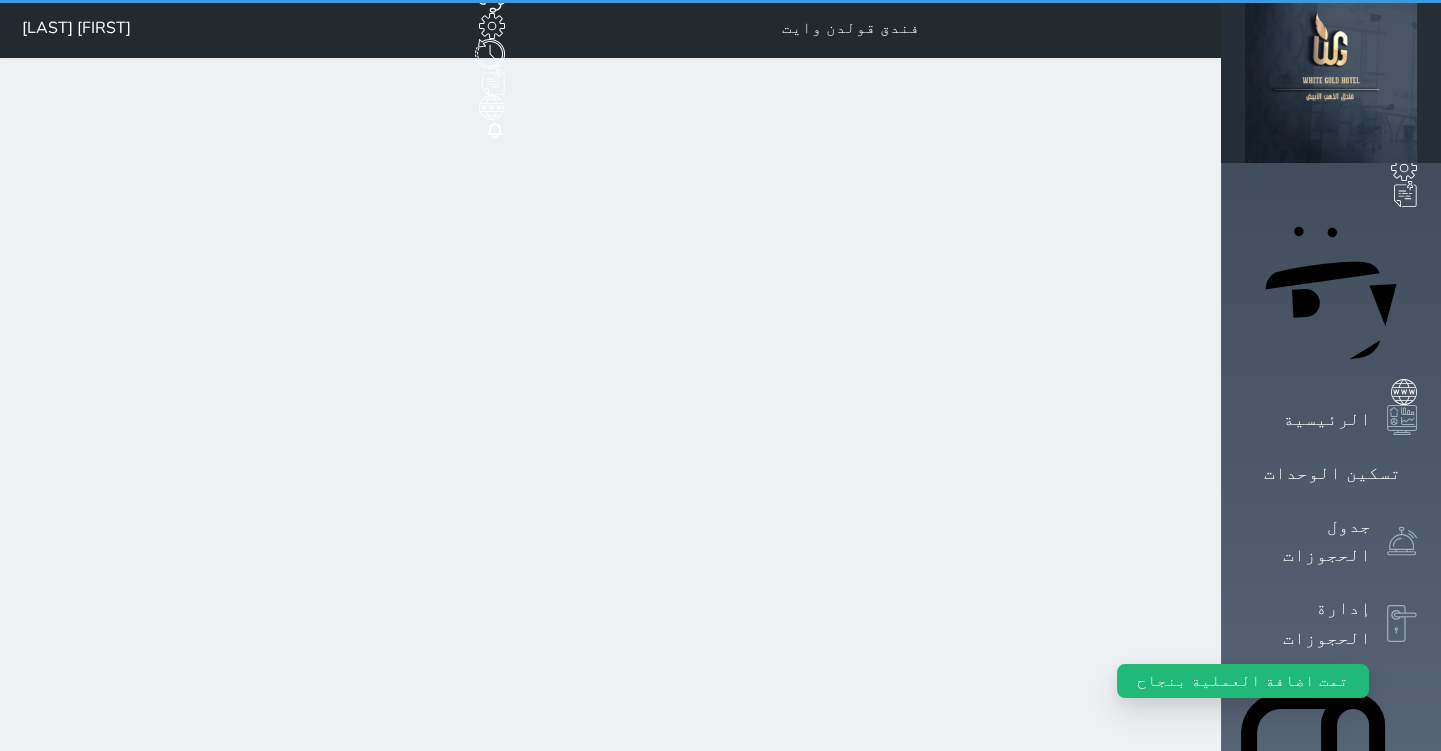 select on "0" 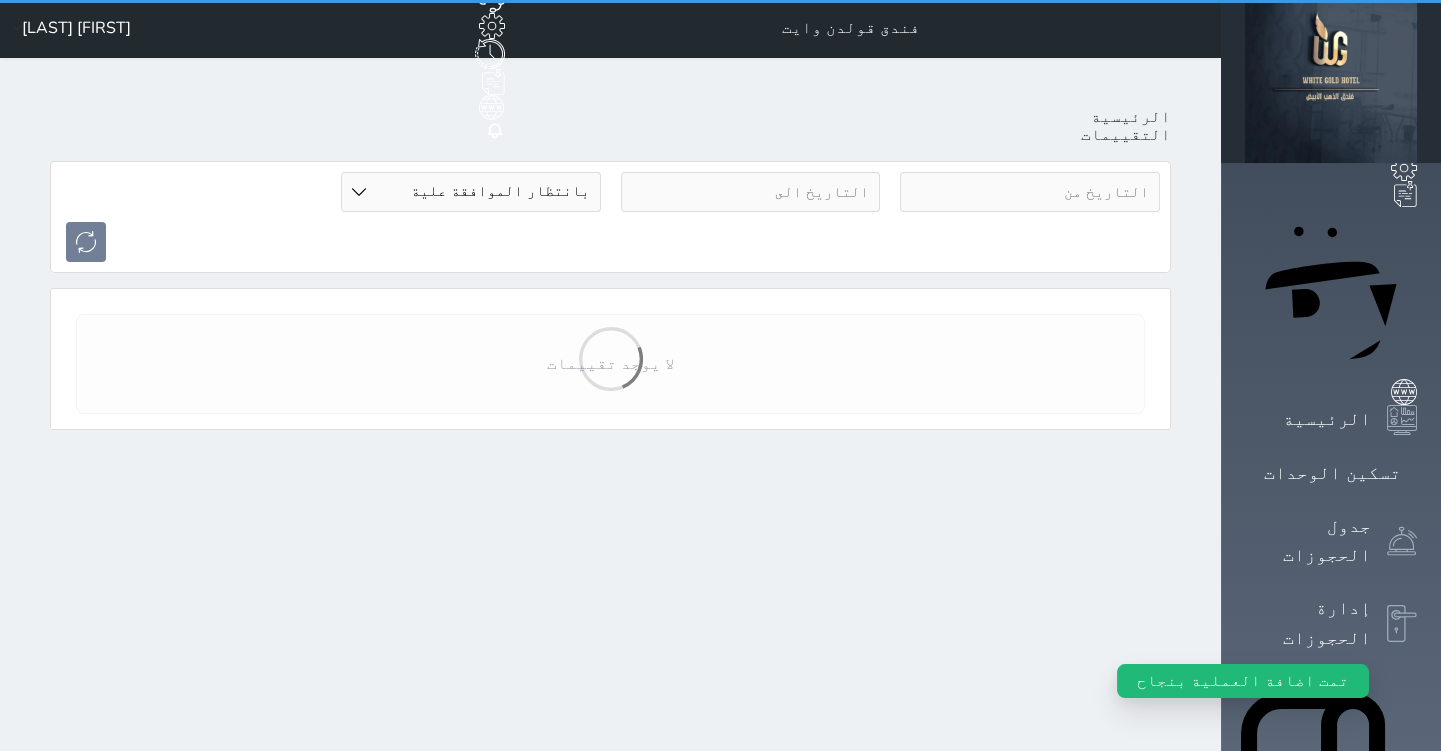 scroll, scrollTop: 0, scrollLeft: 0, axis: both 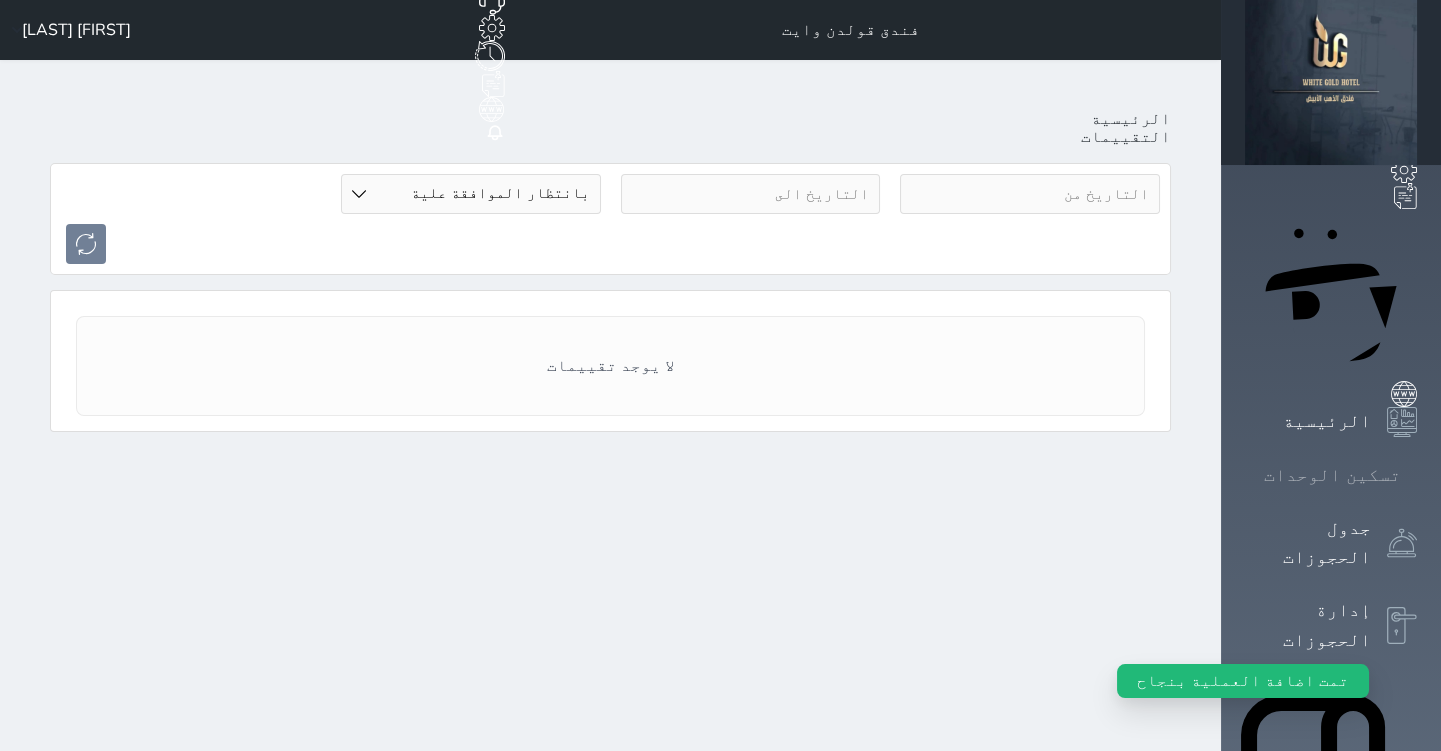 click 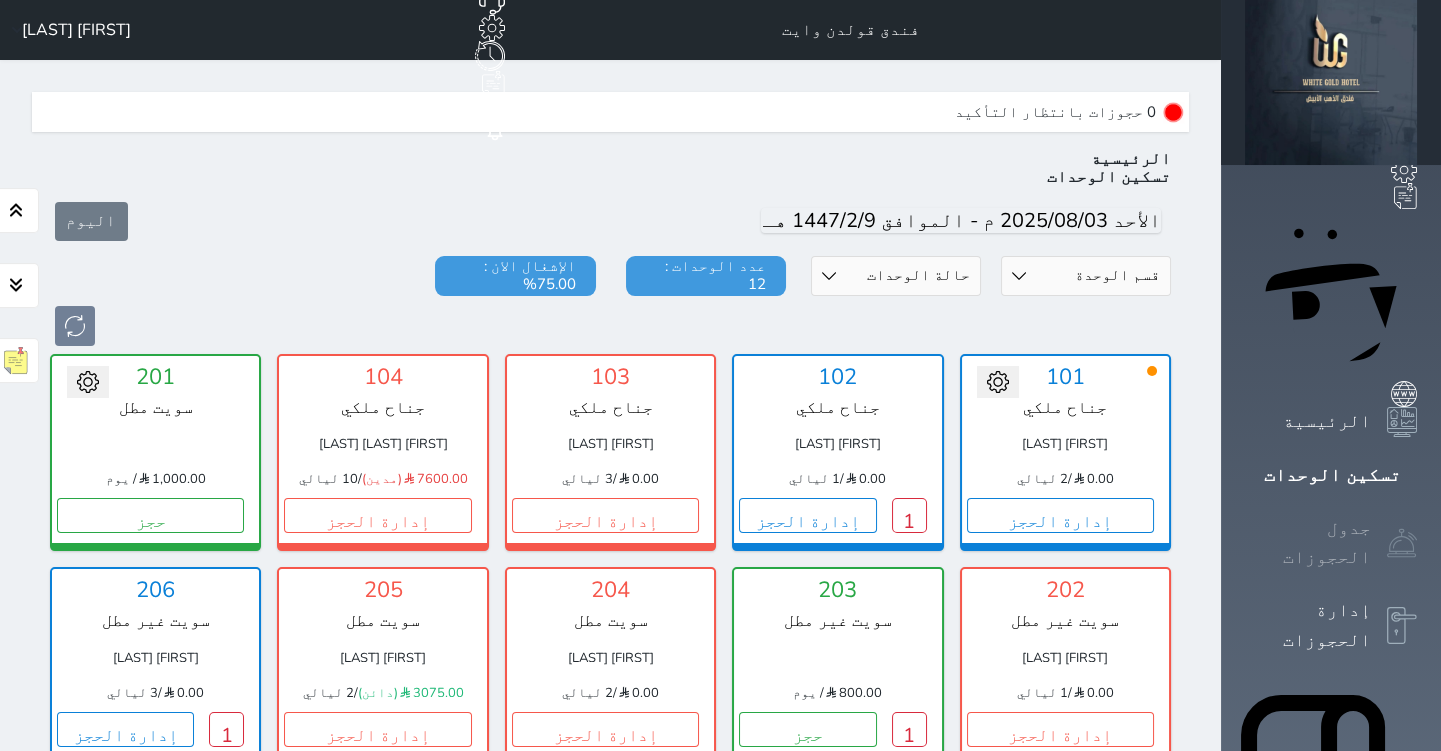 scroll, scrollTop: 60, scrollLeft: 0, axis: vertical 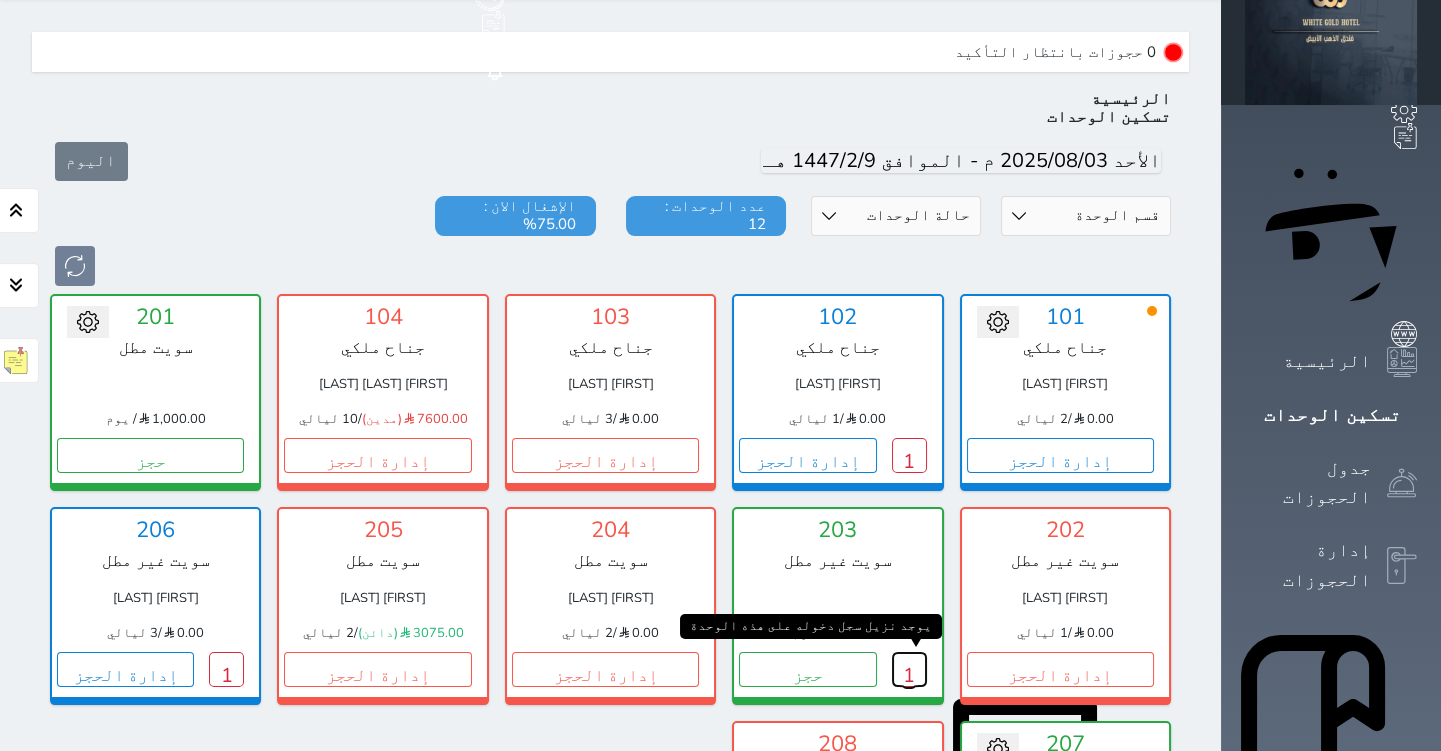 click on "1" at bounding box center (909, 669) 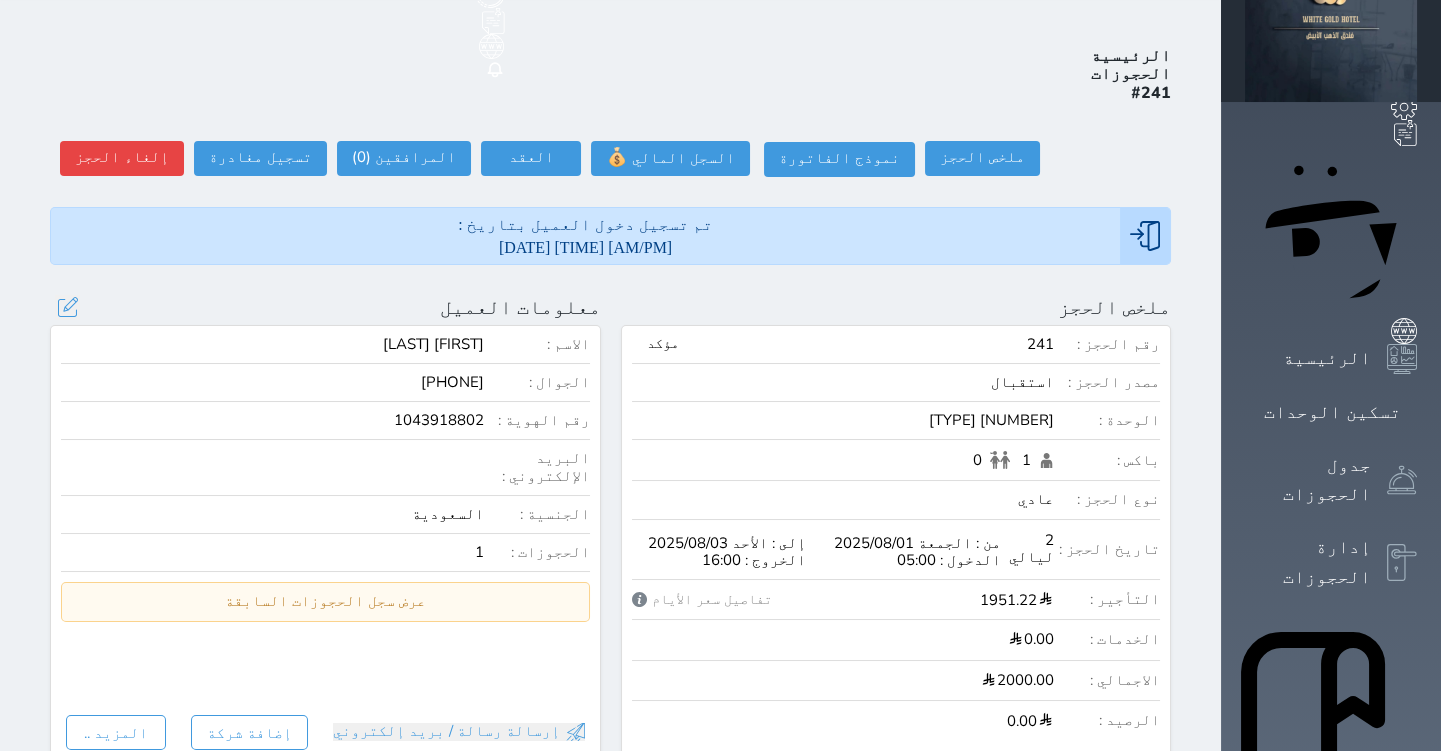 scroll, scrollTop: 0, scrollLeft: 0, axis: both 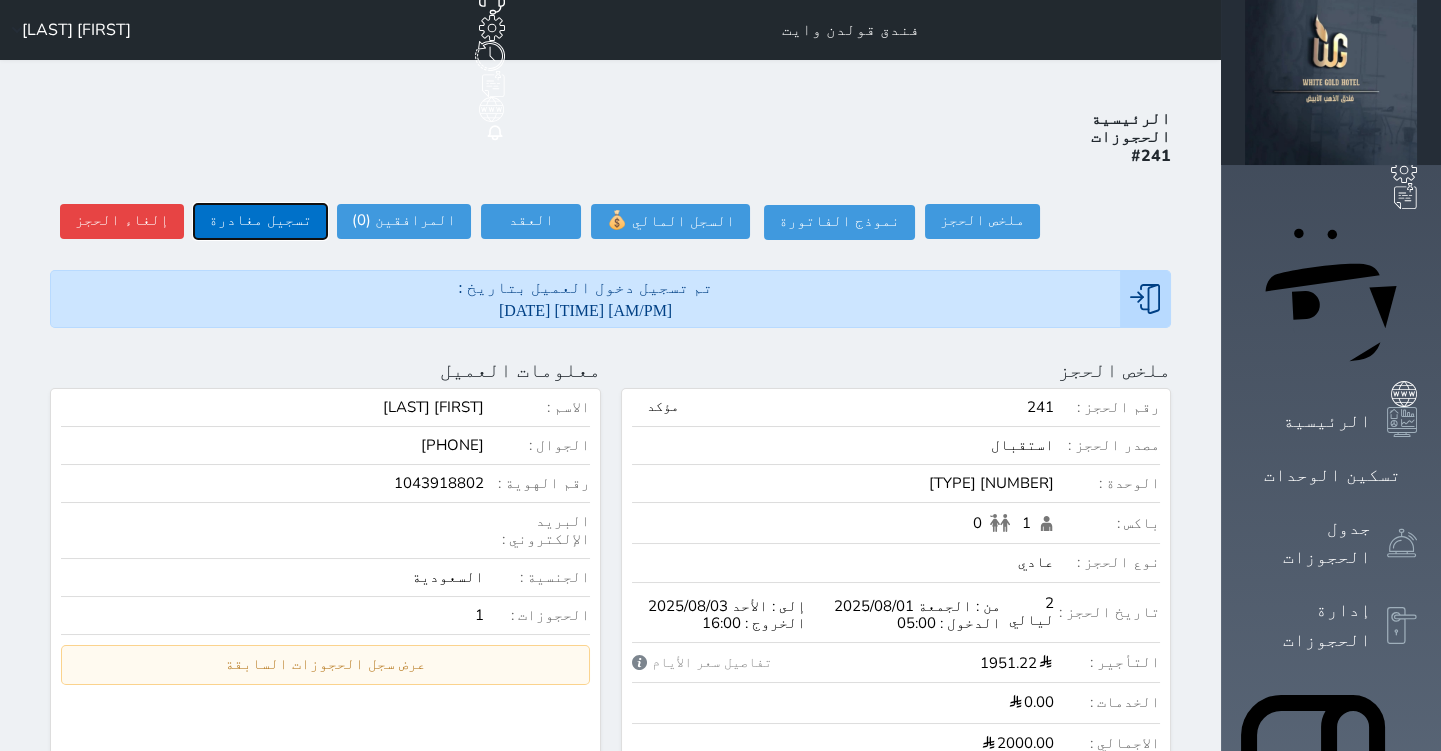 click on "تسجيل مغادرة" at bounding box center (260, 221) 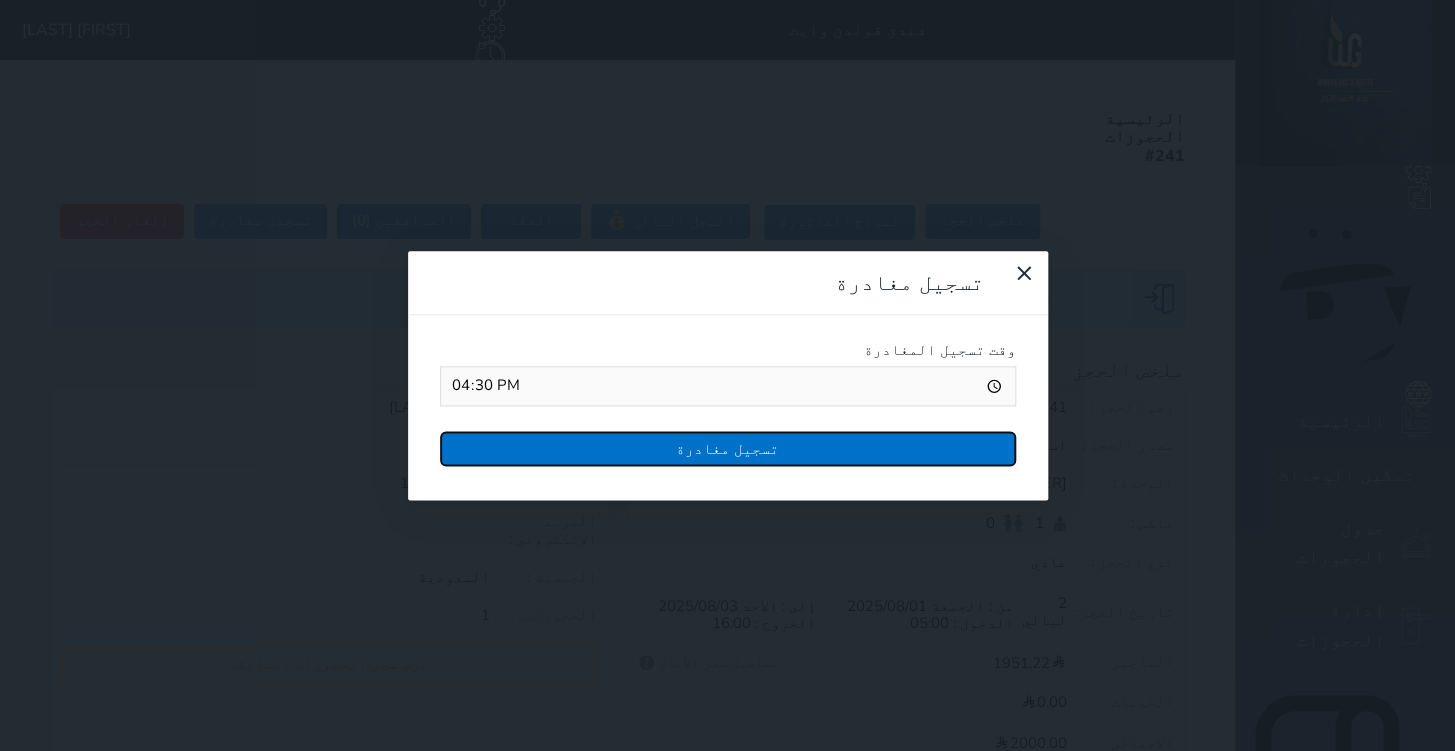 click on "تسجيل مغادرة" at bounding box center [728, 448] 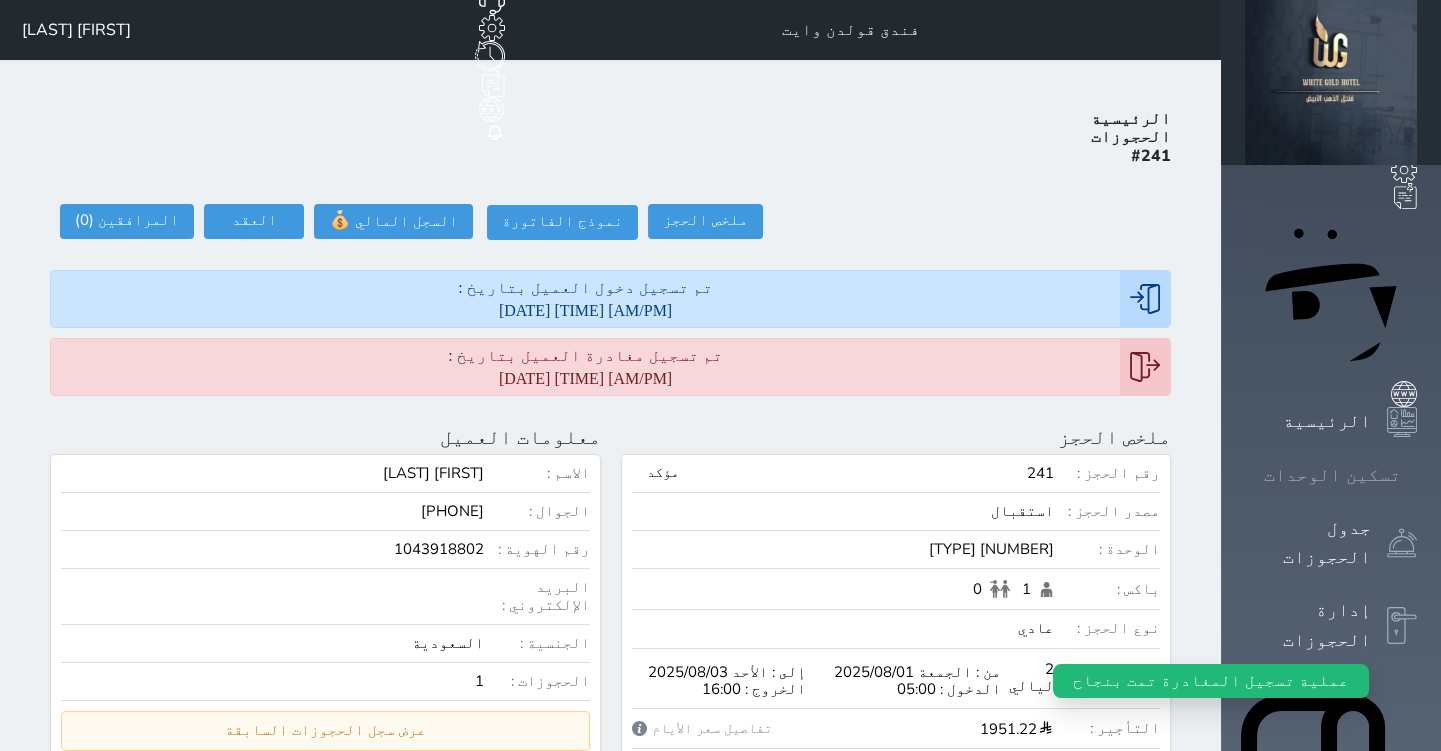 click on "تسكين الوحدات" at bounding box center (1332, 475) 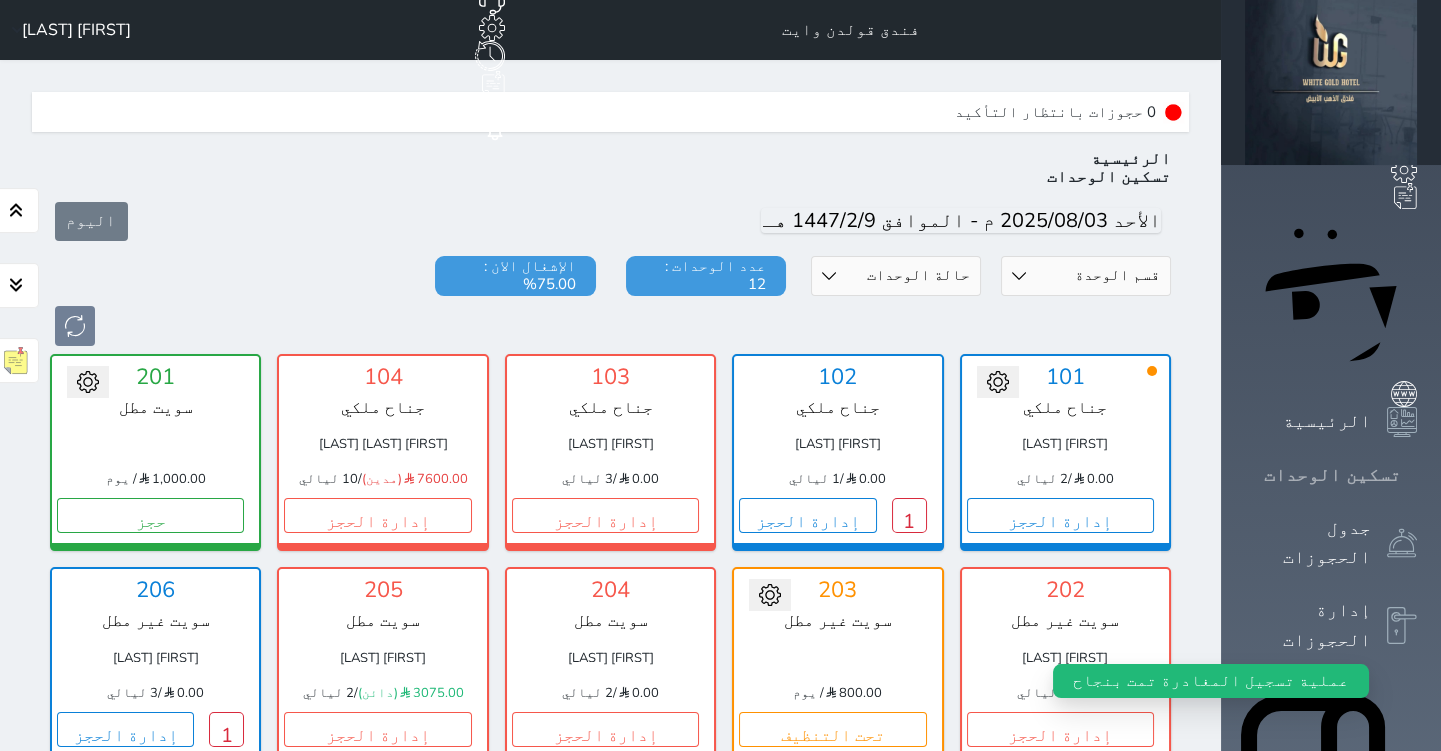 scroll, scrollTop: 60, scrollLeft: 0, axis: vertical 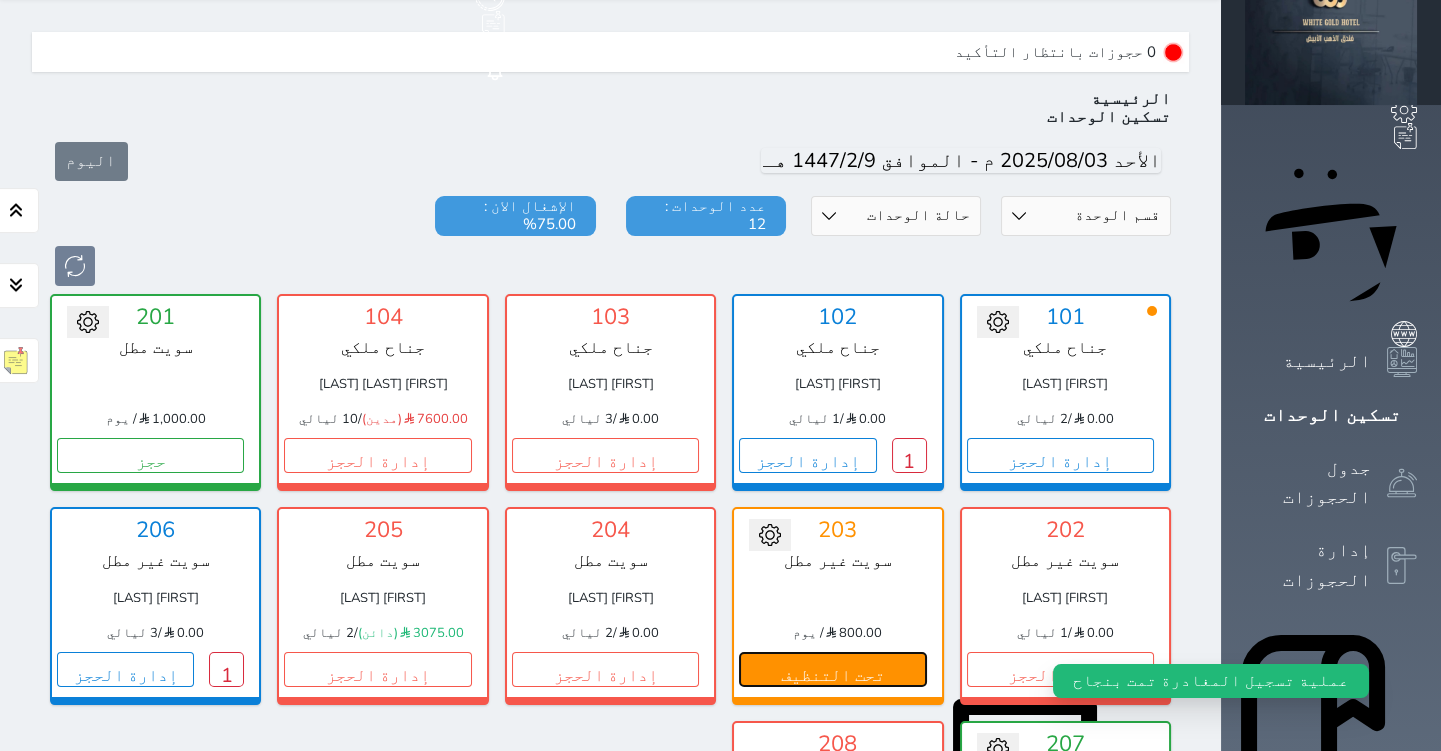click on "تحت التنظيف" at bounding box center [832, 669] 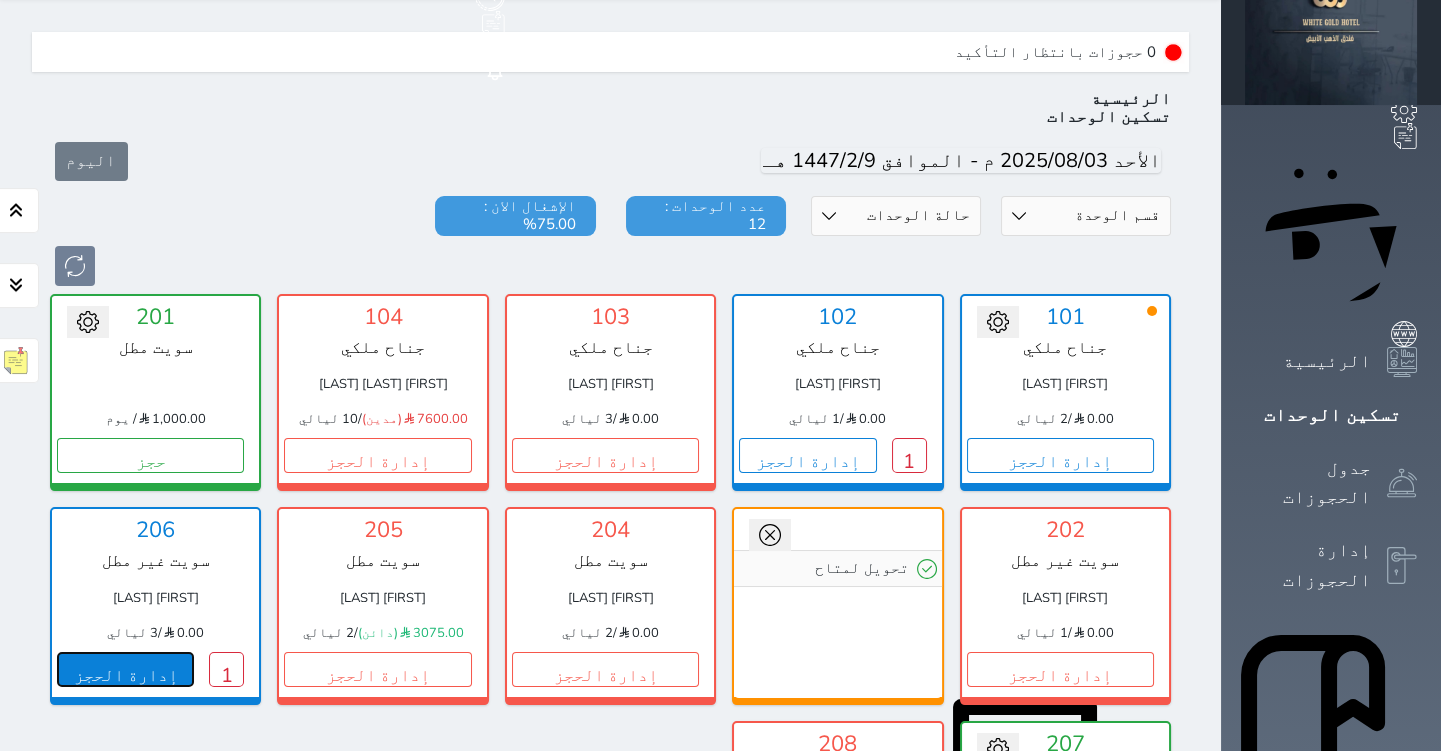 click on "إدارة الحجز" at bounding box center [125, 669] 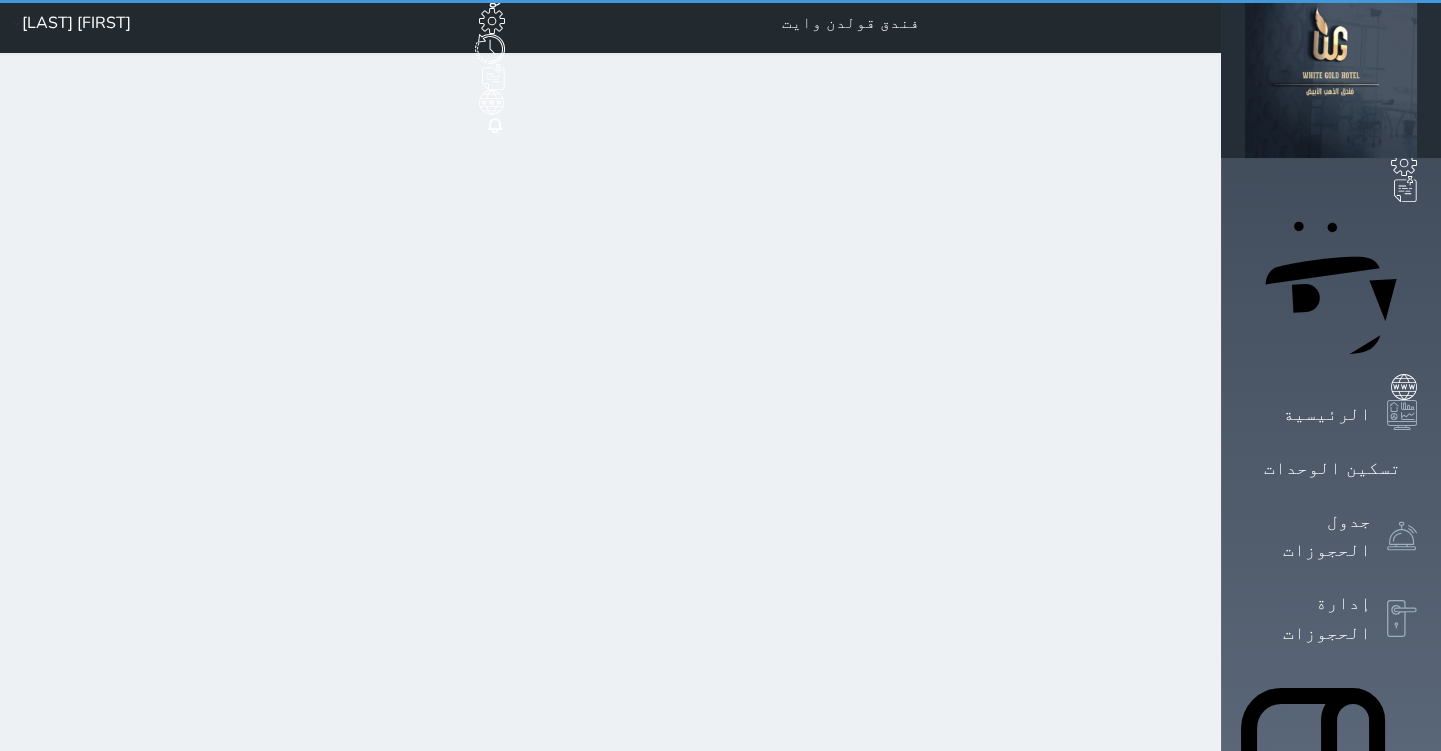 scroll, scrollTop: 0, scrollLeft: 0, axis: both 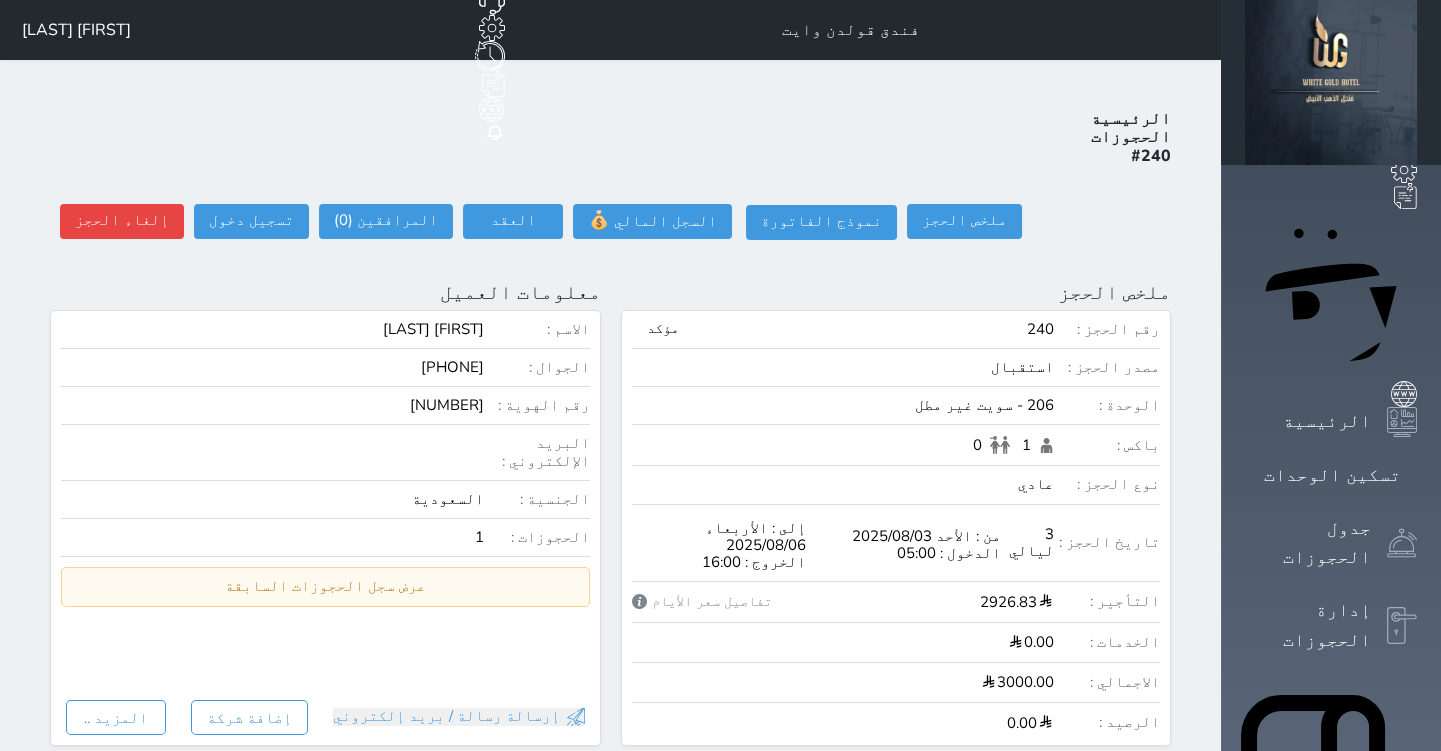 select 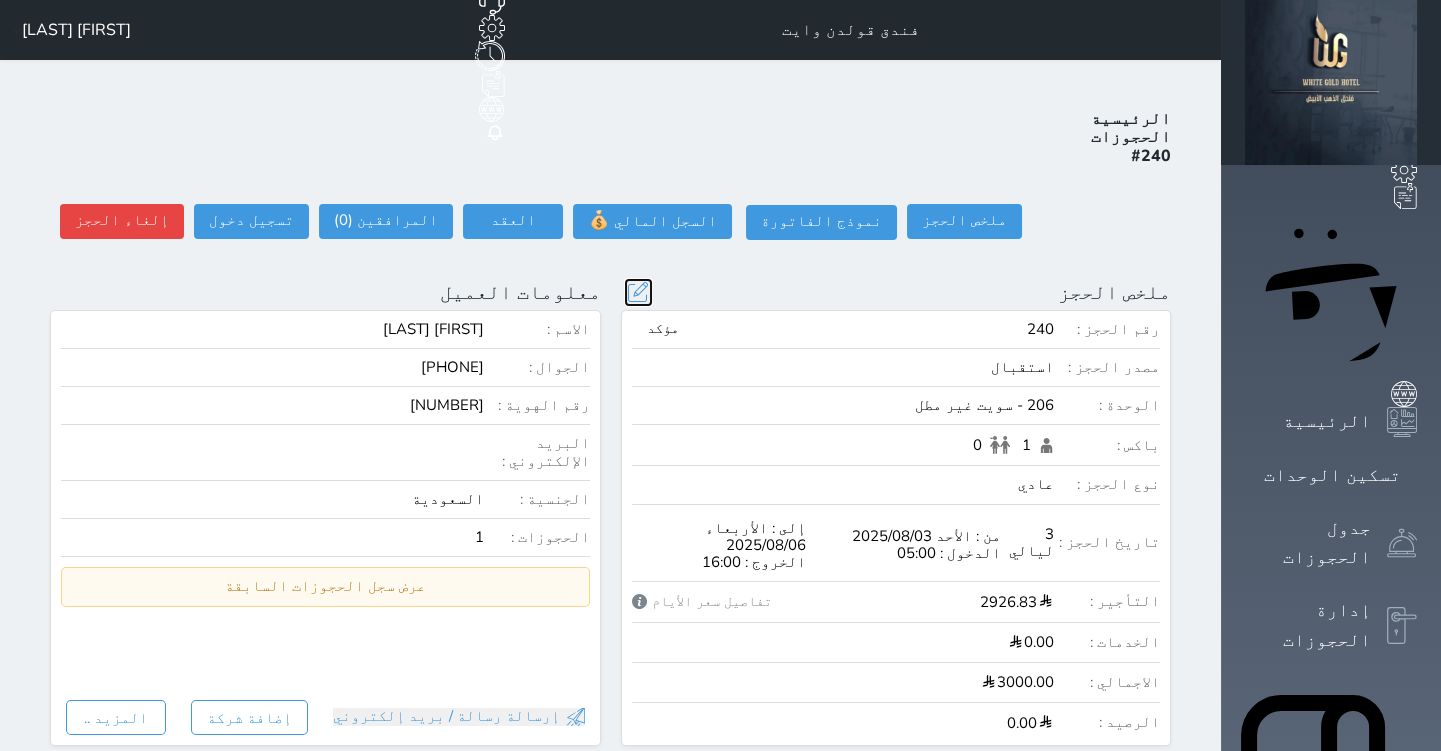 click at bounding box center [638, 292] 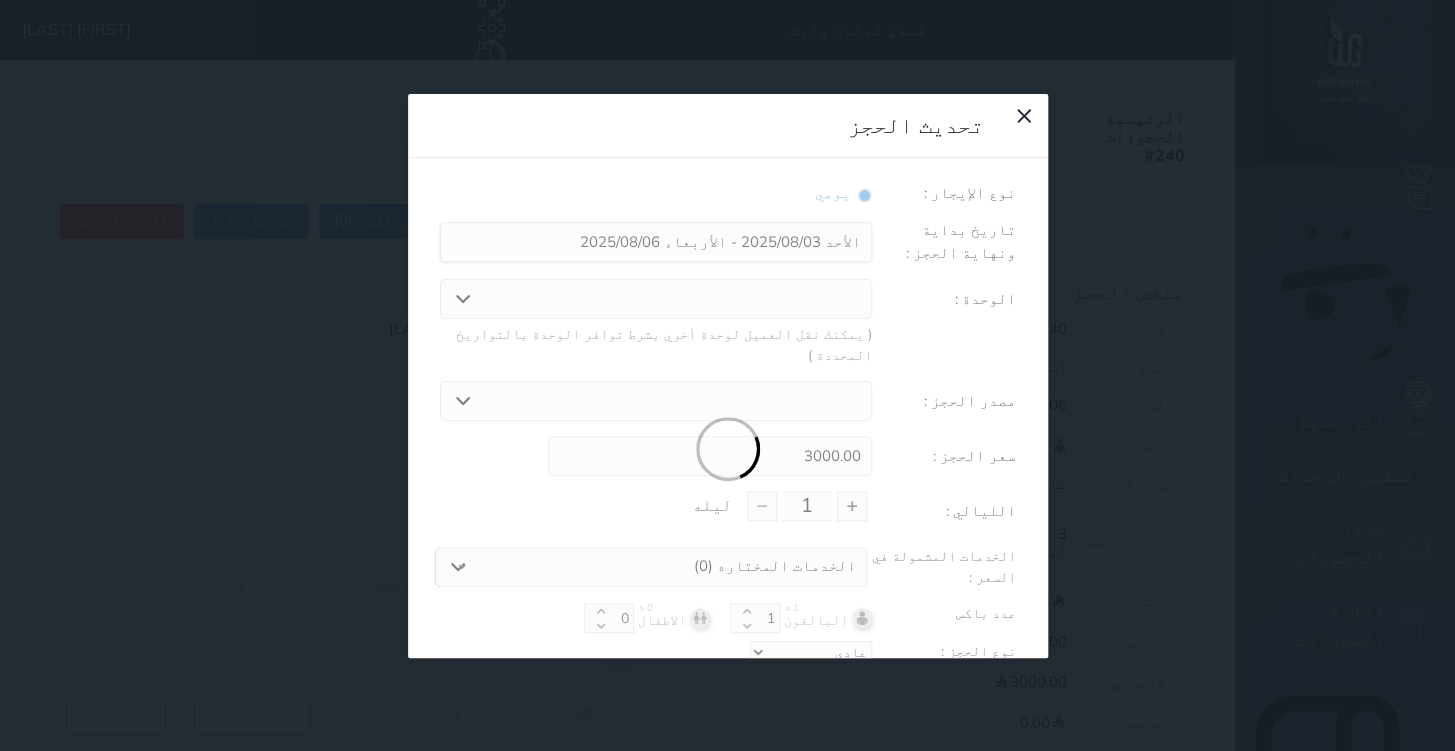 type on "3" 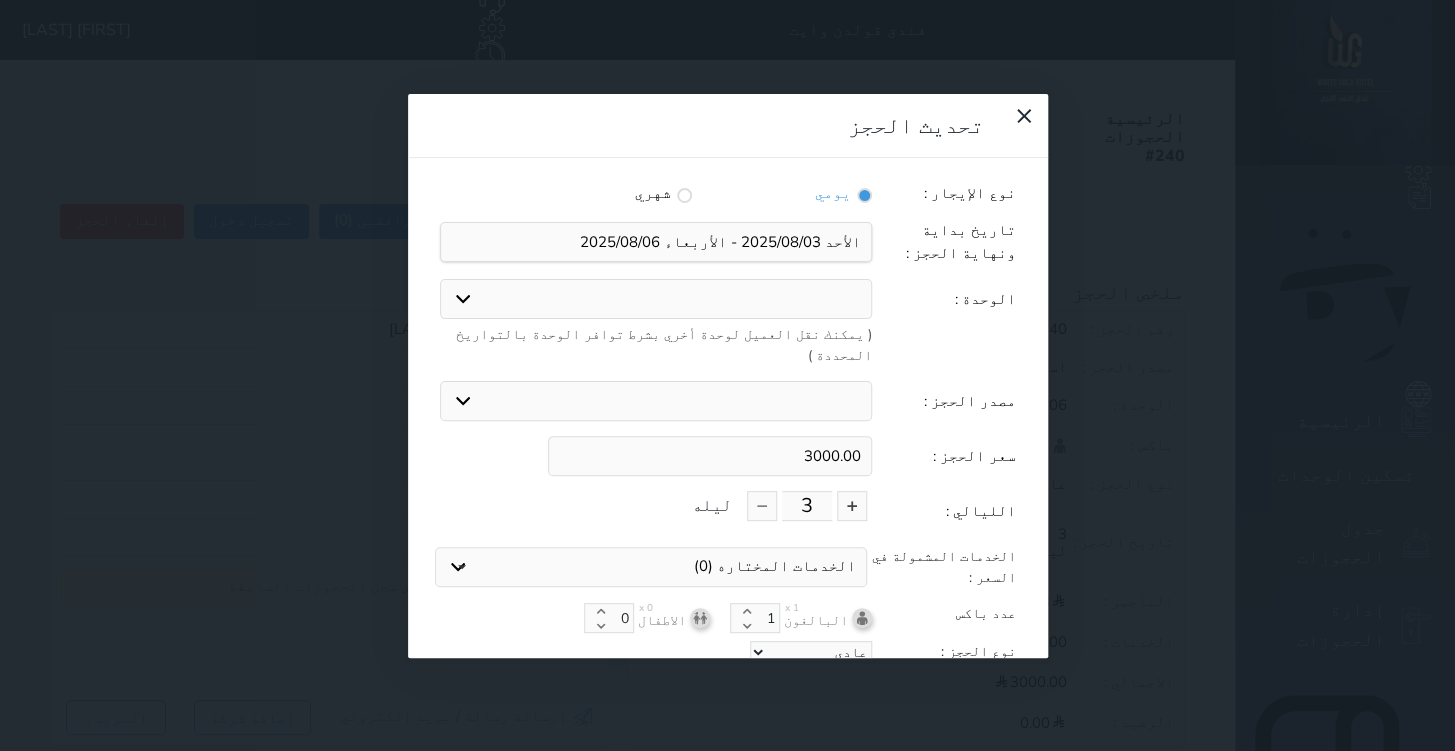 click on "206 سويت غير مطل" at bounding box center (656, 299) 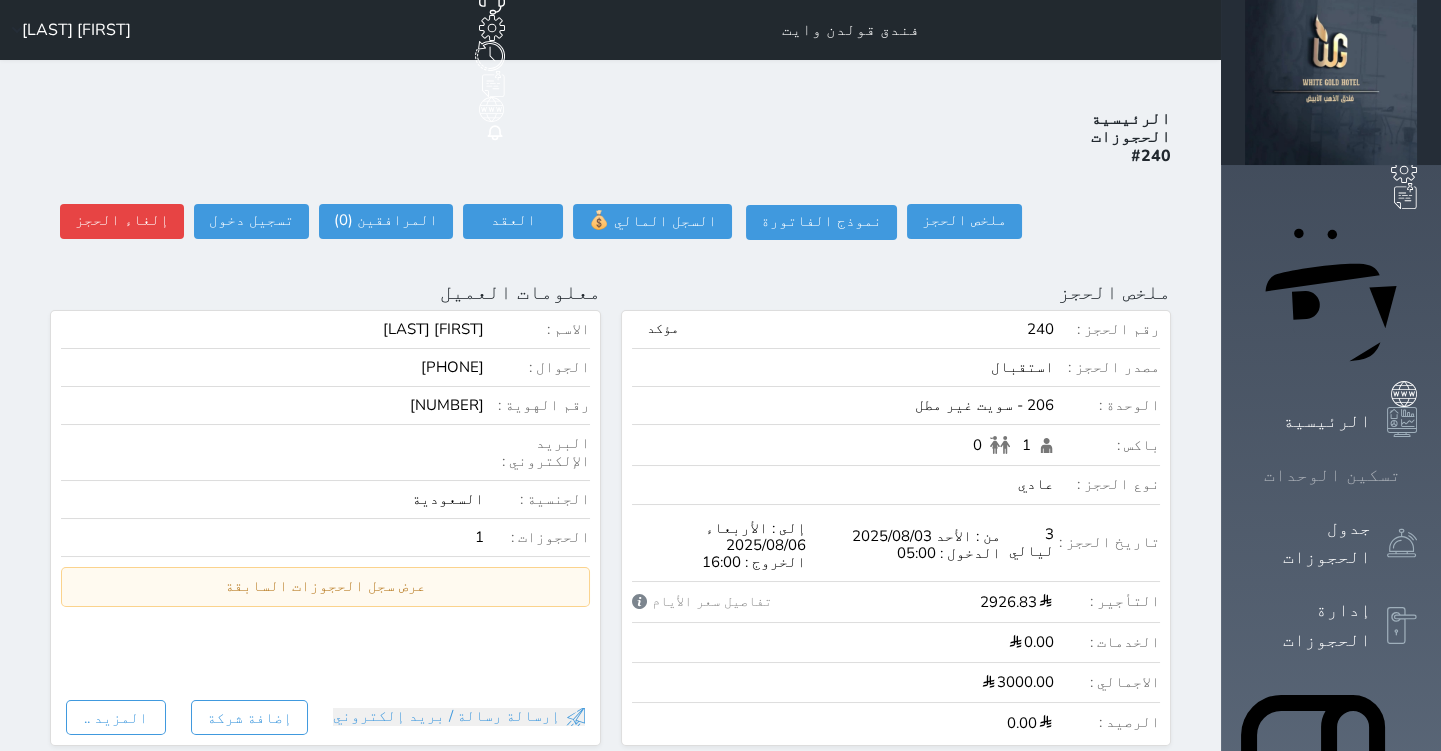 click 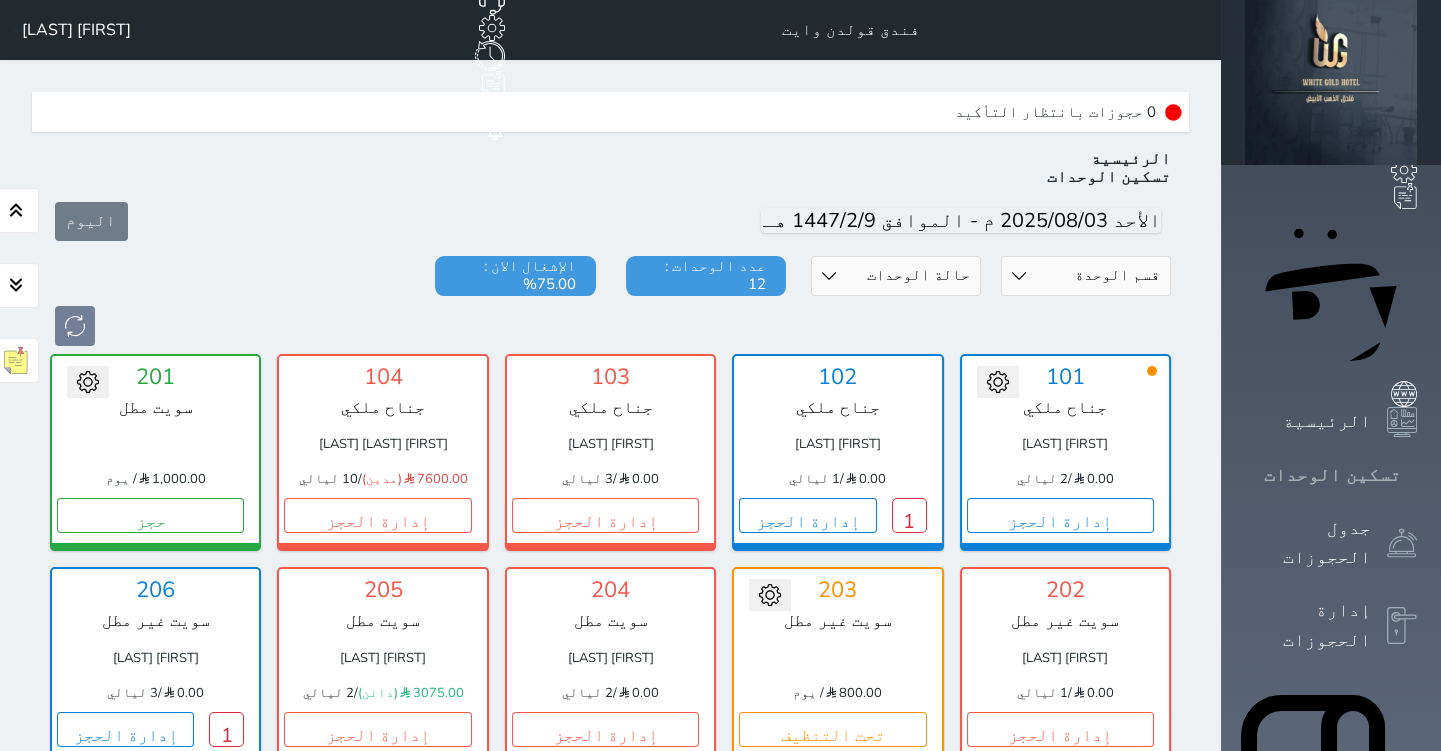scroll, scrollTop: 60, scrollLeft: 0, axis: vertical 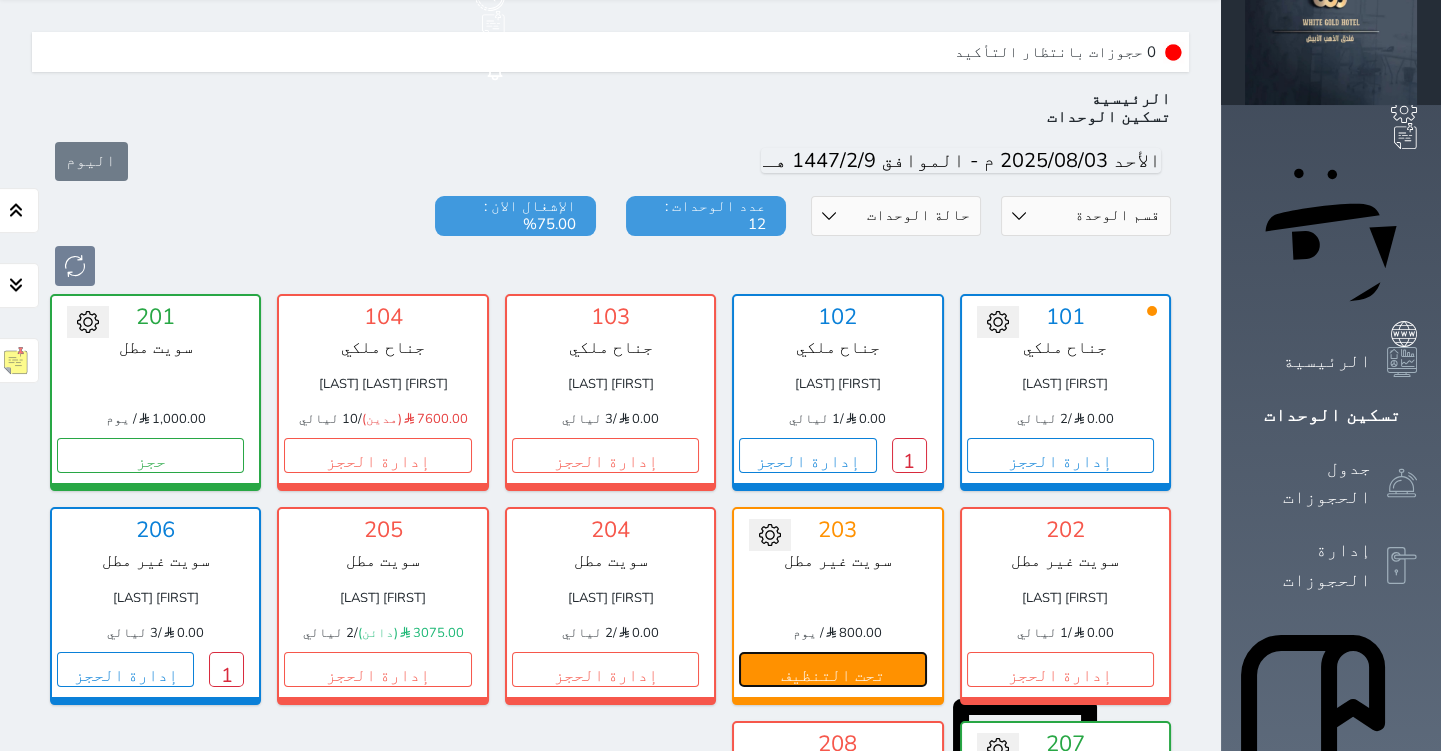 click on "تحت التنظيف" at bounding box center [832, 669] 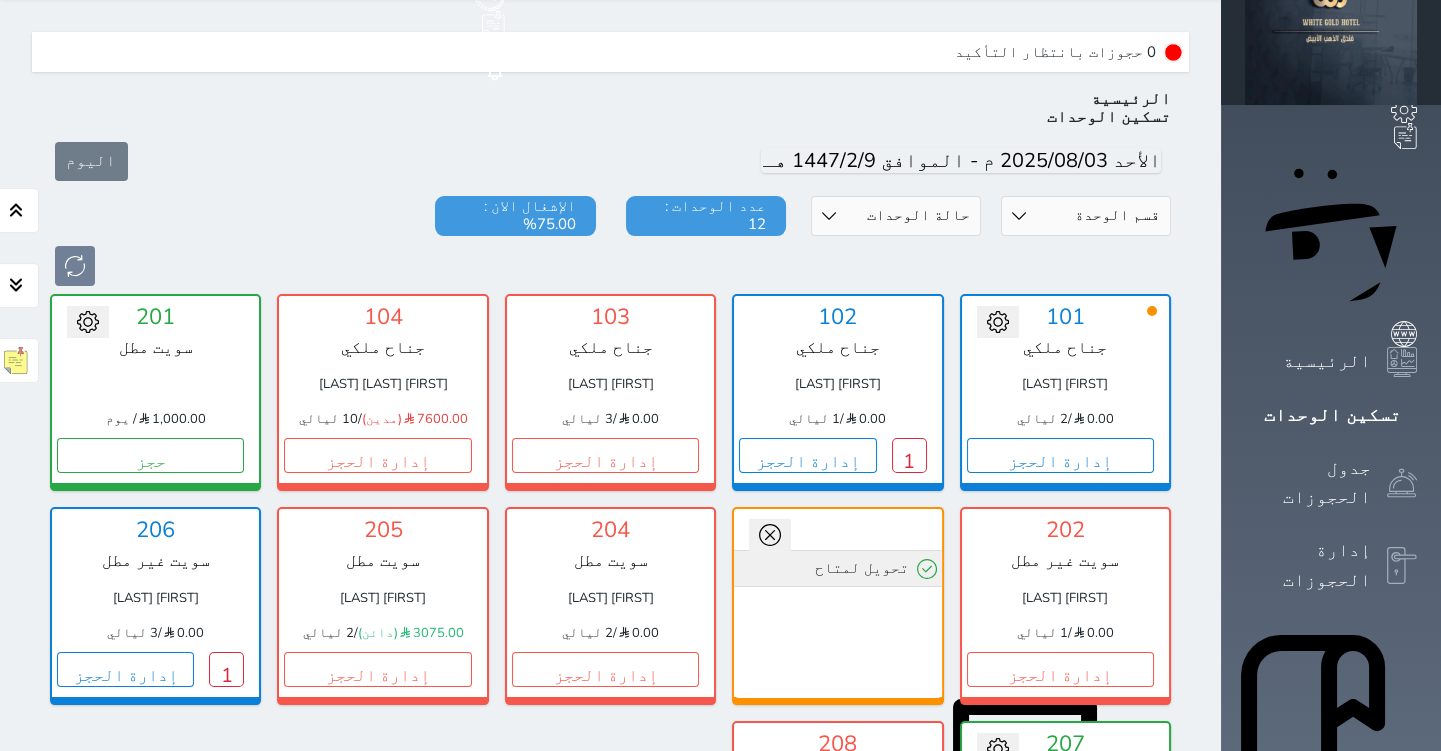 click on "تحويل لمتاح" at bounding box center (837, 568) 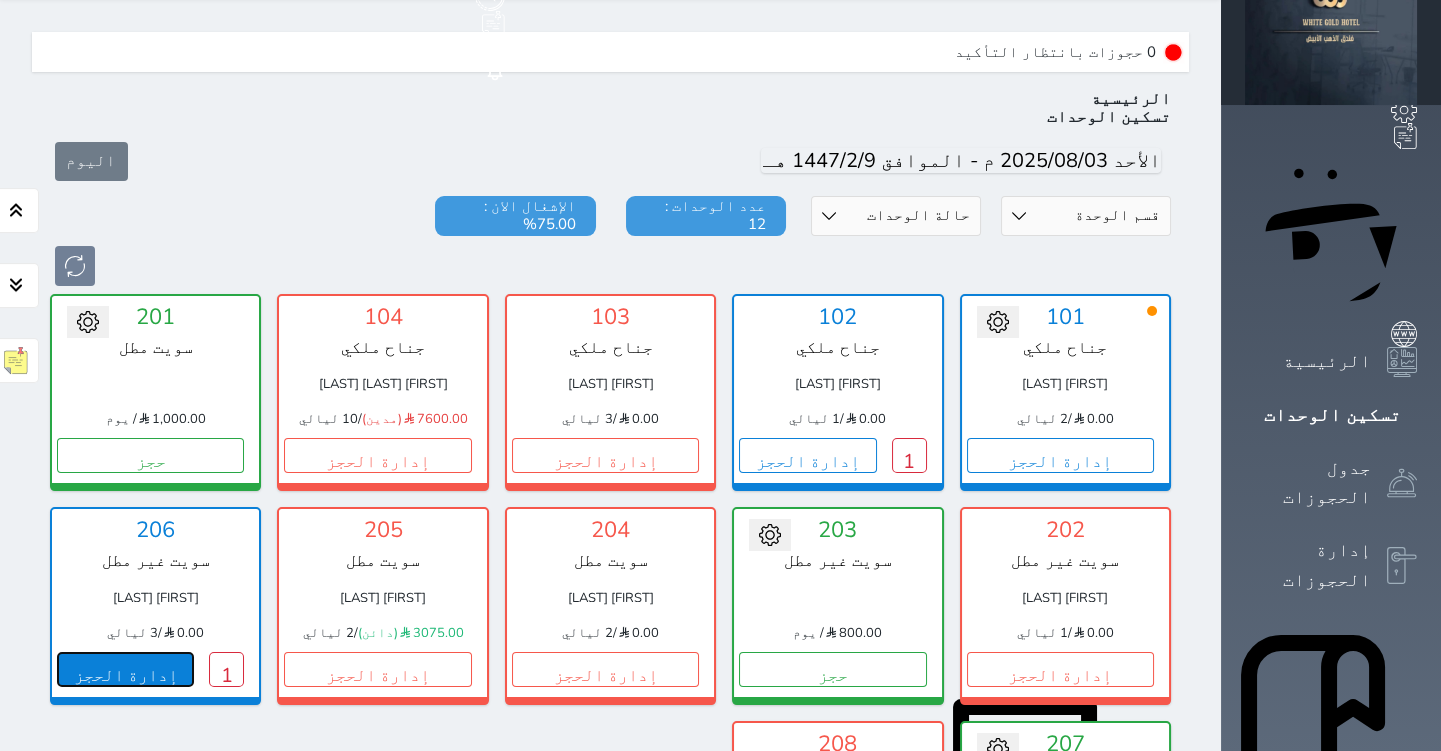 click on "إدارة الحجز" at bounding box center (125, 669) 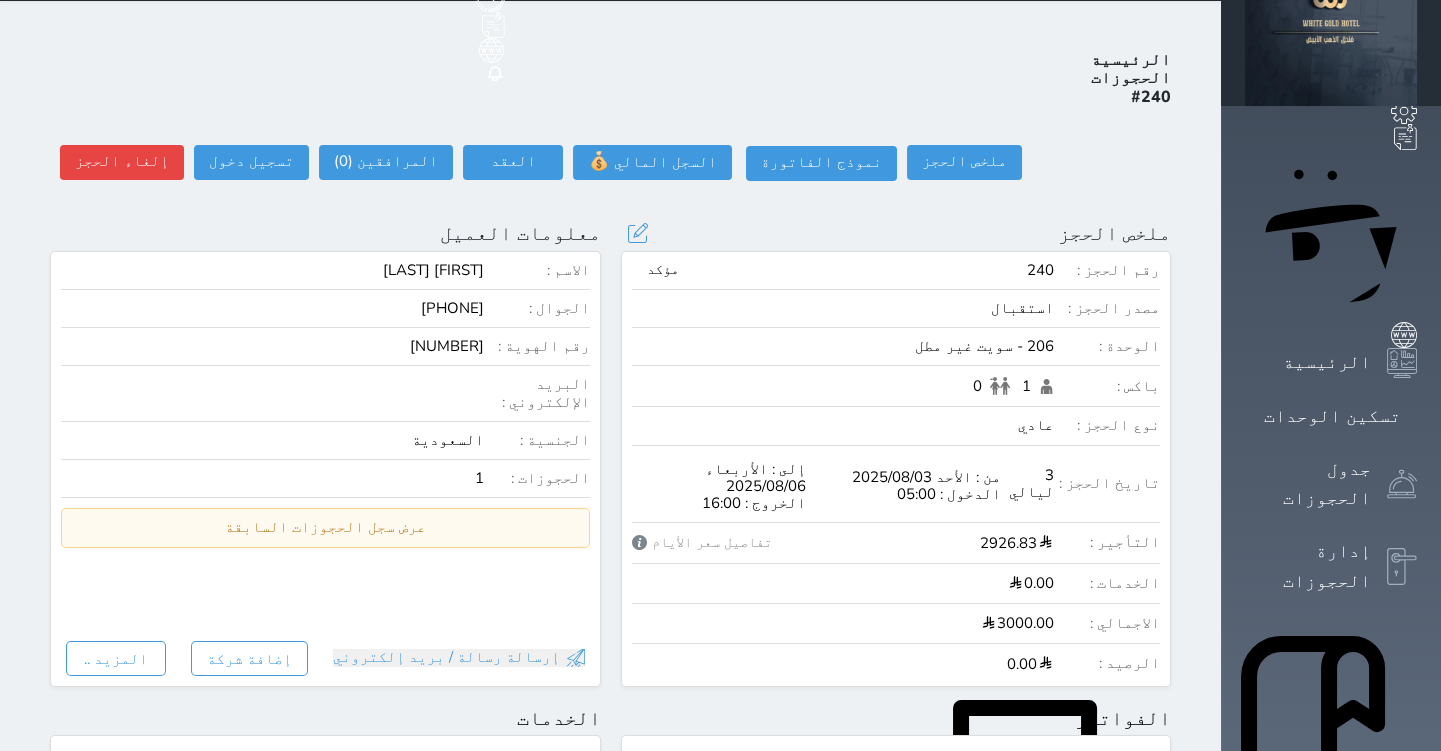 scroll, scrollTop: 90, scrollLeft: 0, axis: vertical 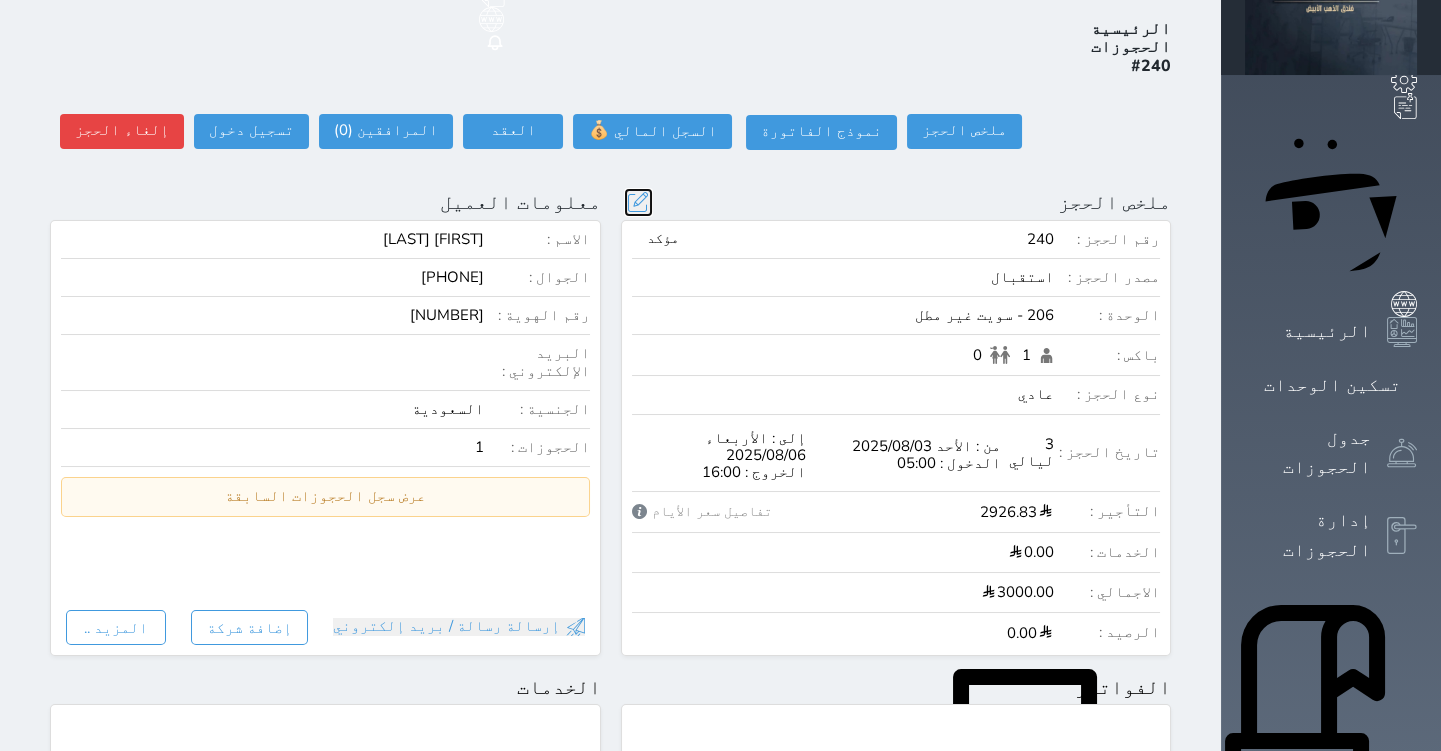 click at bounding box center [638, 202] 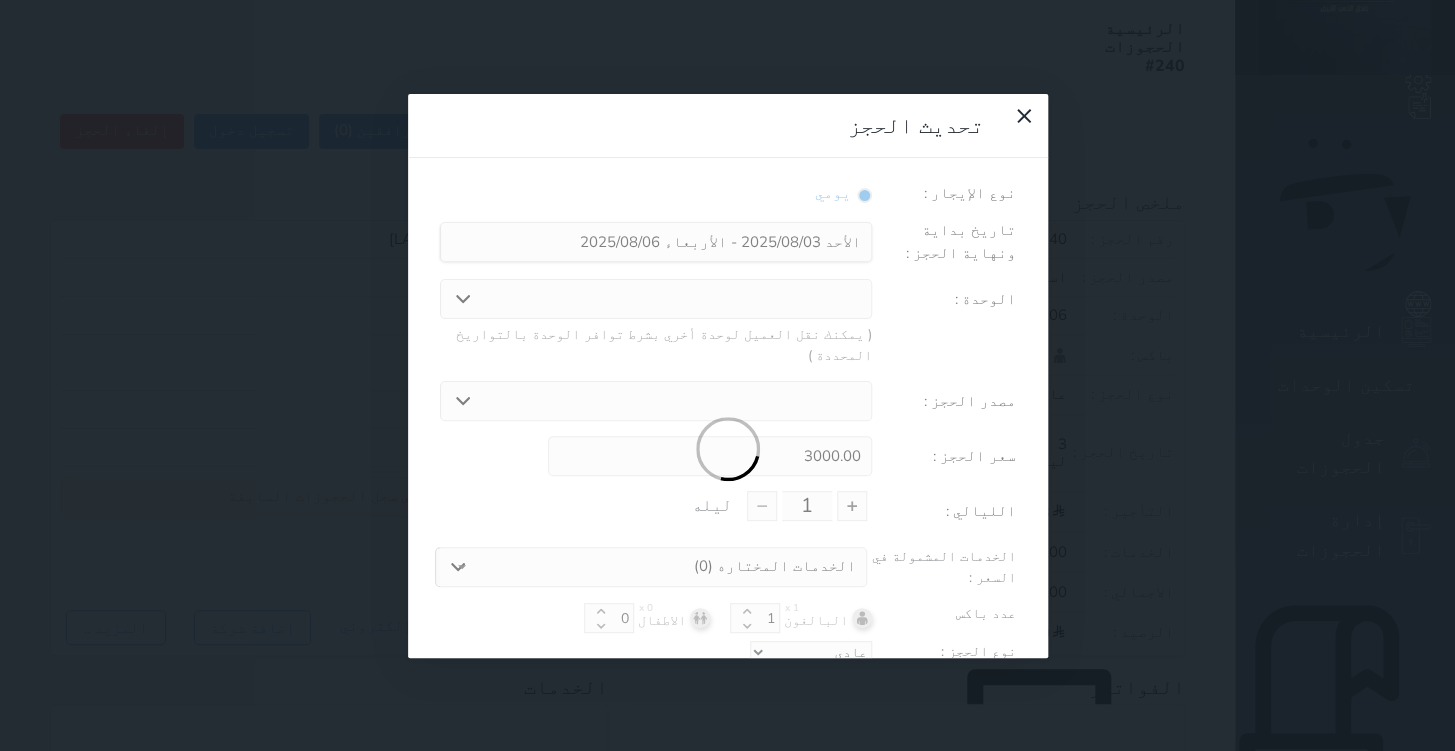 type on "3" 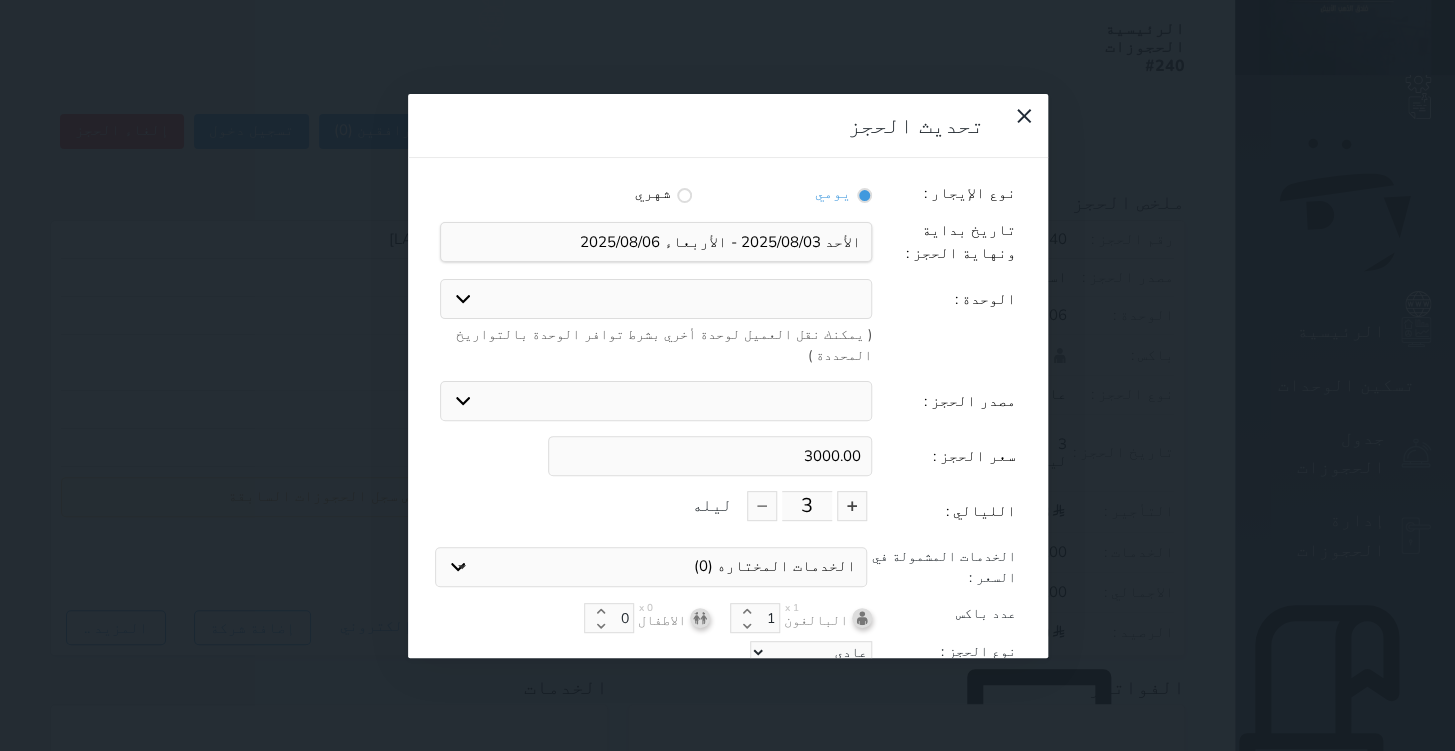 click on "206 سويت غير مطل" at bounding box center (656, 299) 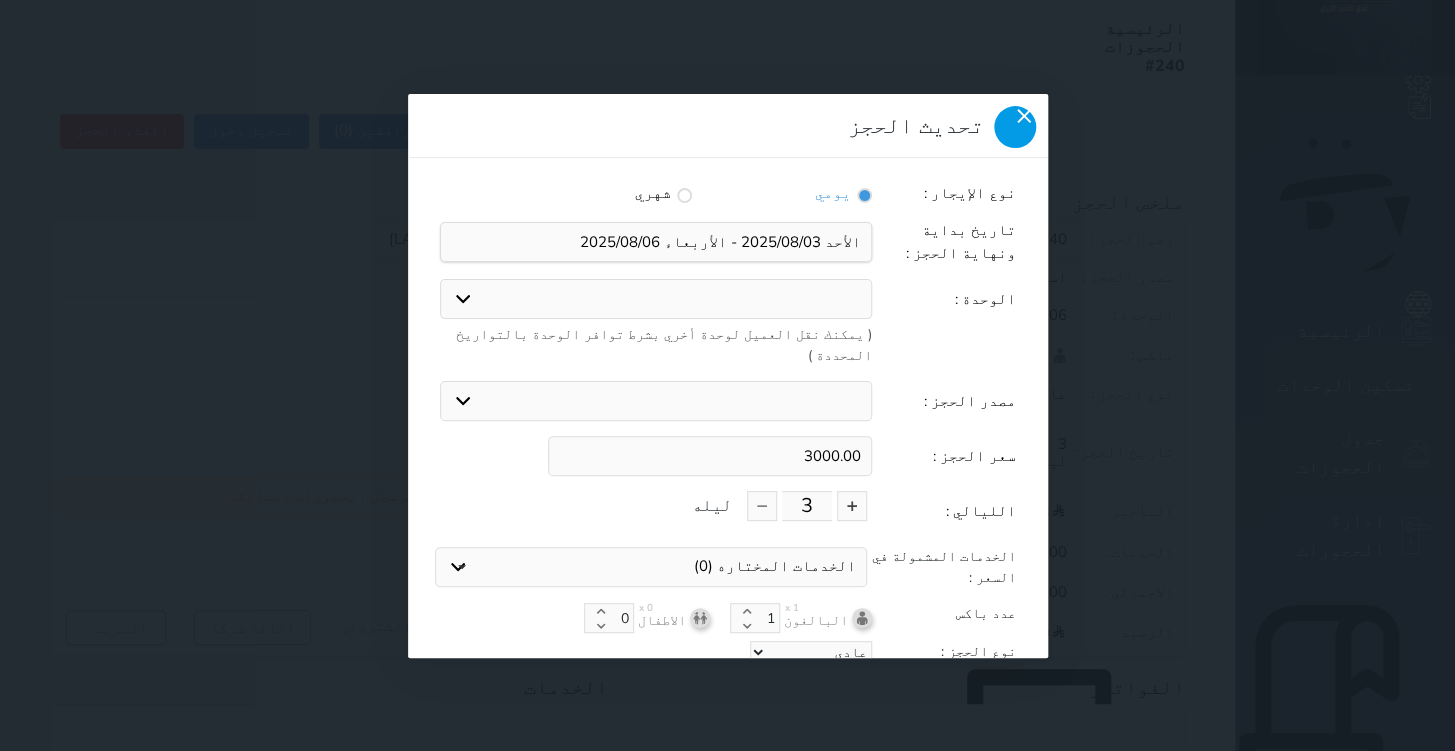 click at bounding box center [1015, 127] 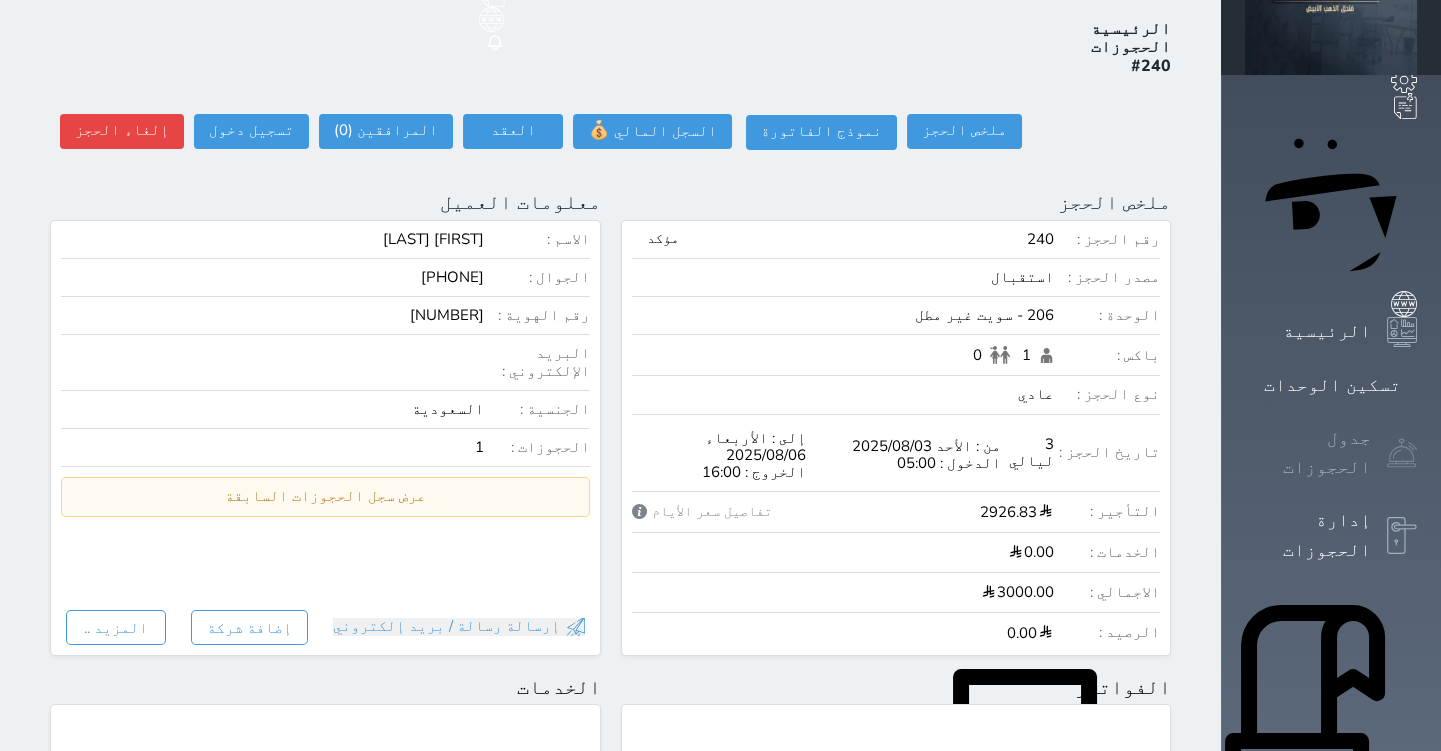 click on "جدول الحجوزات" at bounding box center (1308, 453) 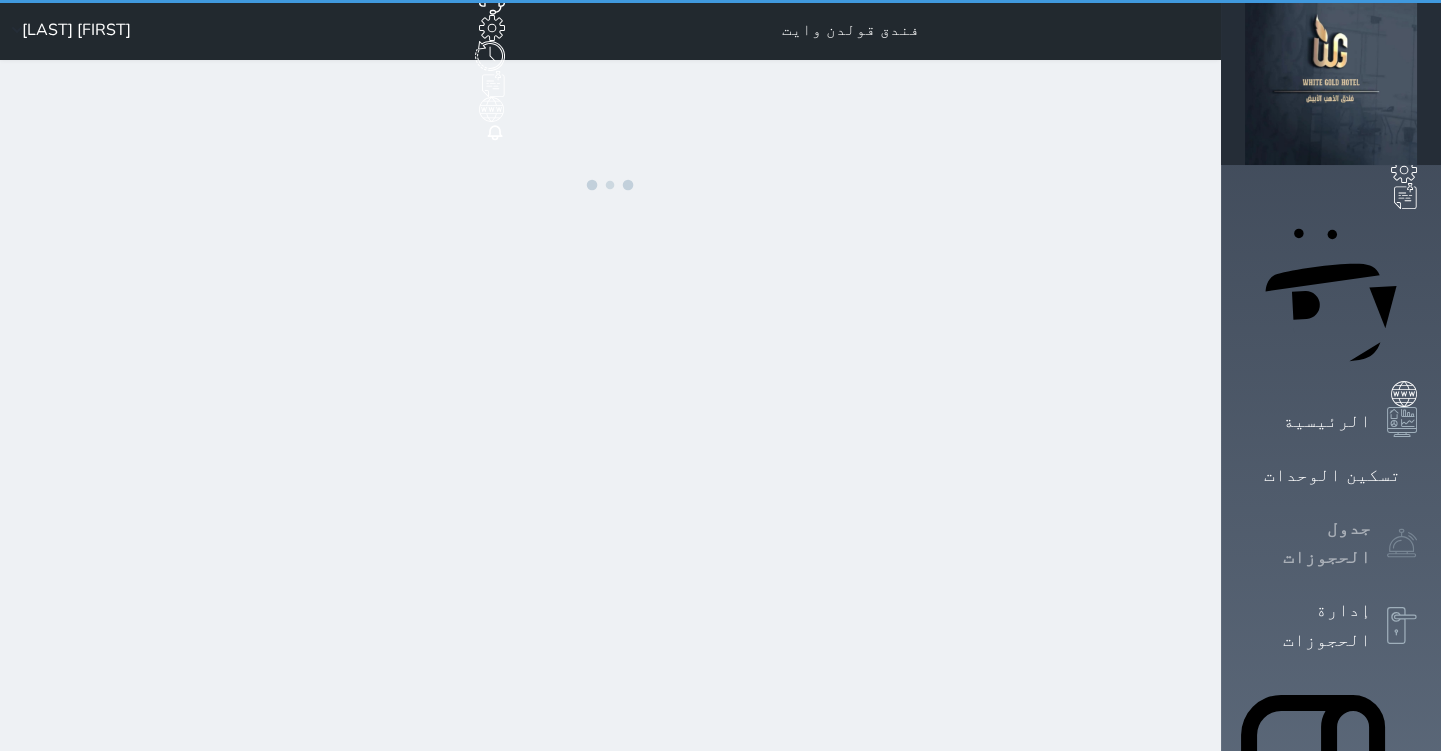 scroll, scrollTop: 0, scrollLeft: 0, axis: both 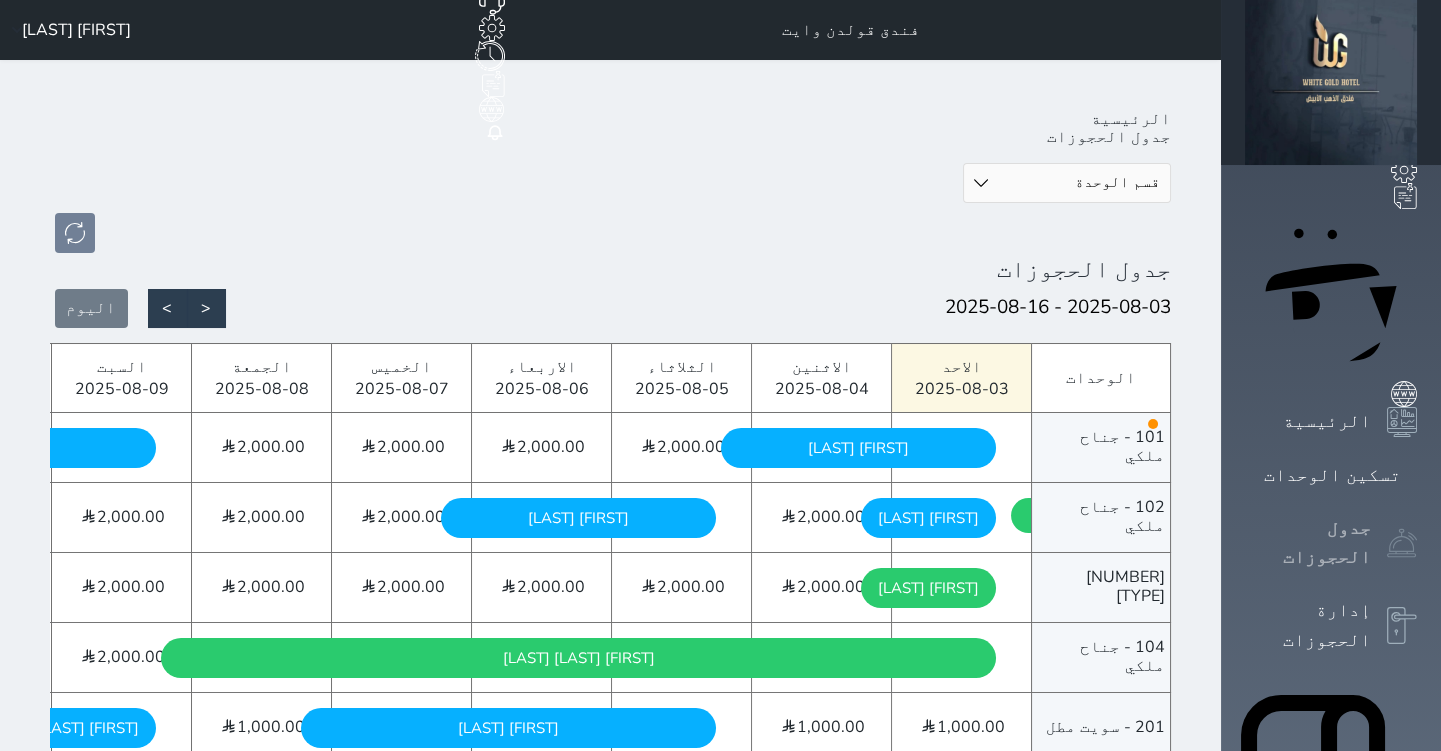 click on "جدول الحجوزات" at bounding box center (1308, 543) 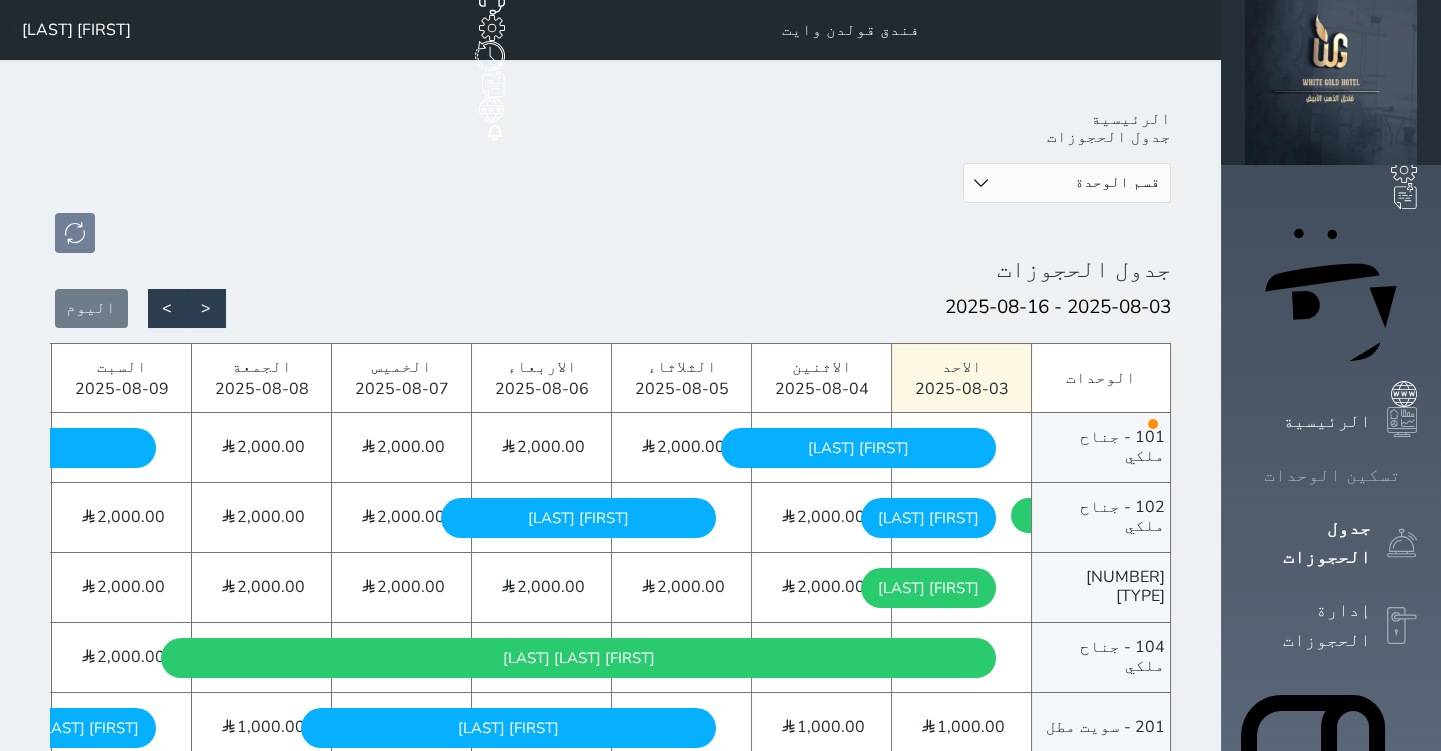 click on "تسكين الوحدات" at bounding box center (1332, 475) 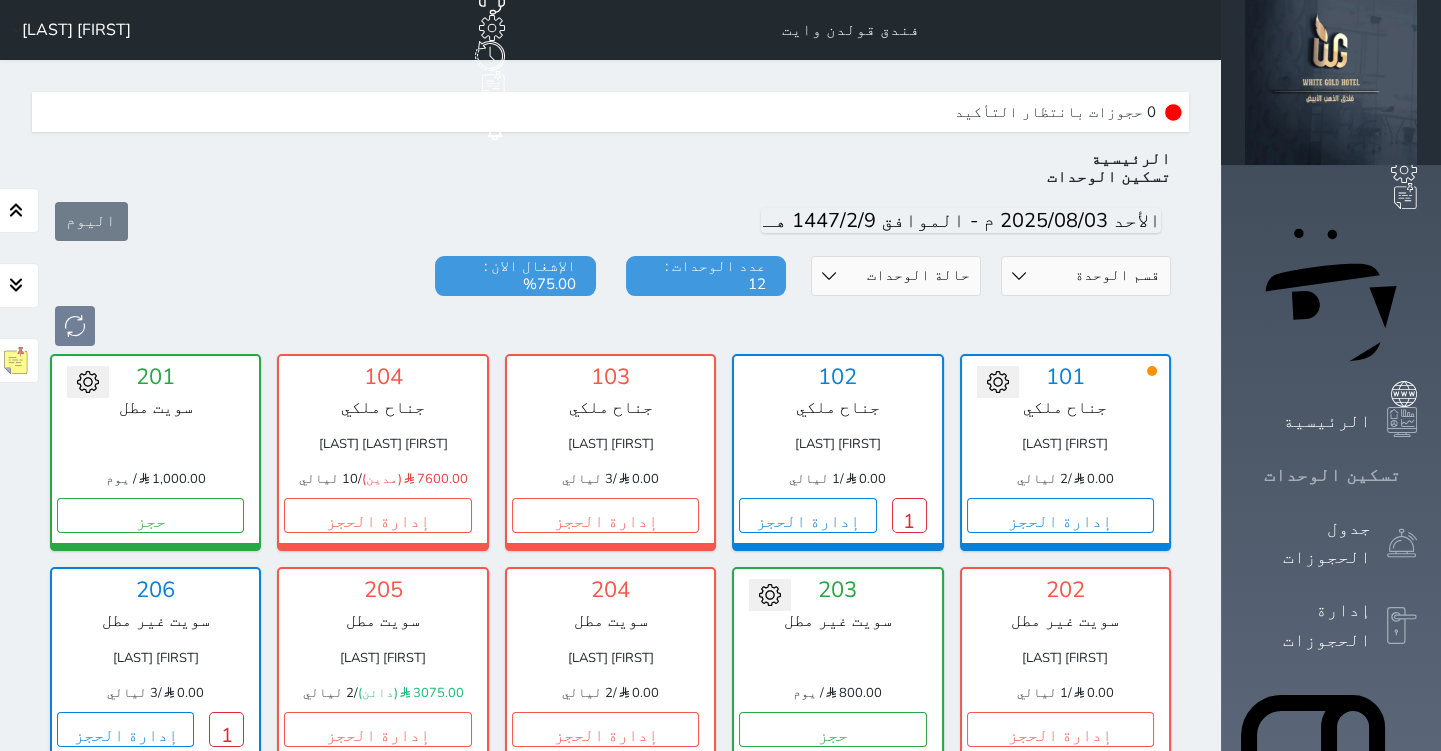 scroll, scrollTop: 60, scrollLeft: 0, axis: vertical 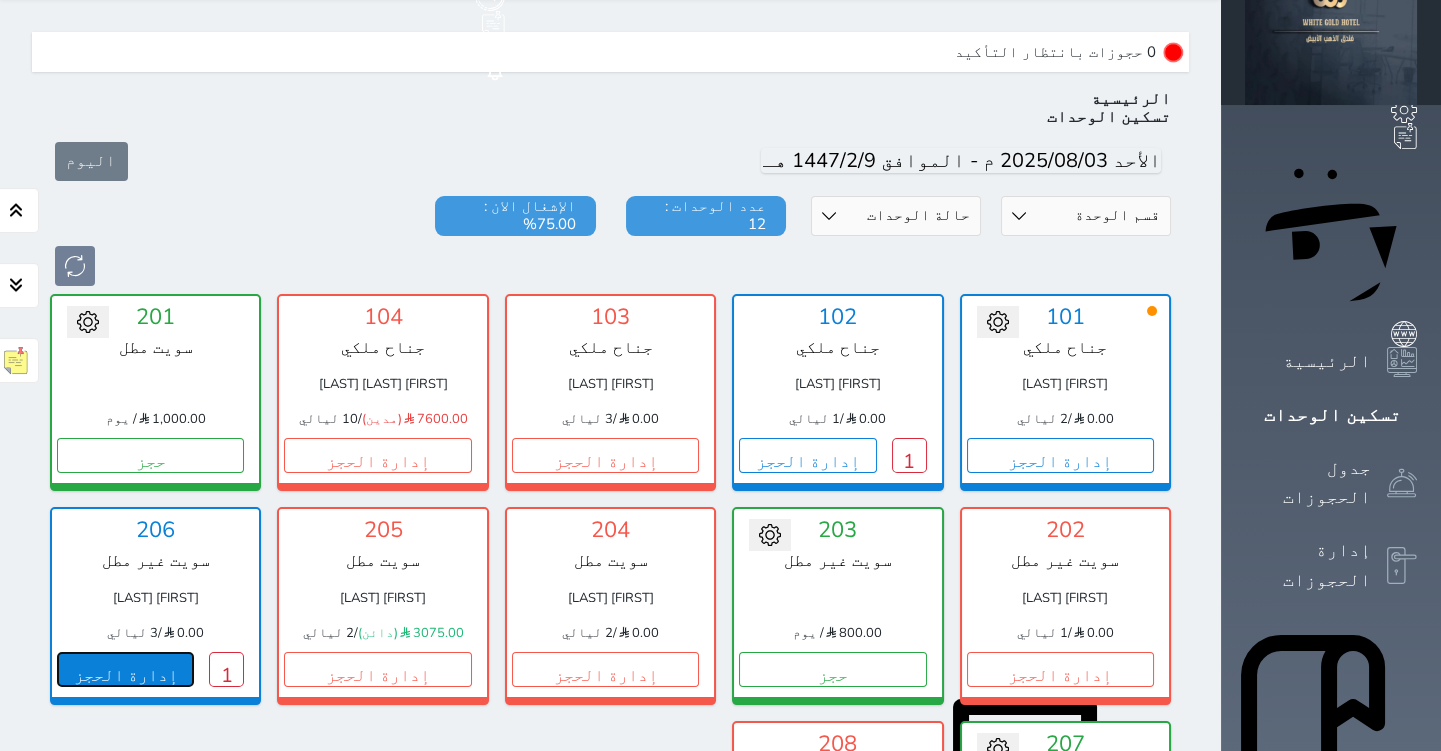 click on "إدارة الحجز" at bounding box center [125, 669] 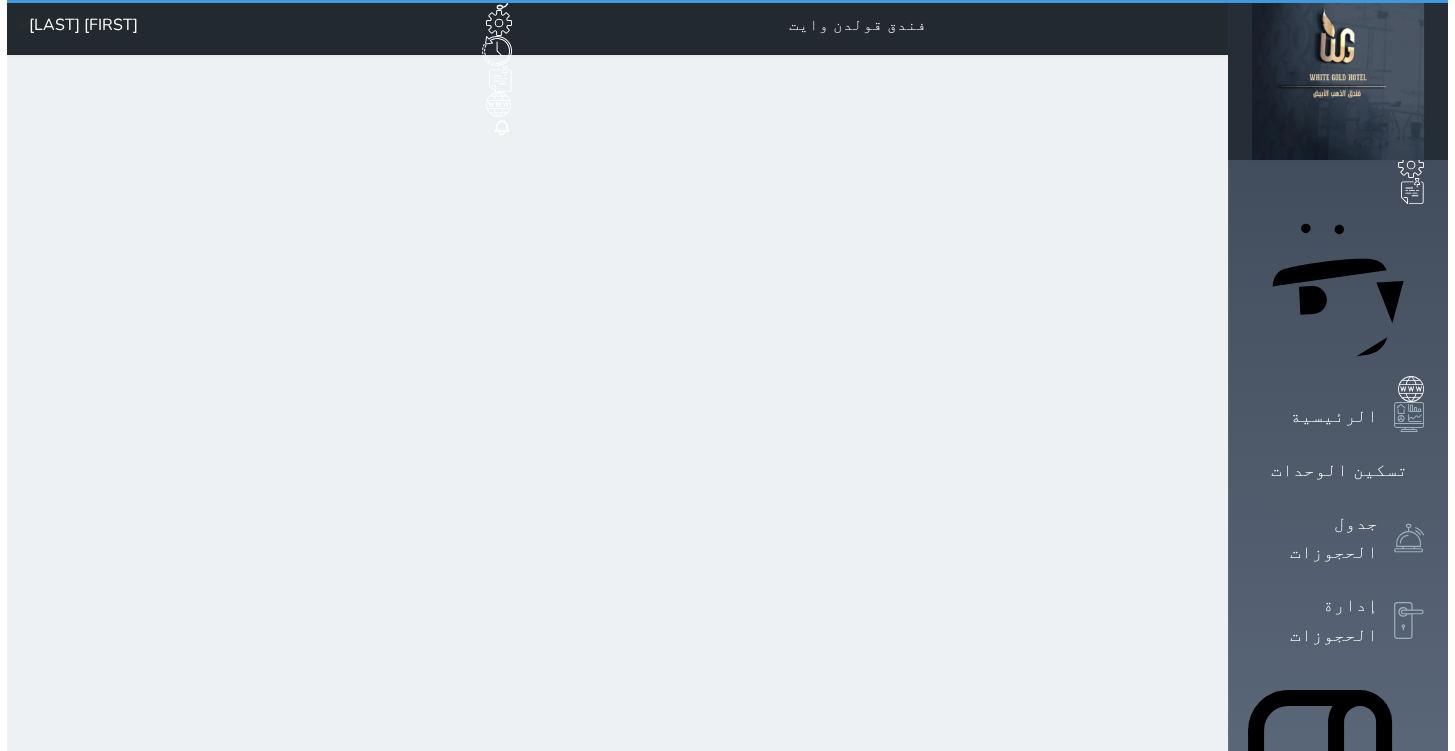 scroll, scrollTop: 0, scrollLeft: 0, axis: both 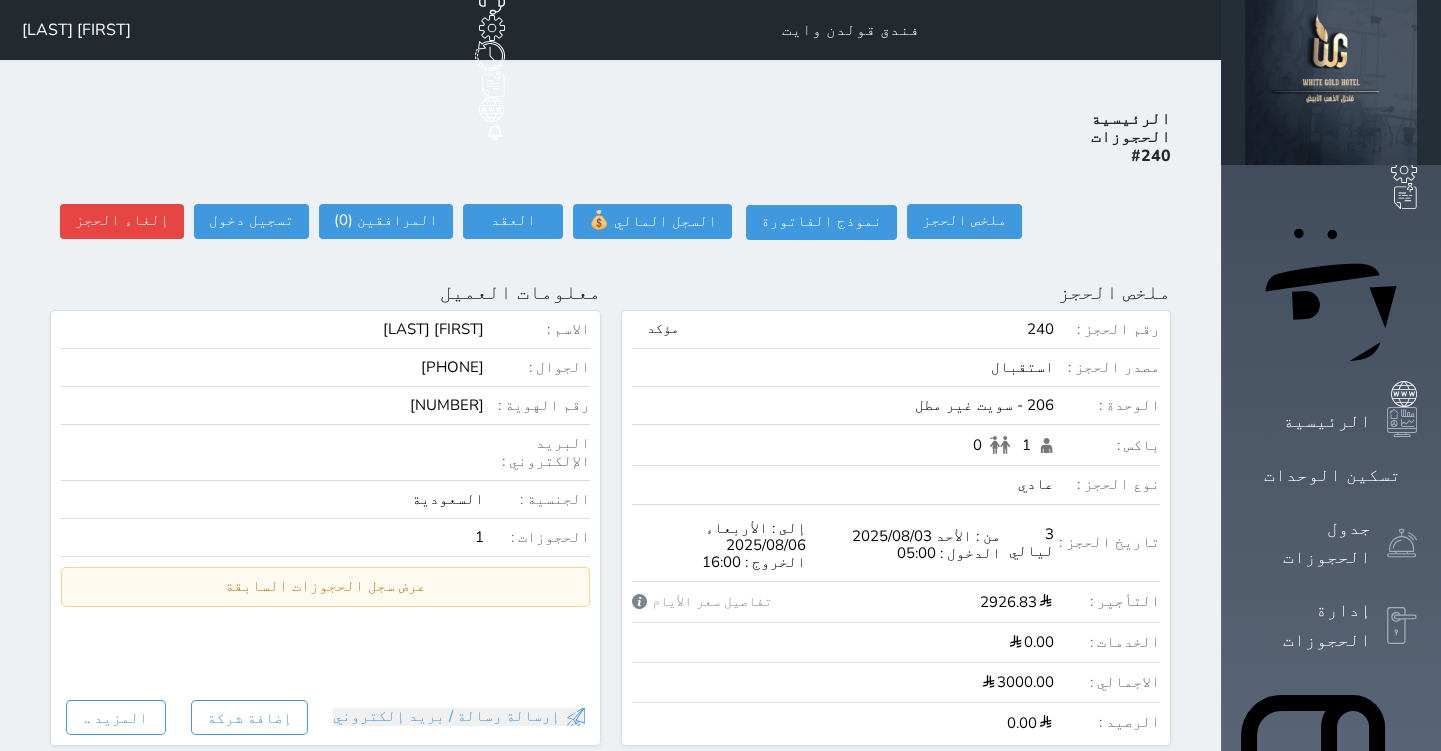 select 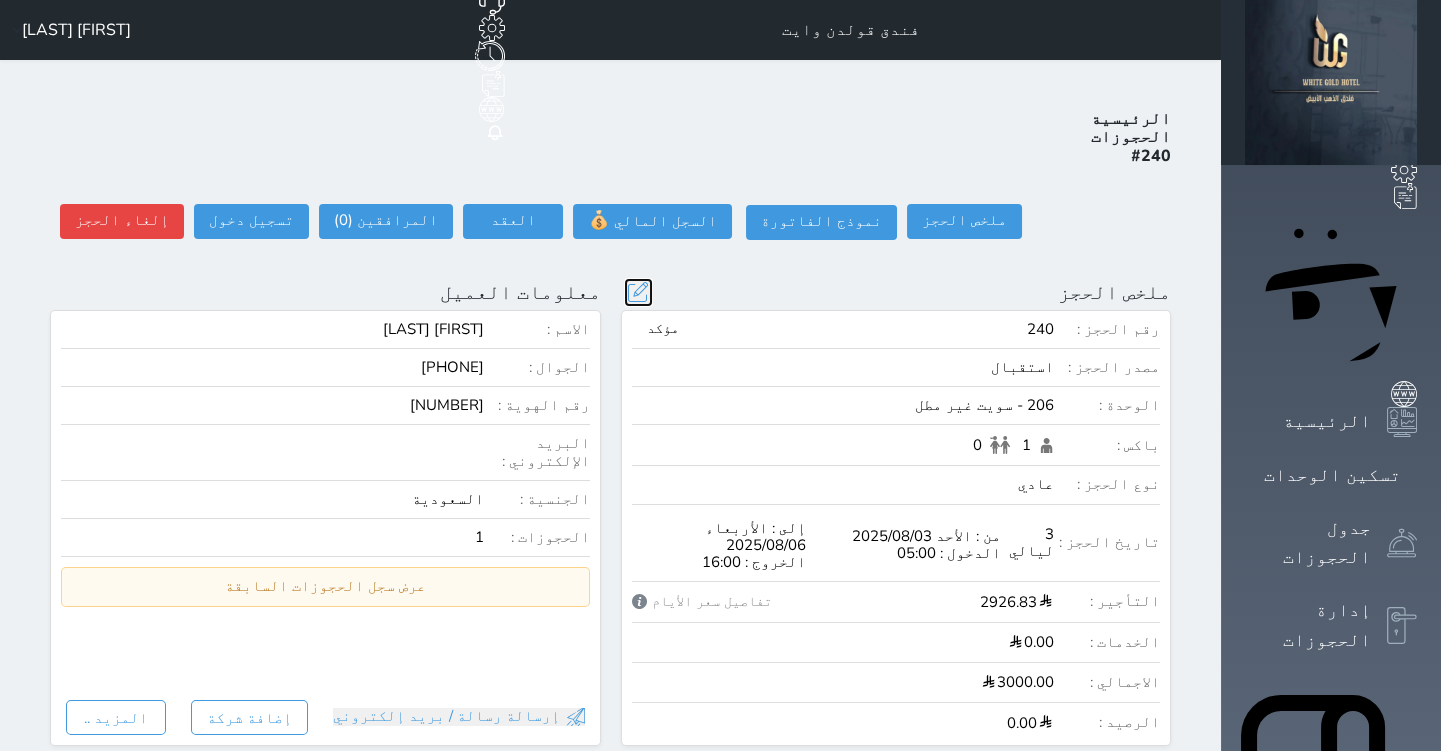 click at bounding box center (638, 292) 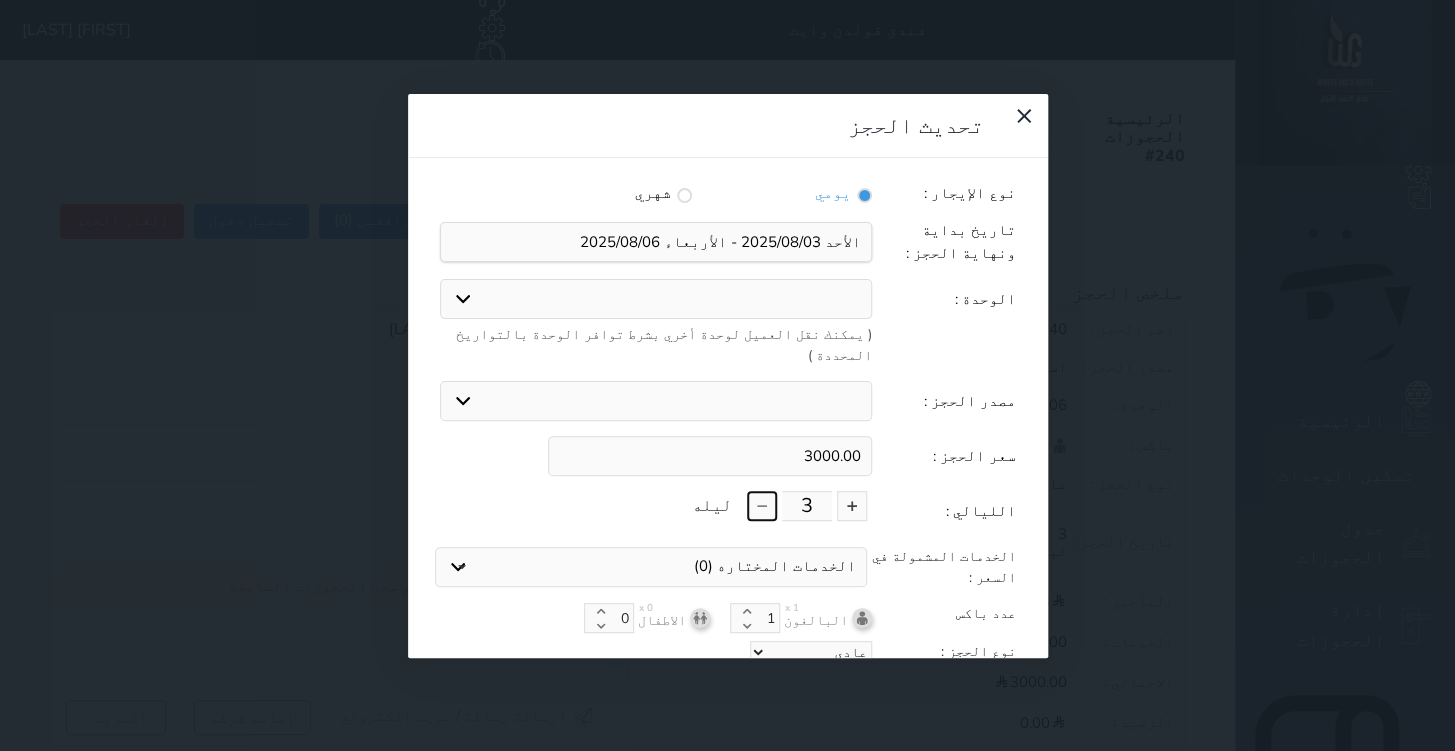 click at bounding box center [762, 506] 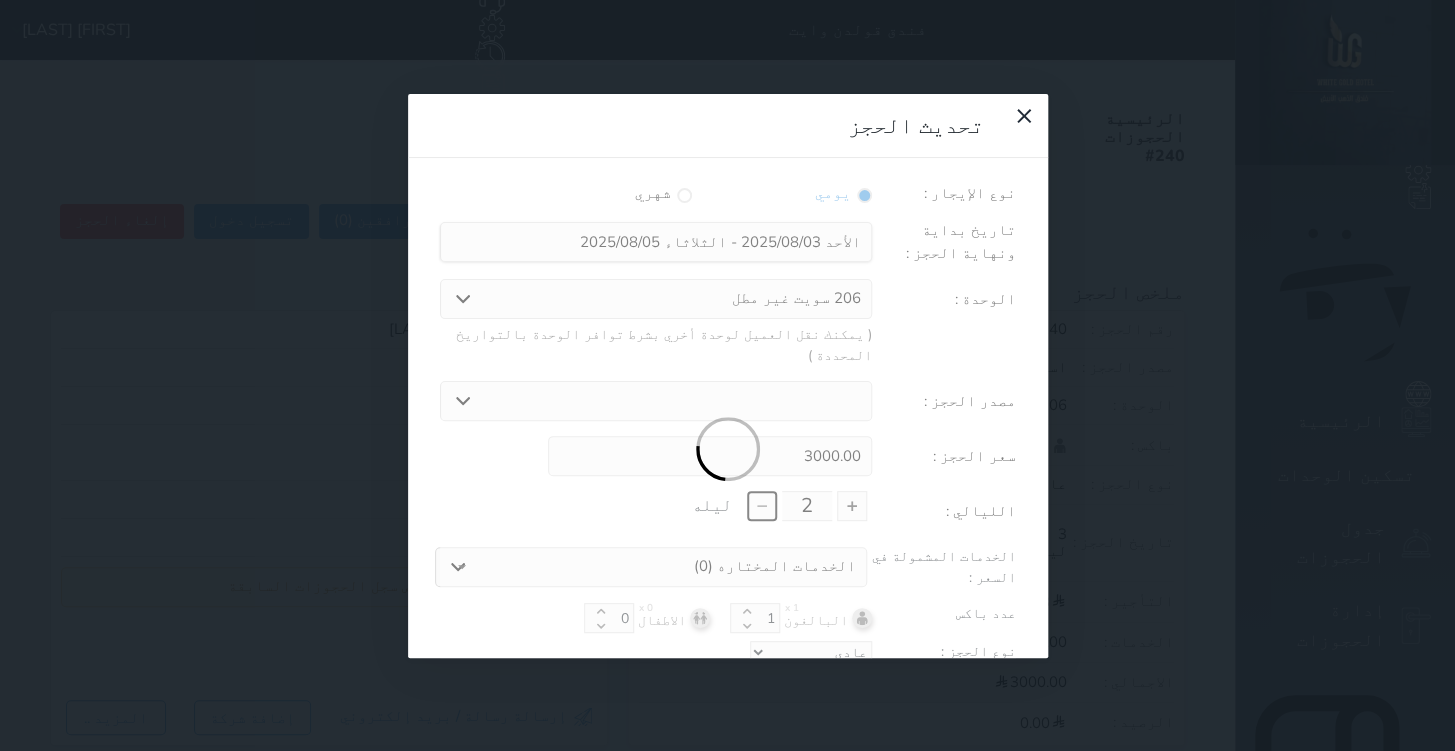 type on "2000.00" 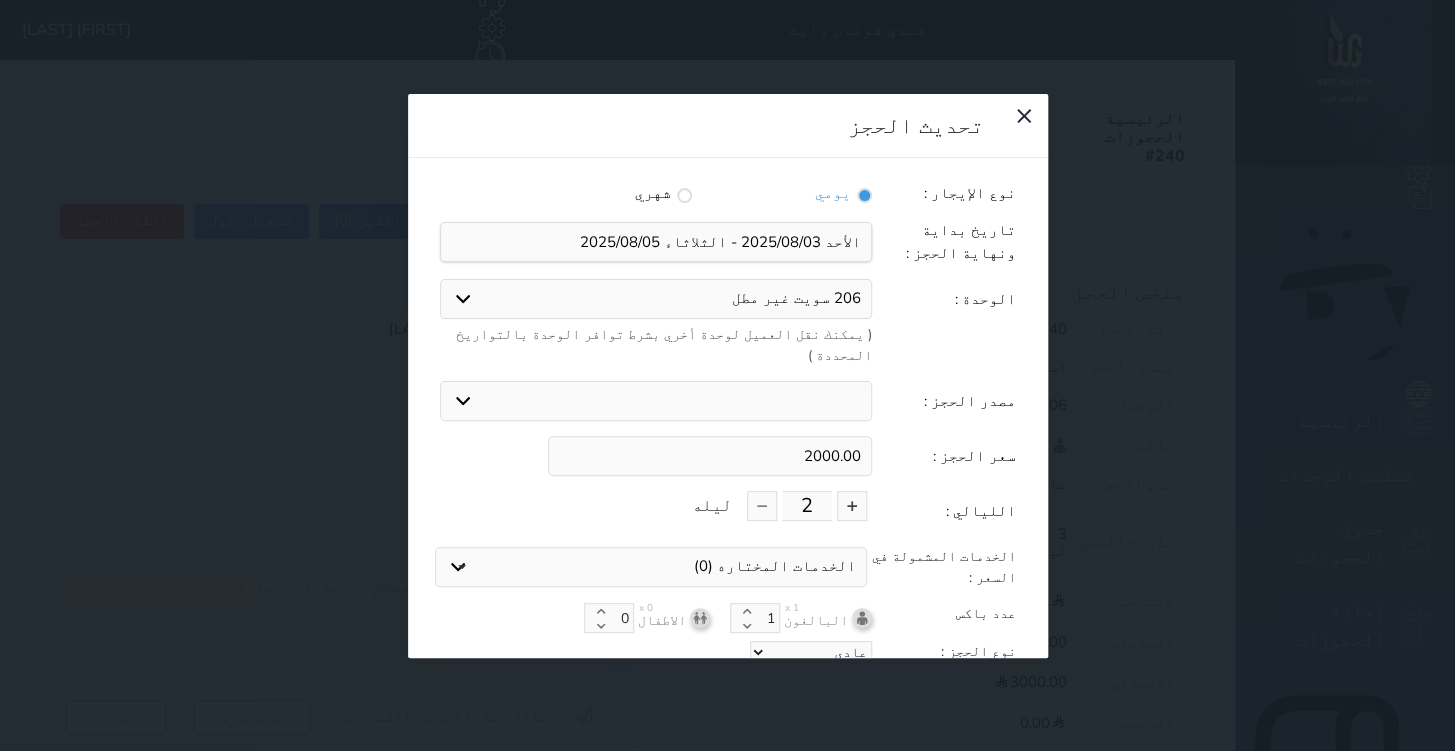 click on "[NUMBER] [TYPE]   [NUMBER] [TYPE]" at bounding box center [656, 299] 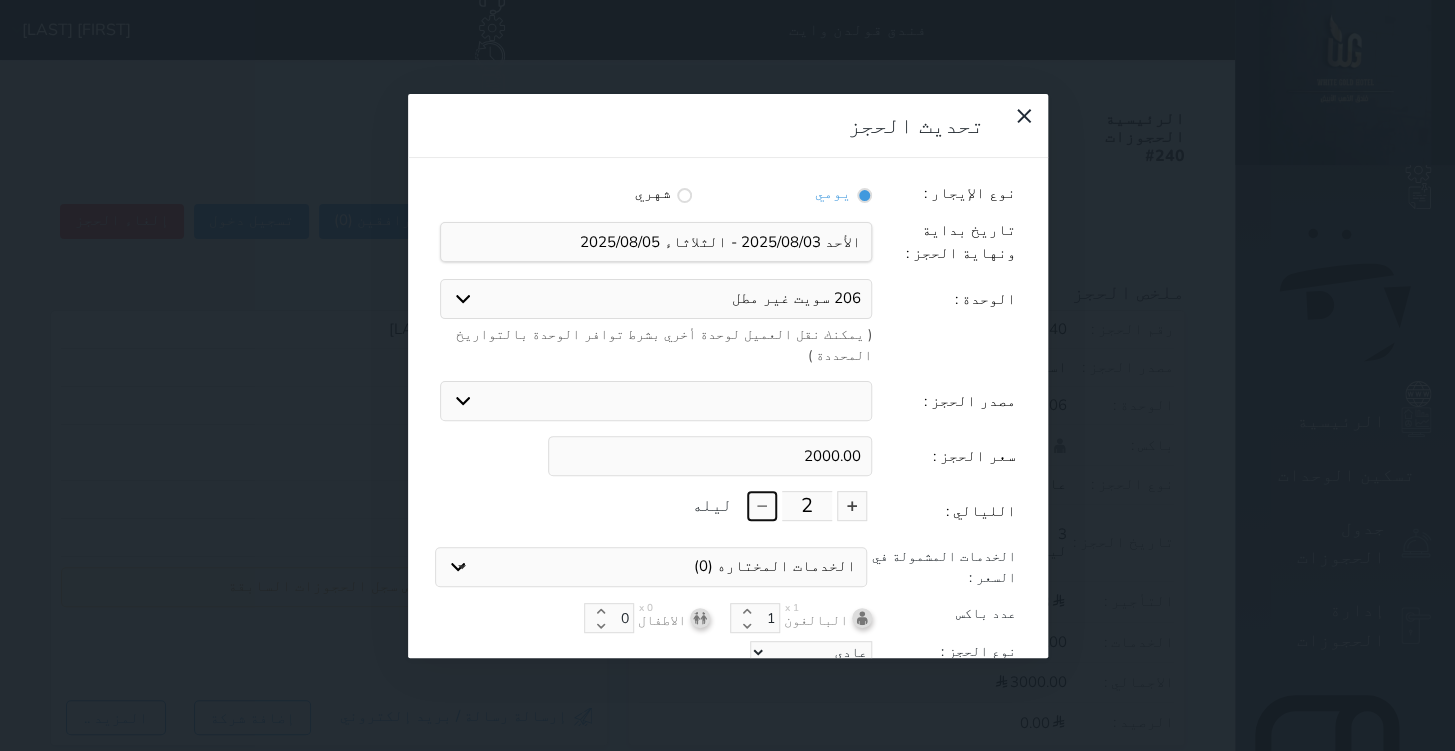 click at bounding box center [762, 506] 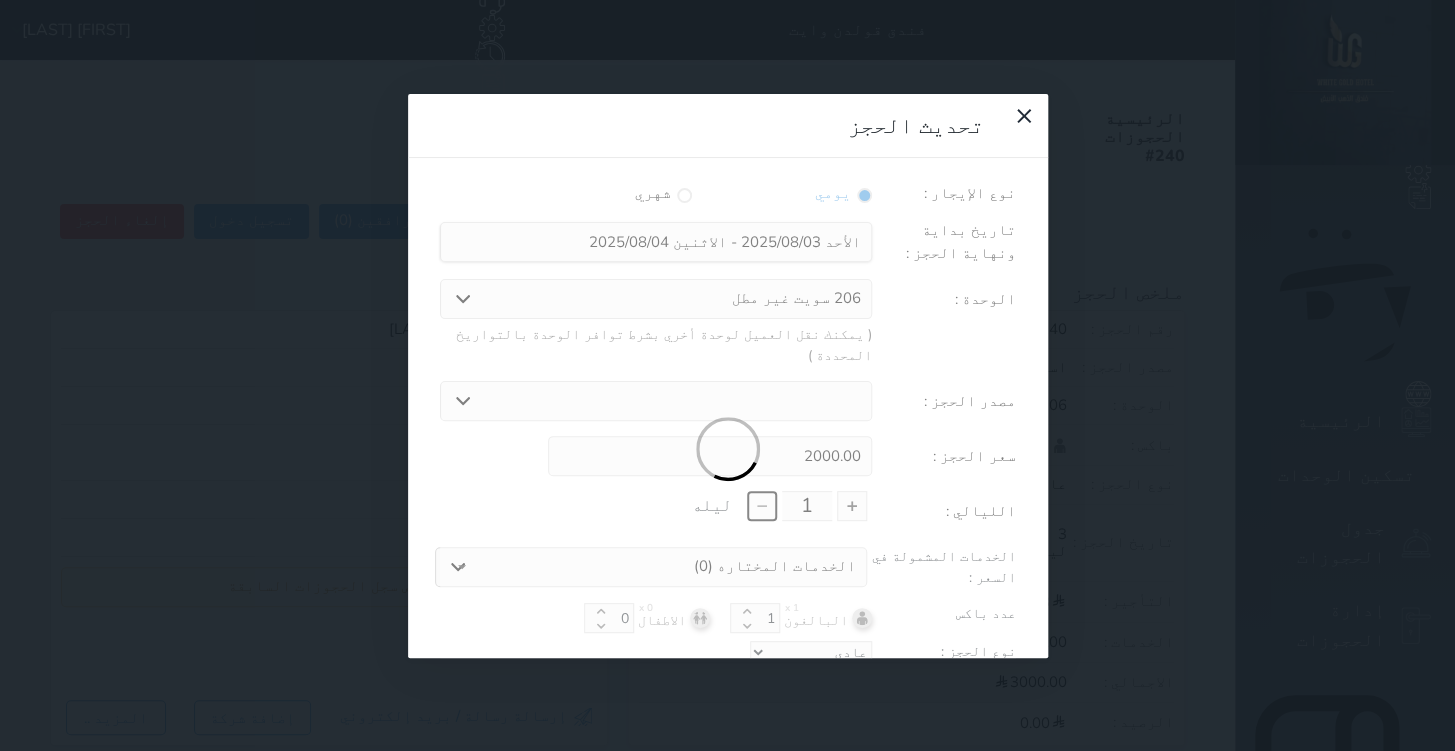 type on "1000.00" 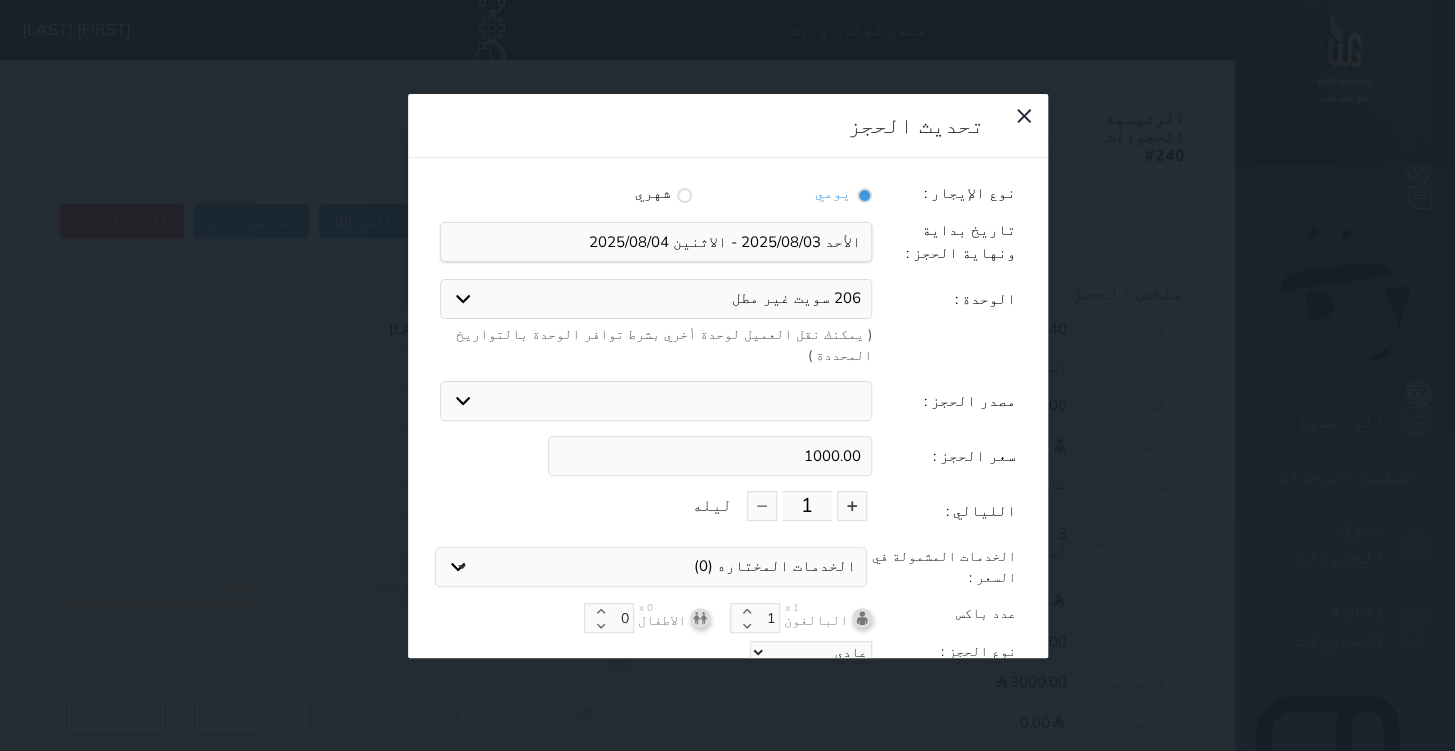 click on "[NUMBER] [TYPE]   [NUMBER] [TYPE] [NUMBER] [TYPE] [NUMBER] [TYPE]" at bounding box center (656, 299) 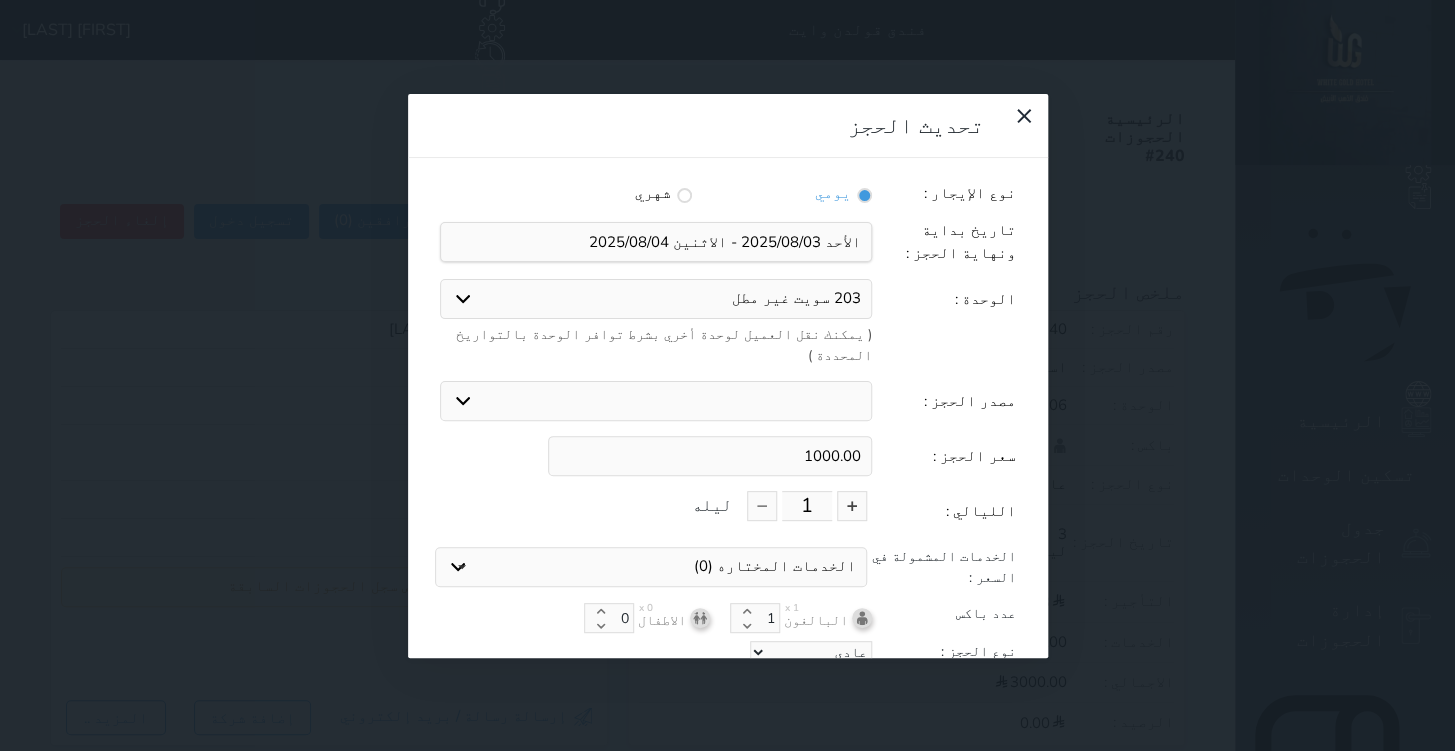 click on "[NUMBER] [TYPE]   [NUMBER] [TYPE] [NUMBER] [TYPE] [NUMBER] [TYPE]" at bounding box center [656, 299] 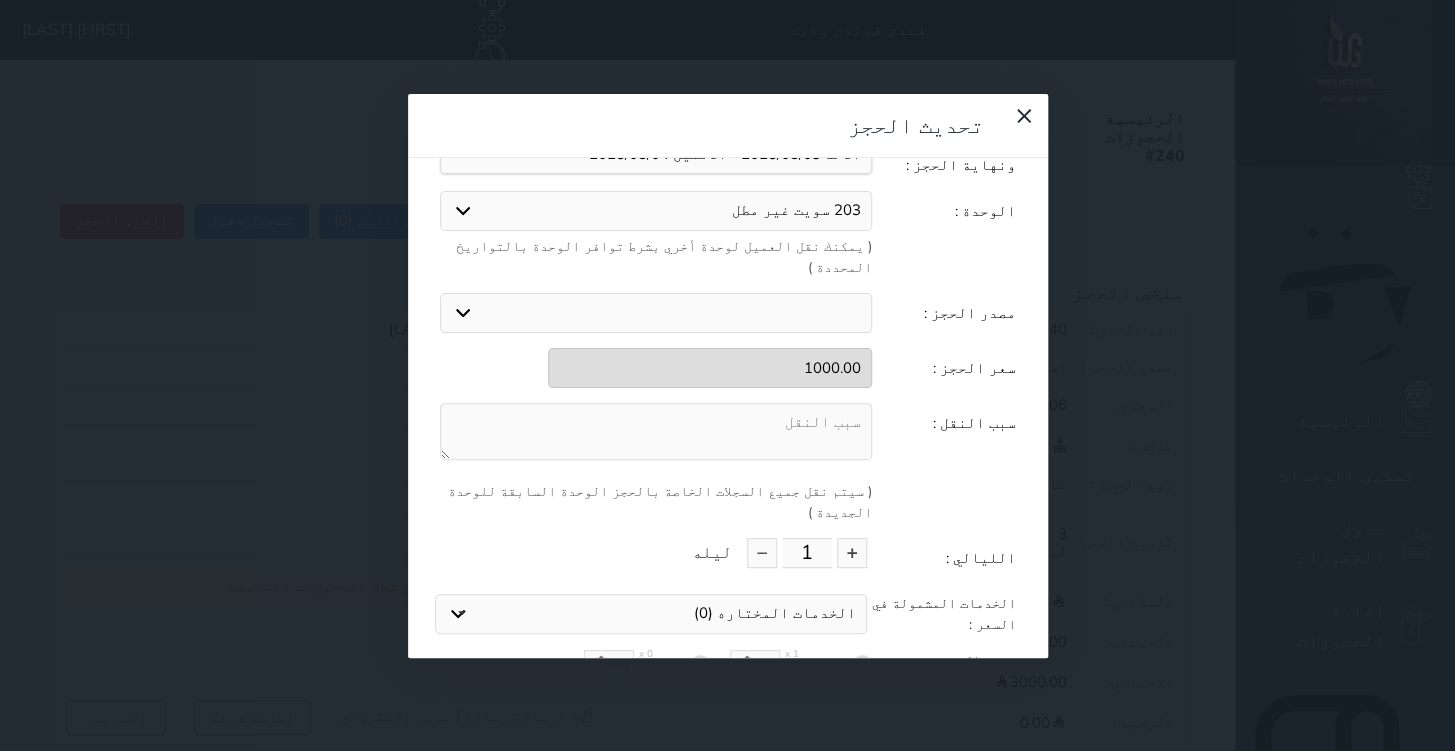 scroll, scrollTop: 181, scrollLeft: 0, axis: vertical 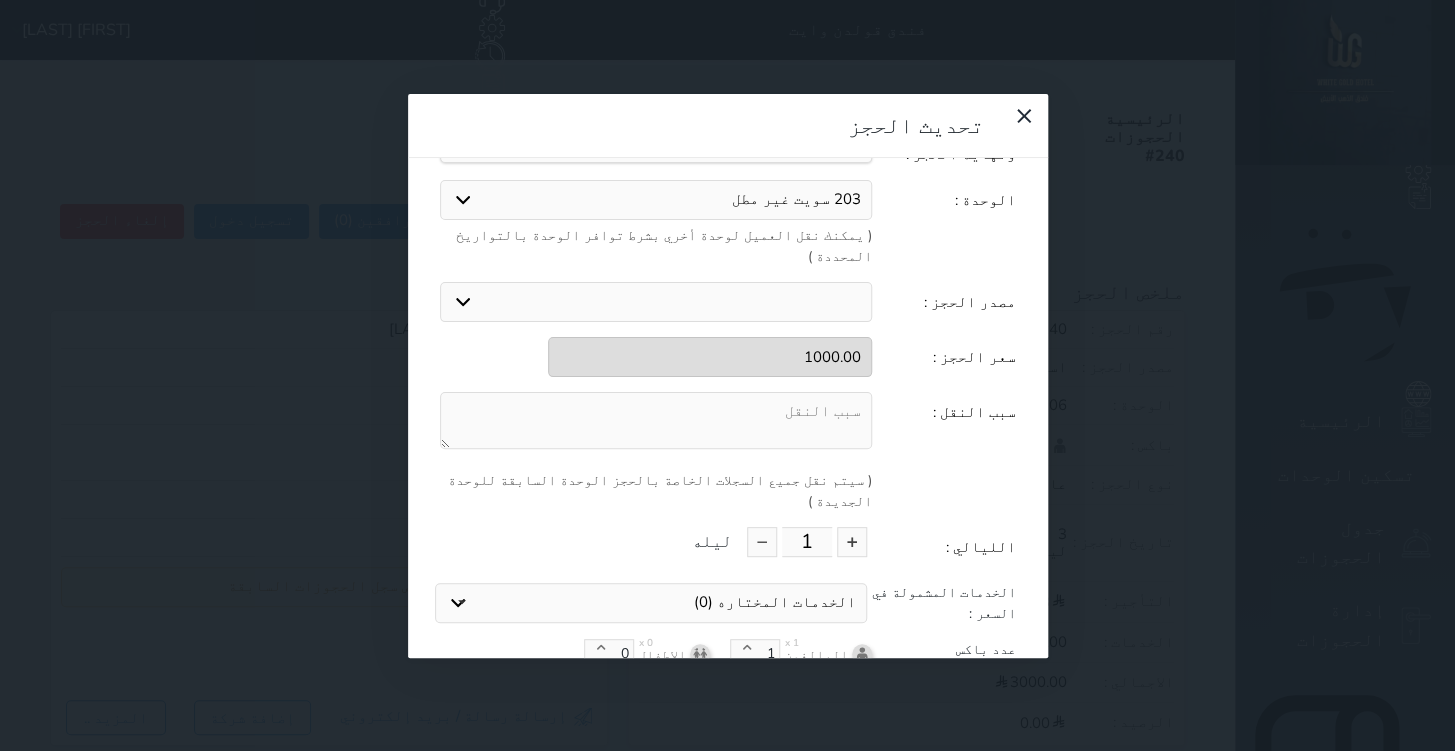 click at bounding box center [656, 420] 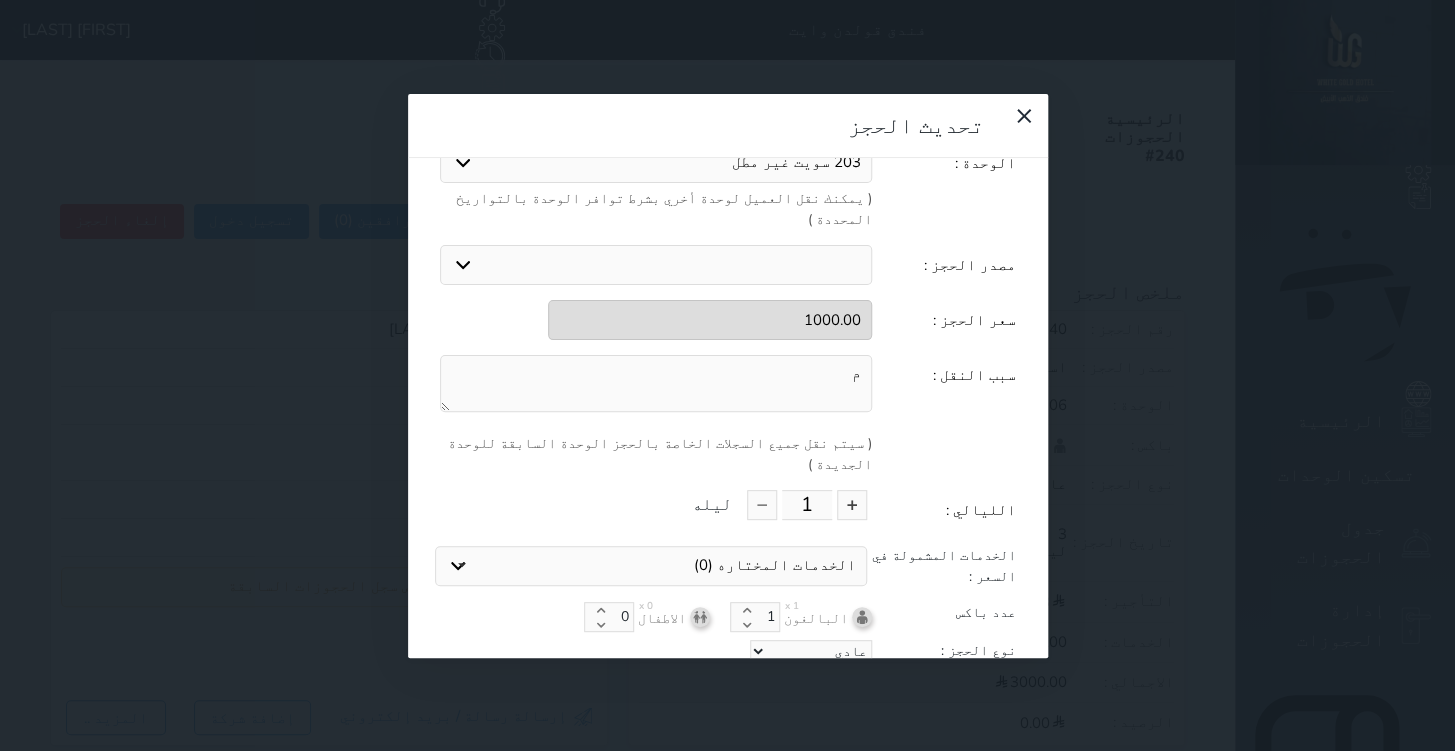 type on "م" 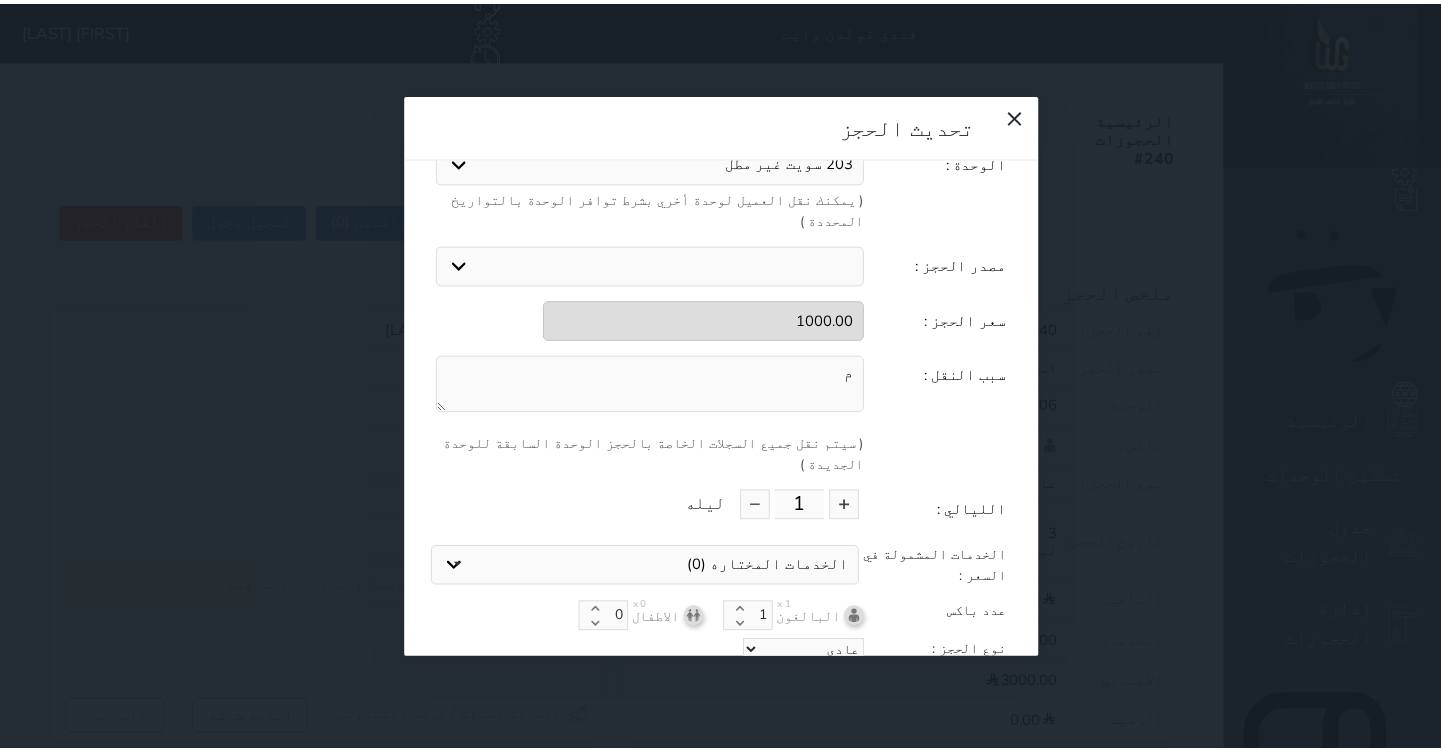 scroll, scrollTop: 103, scrollLeft: 0, axis: vertical 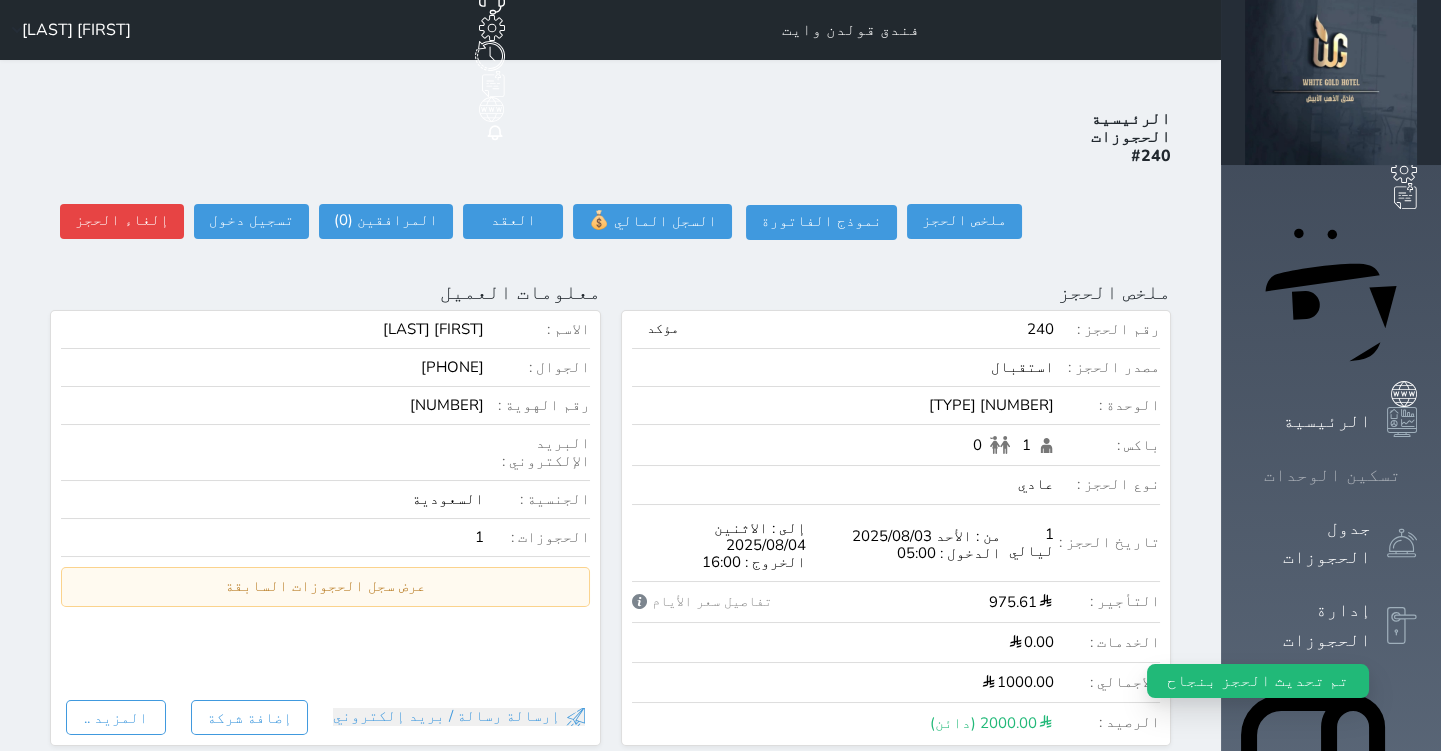 click on "تسكين الوحدات" at bounding box center (1332, 475) 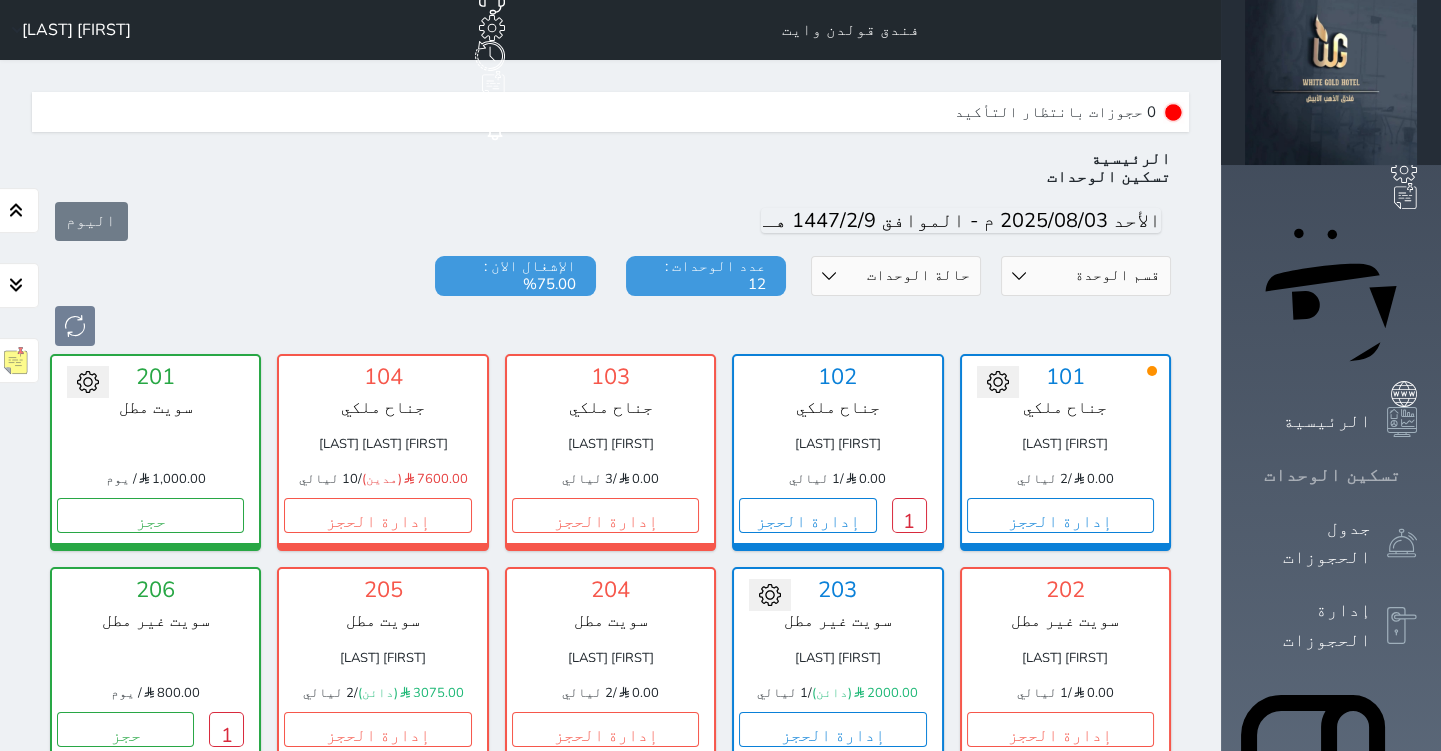 scroll, scrollTop: 60, scrollLeft: 0, axis: vertical 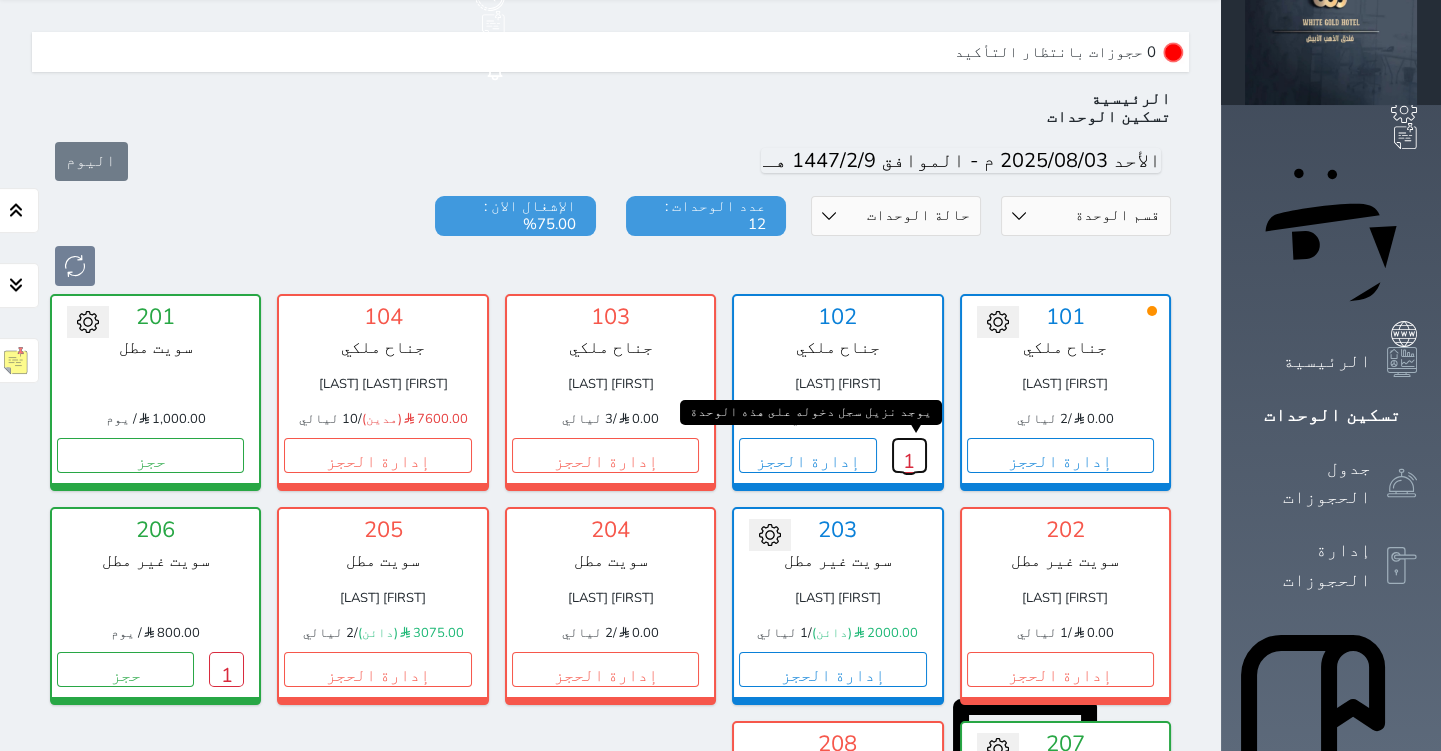 click on "1" at bounding box center [909, 455] 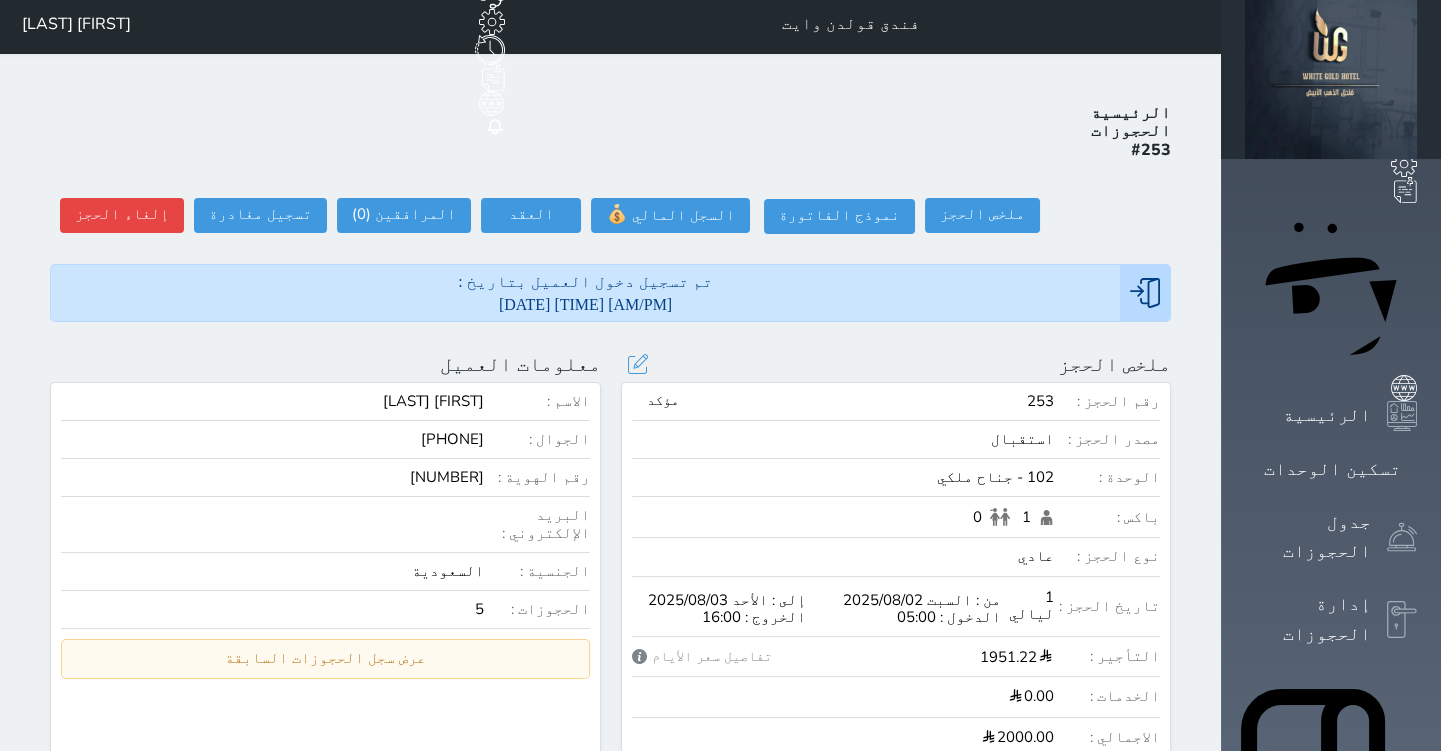 scroll, scrollTop: 0, scrollLeft: 0, axis: both 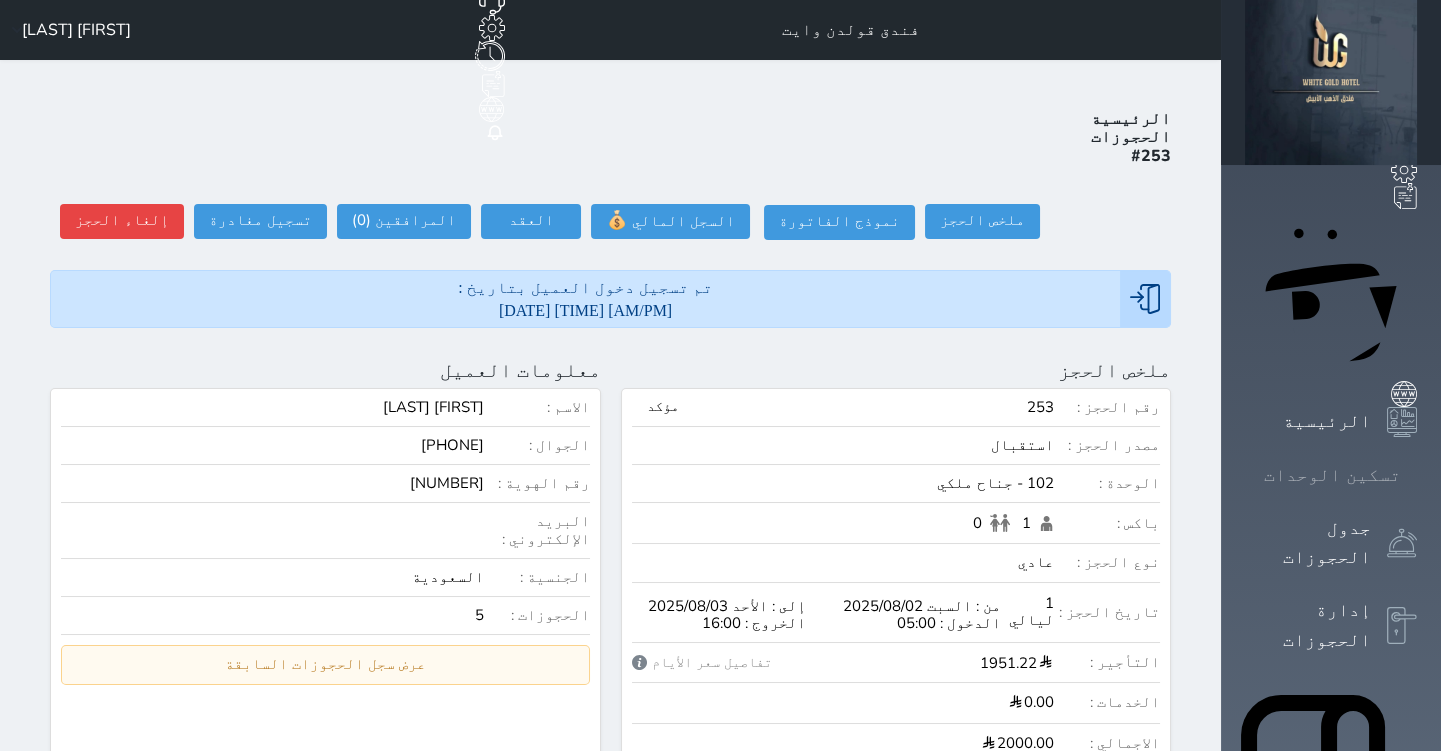 click 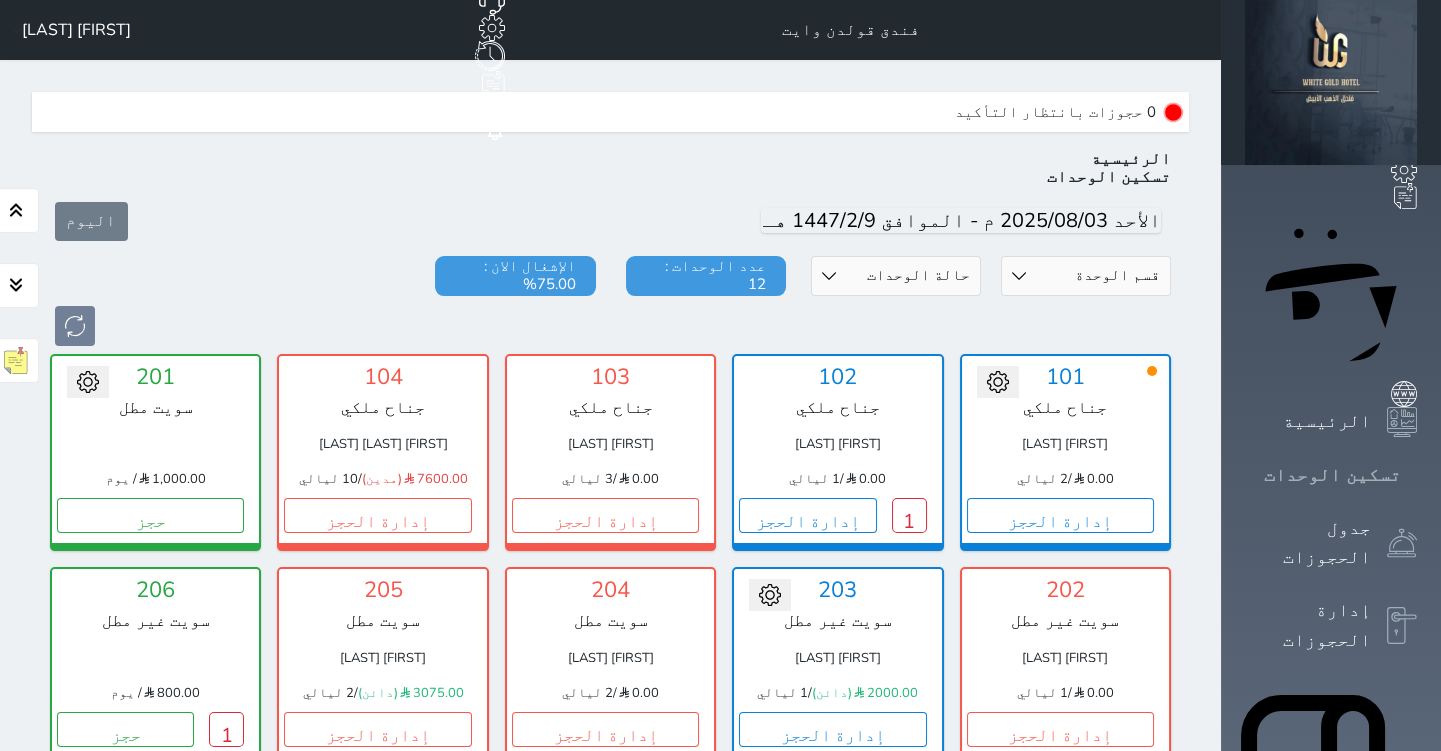 scroll, scrollTop: 60, scrollLeft: 0, axis: vertical 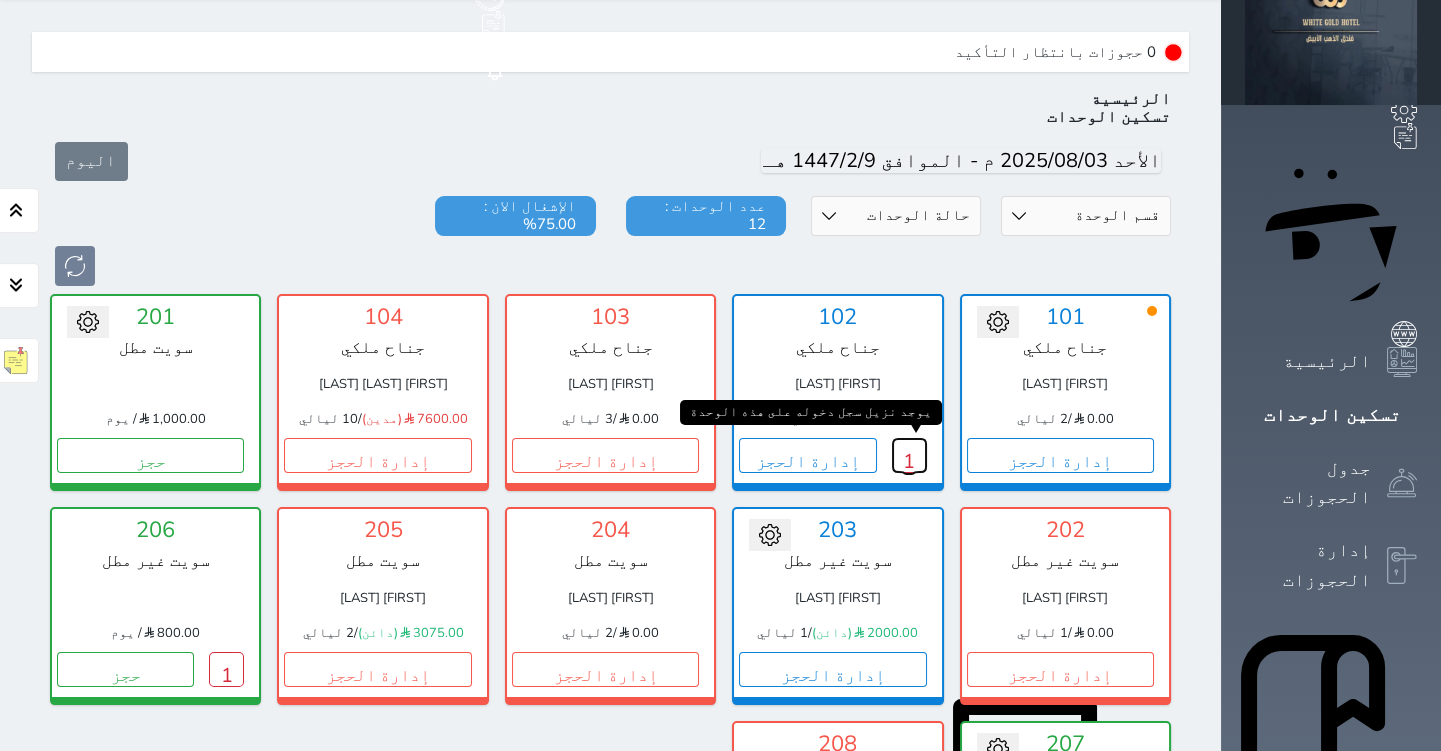 click on "1" at bounding box center (909, 455) 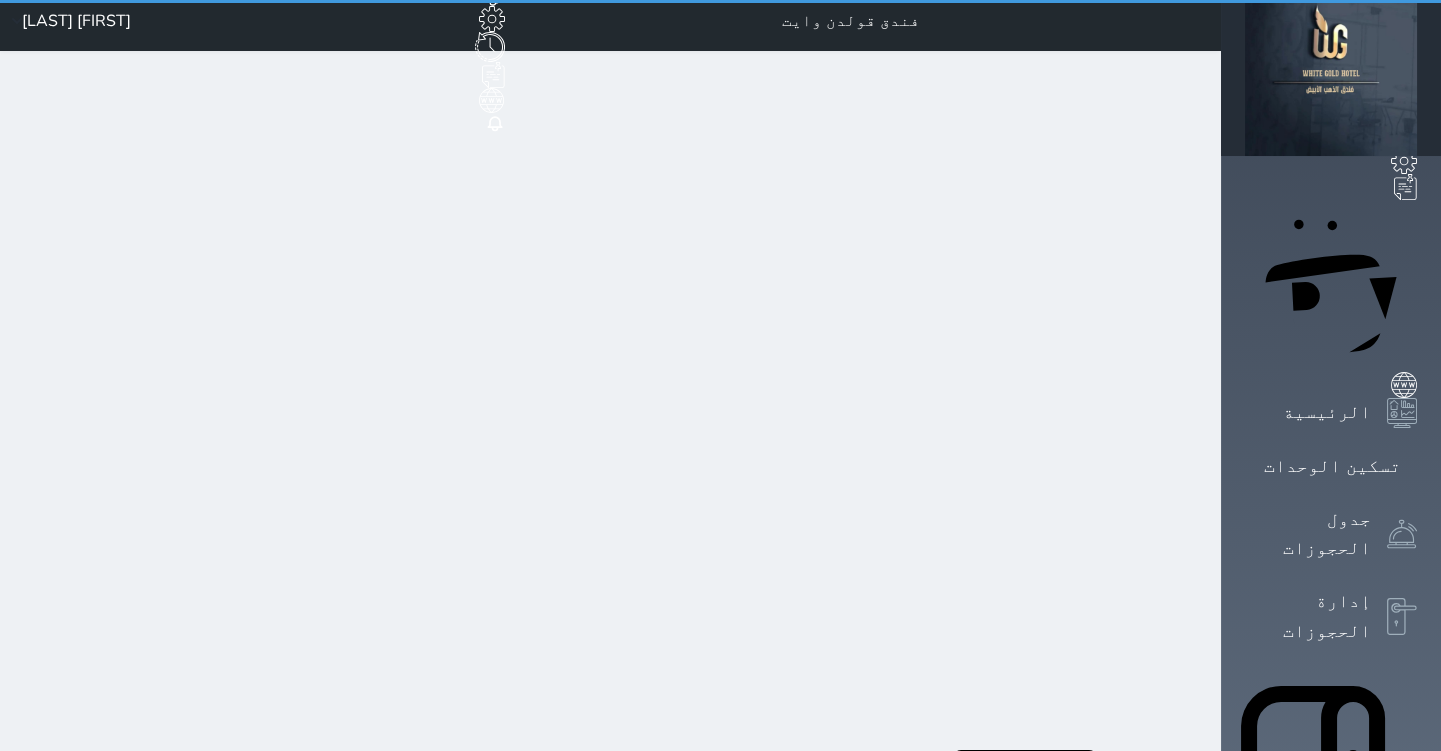 scroll, scrollTop: 0, scrollLeft: 0, axis: both 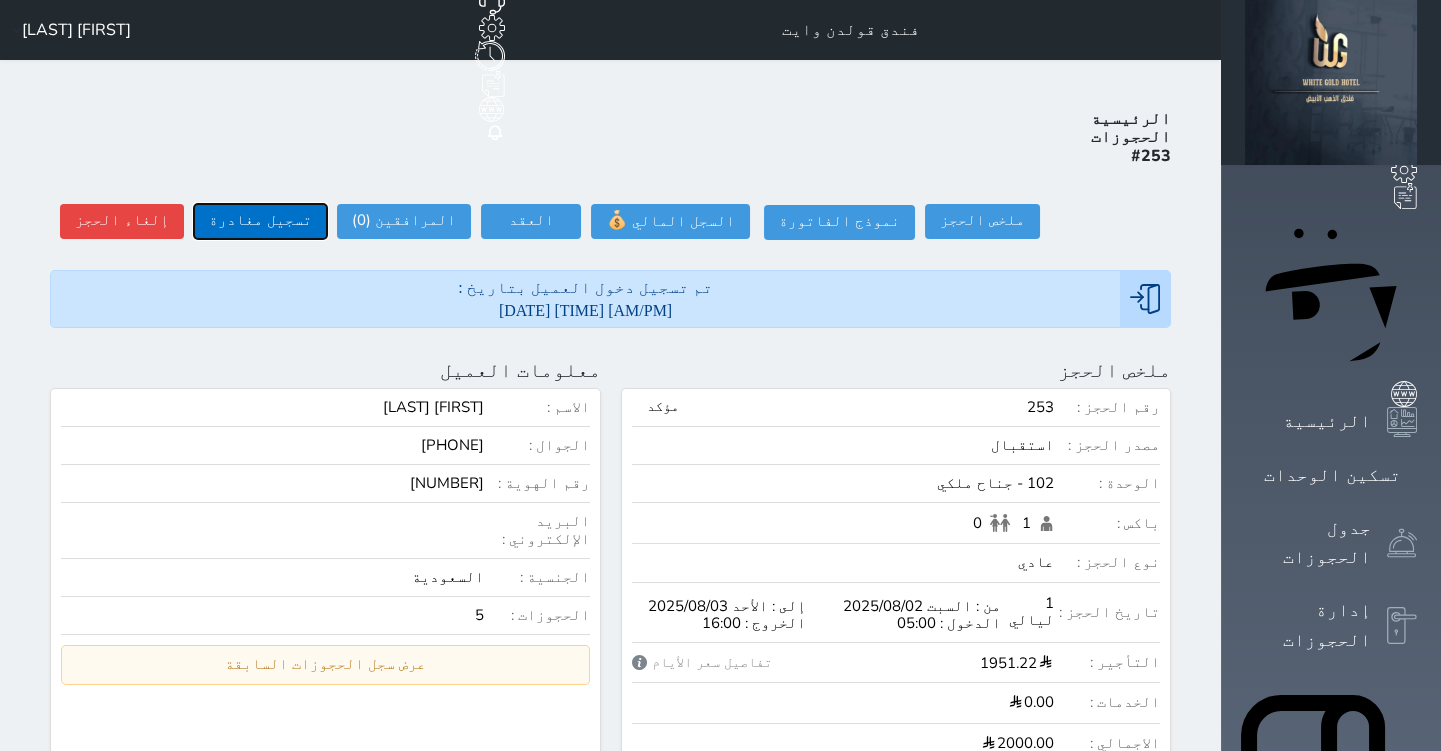 click on "تسجيل مغادرة" at bounding box center [260, 221] 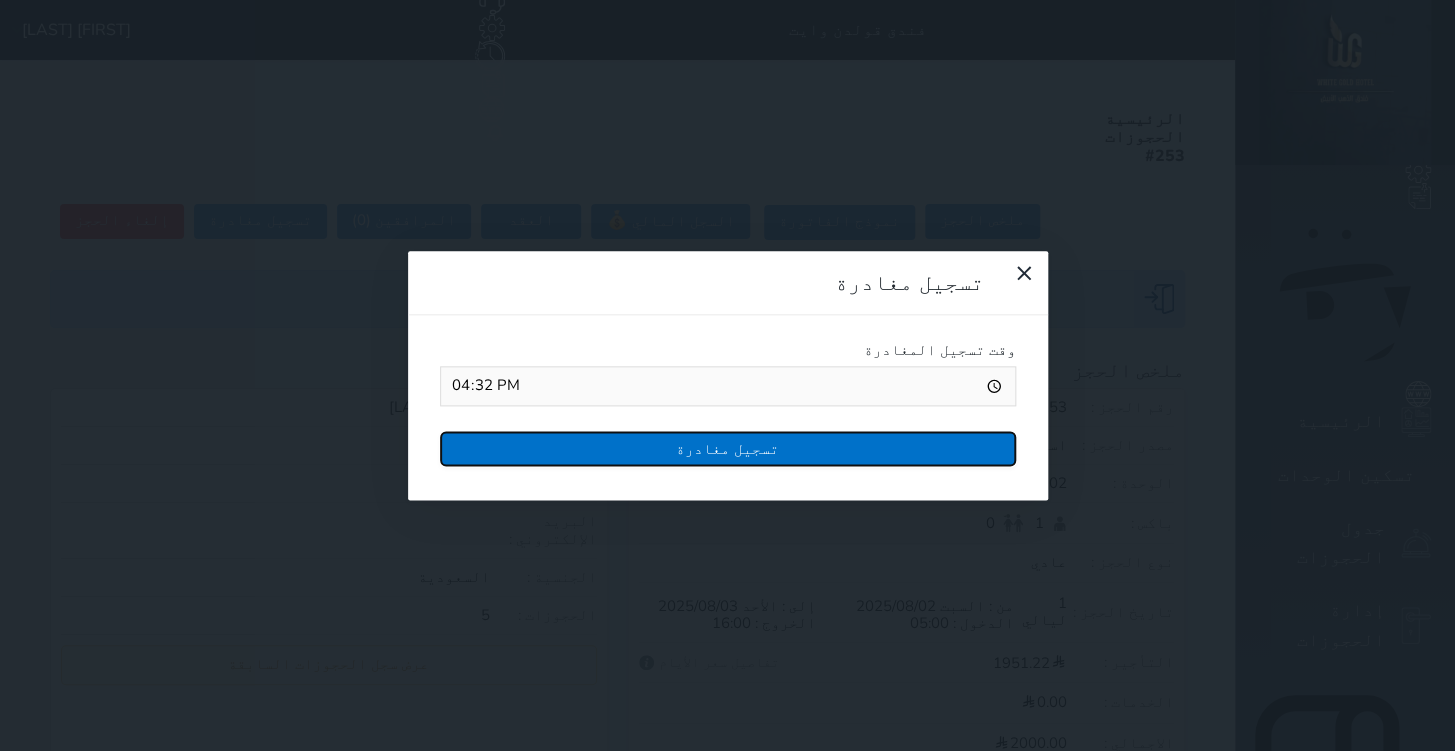 click on "تسجيل مغادرة" at bounding box center (728, 448) 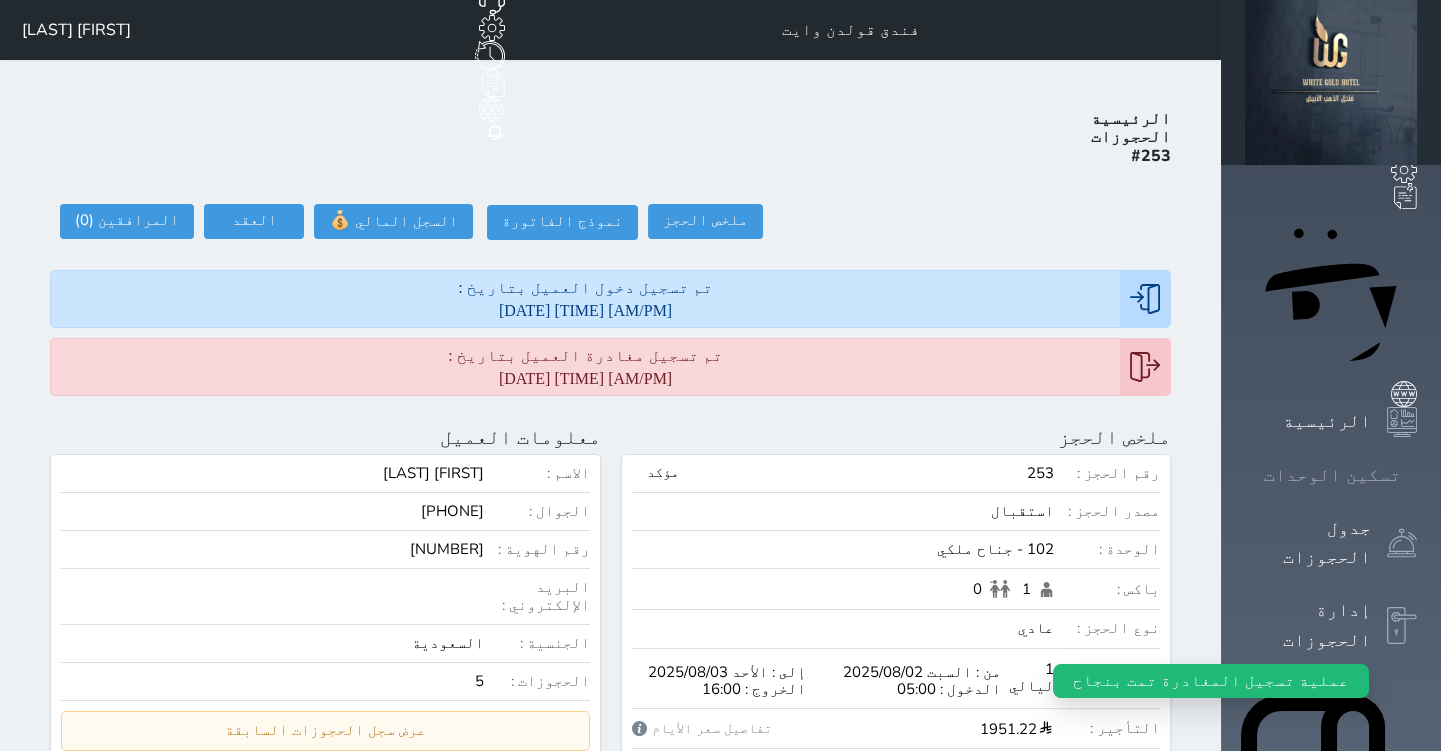 click at bounding box center (1417, 475) 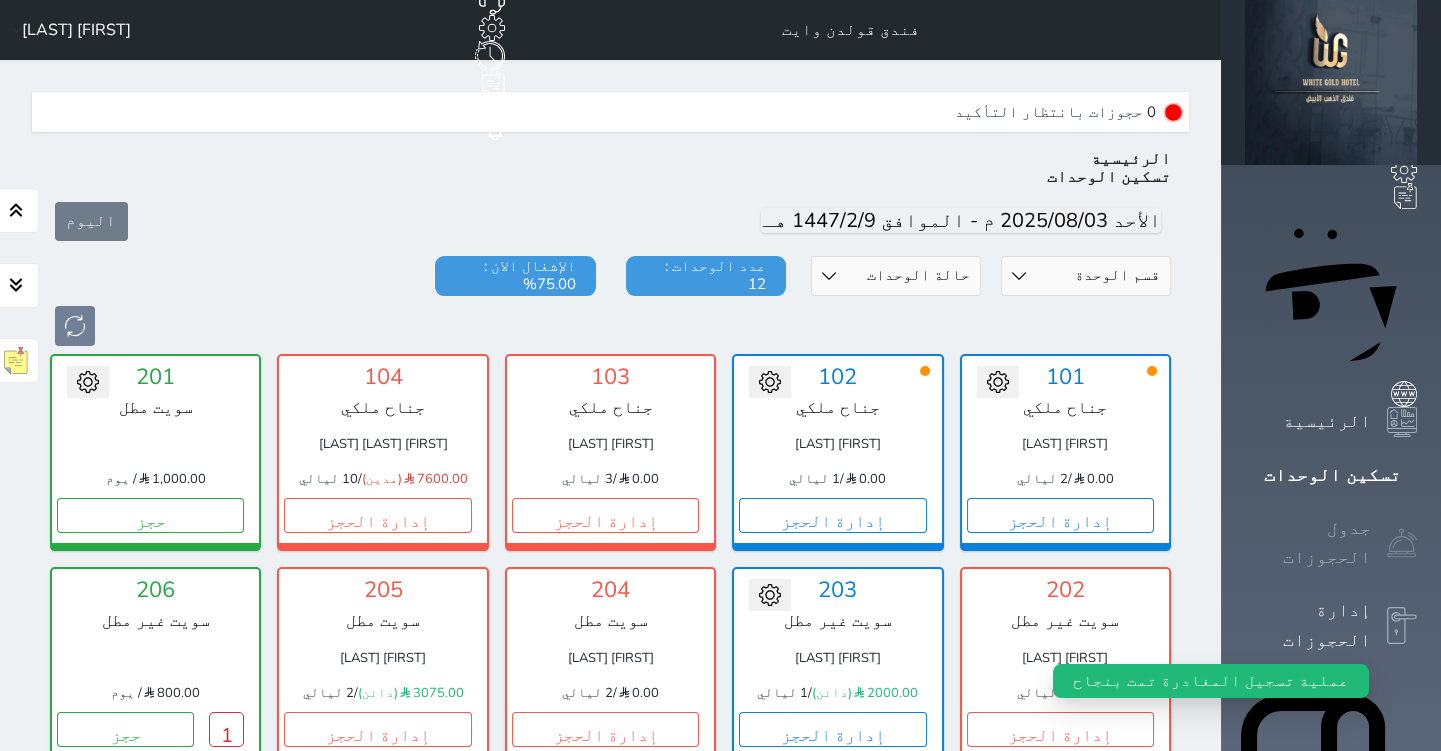 scroll, scrollTop: 60, scrollLeft: 0, axis: vertical 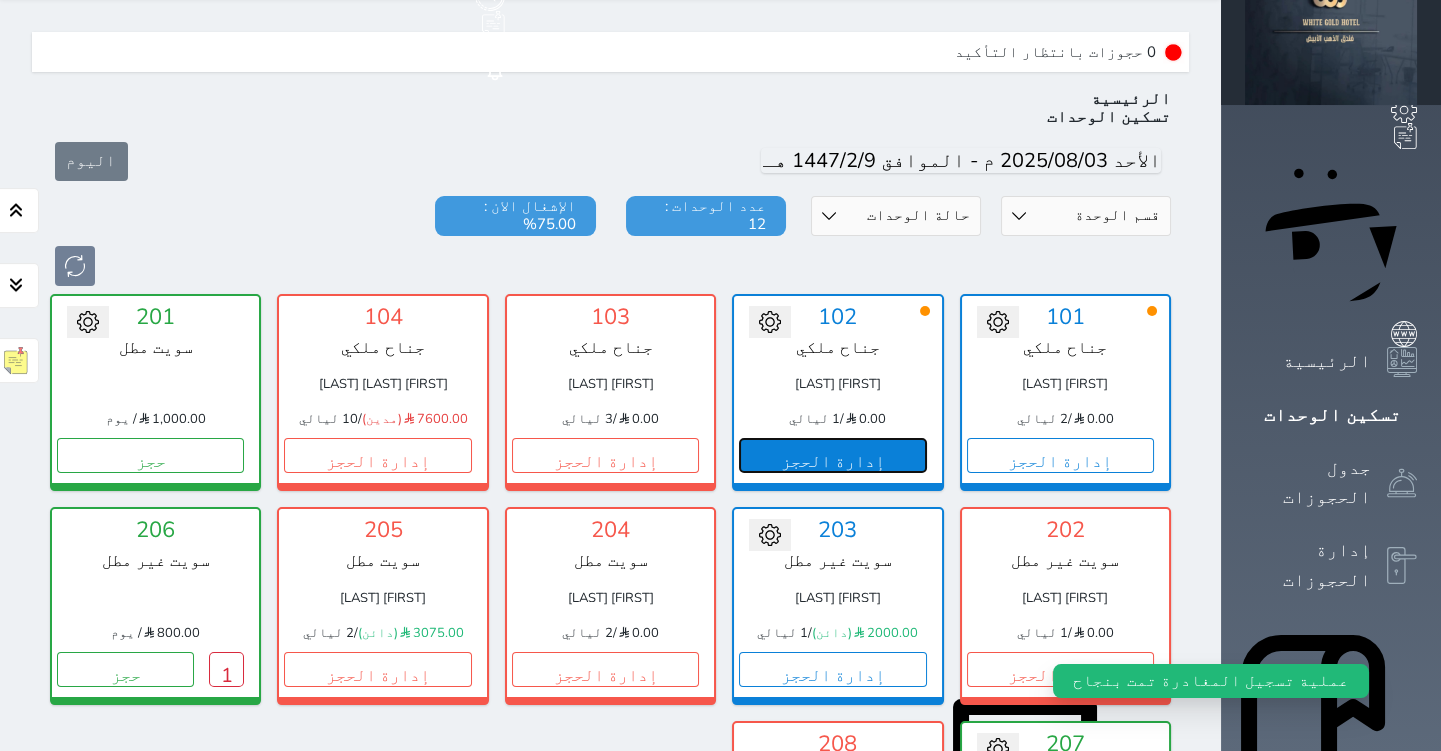 click on "إدارة الحجز" at bounding box center (832, 455) 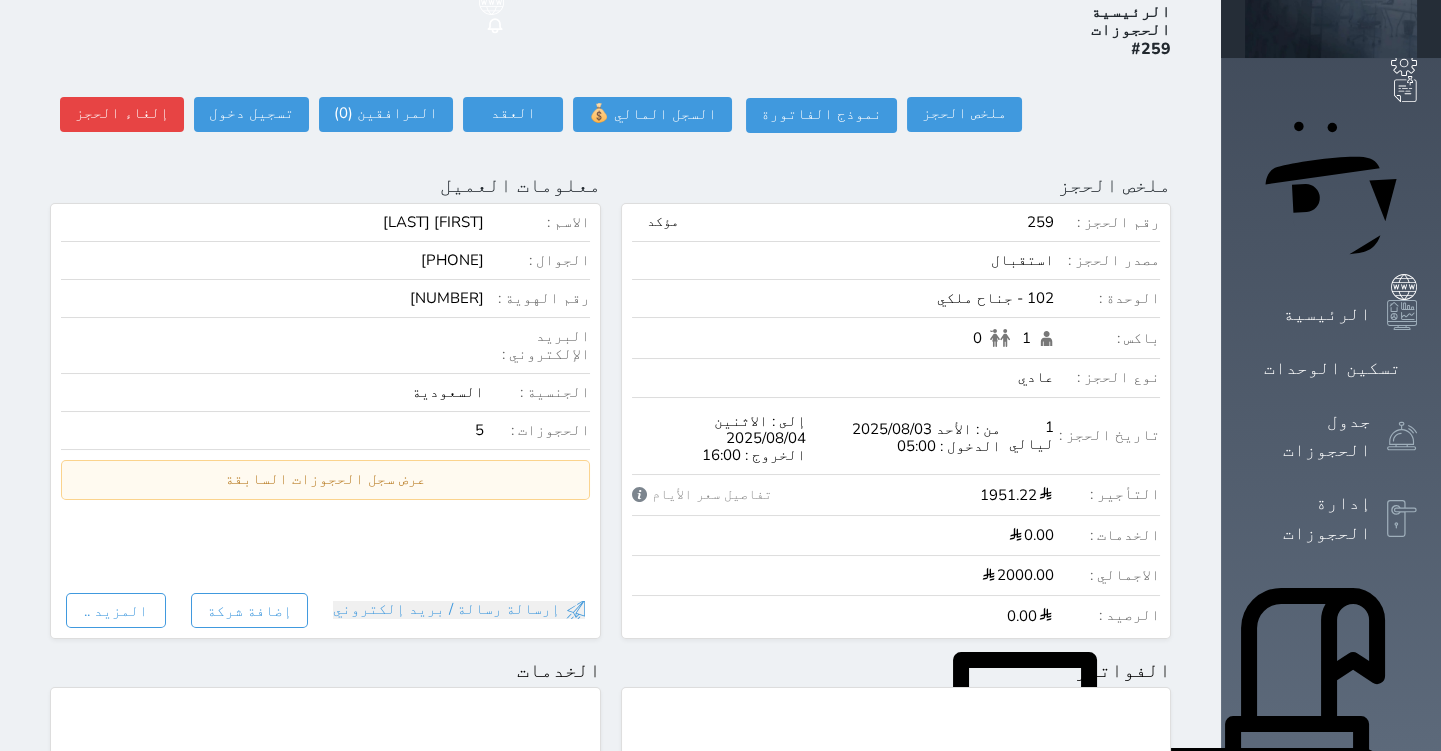 scroll, scrollTop: 90, scrollLeft: 0, axis: vertical 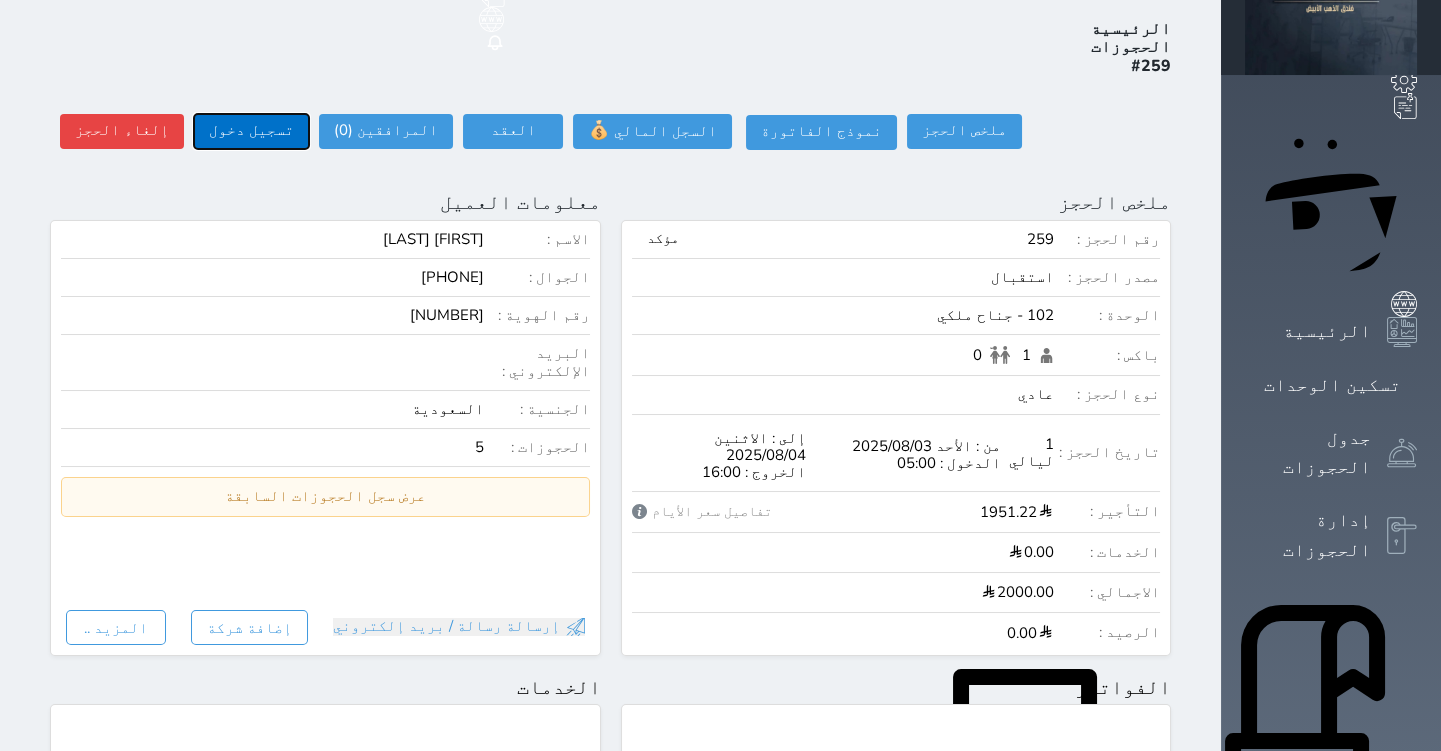 click on "تسجيل دخول" at bounding box center (251, 131) 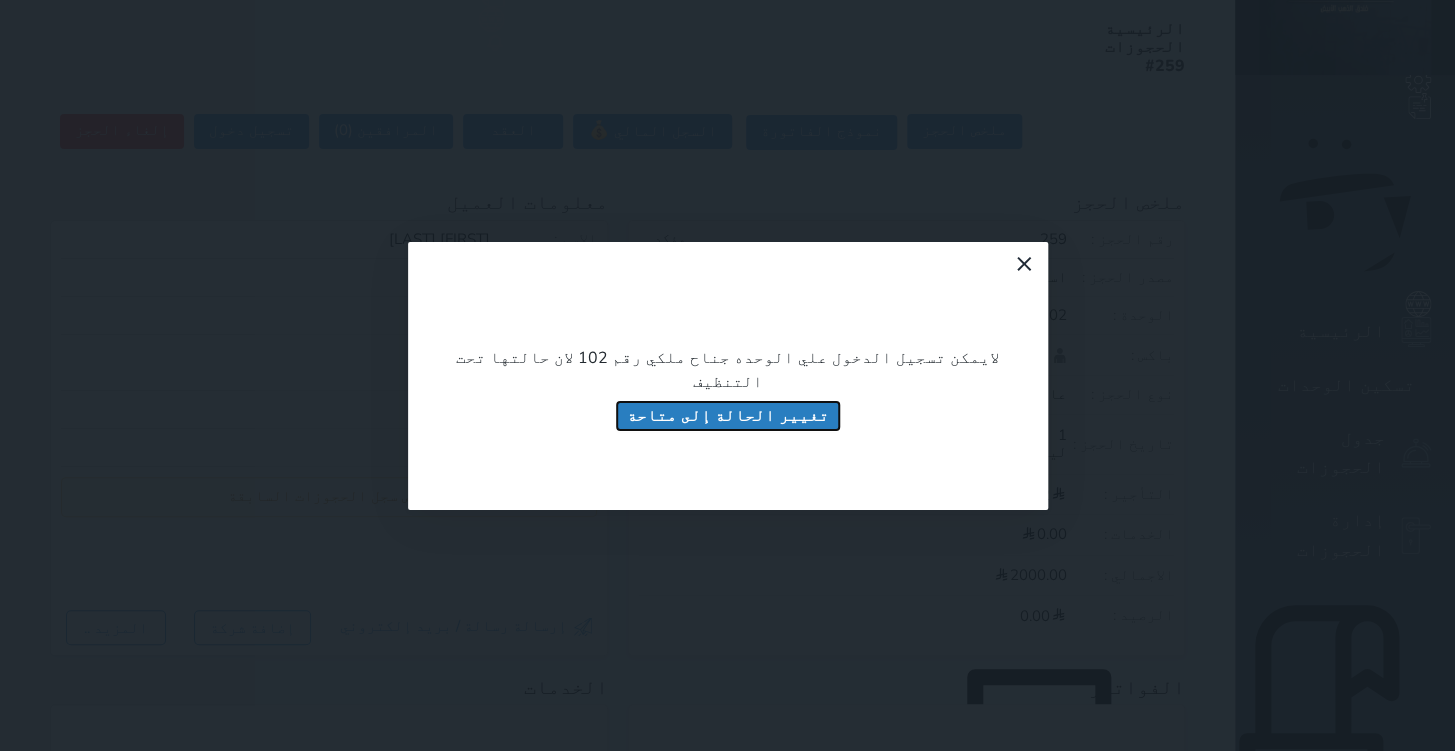 click on "تغيير الحالة إلى متاحة" at bounding box center (728, 415) 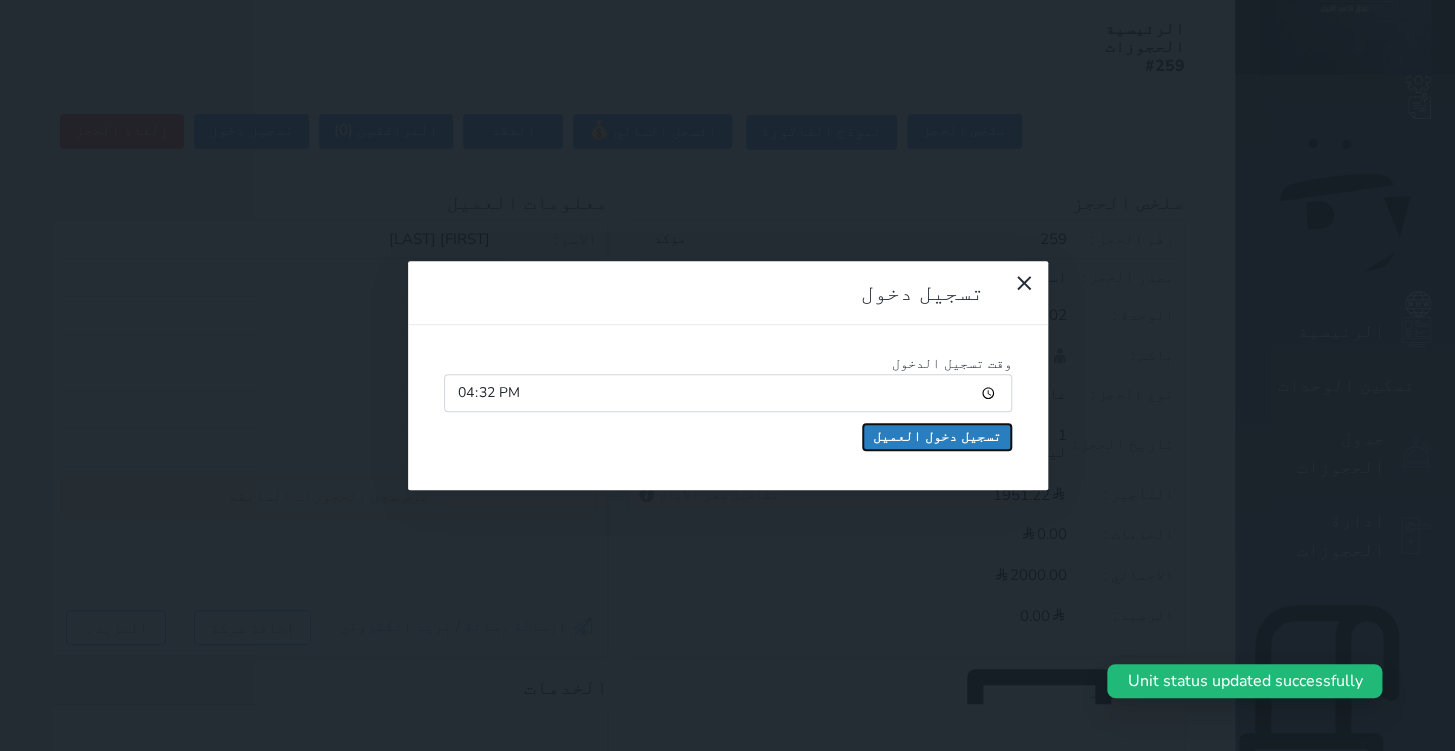 click on "تسجيل دخول العميل" at bounding box center [937, 437] 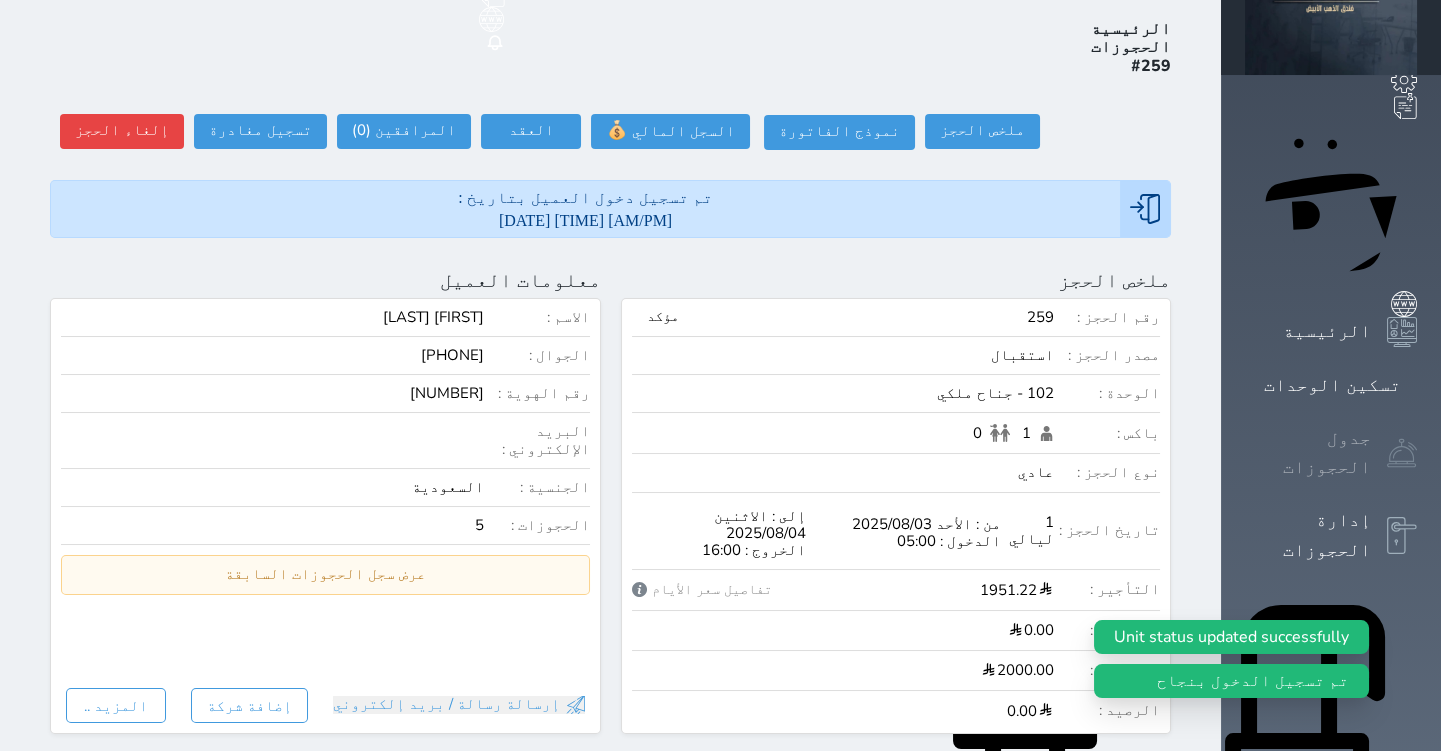 click 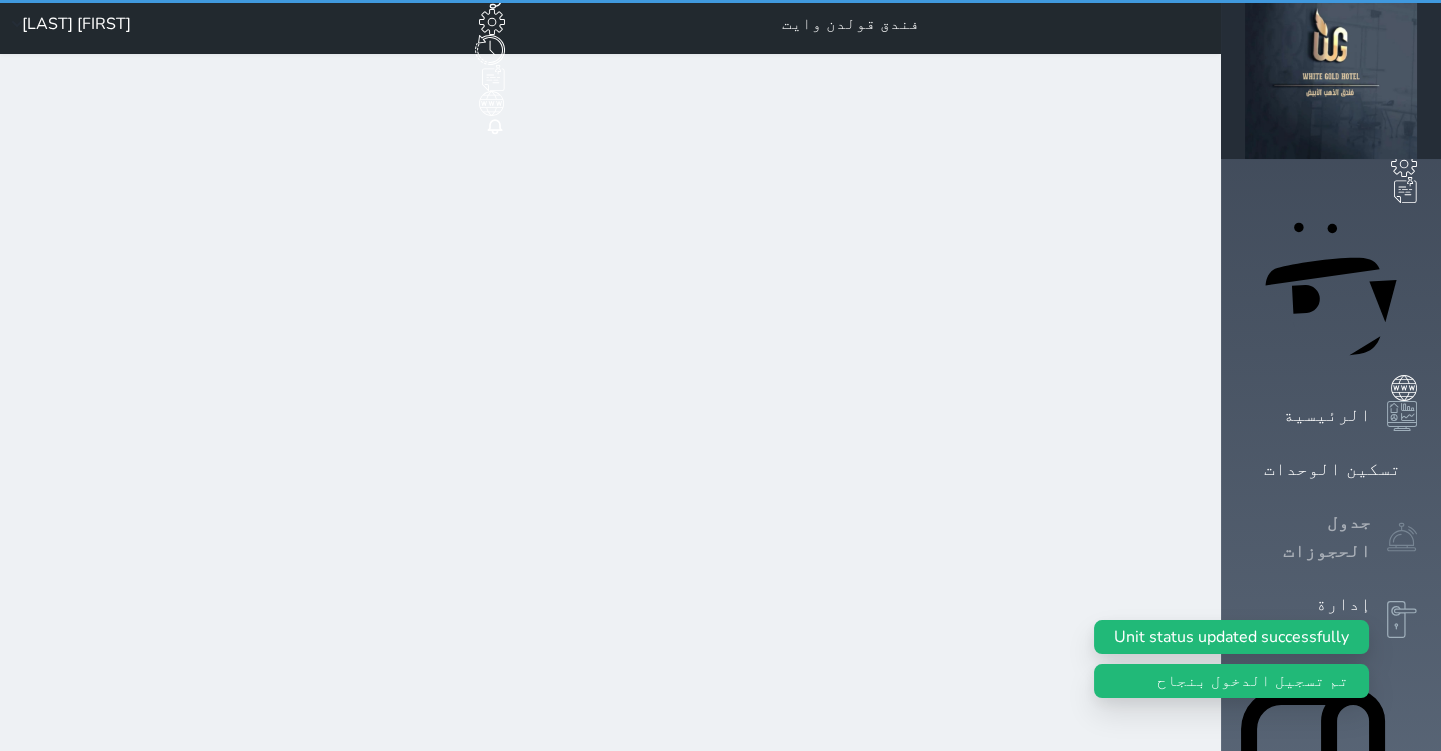 scroll, scrollTop: 0, scrollLeft: 0, axis: both 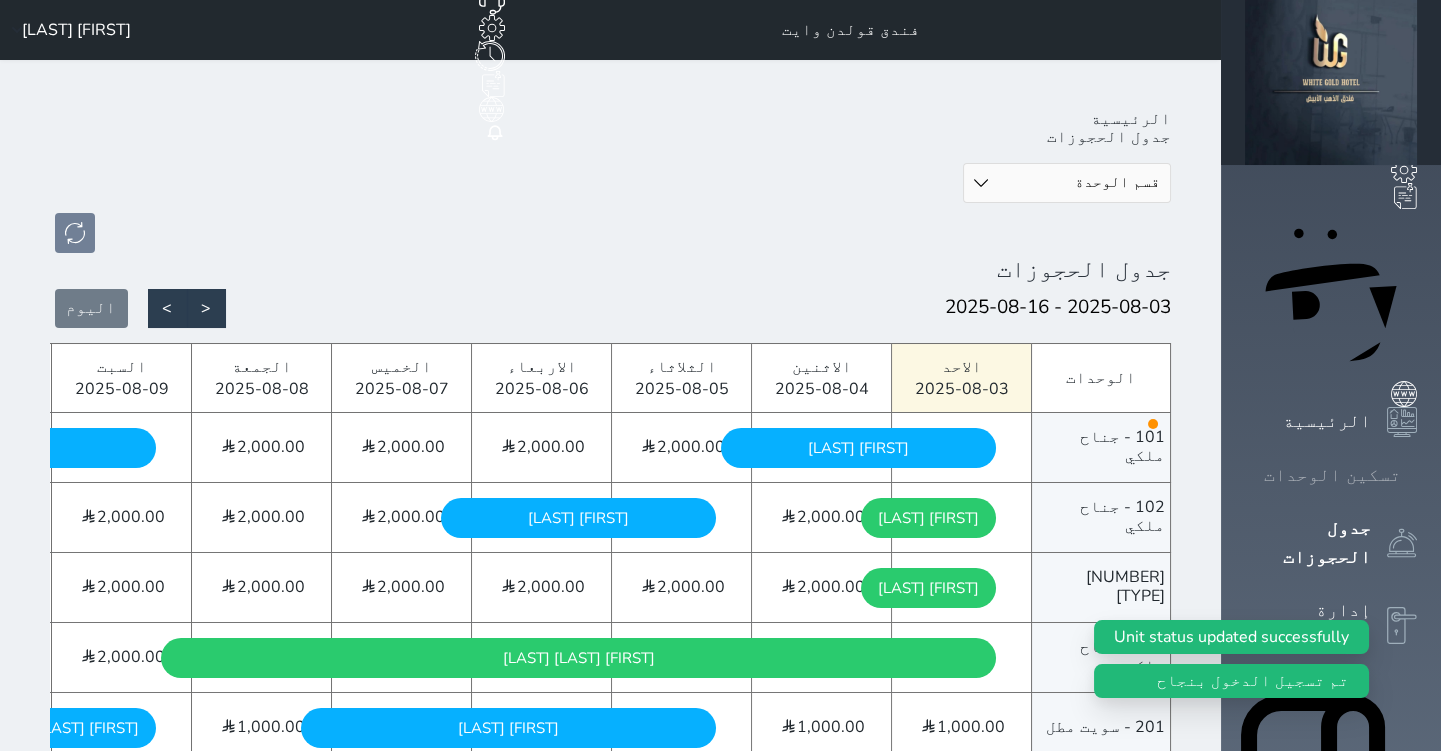 click 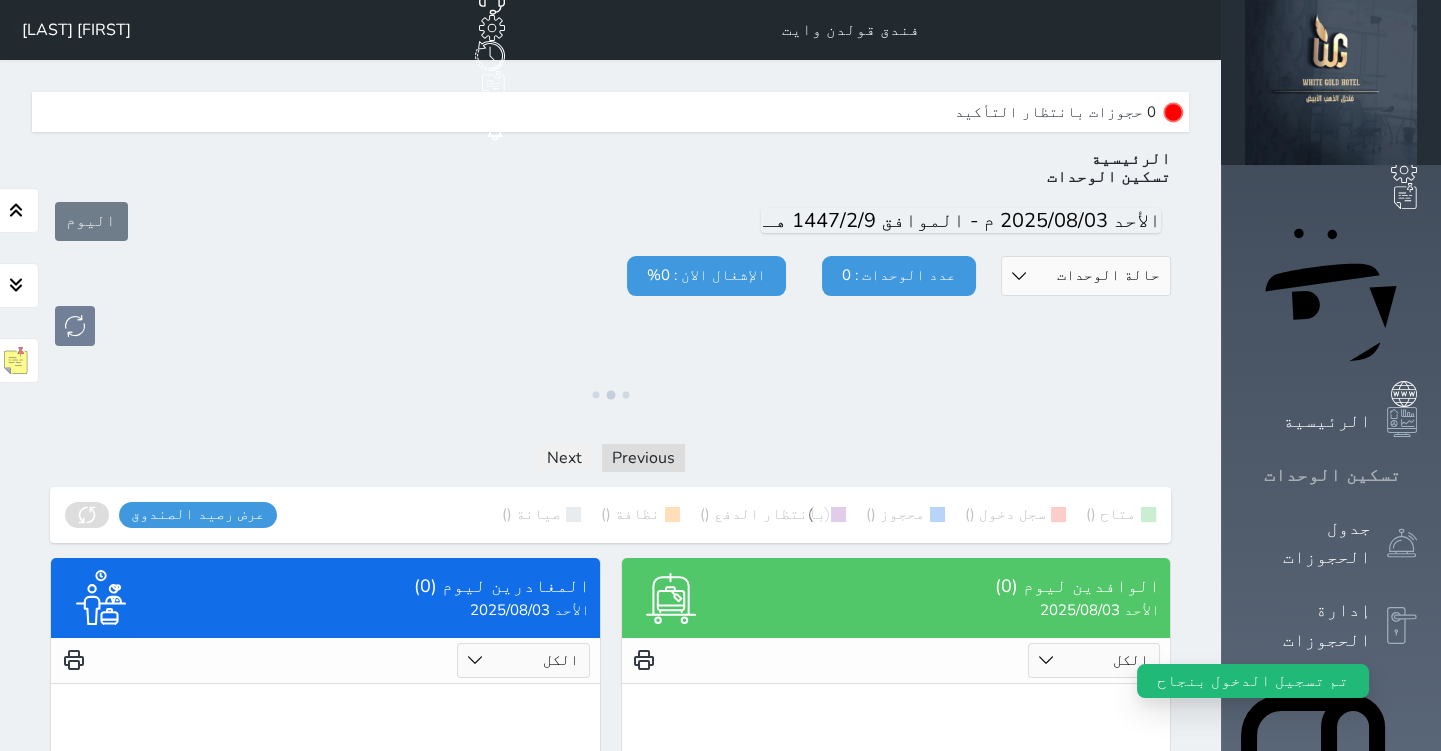 click on "تسكين الوحدات" at bounding box center [1331, 475] 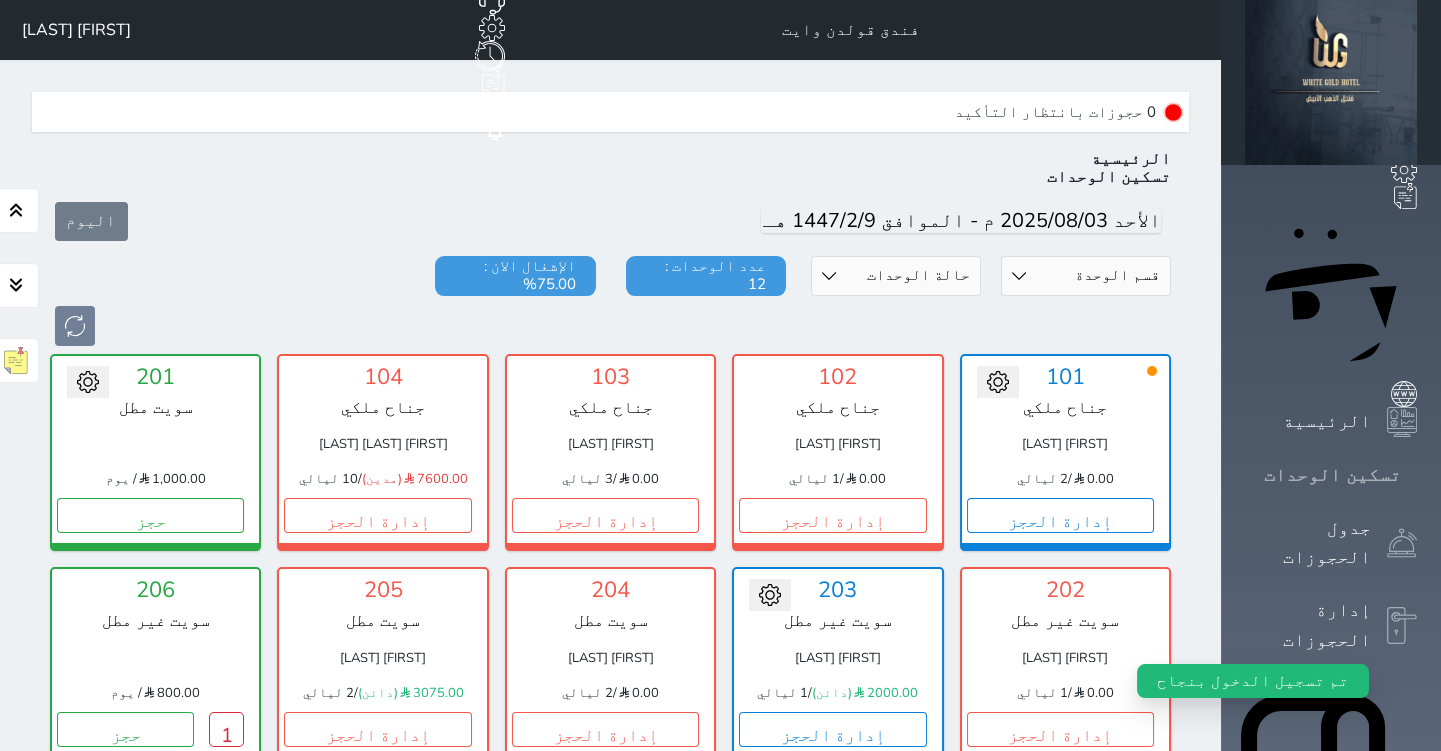 scroll, scrollTop: 60, scrollLeft: 0, axis: vertical 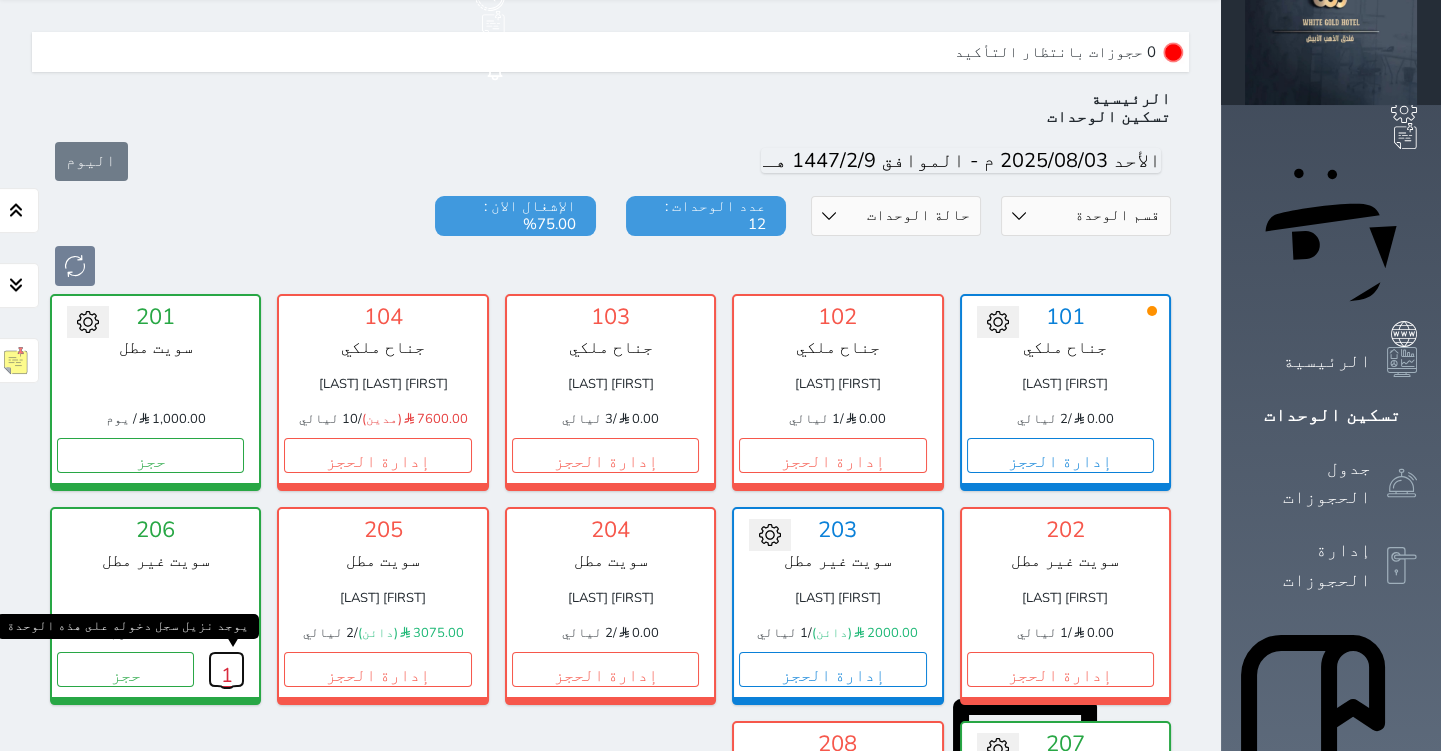 click on "1" at bounding box center [226, 669] 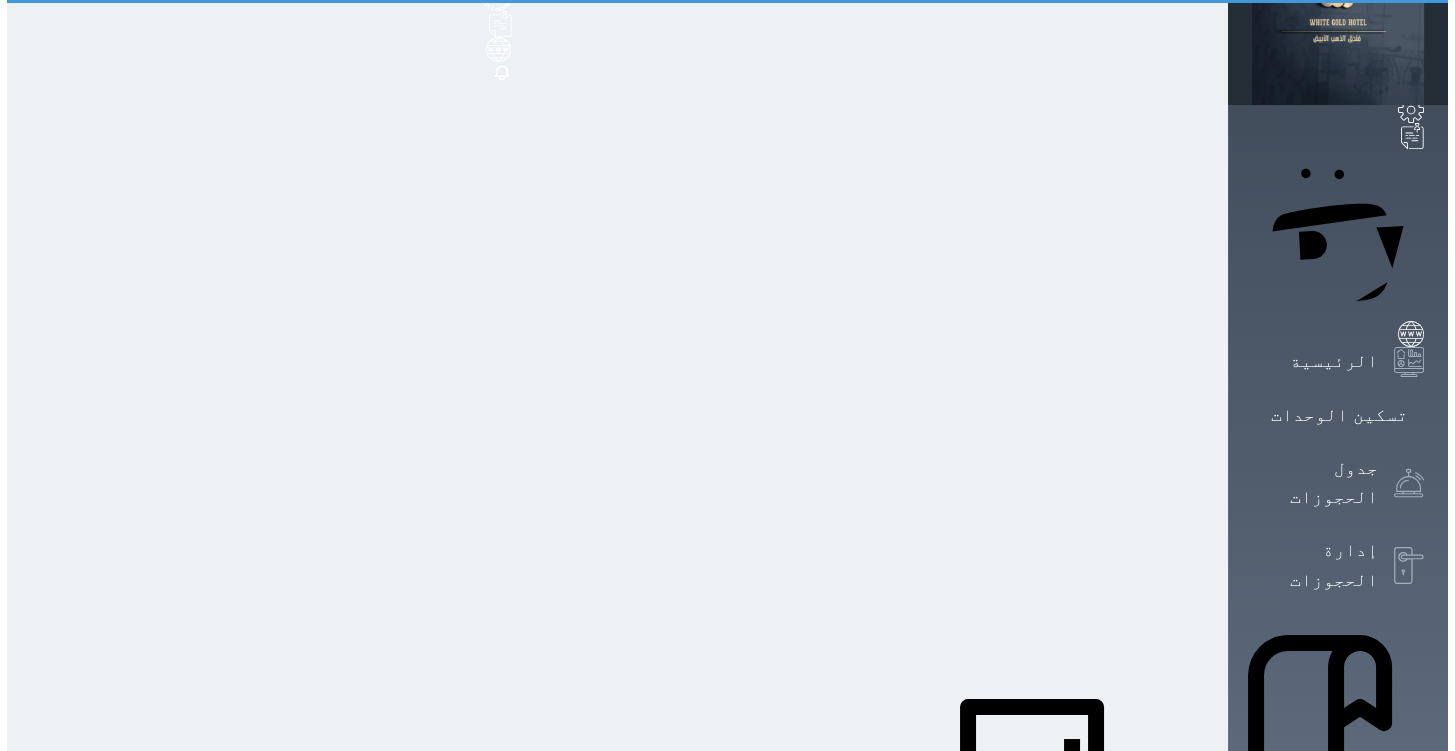 scroll, scrollTop: 0, scrollLeft: 0, axis: both 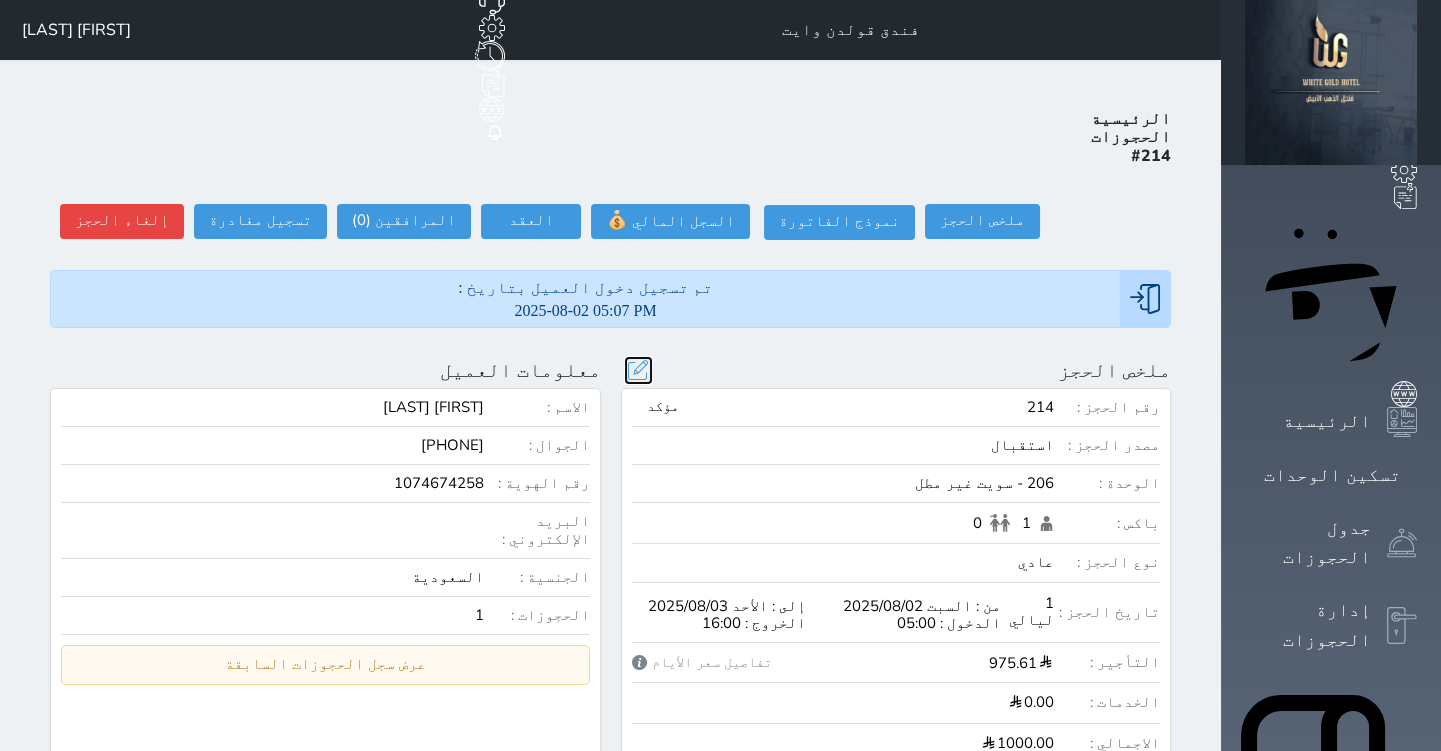 click at bounding box center [638, 370] 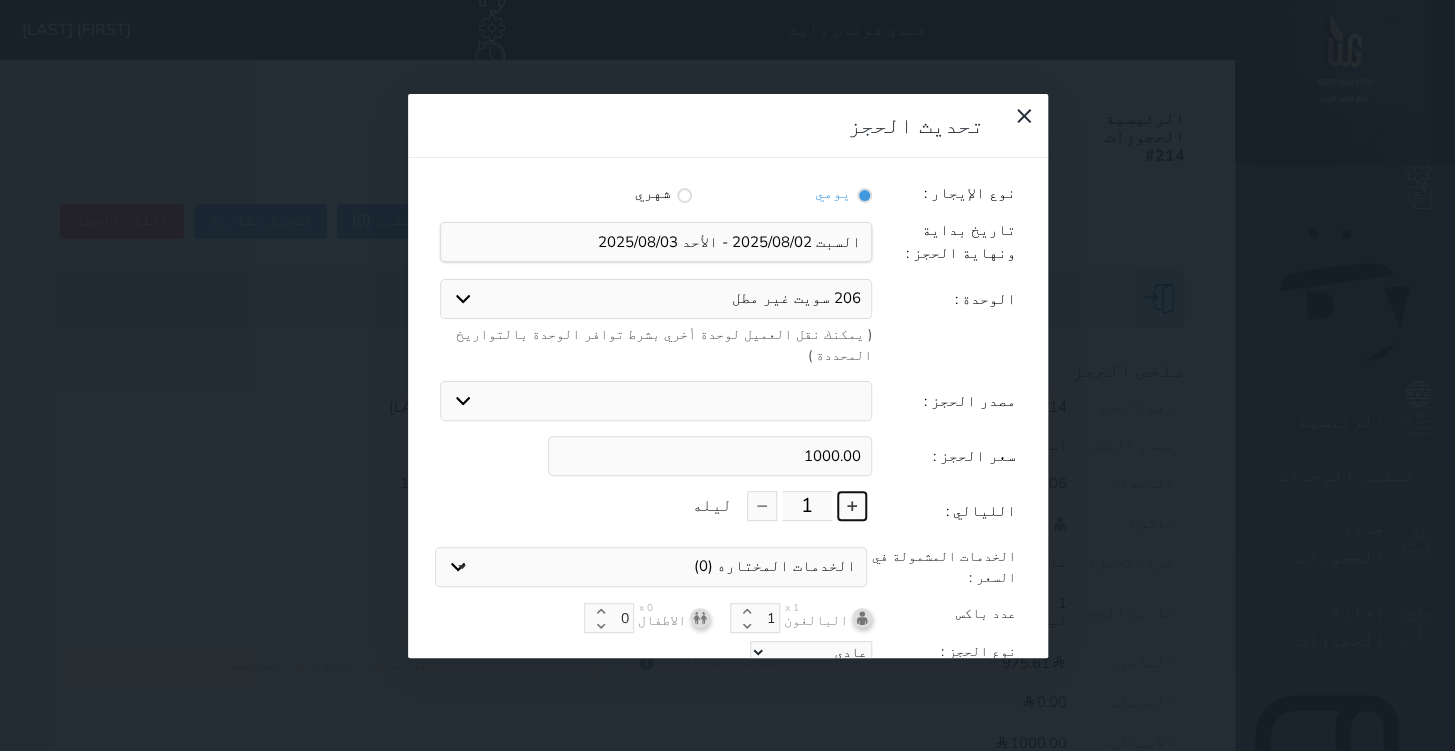 click at bounding box center (852, 506) 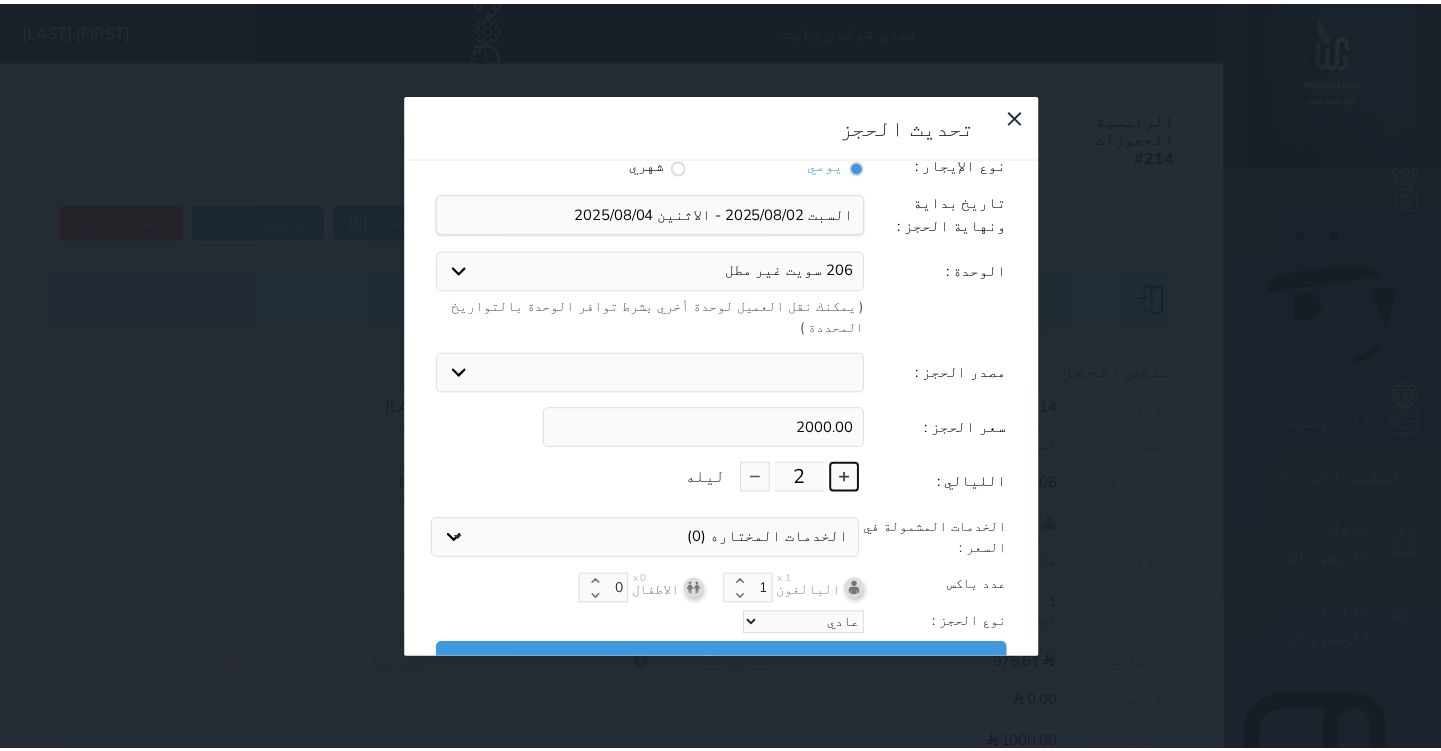 scroll, scrollTop: 44, scrollLeft: 0, axis: vertical 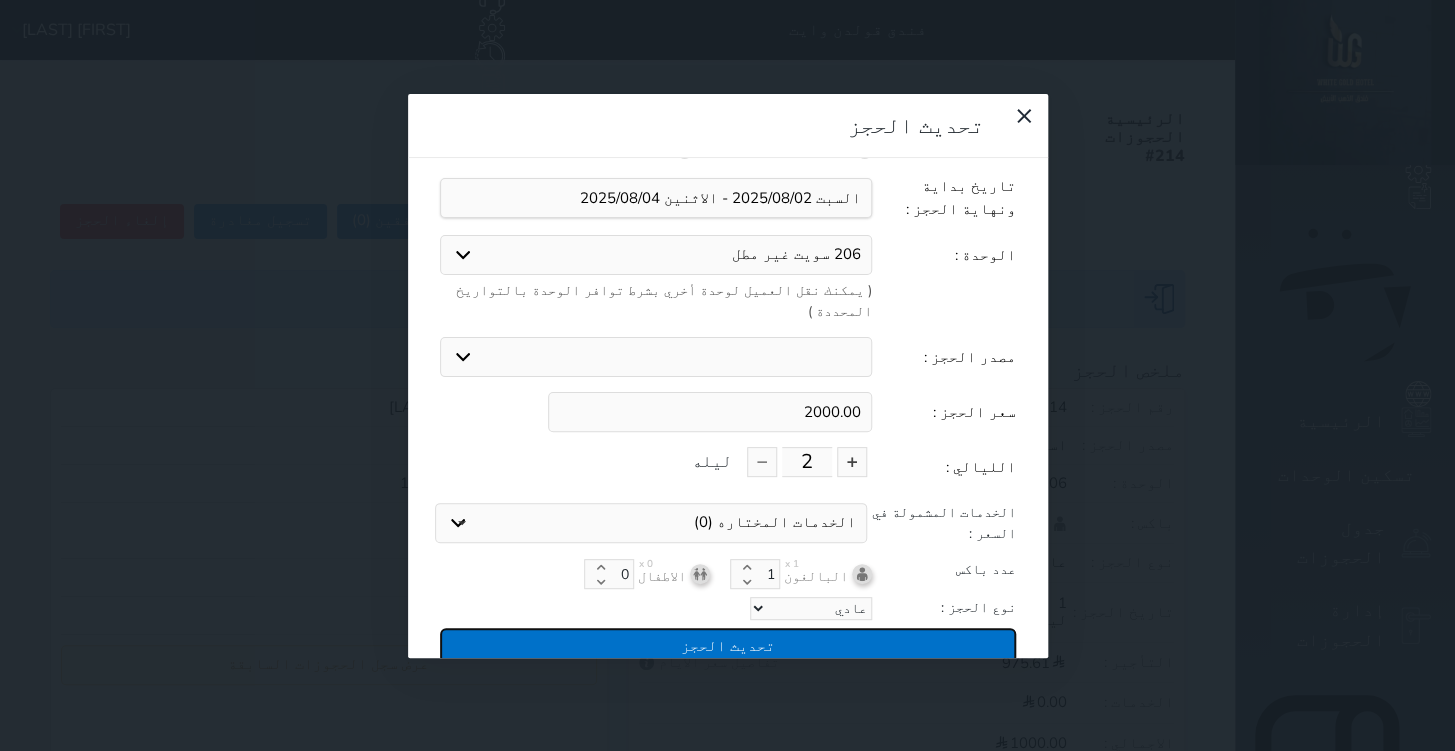 click on "تحديث الحجز" at bounding box center (728, 645) 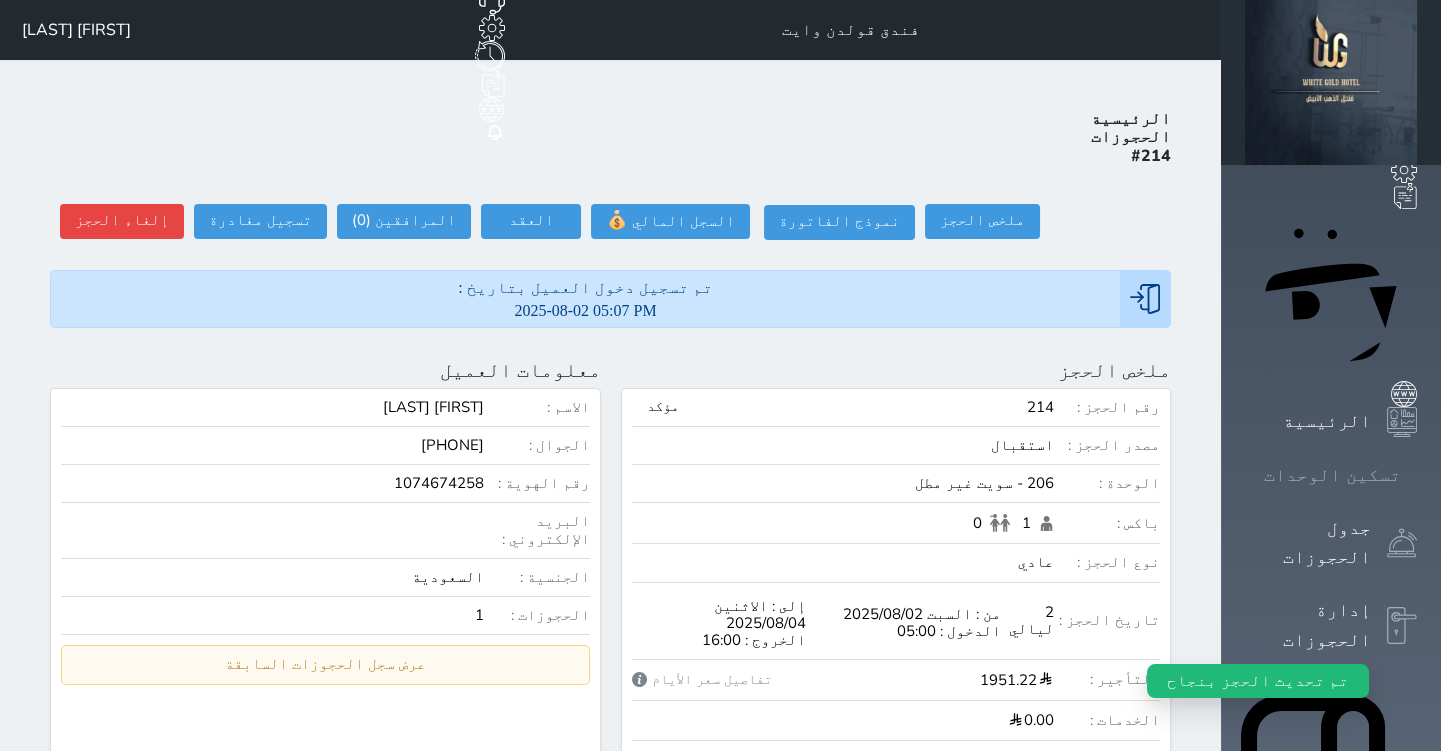 click 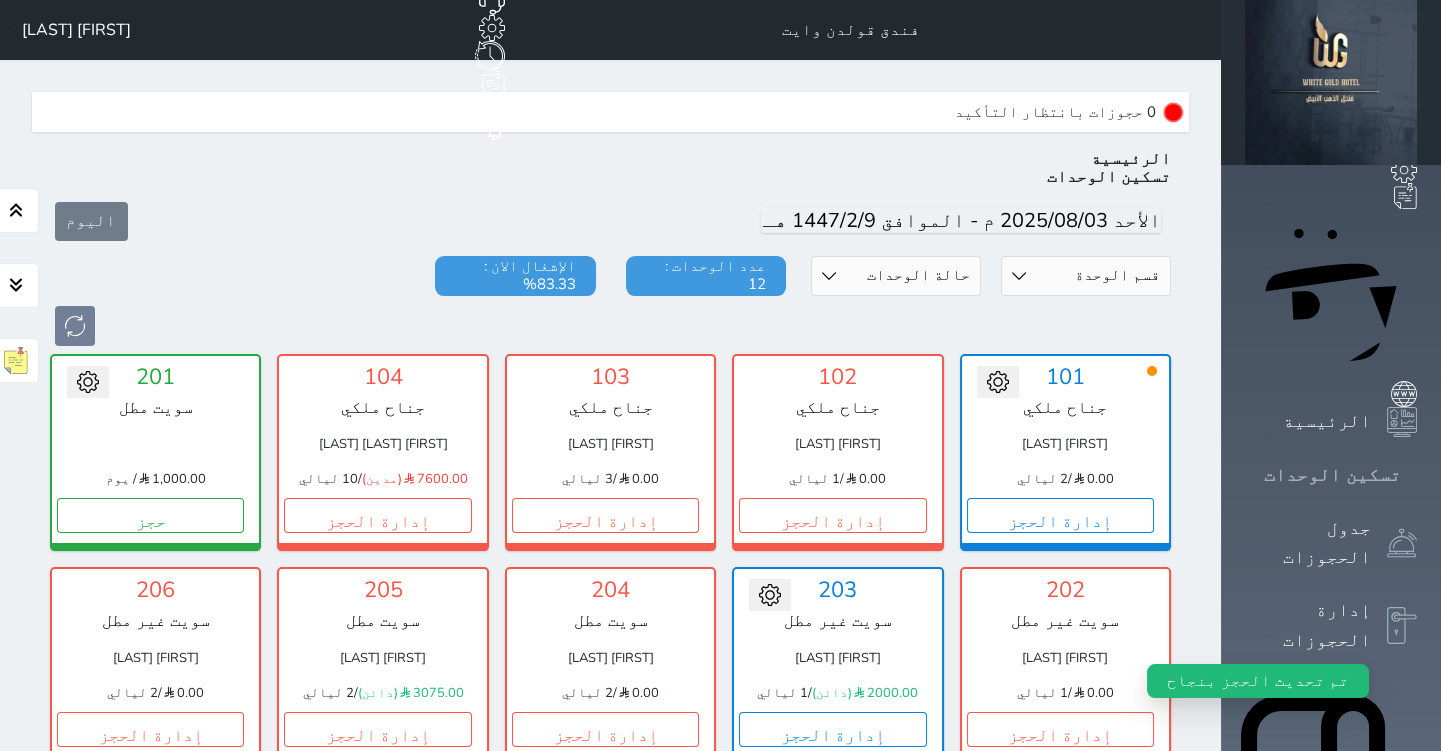 scroll, scrollTop: 60, scrollLeft: 0, axis: vertical 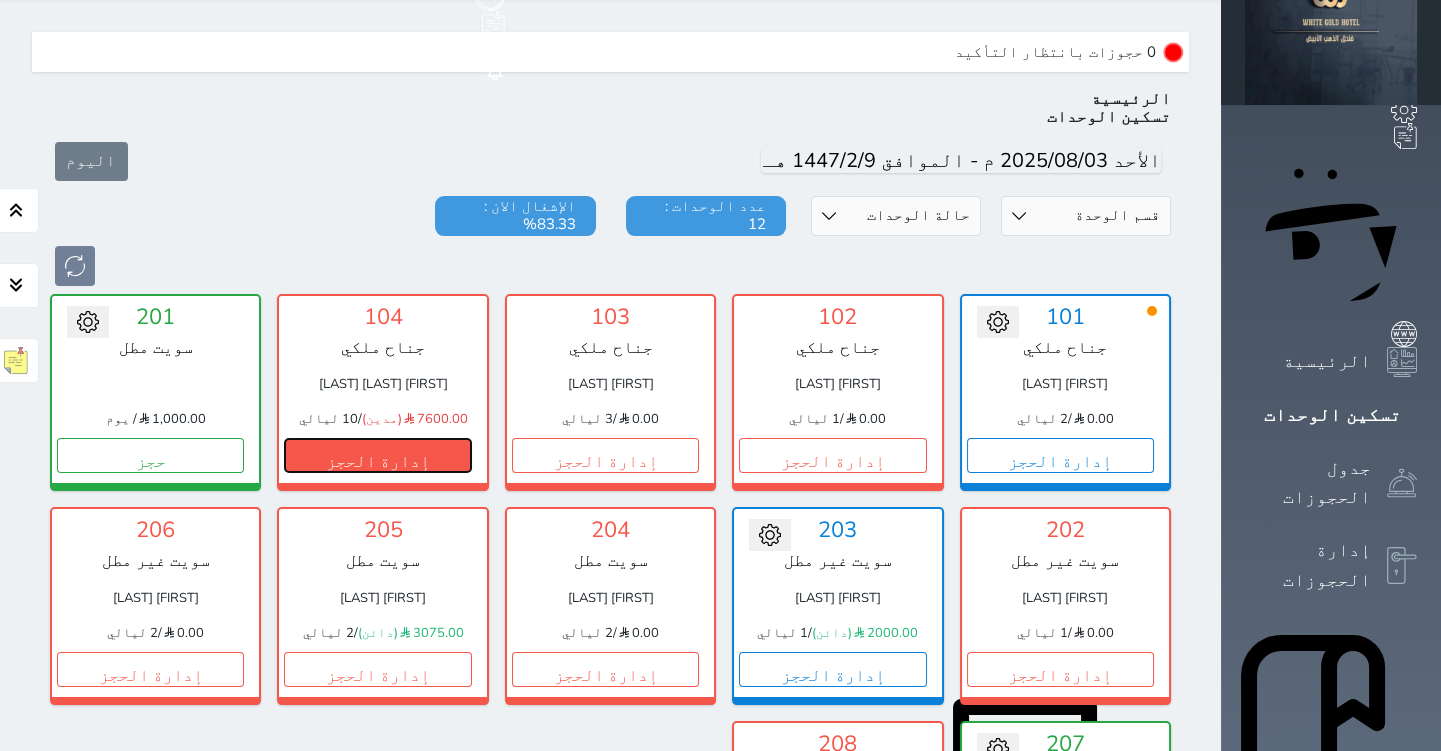 click on "إدارة الحجز" at bounding box center [377, 455] 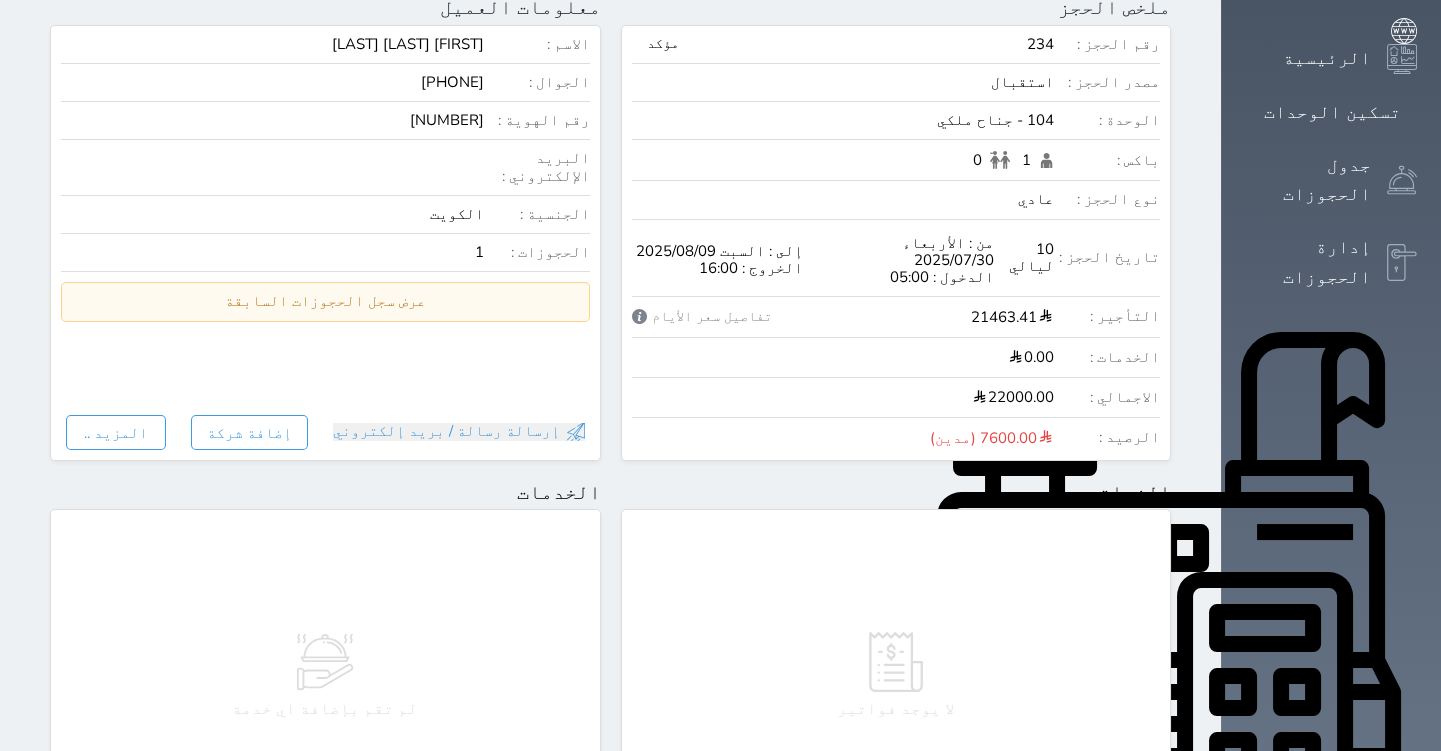 scroll, scrollTop: 0, scrollLeft: 0, axis: both 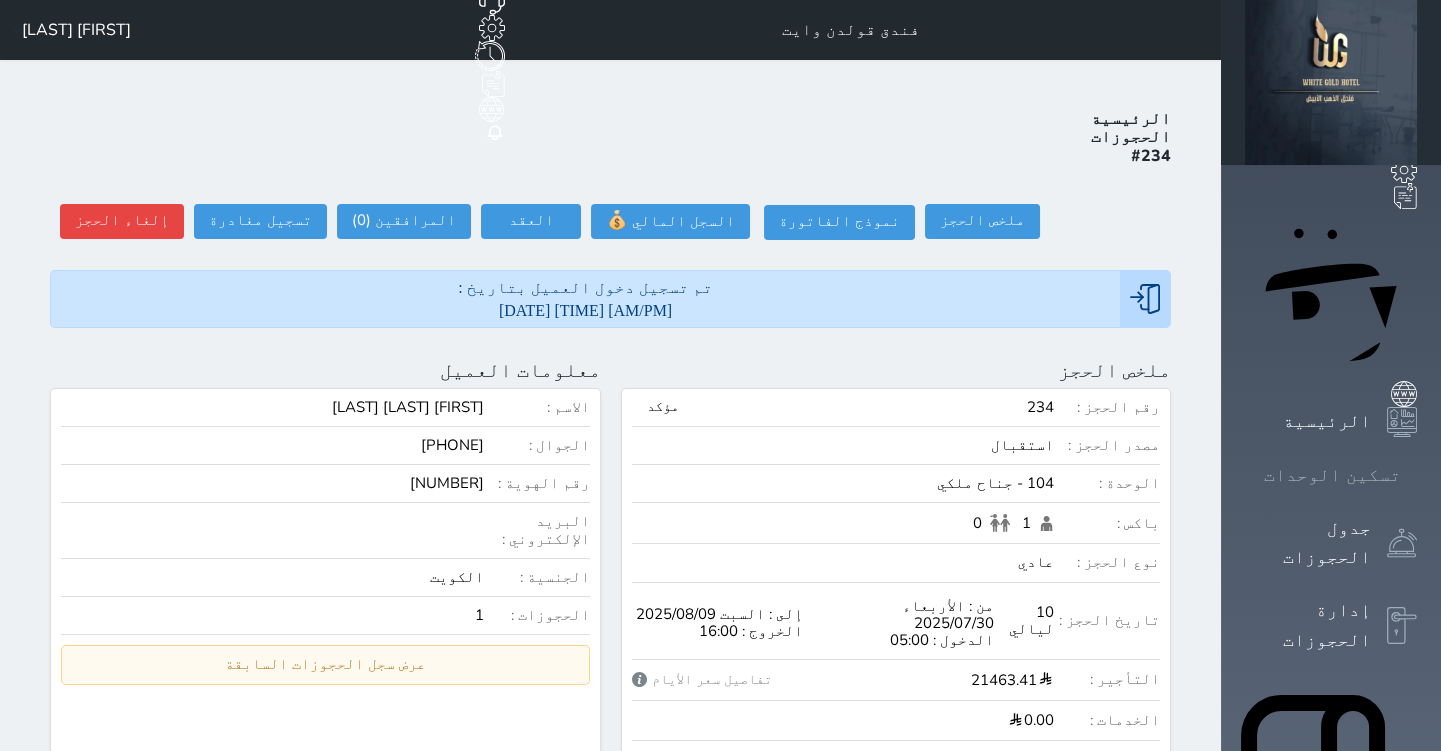 click on "تسكين الوحدات" at bounding box center (1332, 475) 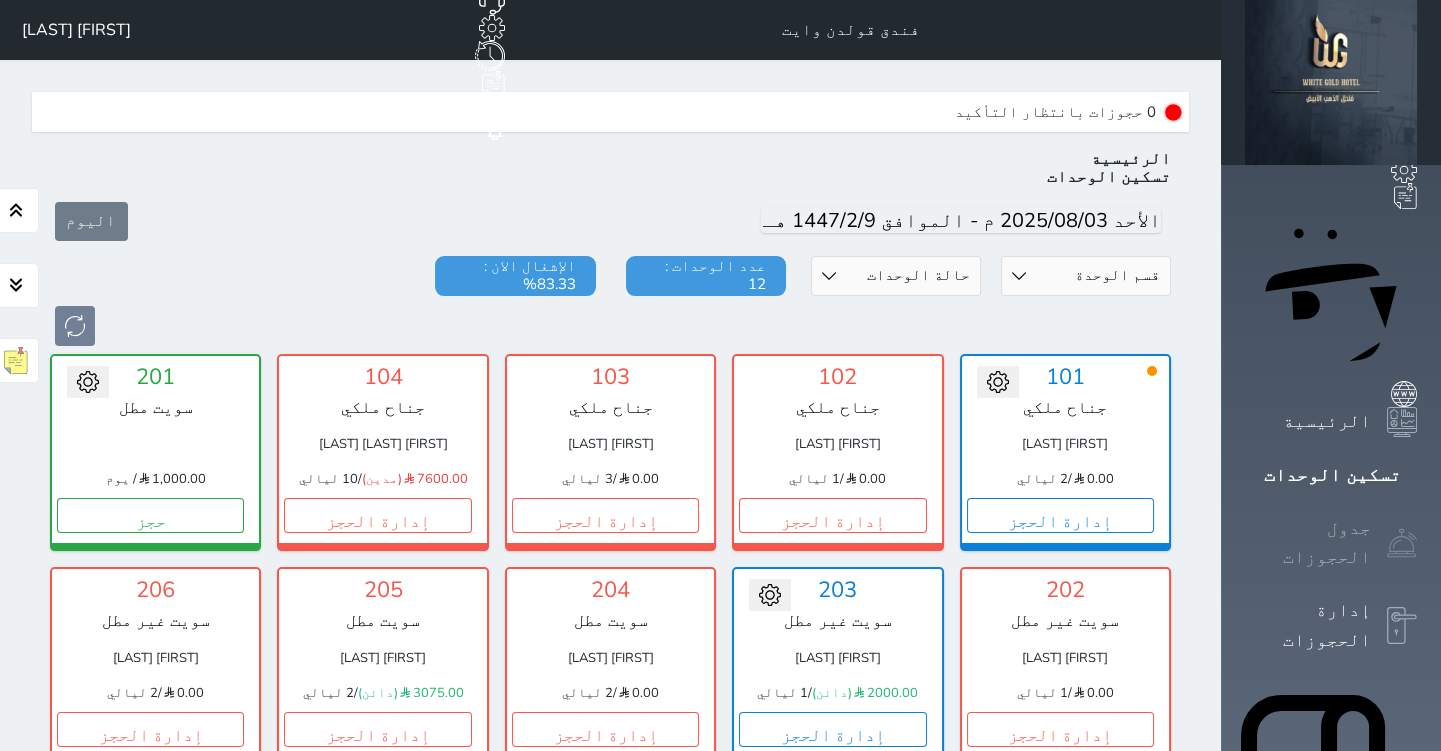 scroll, scrollTop: 60, scrollLeft: 0, axis: vertical 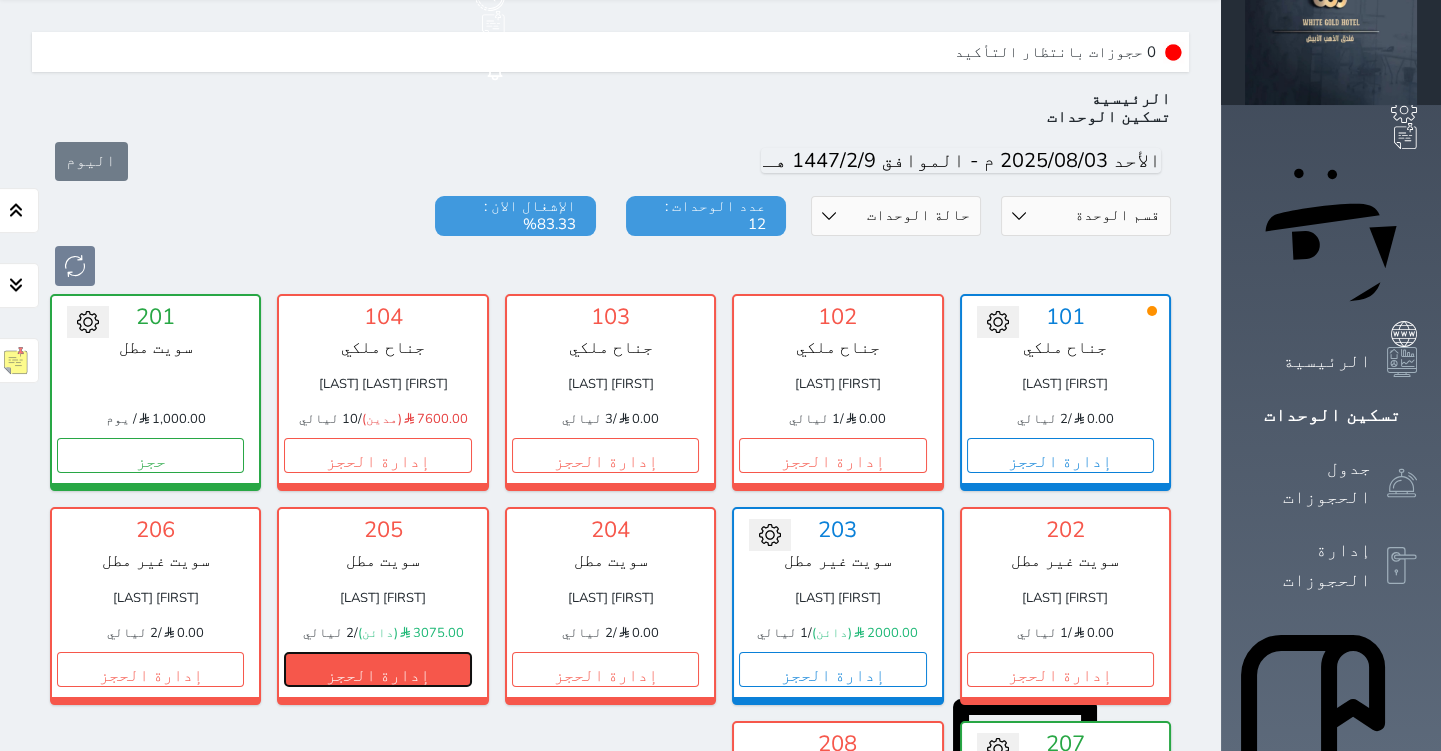 click on "إدارة الحجز" at bounding box center [377, 669] 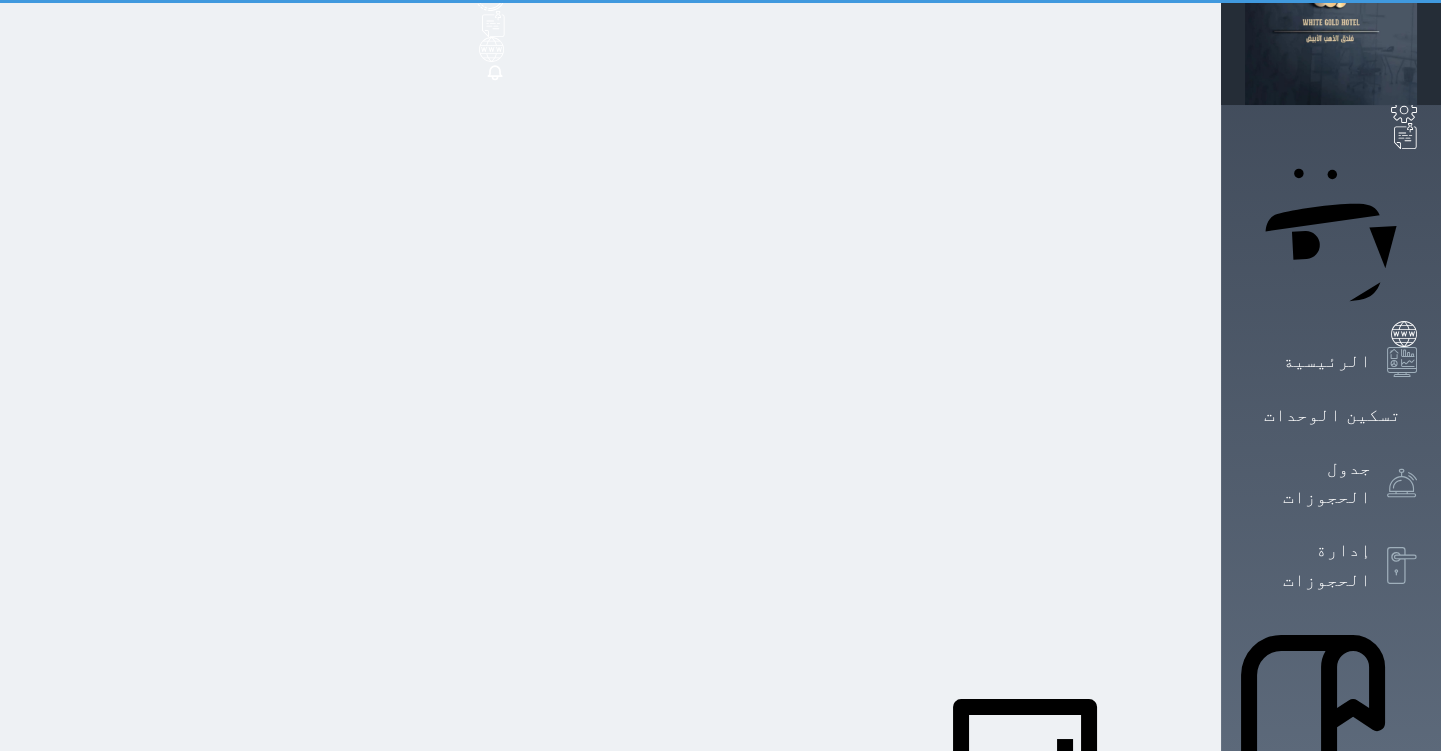 scroll, scrollTop: 0, scrollLeft: 0, axis: both 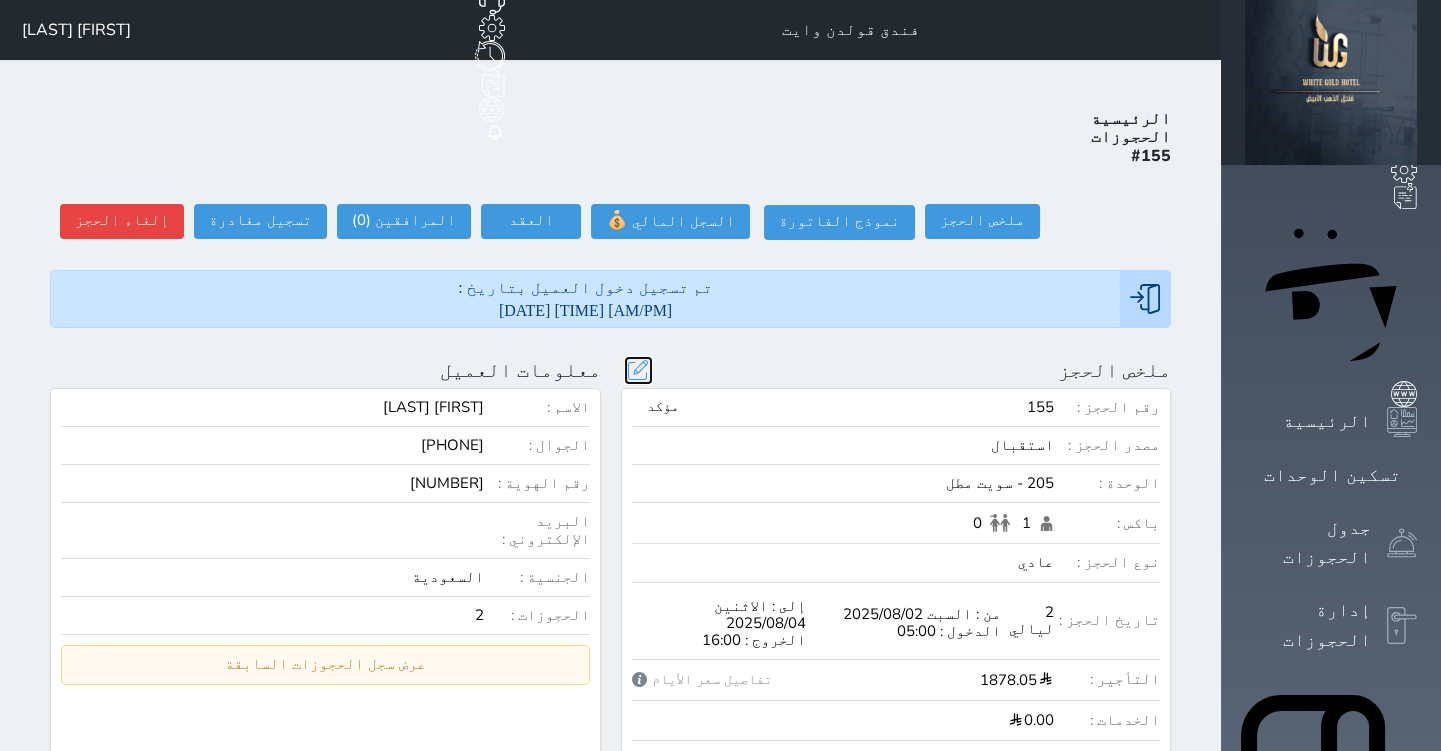 click at bounding box center [638, 370] 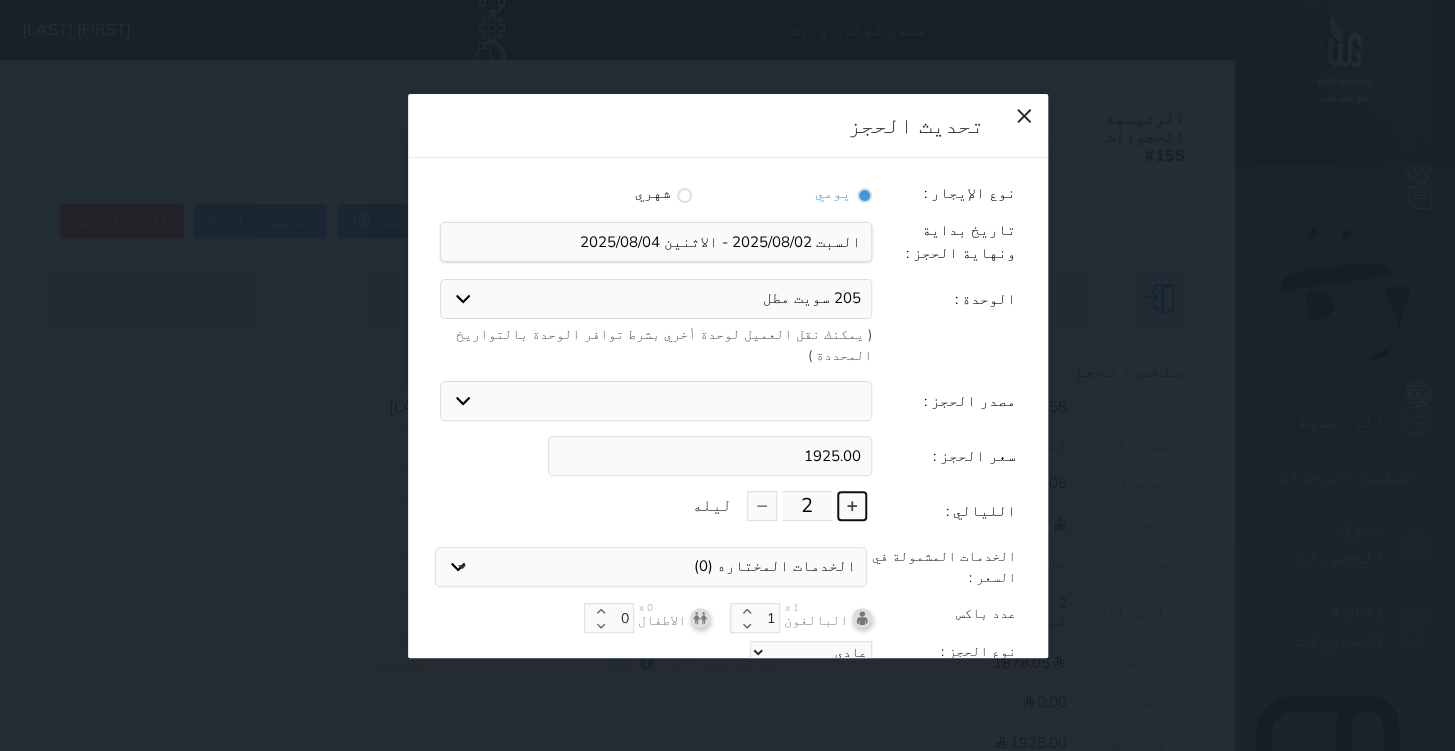 click at bounding box center (852, 506) 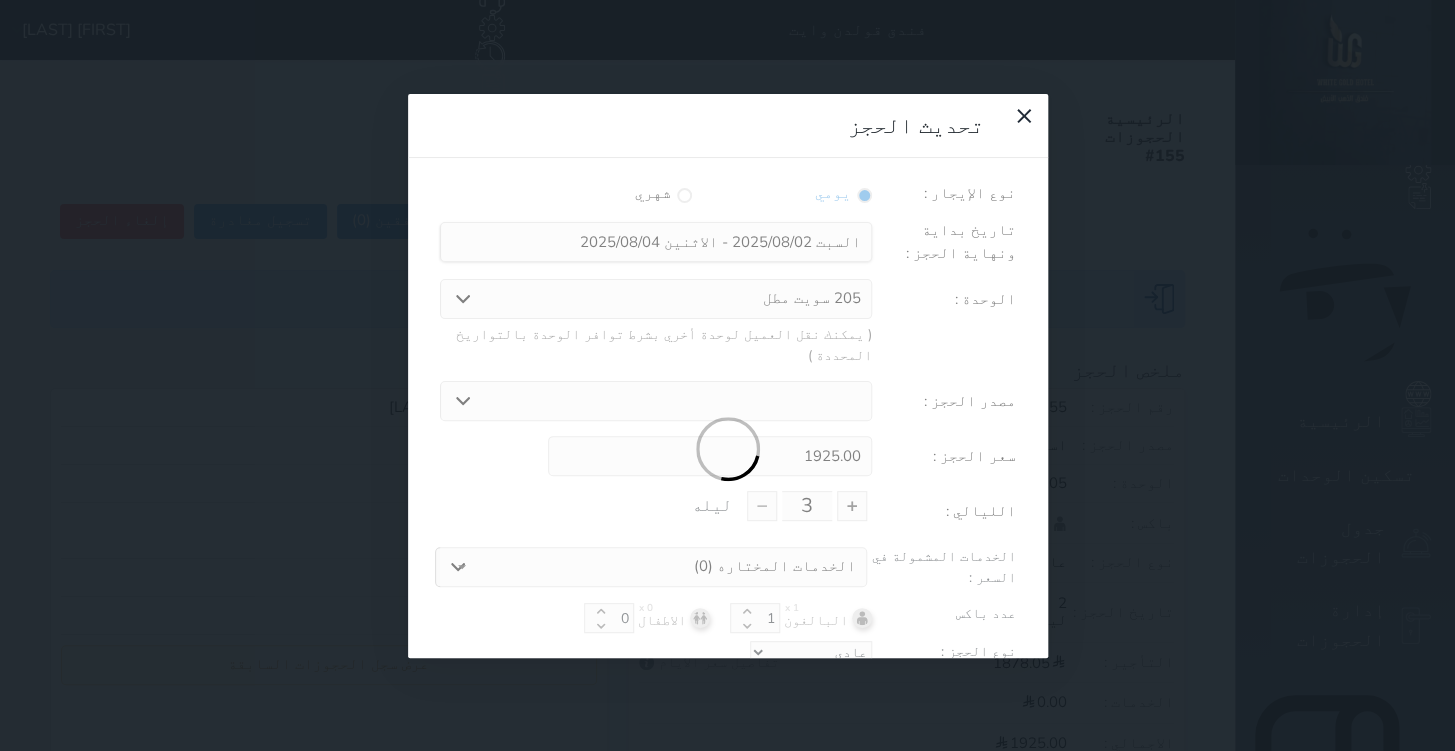 type on "2" 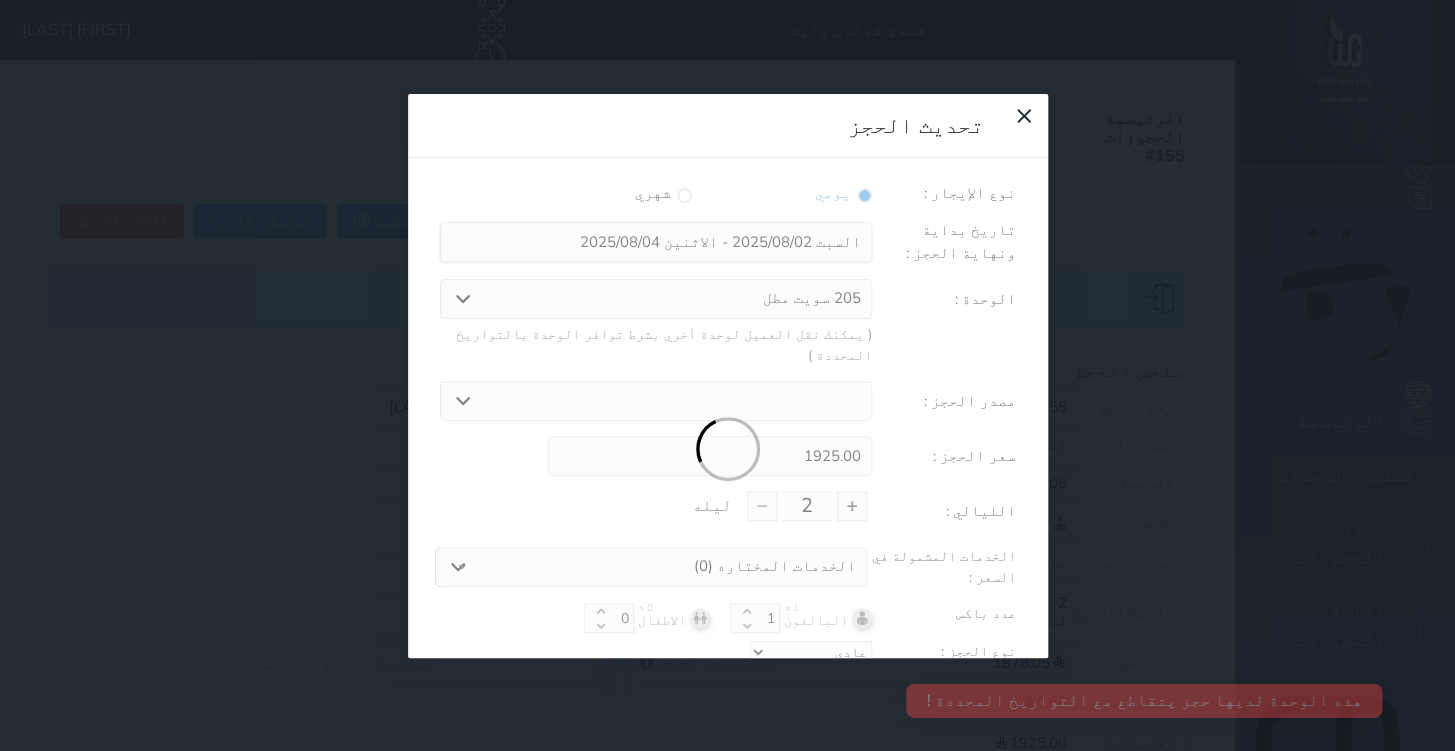 click at bounding box center [728, 450] 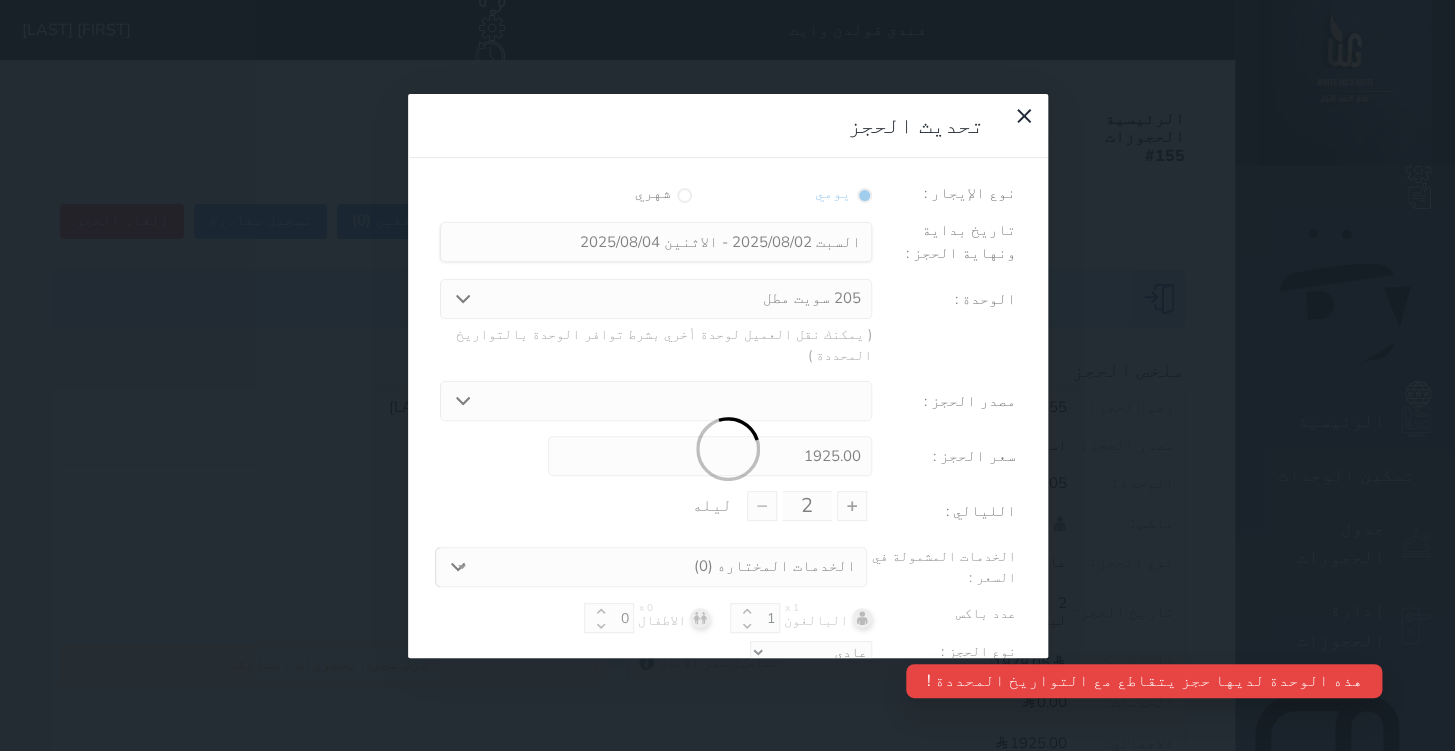 click at bounding box center [728, 450] 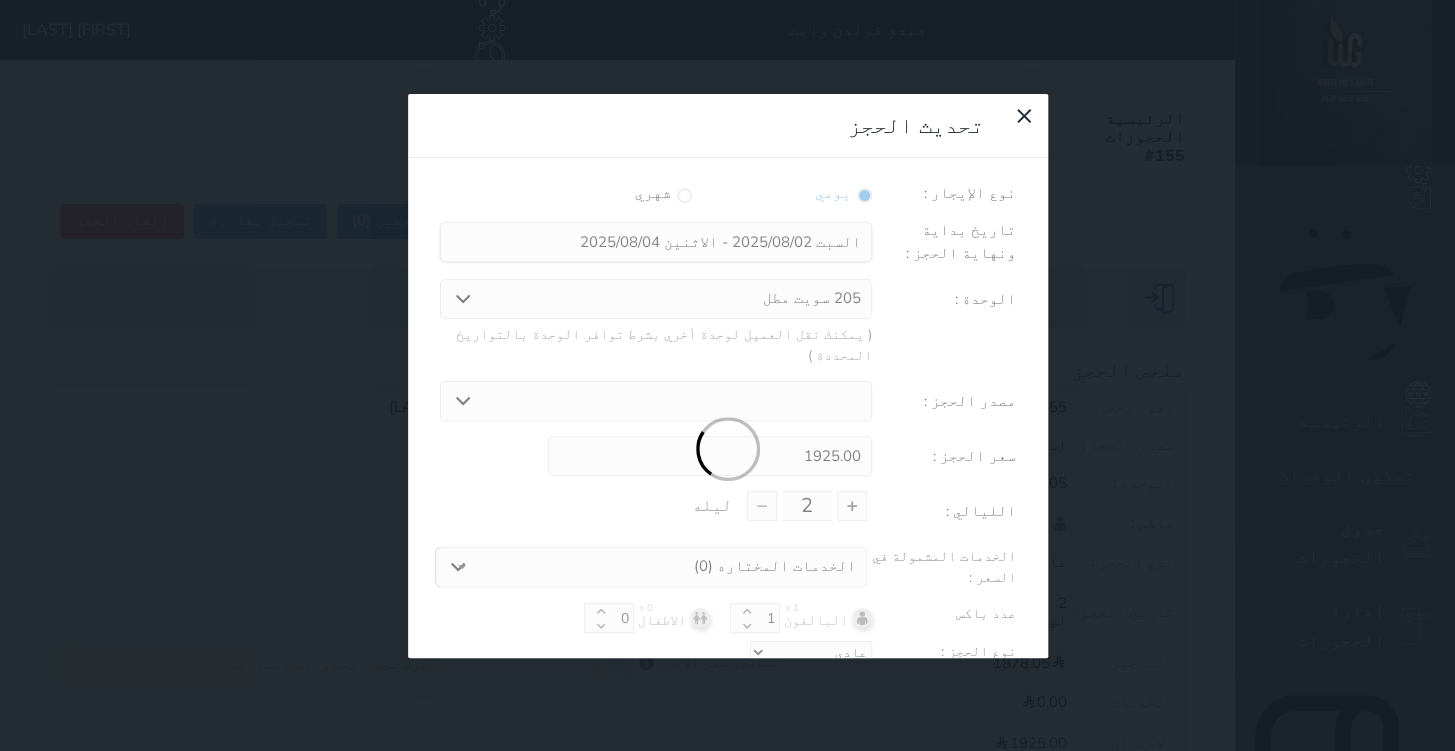 click at bounding box center (728, 450) 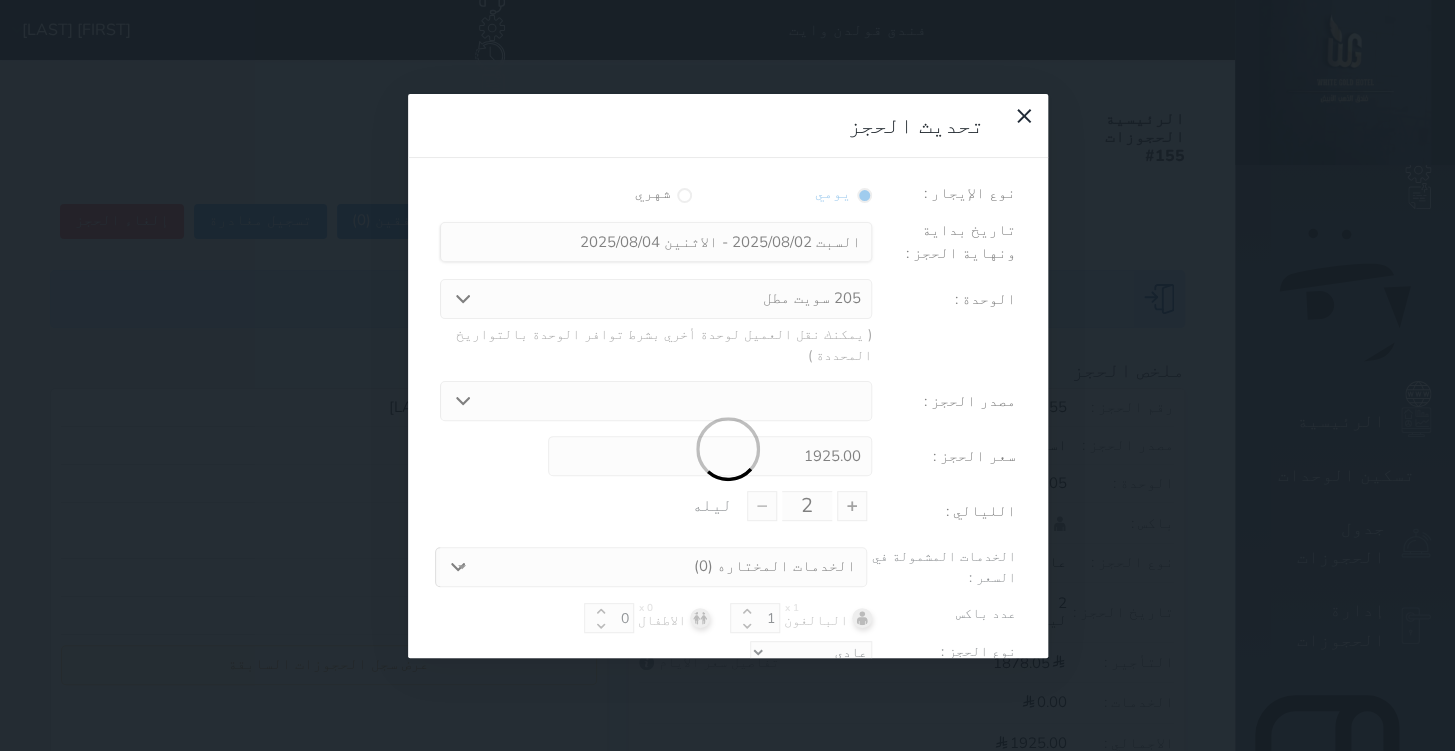 click at bounding box center (728, 450) 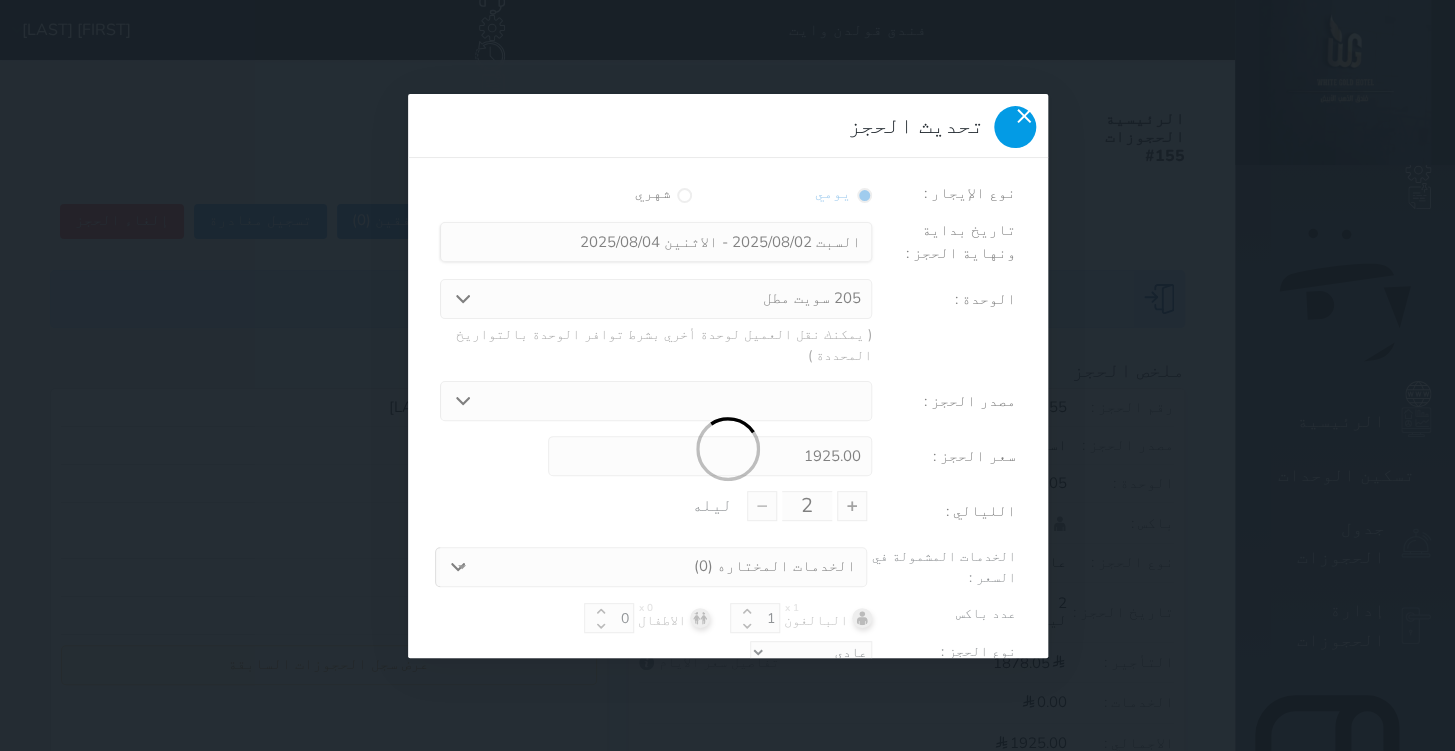 click 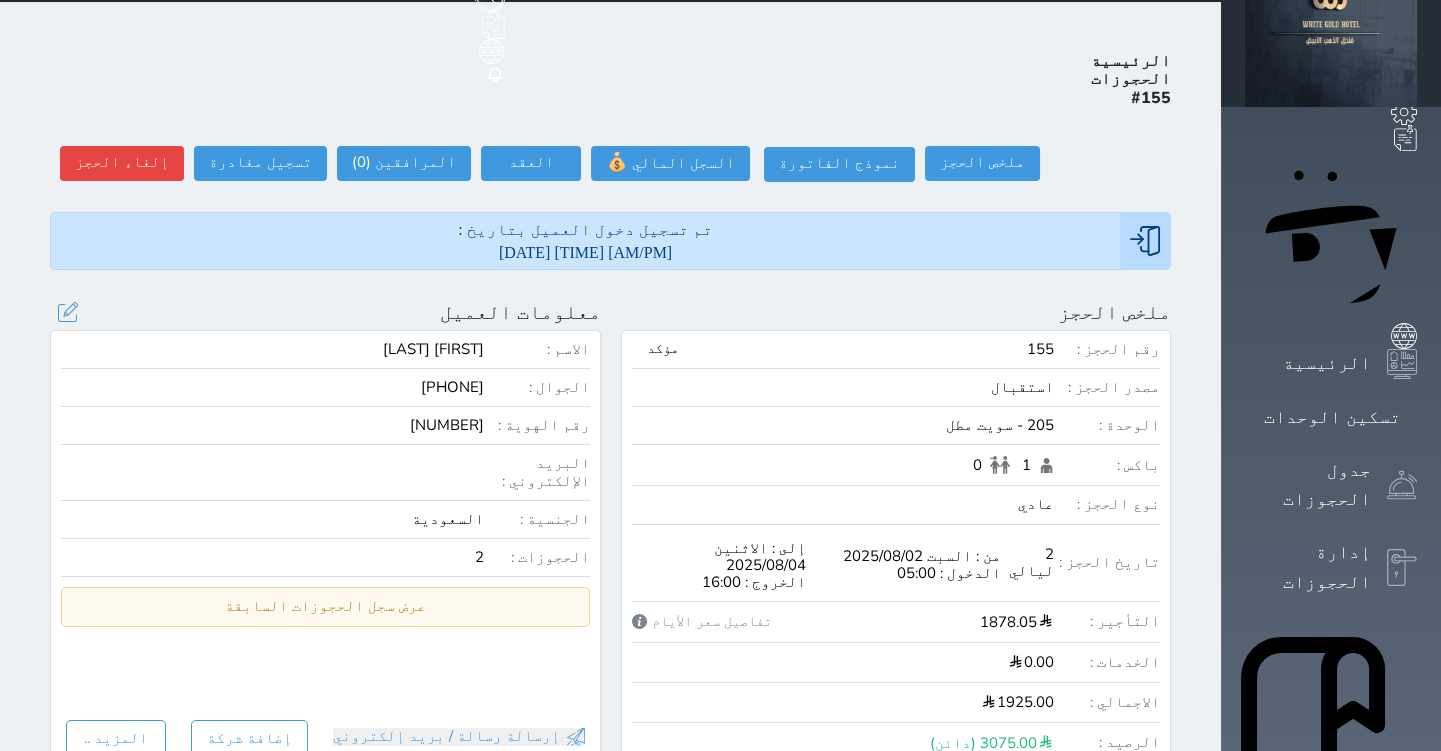 scroll, scrollTop: 0, scrollLeft: 0, axis: both 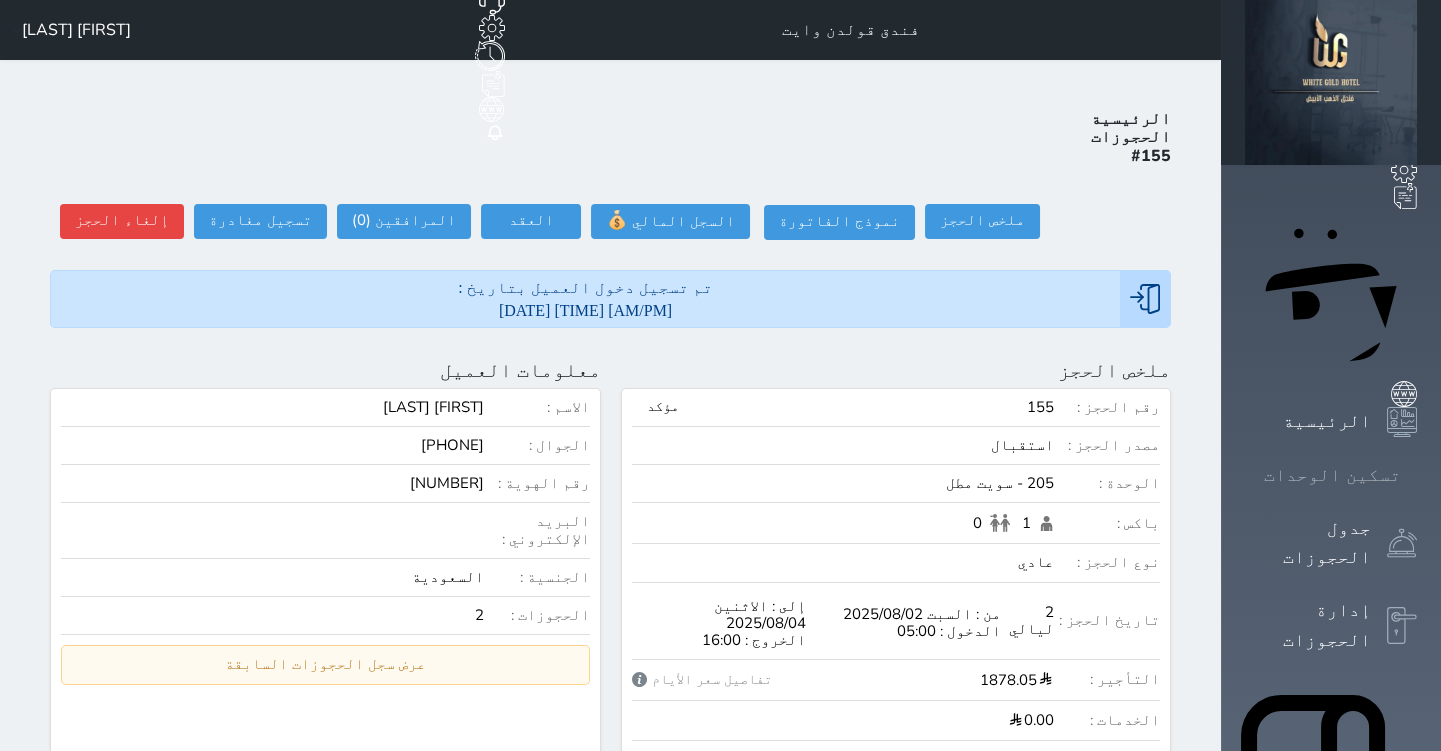 click on "تسكين الوحدات" at bounding box center (1332, 475) 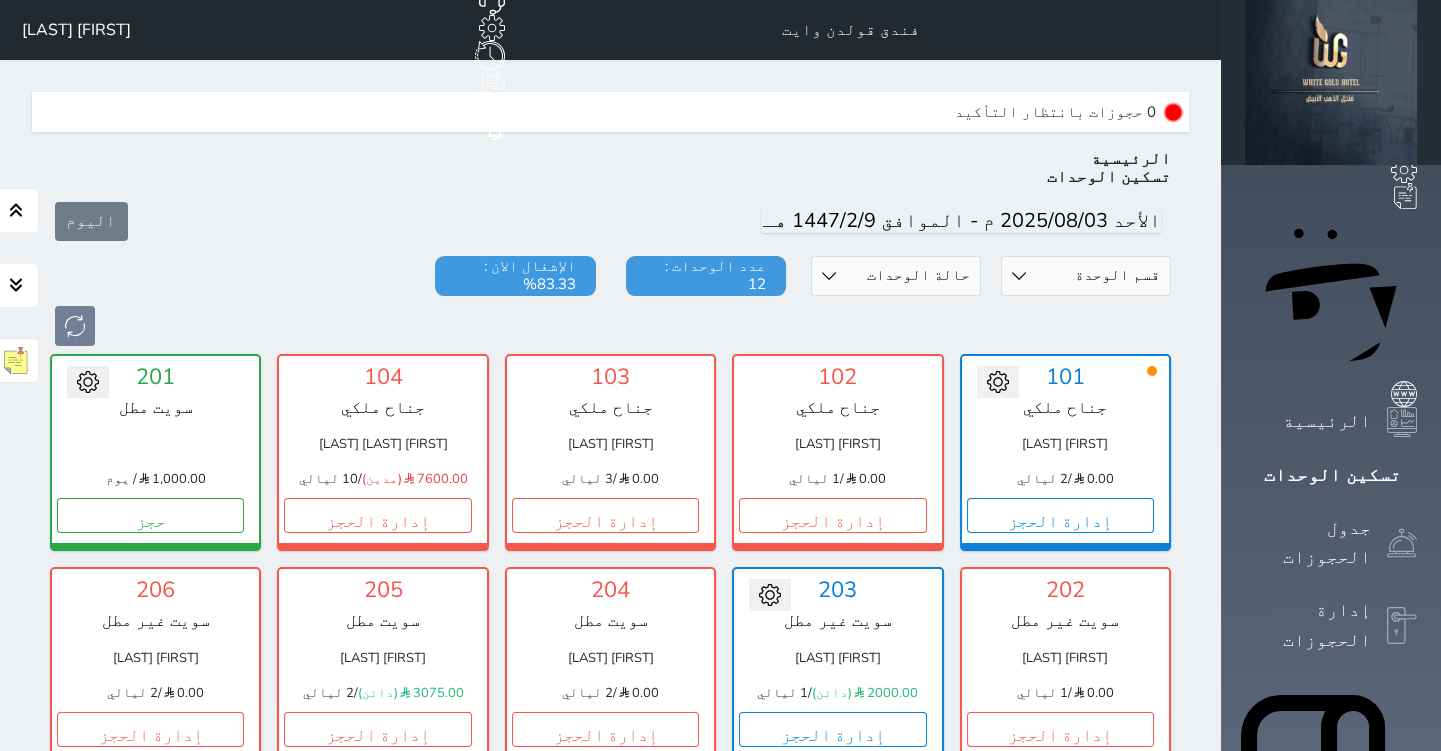 scroll, scrollTop: 60, scrollLeft: 0, axis: vertical 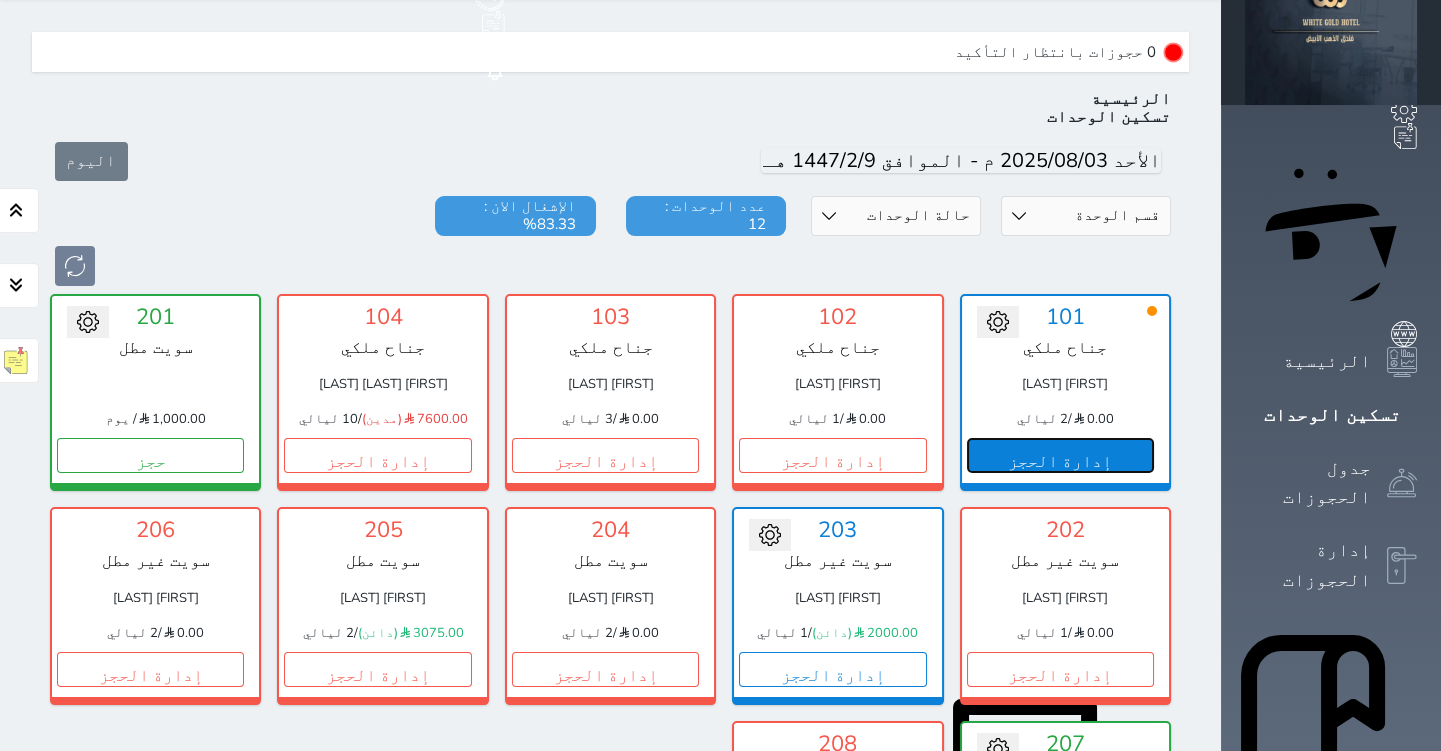 click on "إدارة الحجز" at bounding box center (1060, 455) 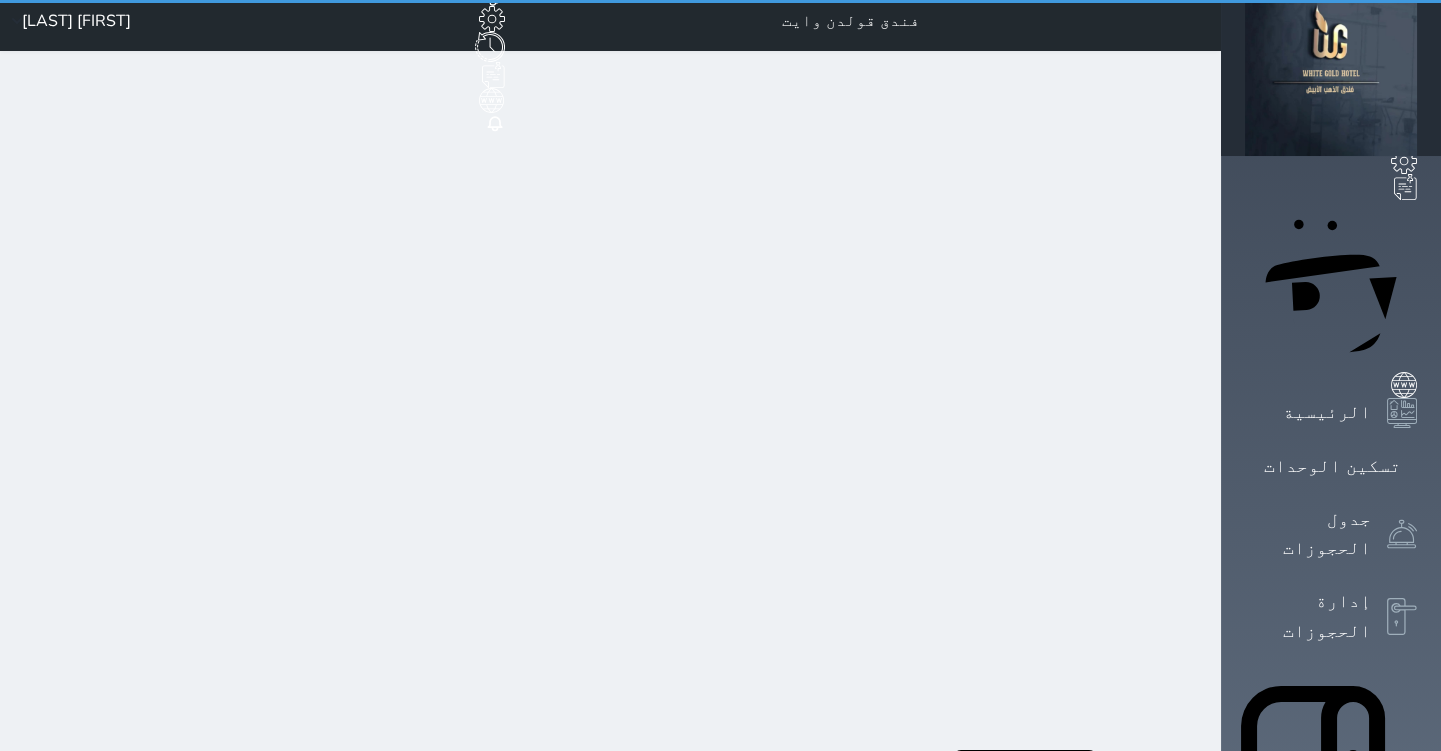scroll, scrollTop: 0, scrollLeft: 0, axis: both 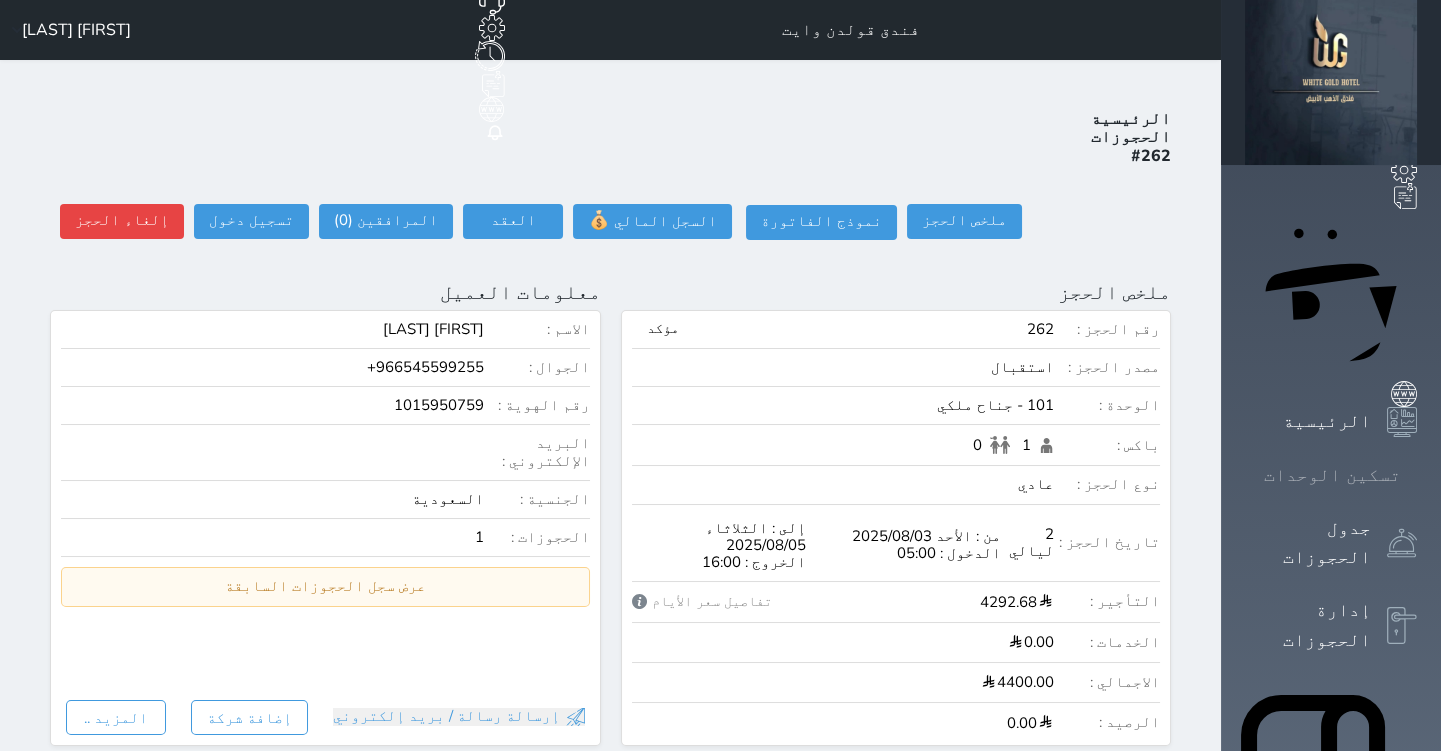 click at bounding box center [1417, 475] 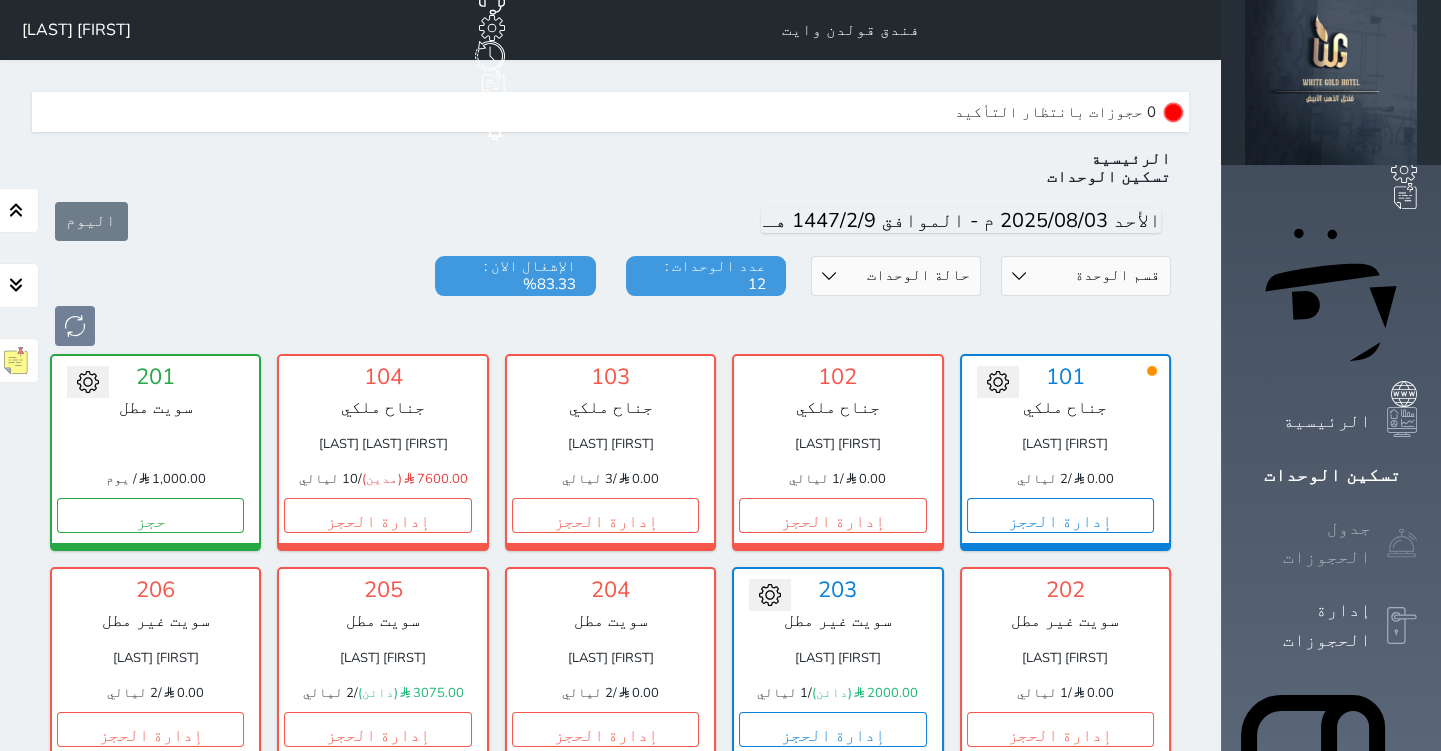 scroll, scrollTop: 60, scrollLeft: 0, axis: vertical 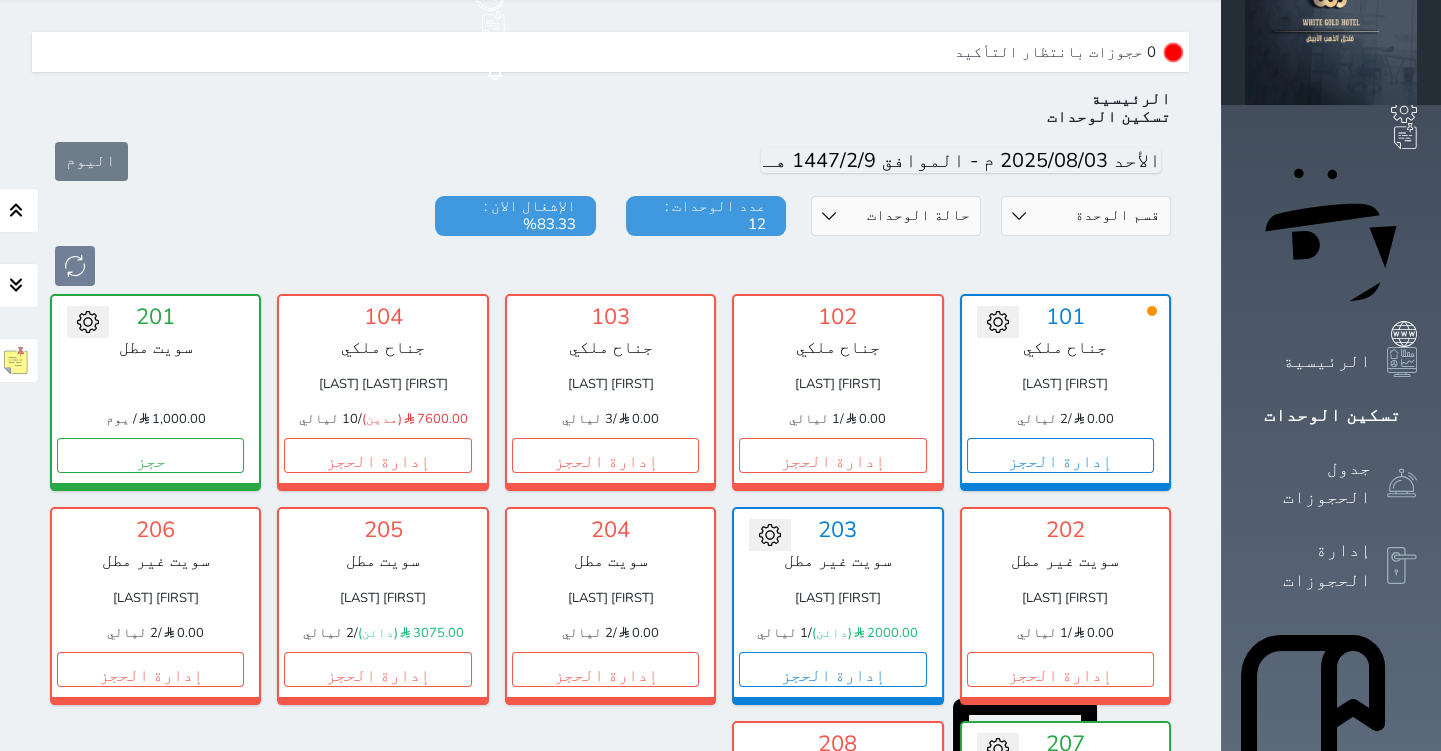 click on "[FIRST] [LAST]" at bounding box center [837, 598] 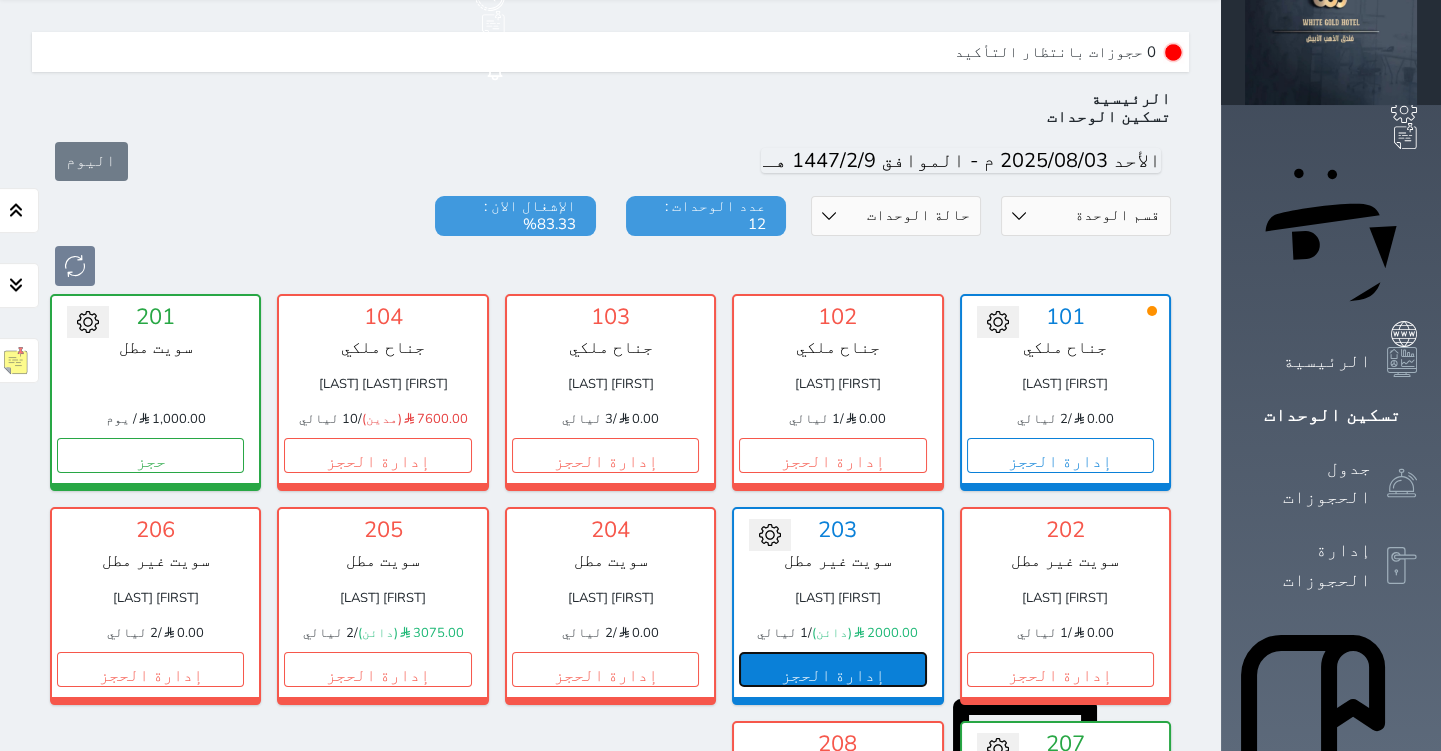 click on "إدارة الحجز" at bounding box center [832, 669] 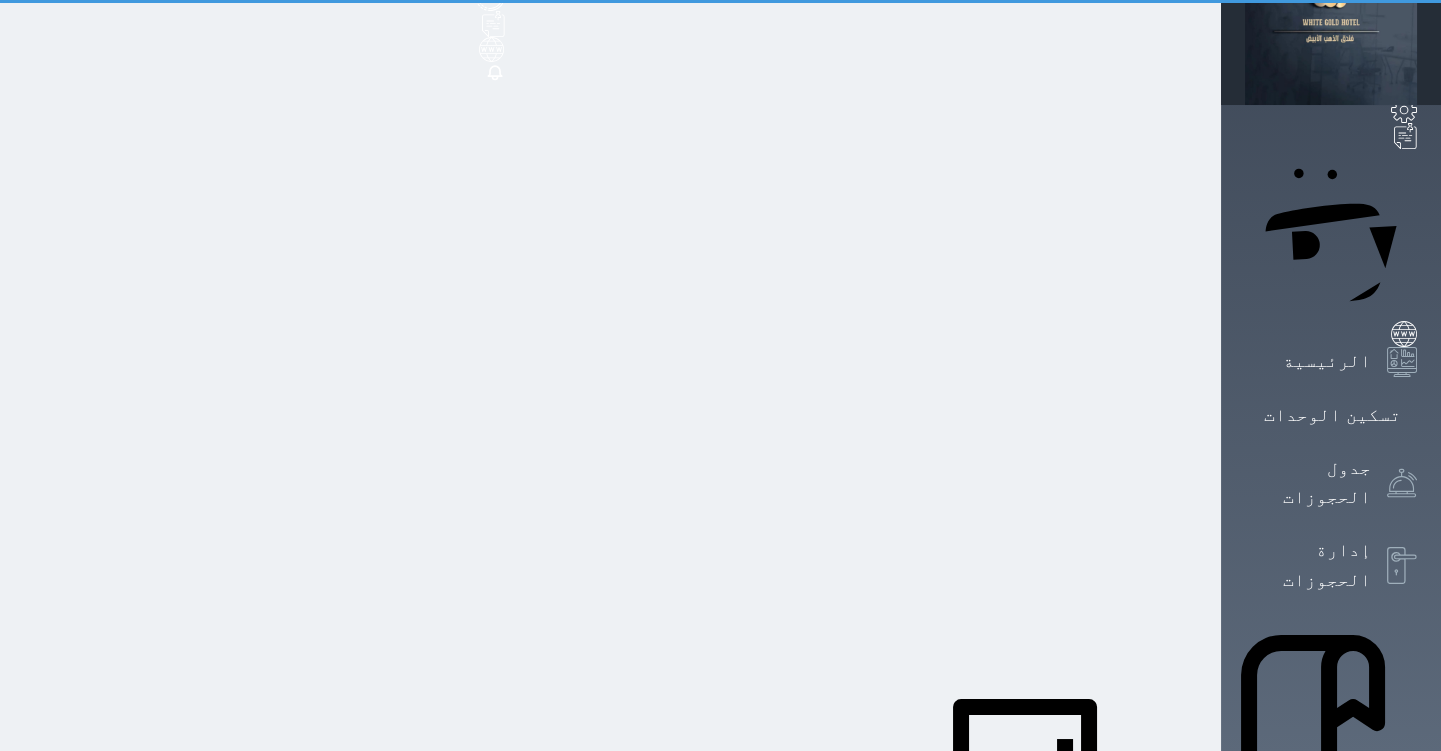 scroll, scrollTop: 0, scrollLeft: 0, axis: both 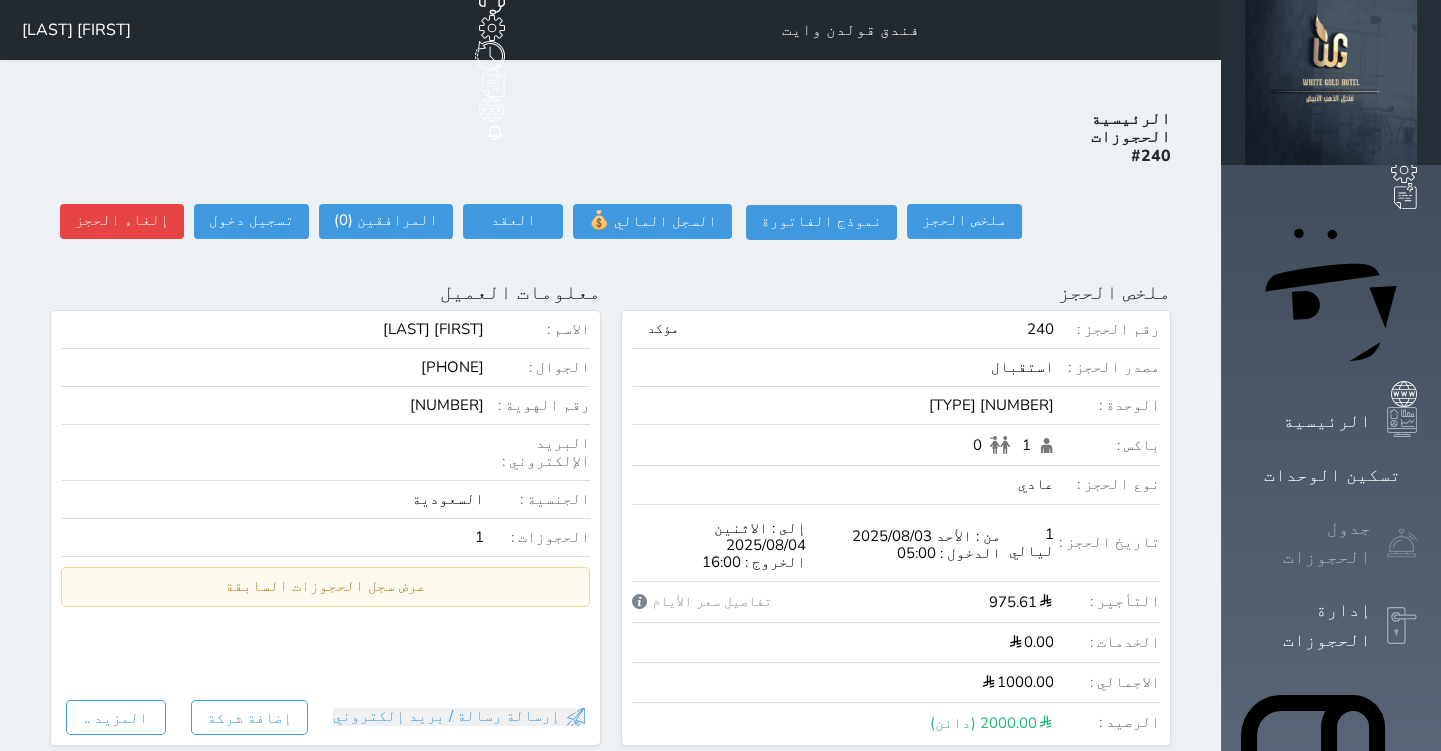 click 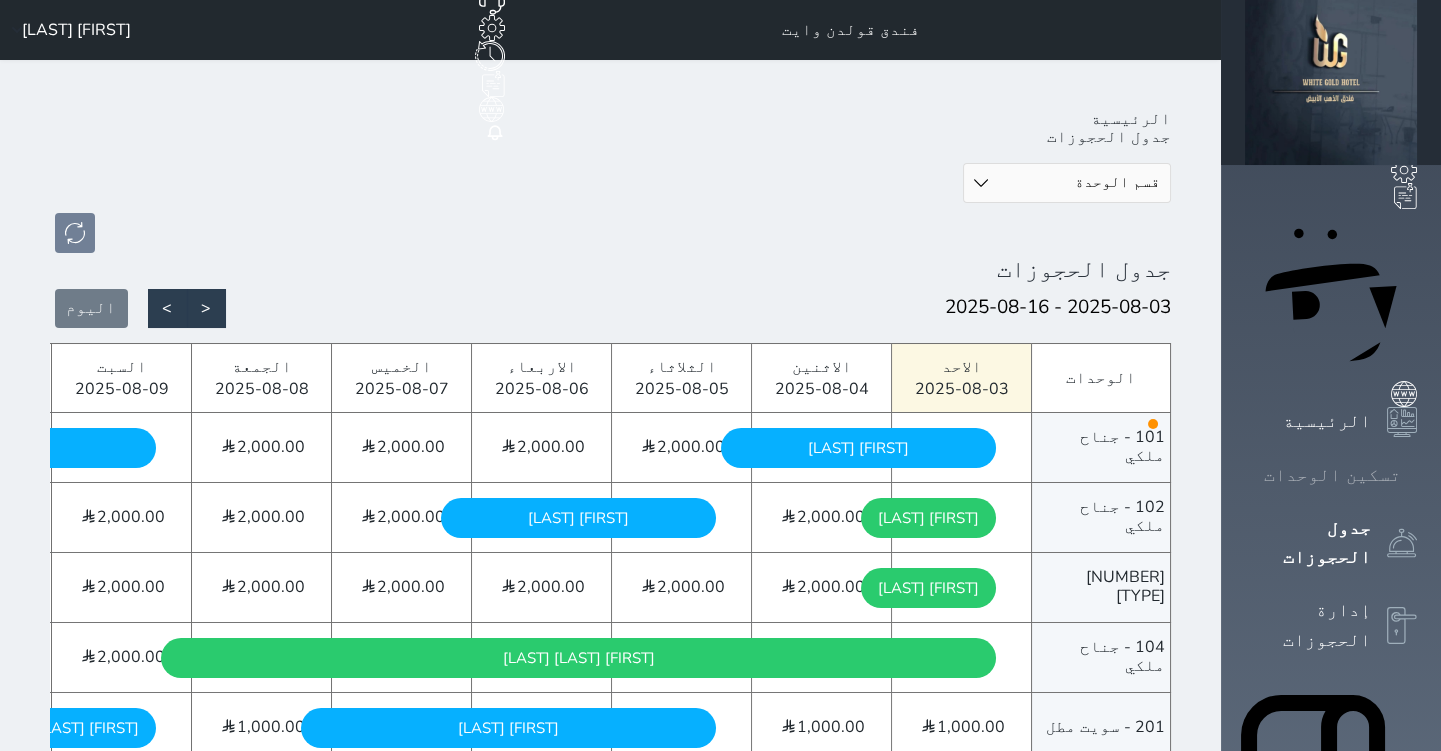 click on "جدول الحجوزات" at bounding box center [1331, 543] 